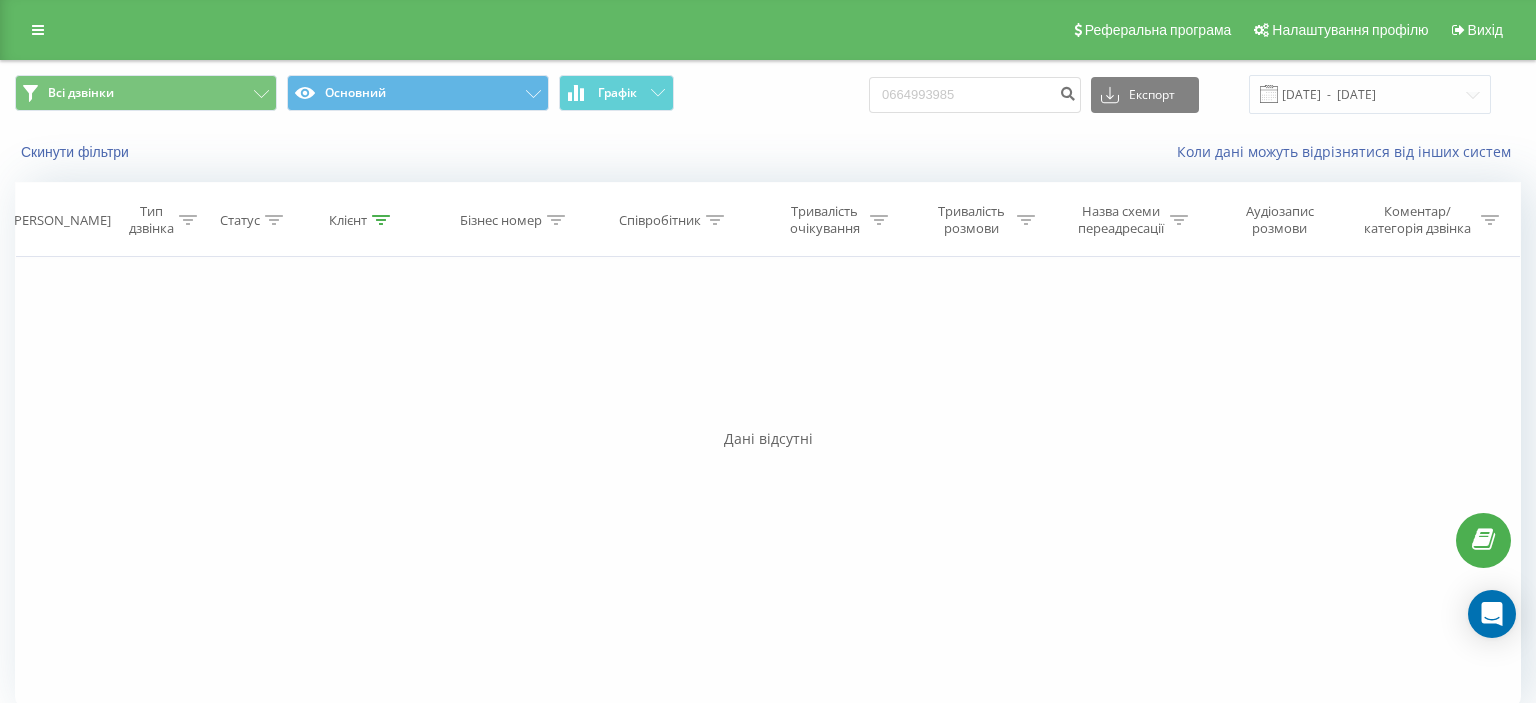scroll, scrollTop: 0, scrollLeft: 0, axis: both 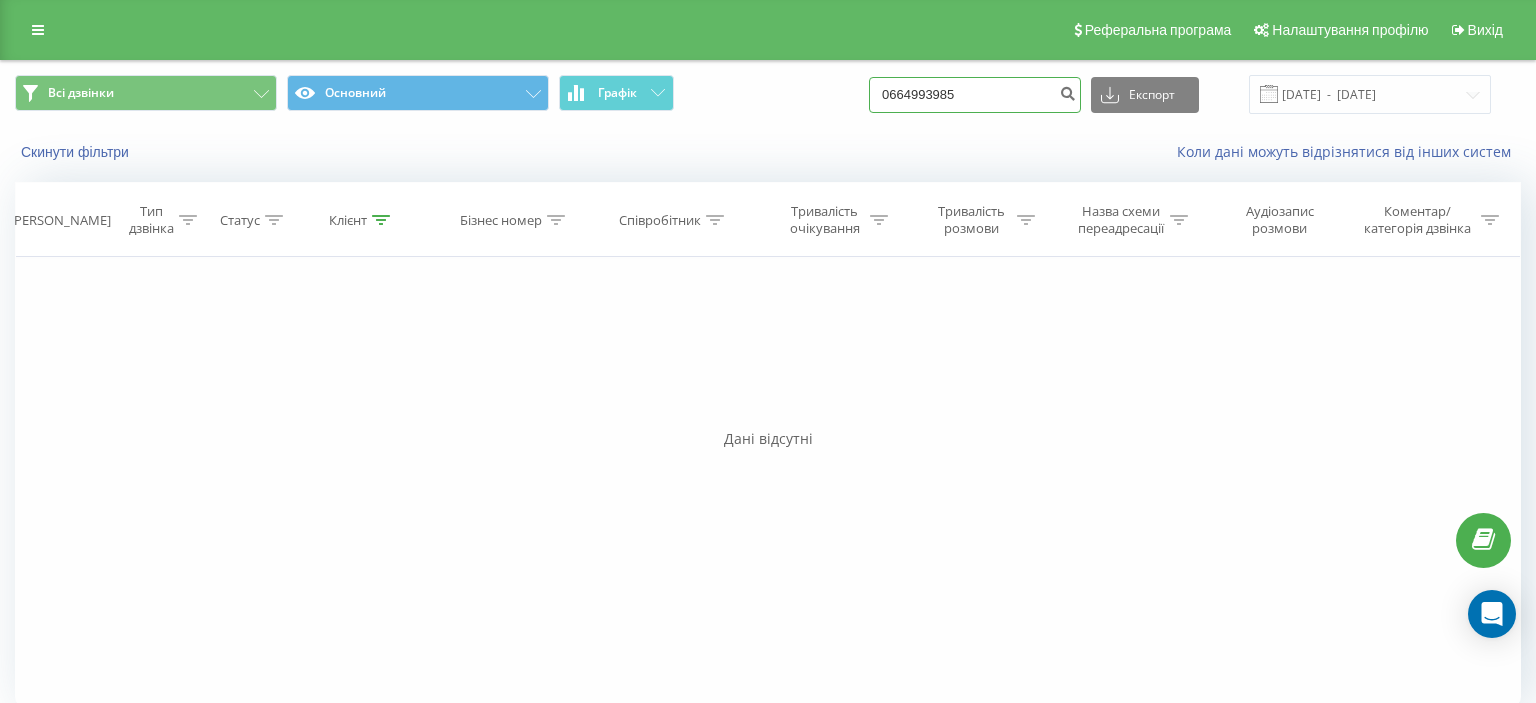 drag, startPoint x: 902, startPoint y: 102, endPoint x: 1026, endPoint y: 98, distance: 124.0645 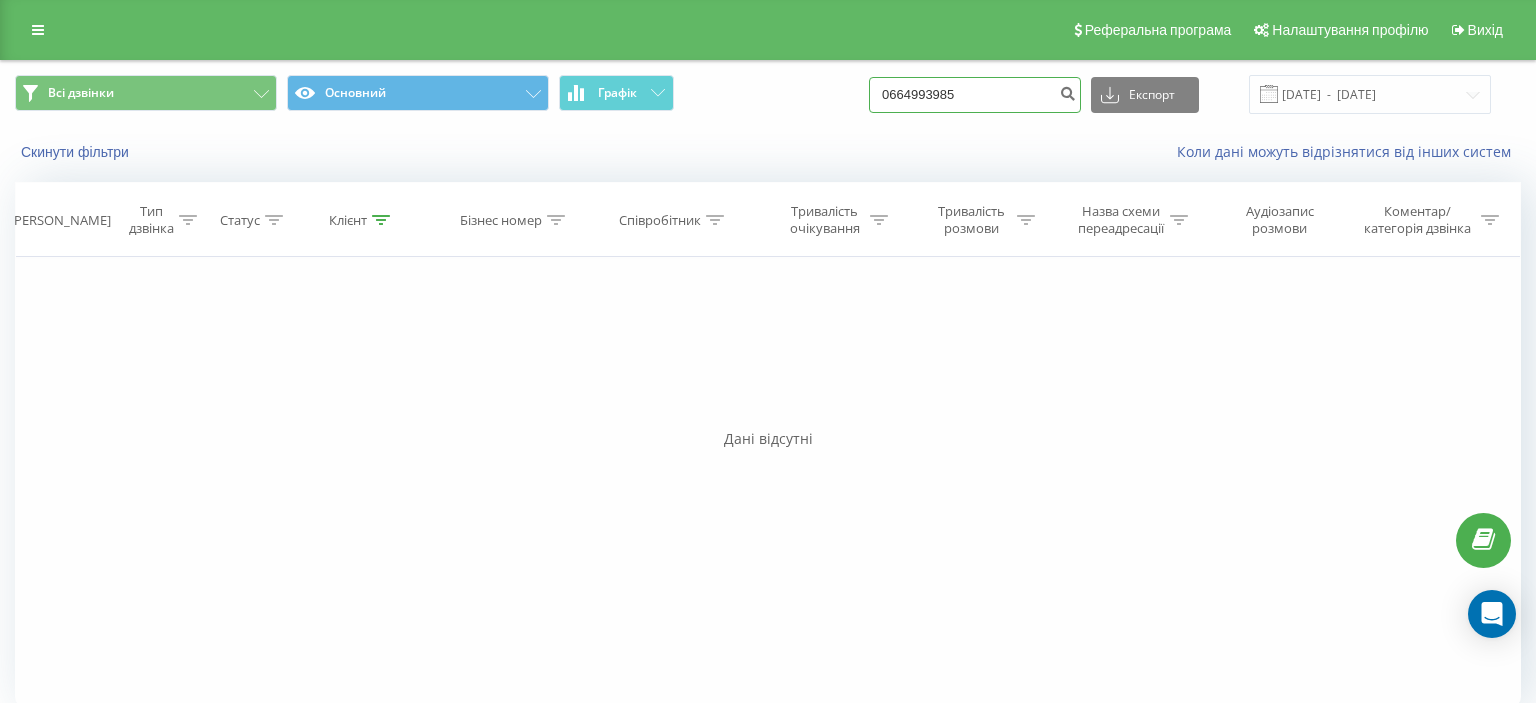 paste on "(096) 090 03 69" 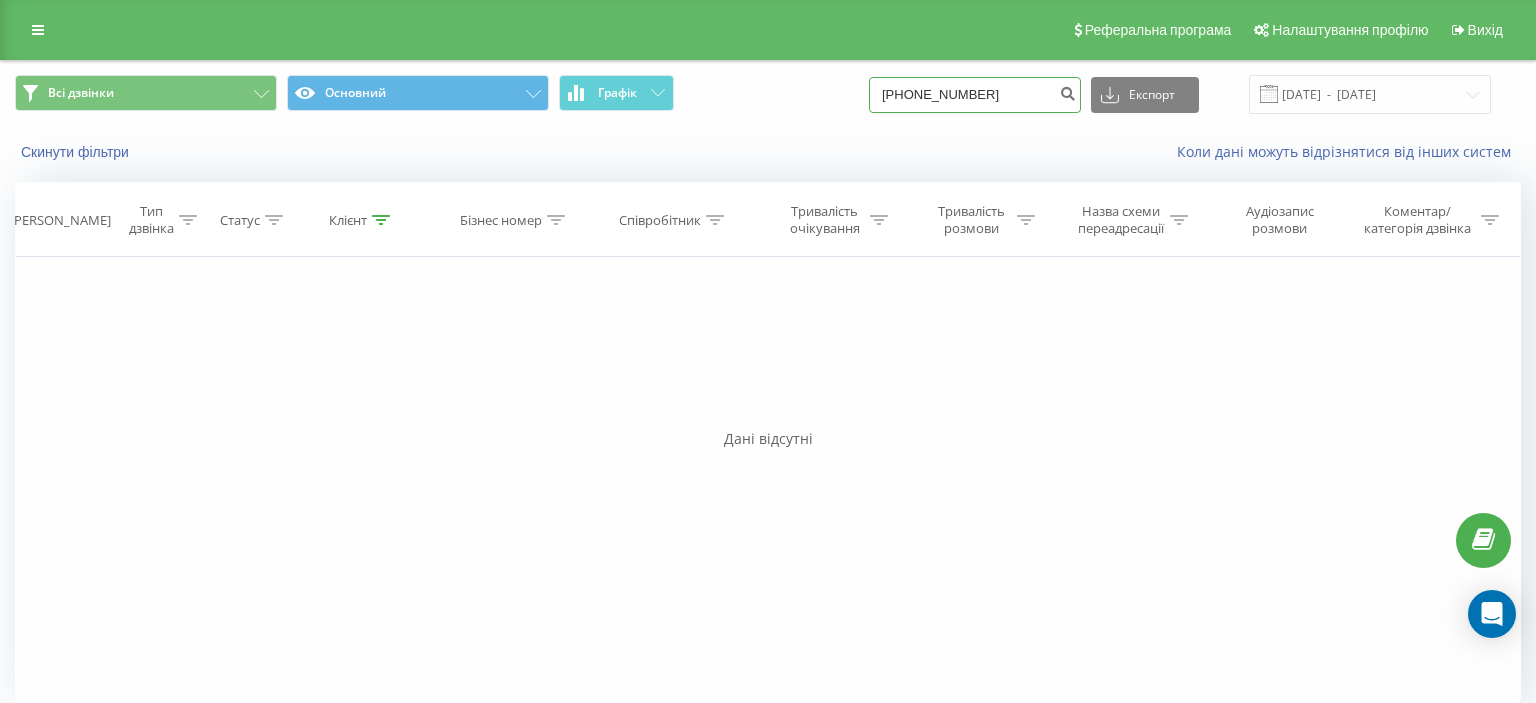 click on "(096) 090 03 69" at bounding box center (975, 95) 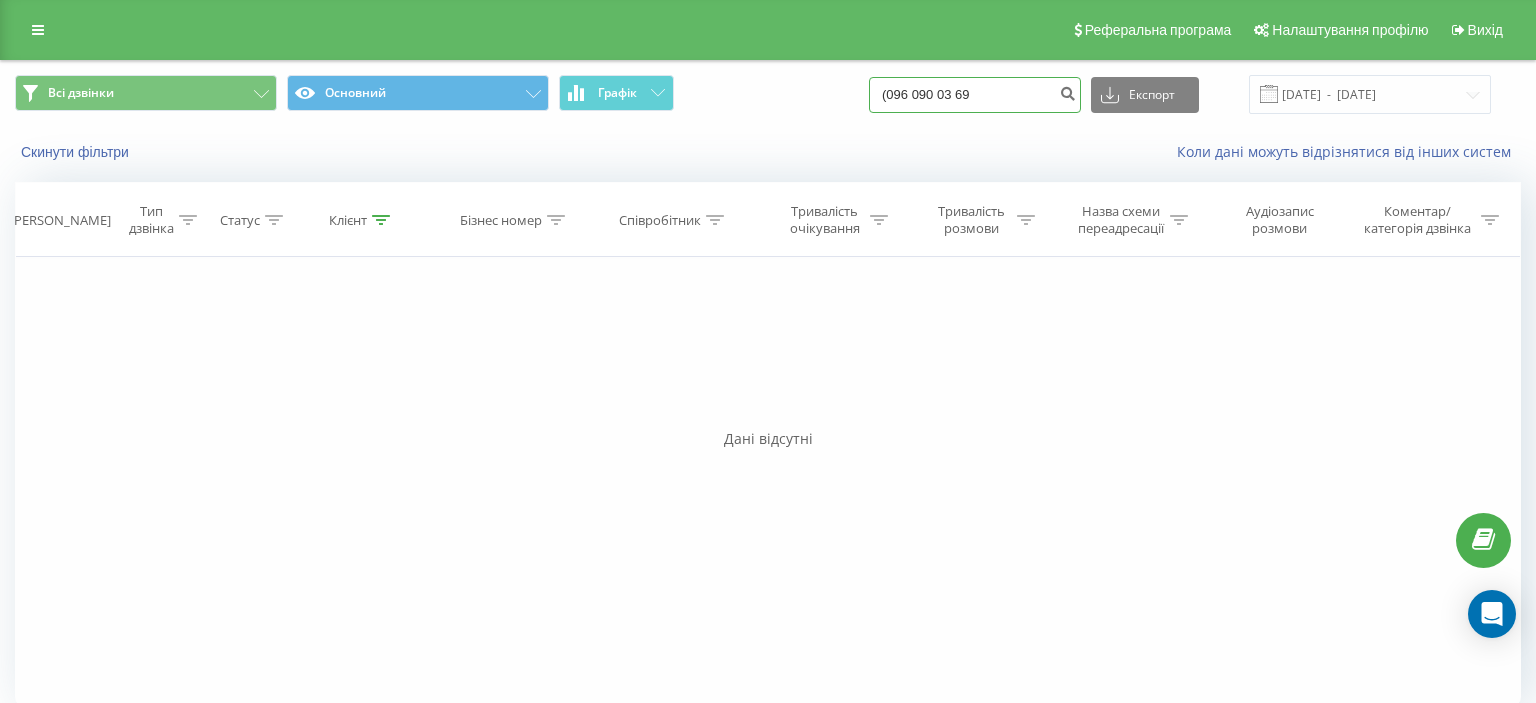 click on "(096 090 03 69" at bounding box center (975, 95) 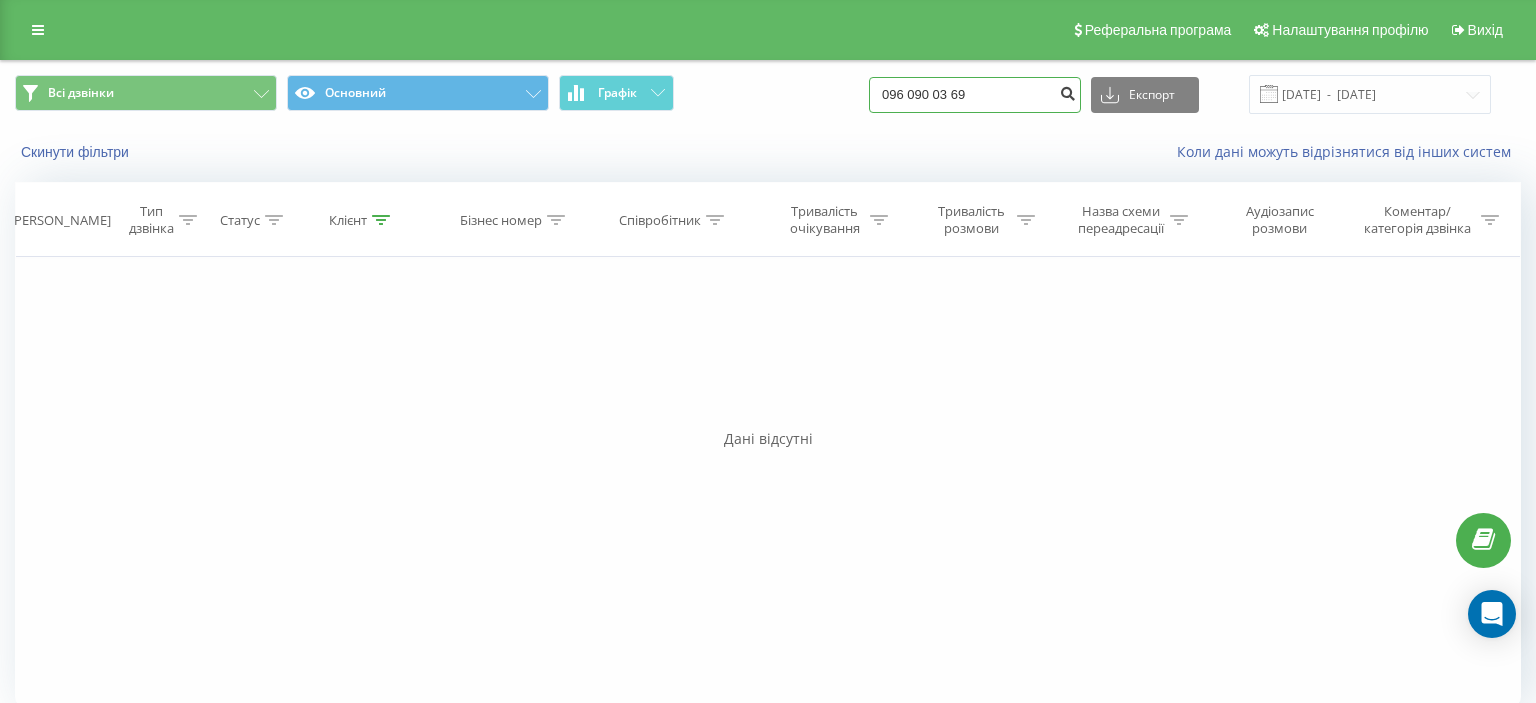 type on "096 090 03 69" 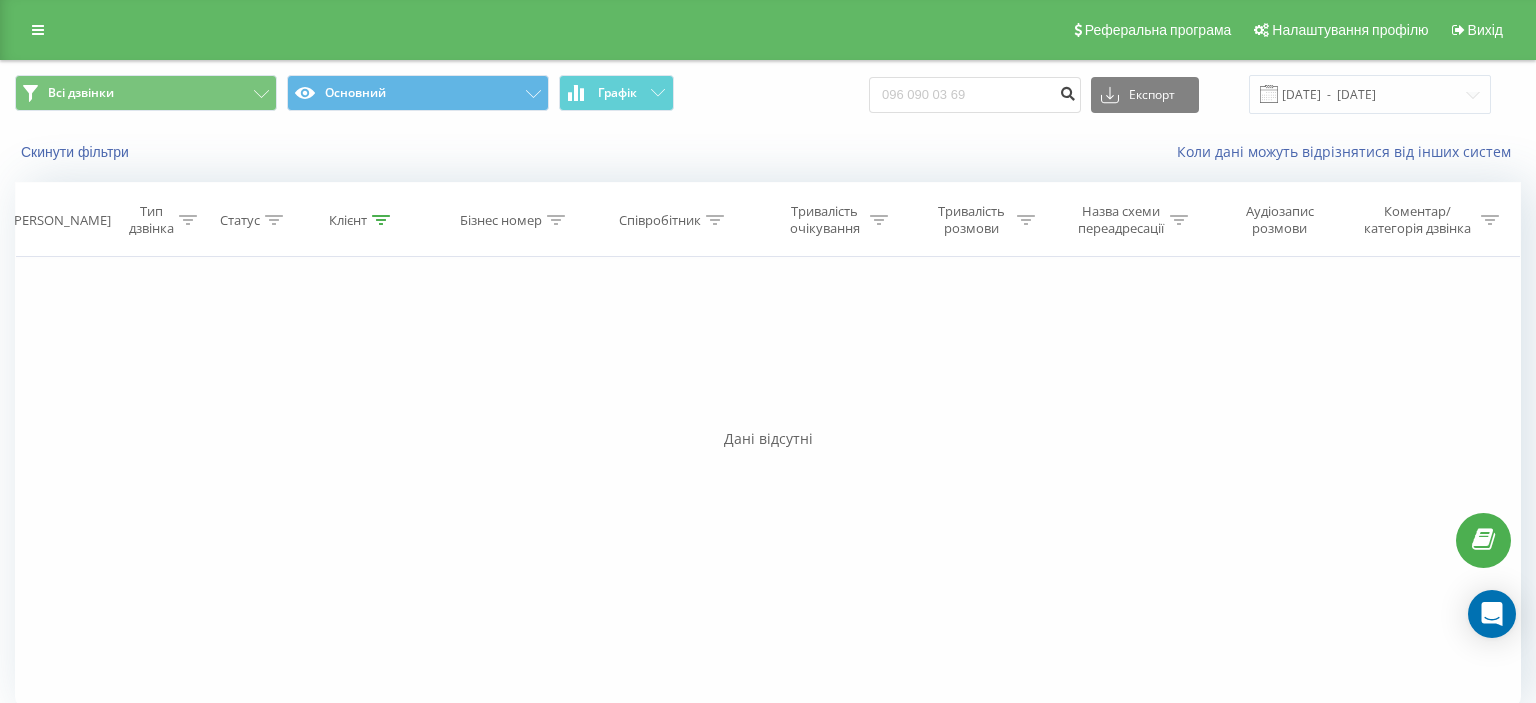 click at bounding box center (1067, 91) 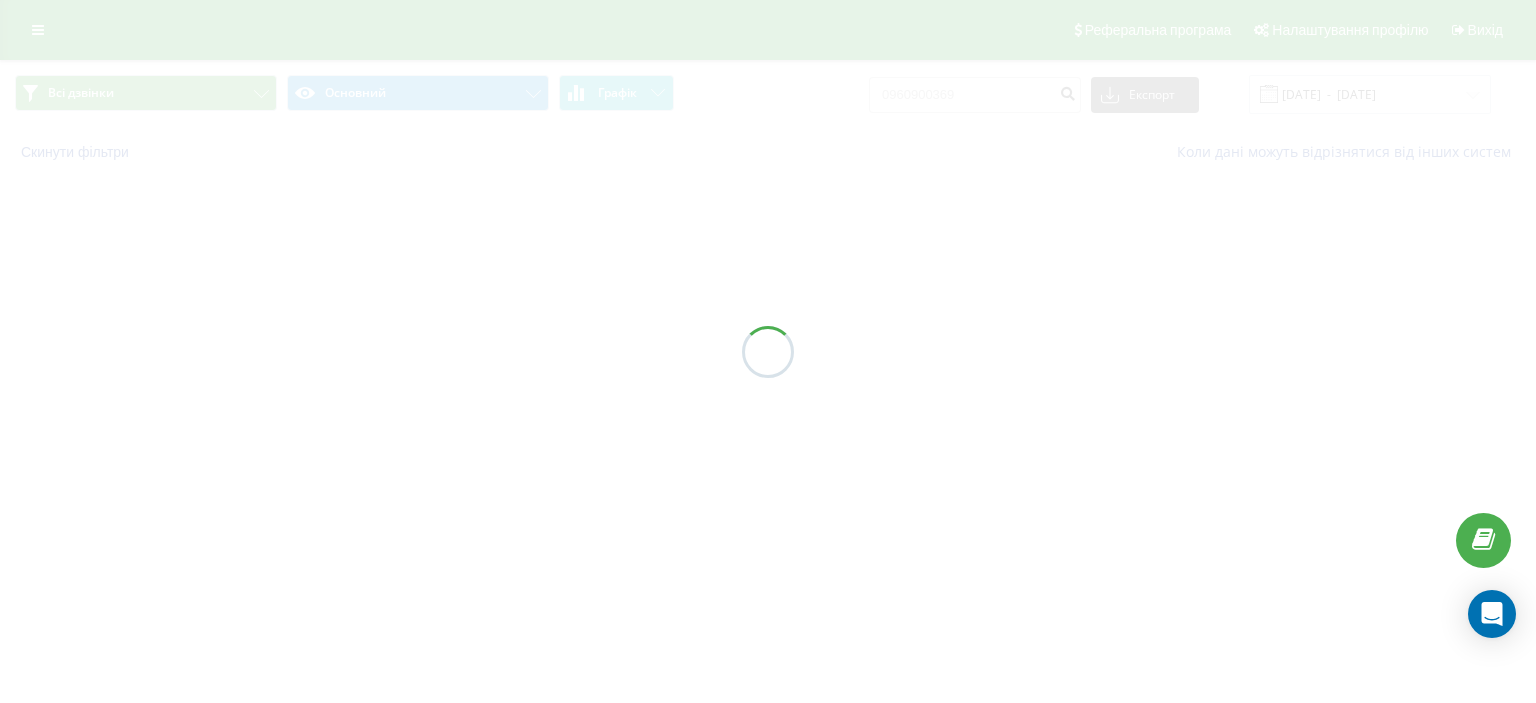 scroll, scrollTop: 0, scrollLeft: 0, axis: both 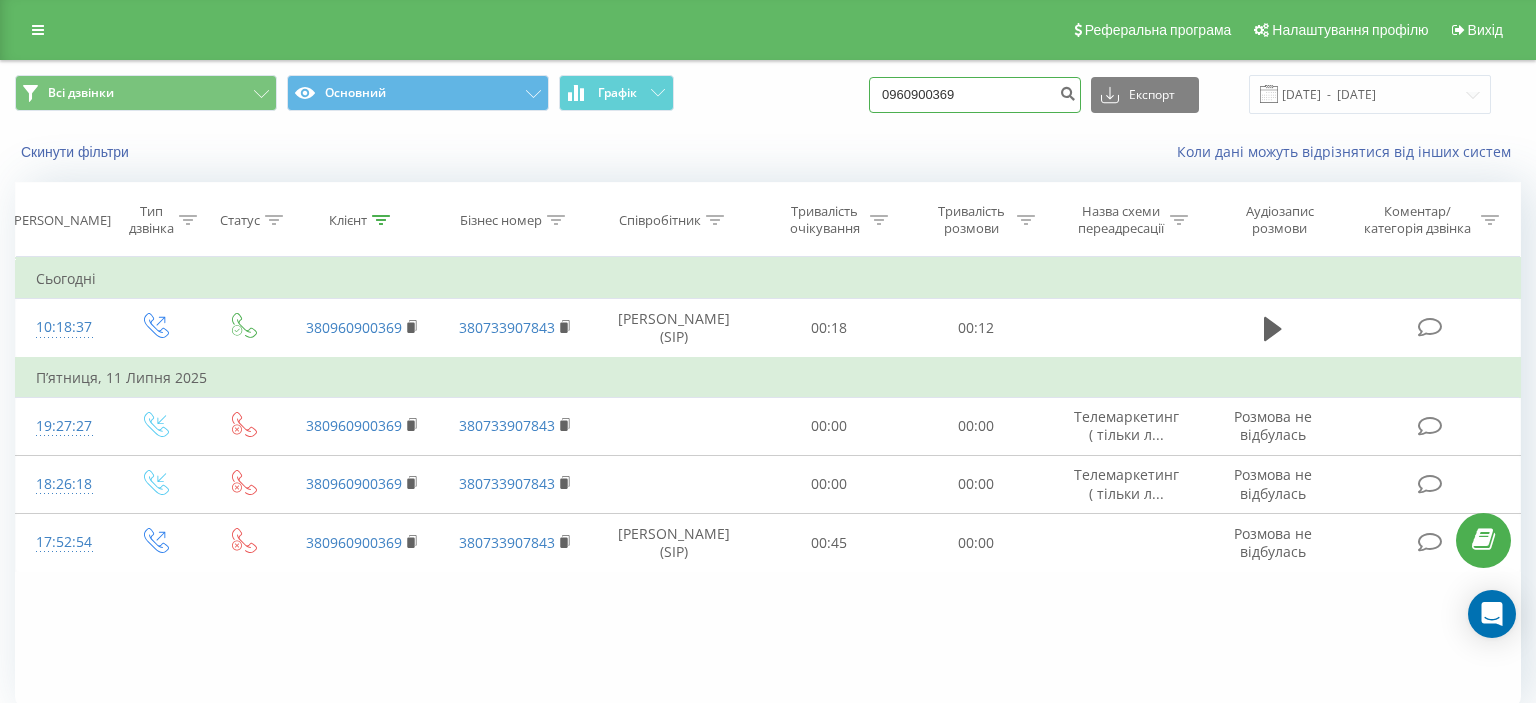 drag, startPoint x: 902, startPoint y: 98, endPoint x: 1002, endPoint y: 98, distance: 100 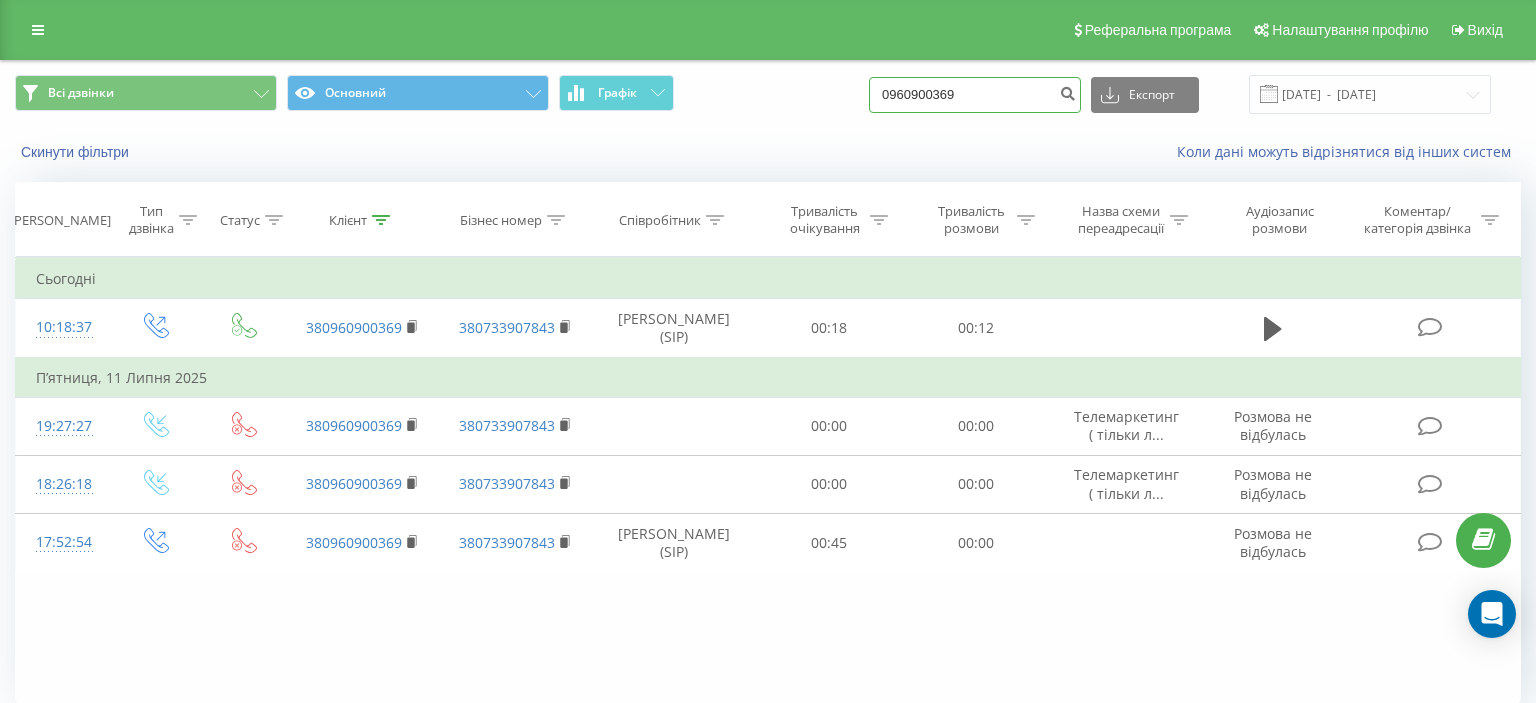 paste on "(095) 350 41 81" 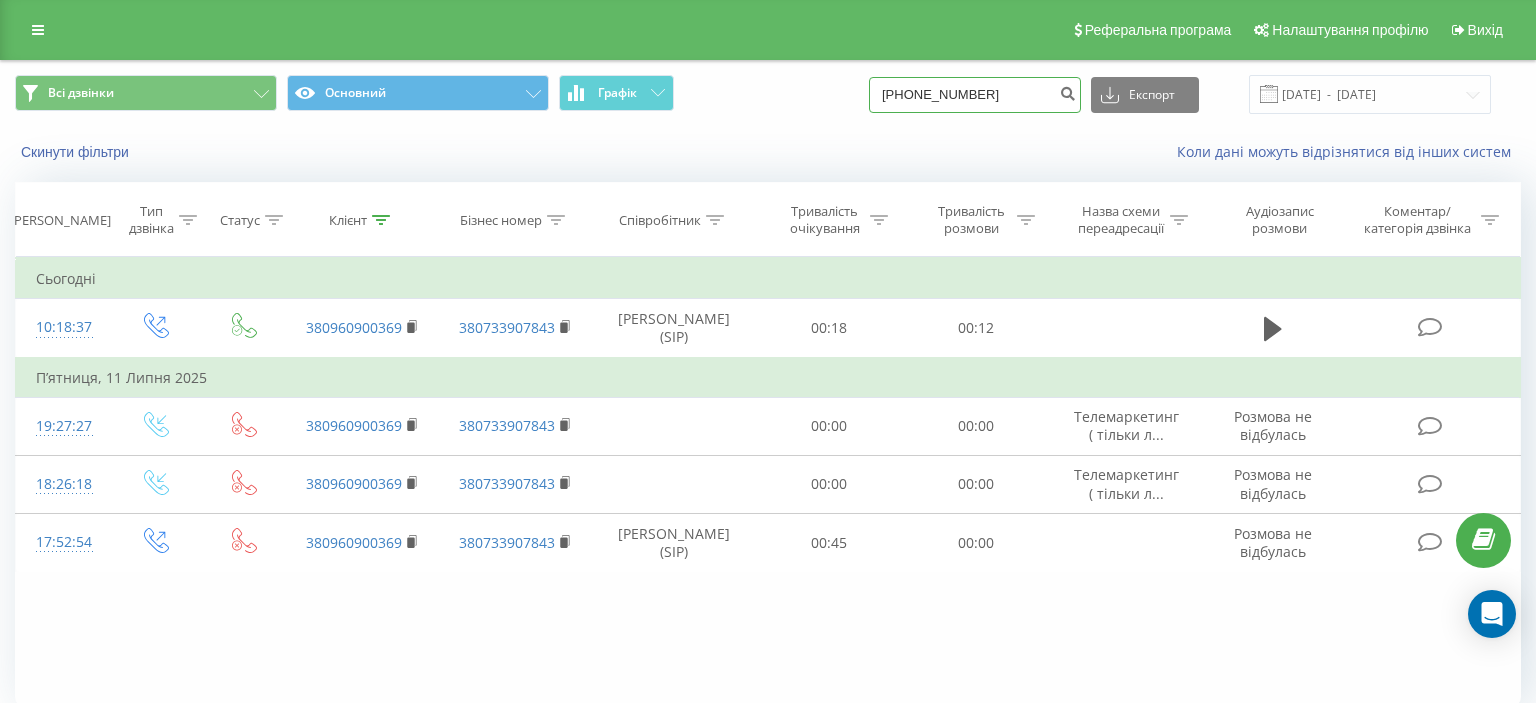 click on "(095) 350 41 81" at bounding box center (975, 95) 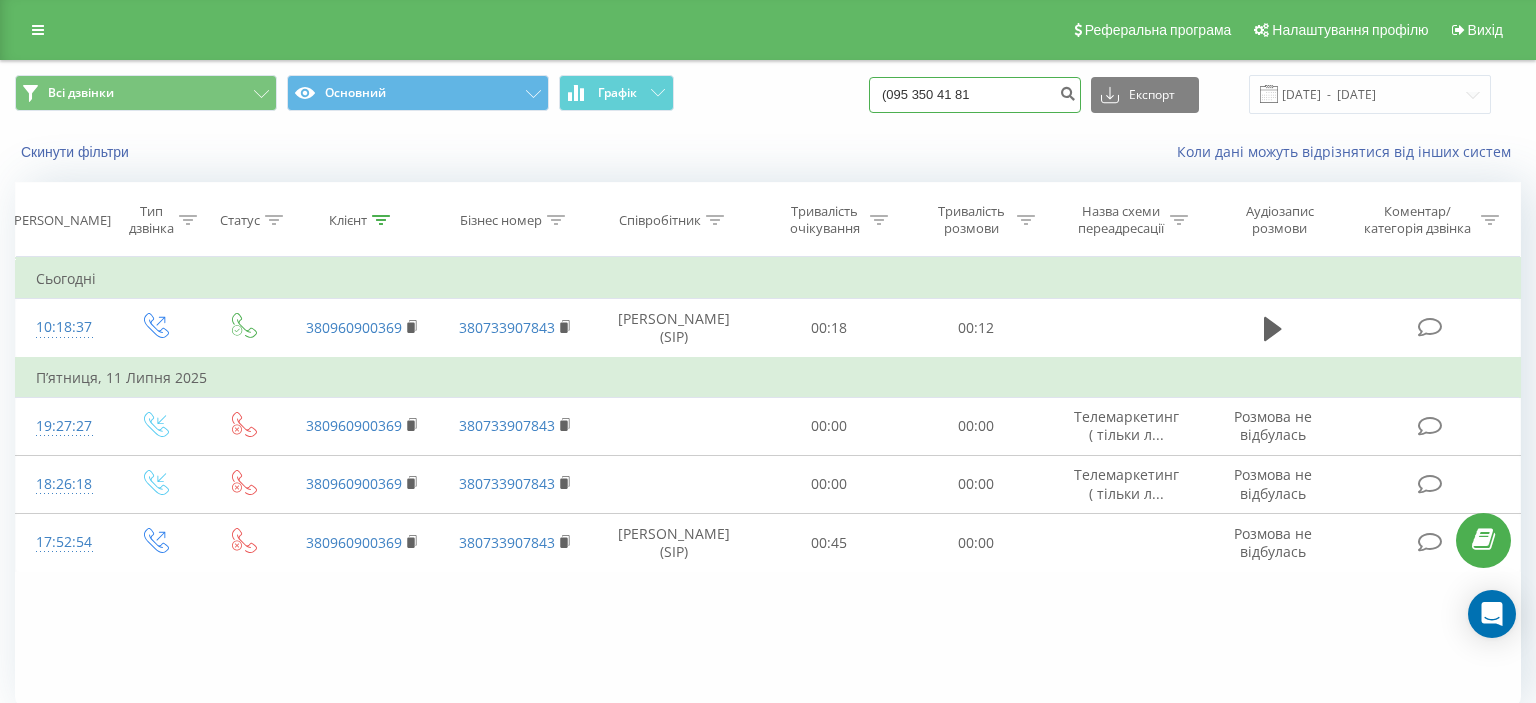 click on "(095 350 41 81" at bounding box center [975, 95] 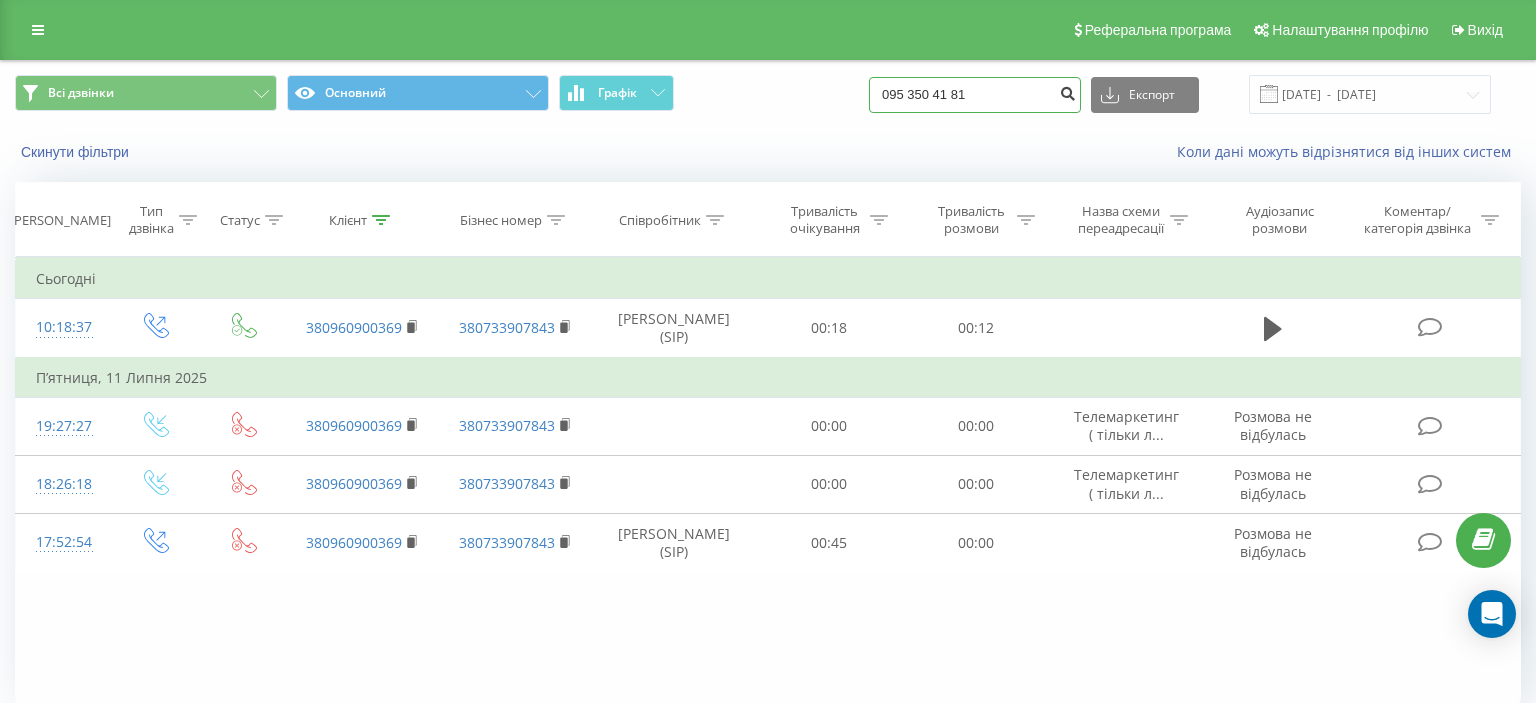 type on "095 350 41 81" 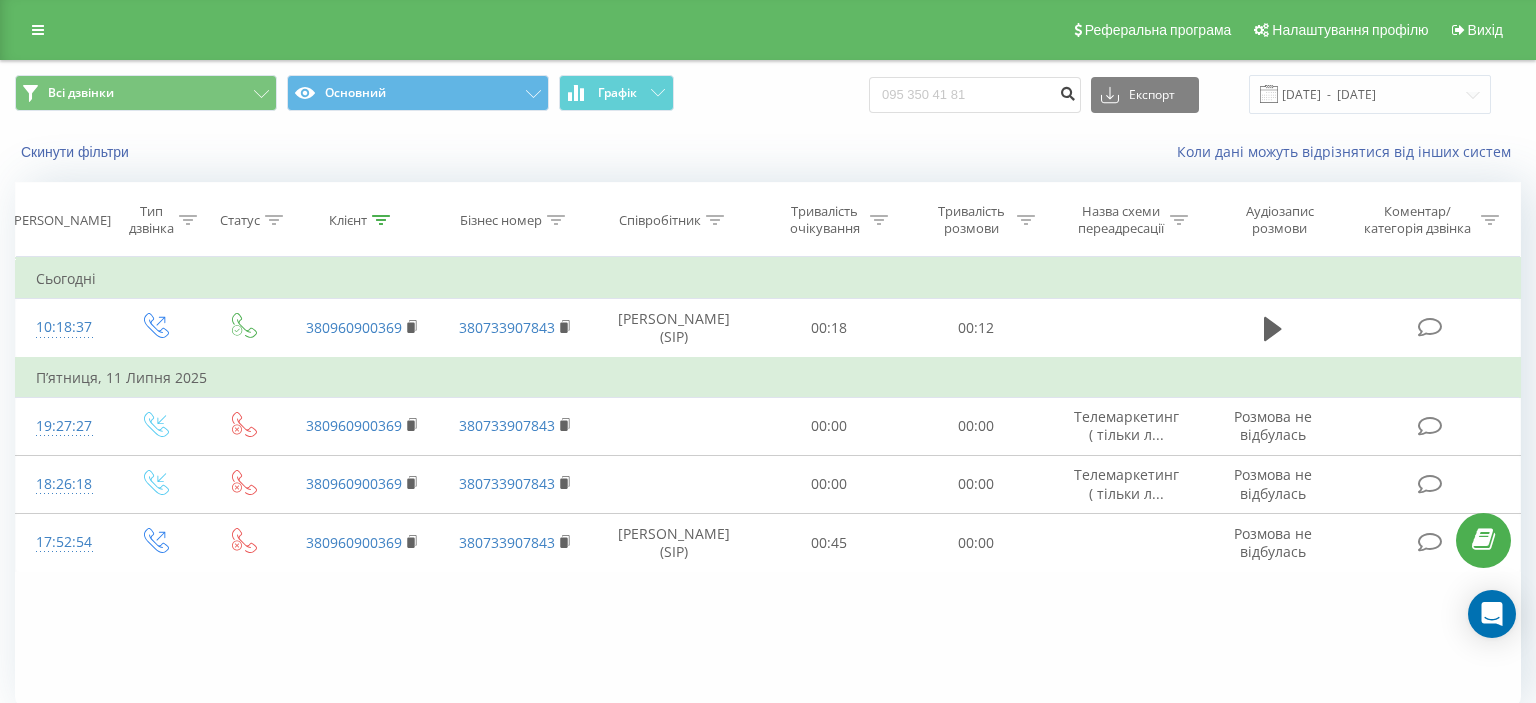 click at bounding box center (1067, 91) 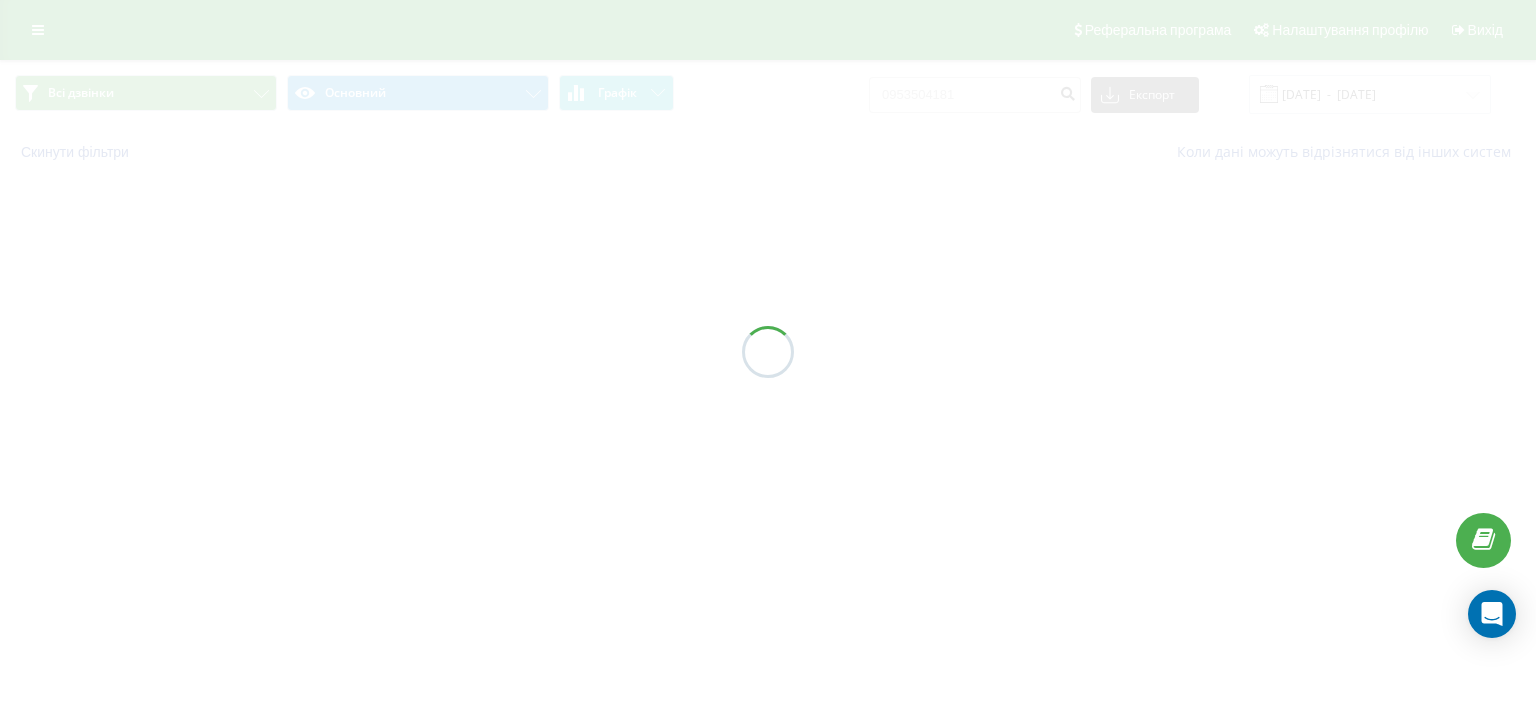 scroll, scrollTop: 0, scrollLeft: 0, axis: both 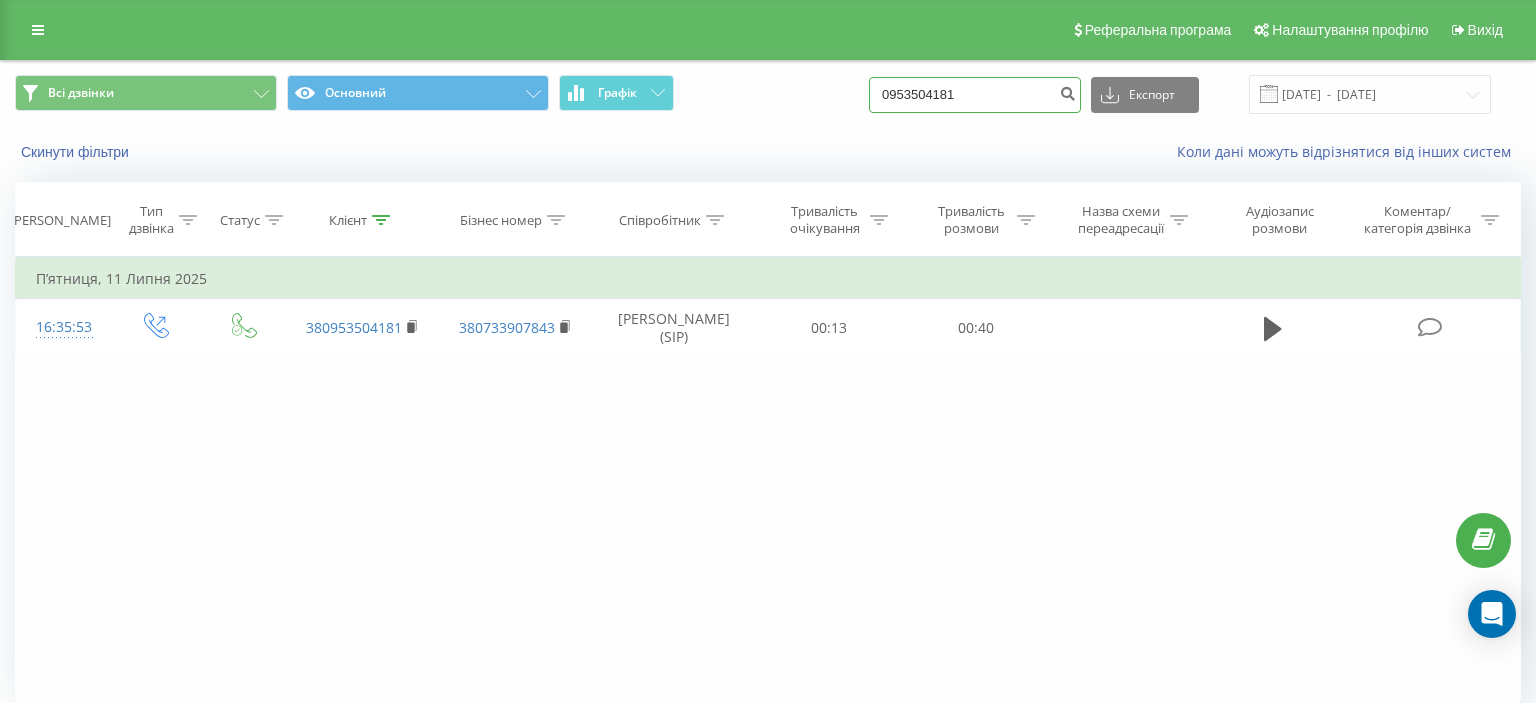 drag, startPoint x: 902, startPoint y: 99, endPoint x: 1010, endPoint y: 98, distance: 108.00463 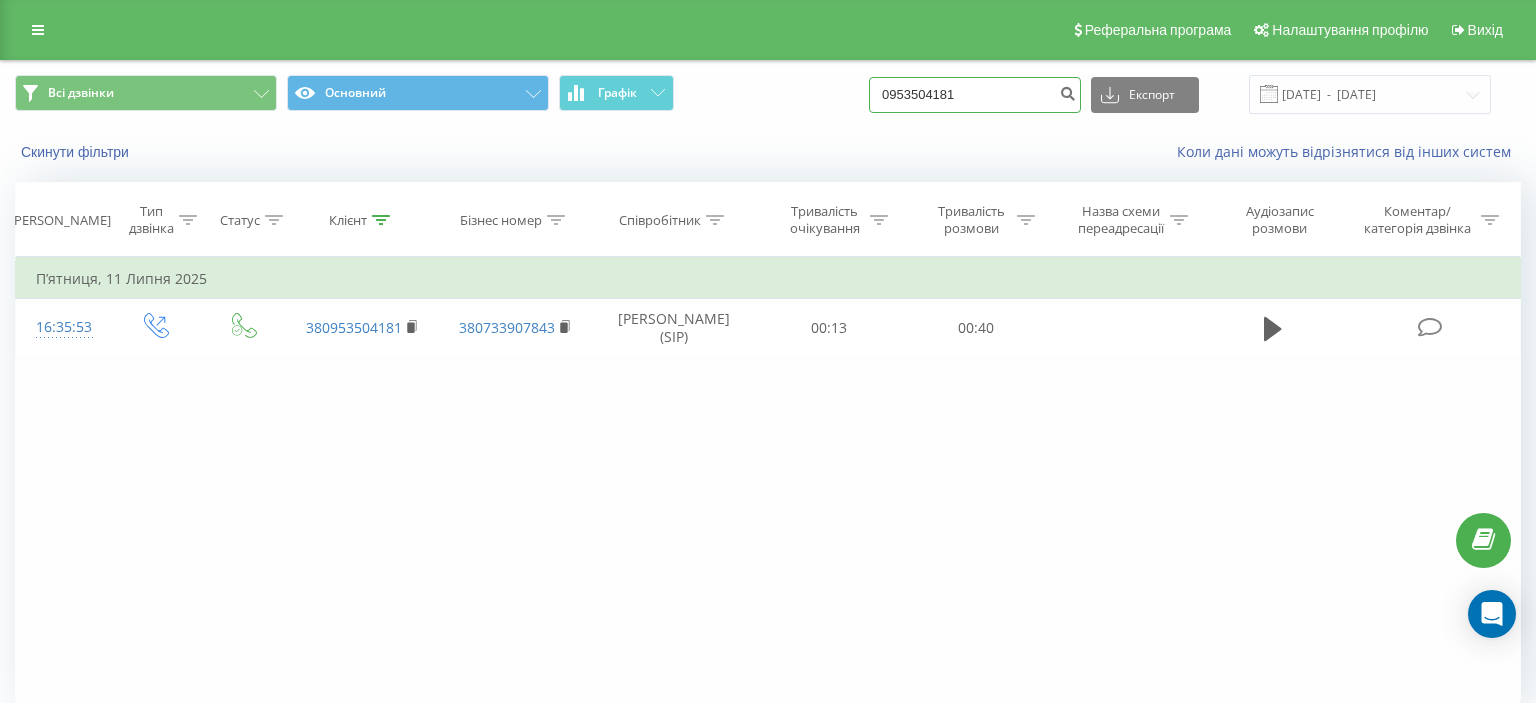 paste on "(093) 519 73 46" 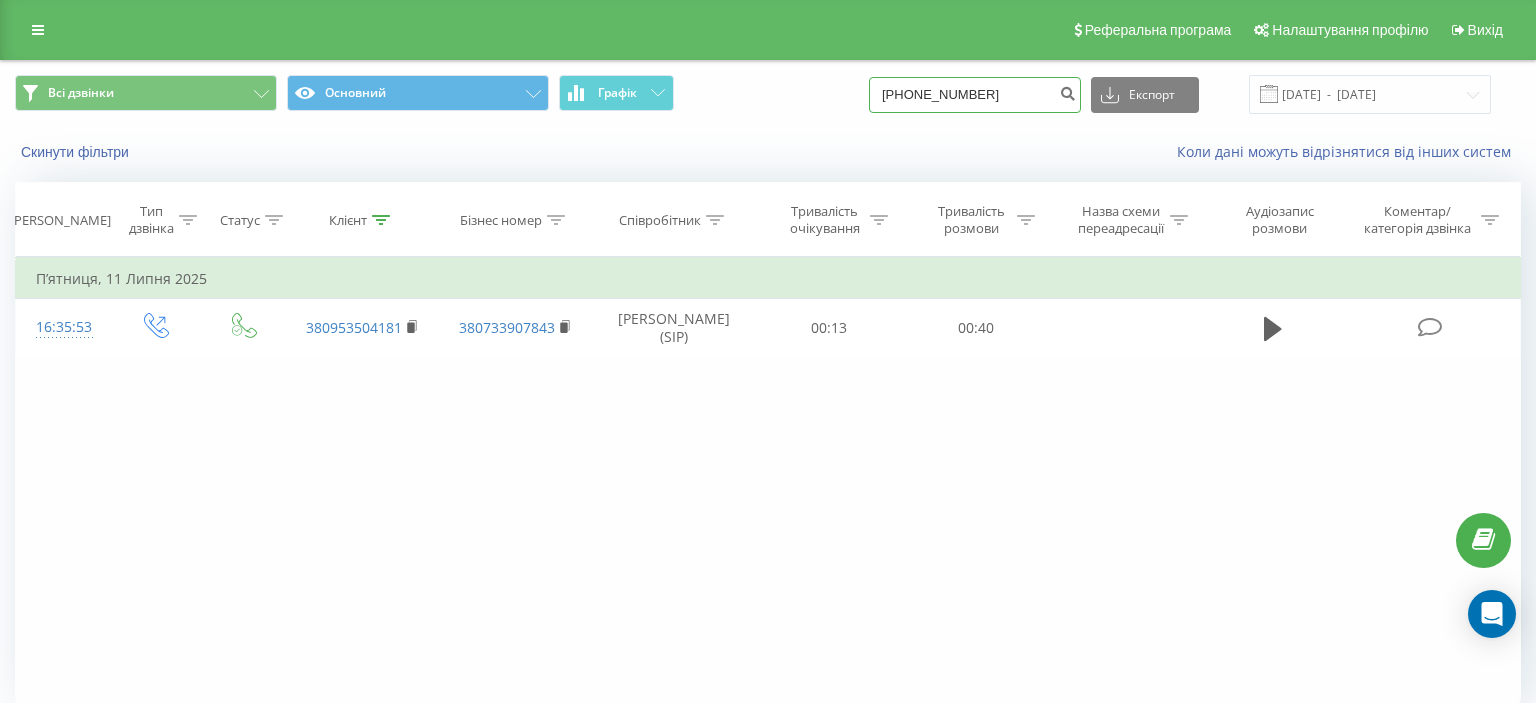 click on "(093) 519 73 46" at bounding box center [975, 95] 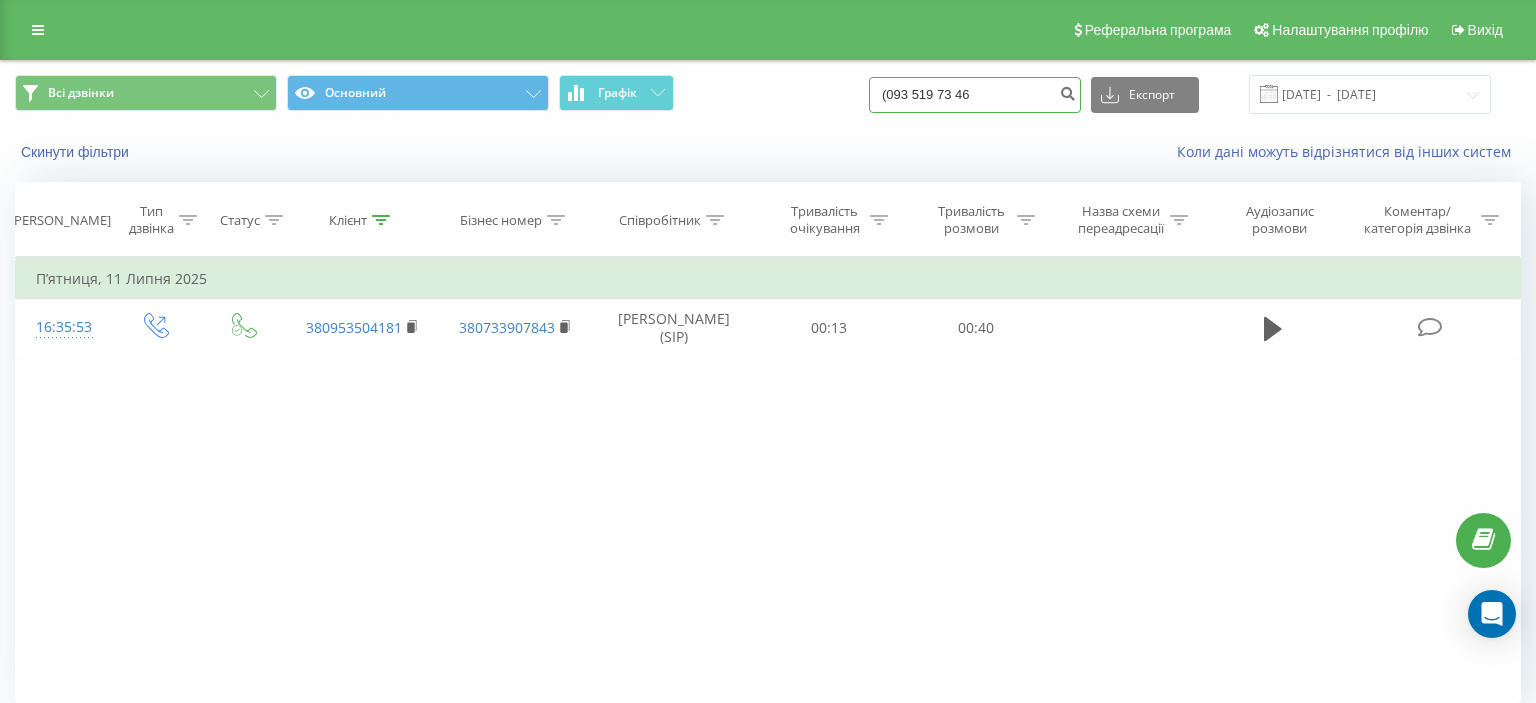 click on "(093 519 73 46" at bounding box center (975, 95) 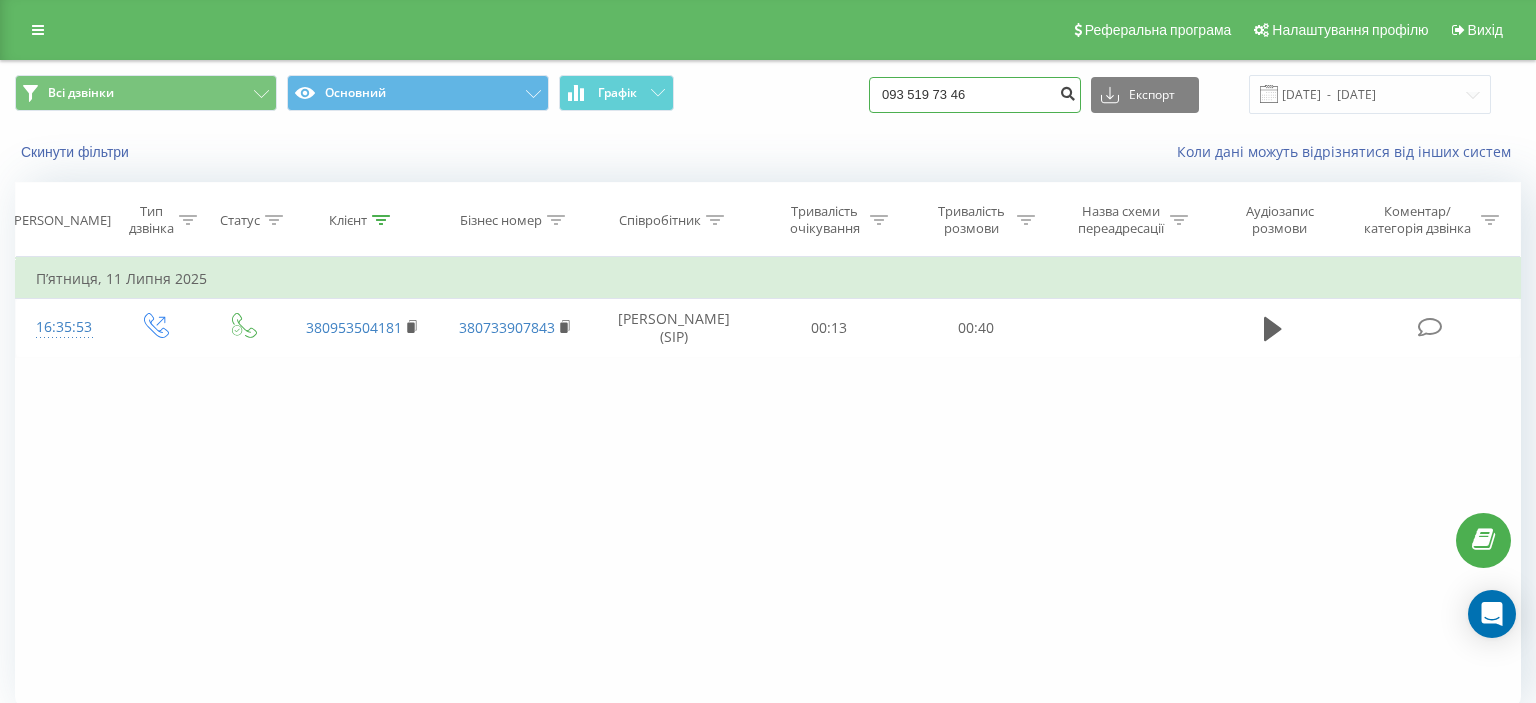 type on "093 519 73 46" 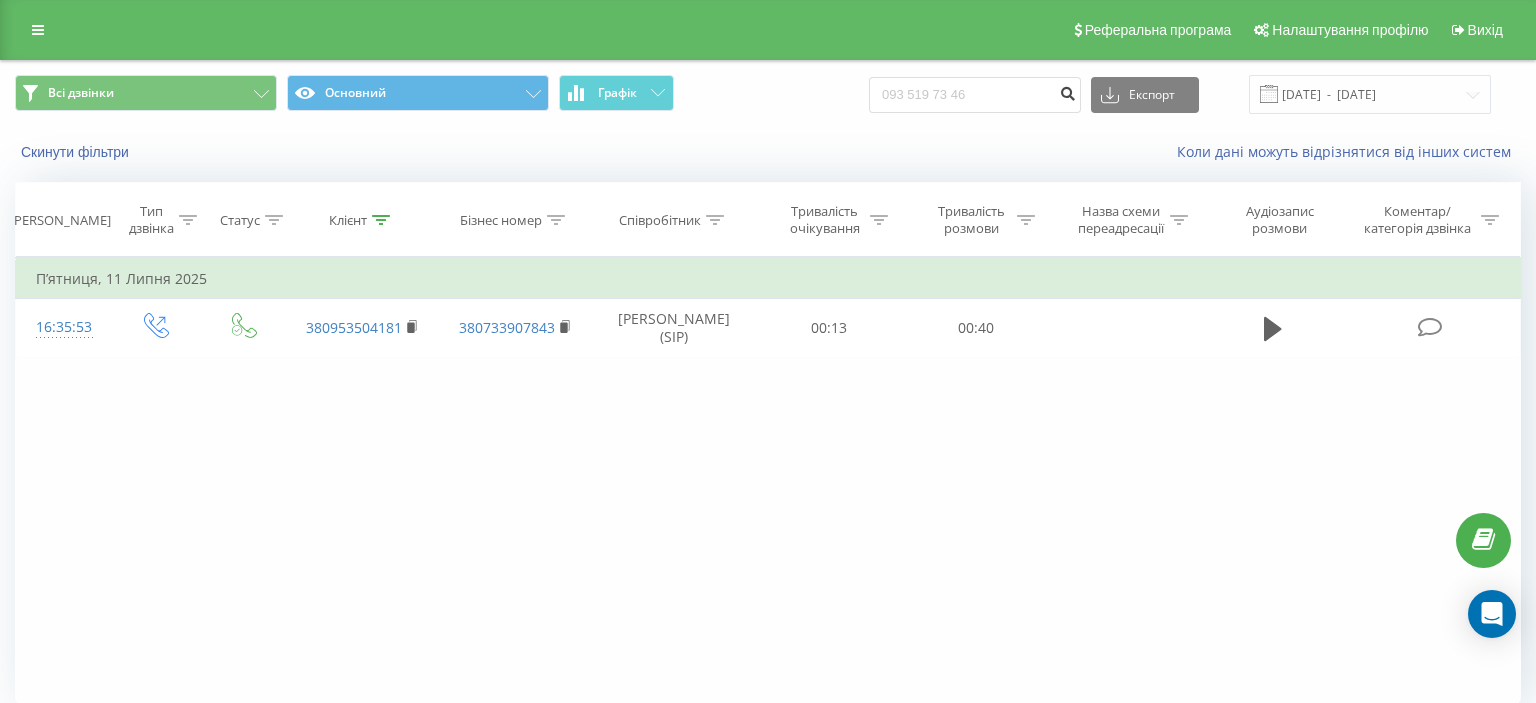 click at bounding box center [1067, 91] 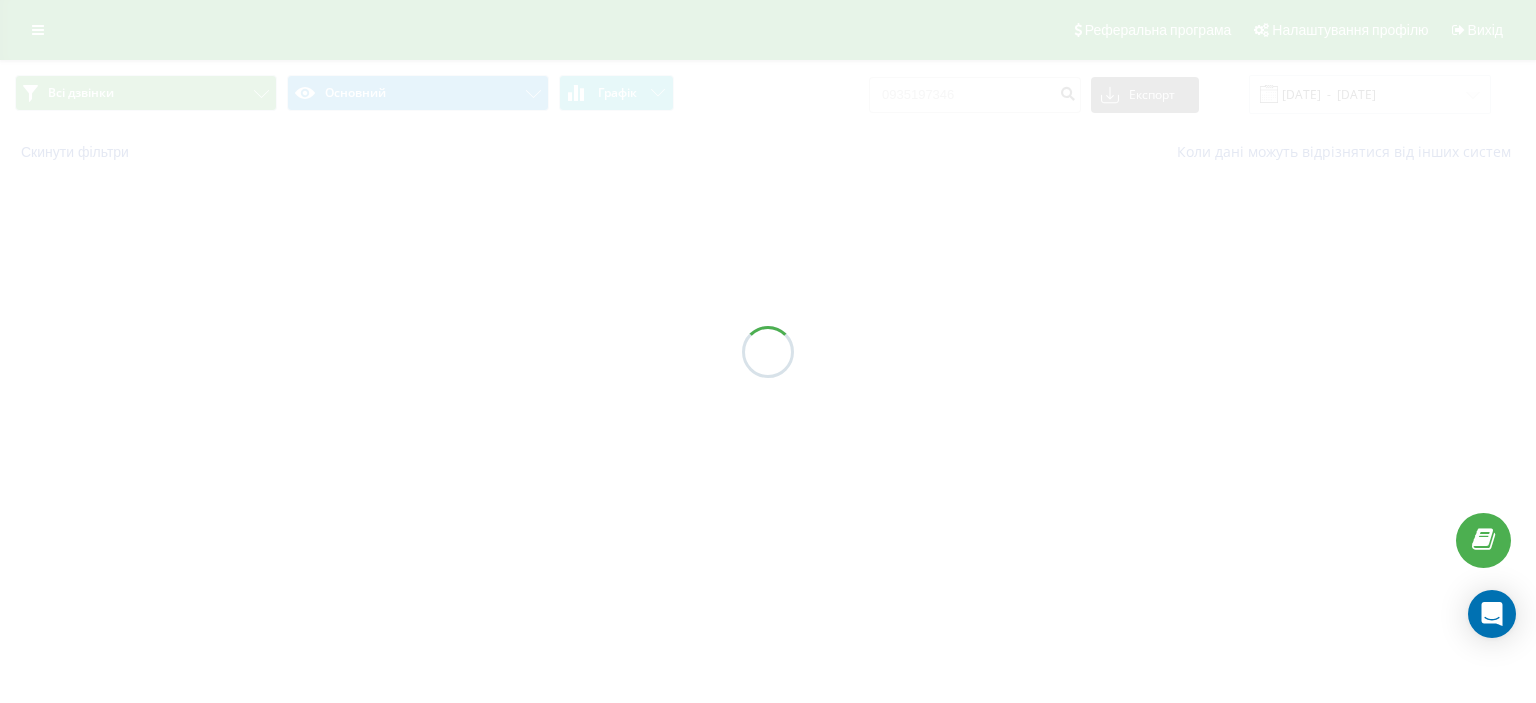 scroll, scrollTop: 0, scrollLeft: 0, axis: both 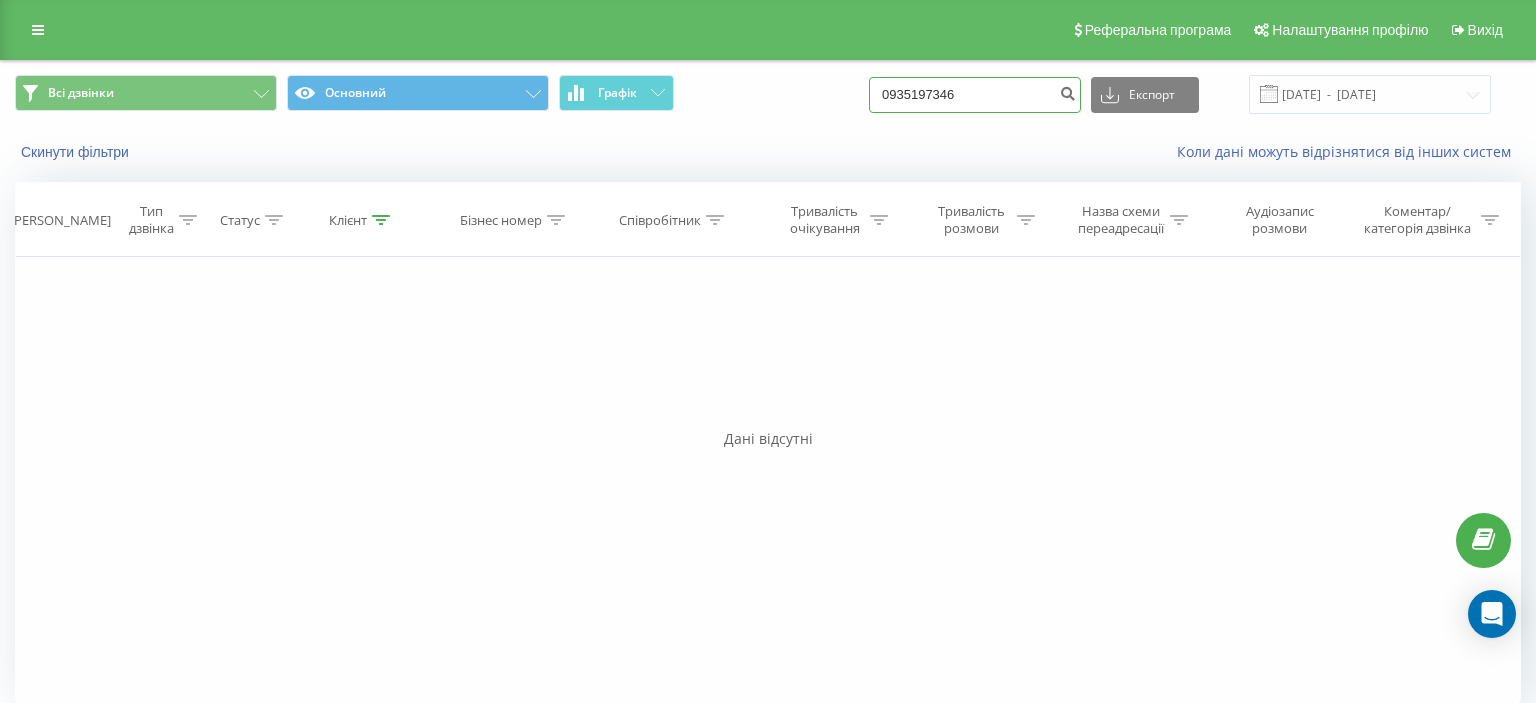 drag, startPoint x: 907, startPoint y: 92, endPoint x: 1023, endPoint y: 105, distance: 116.72617 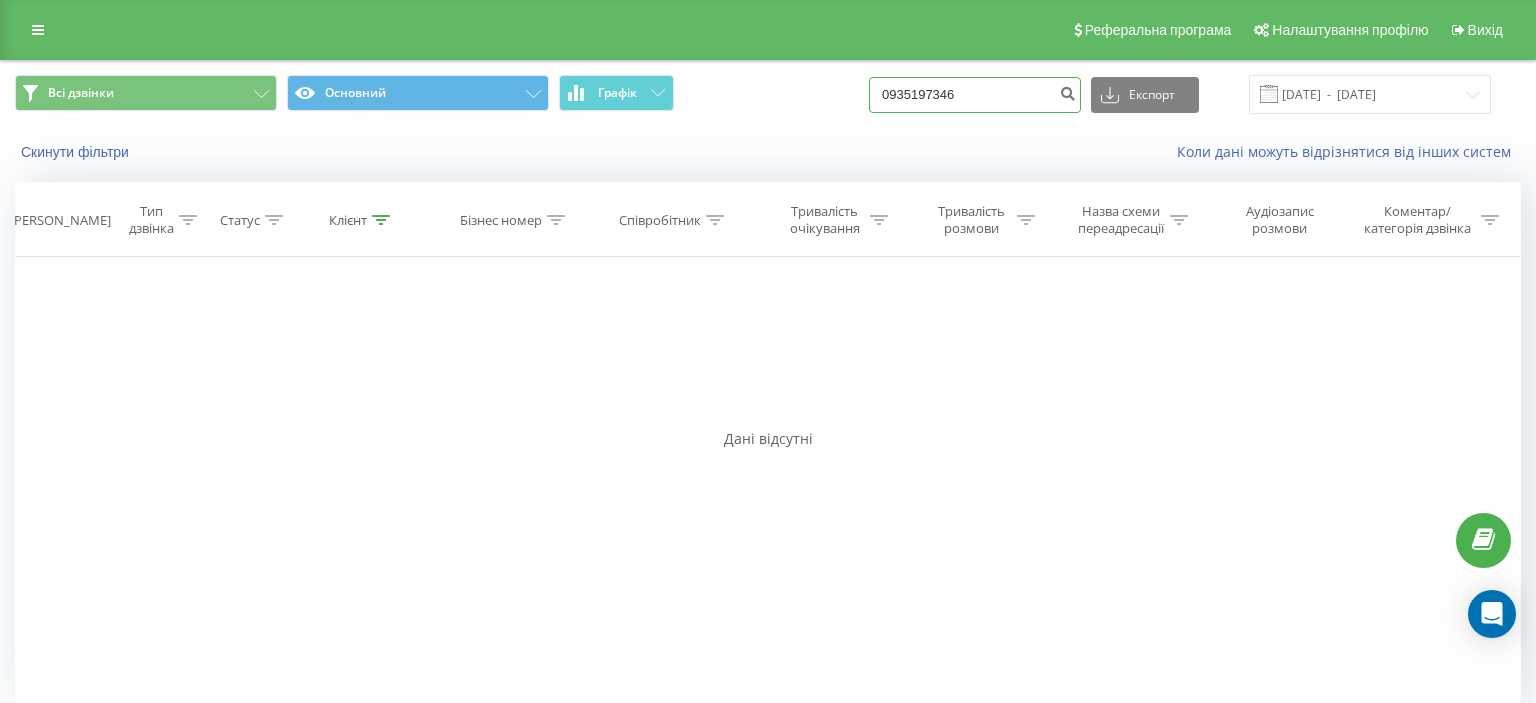 paste on "[PHONE_NUMBER]" 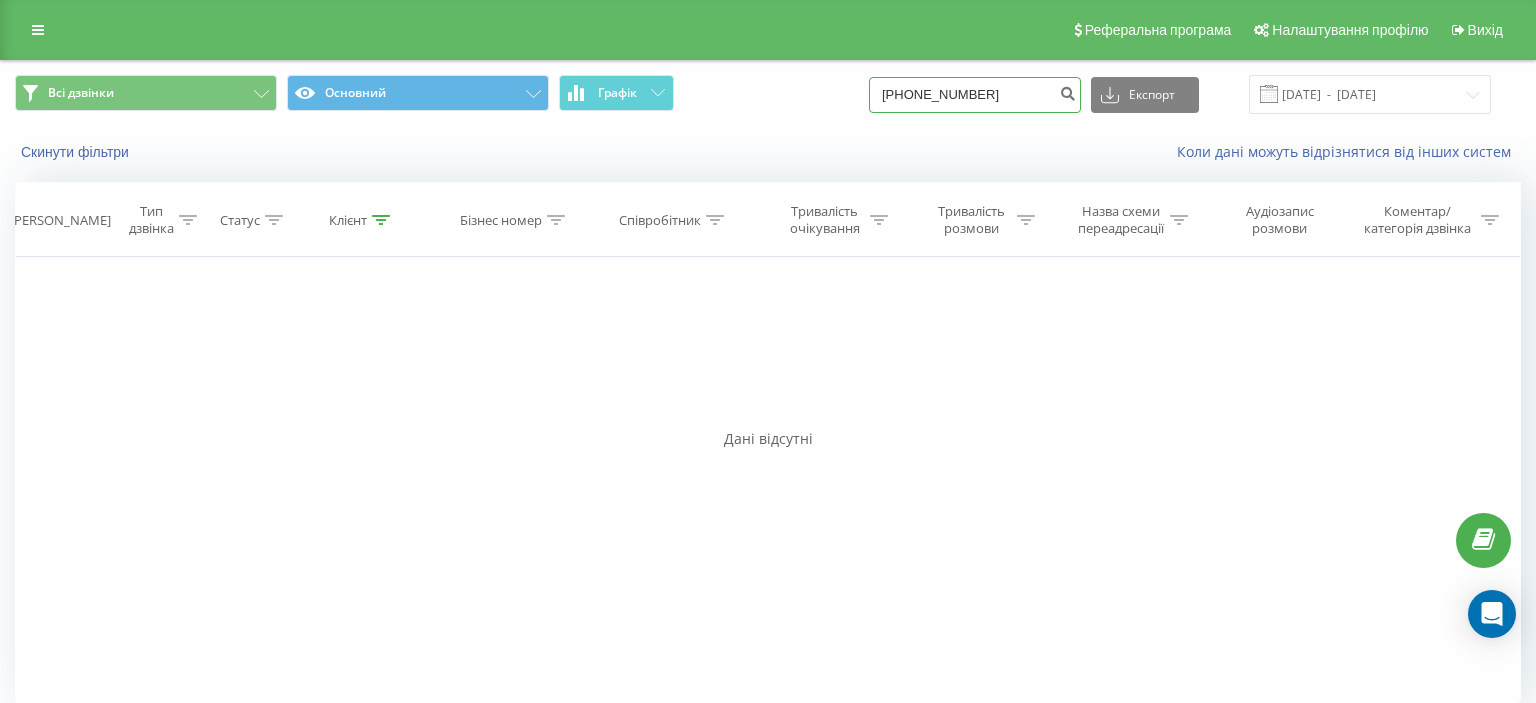 click on "[PHONE_NUMBER]" at bounding box center [975, 95] 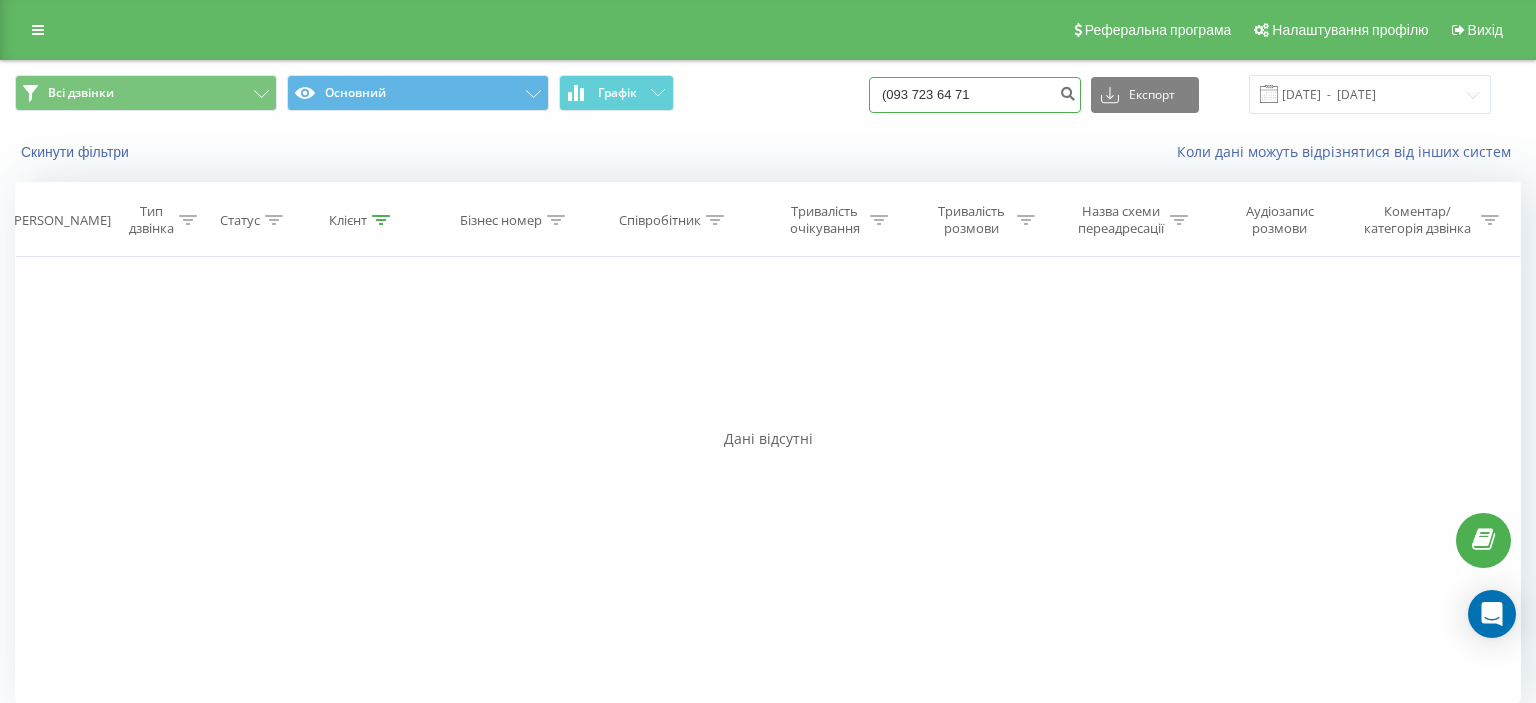 click on "(093 723 64 71" at bounding box center [975, 95] 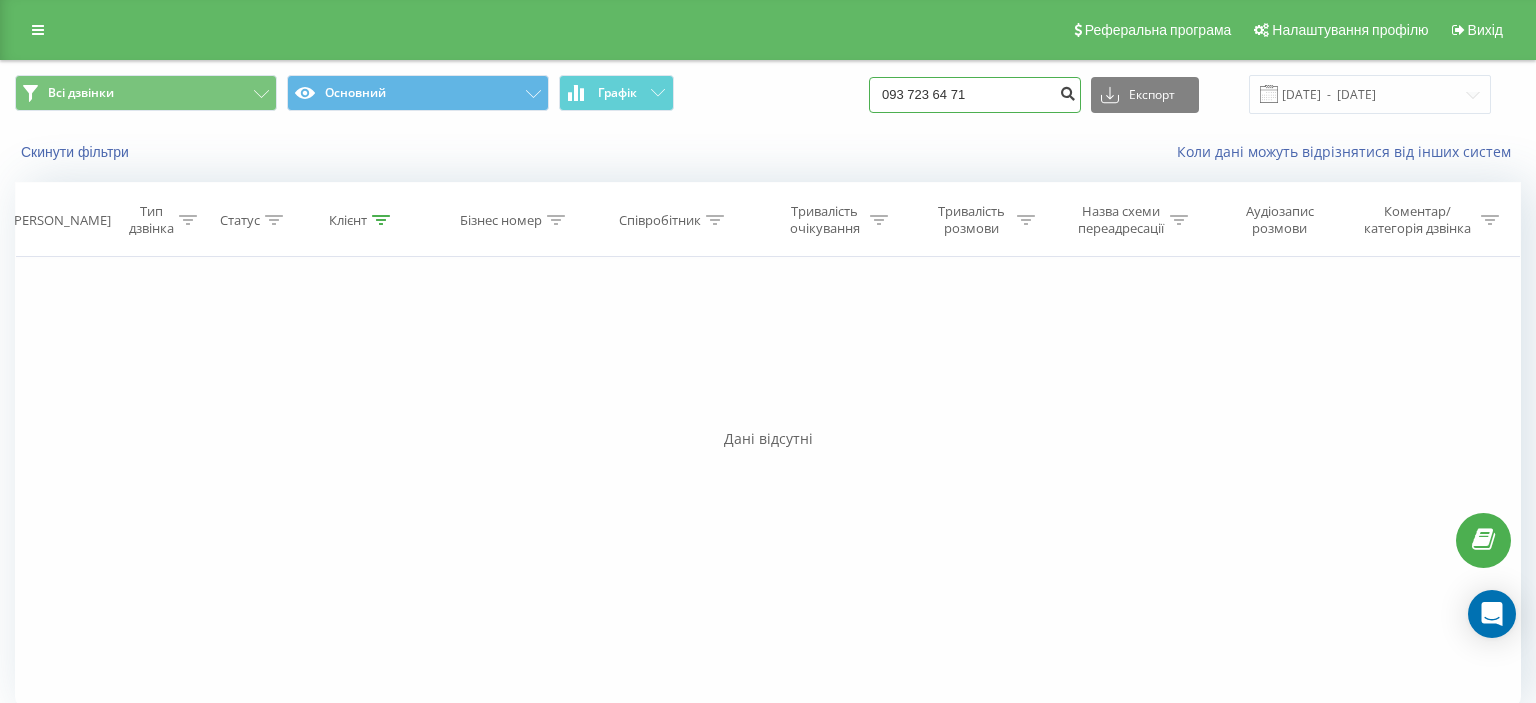 type on "093 723 64 71" 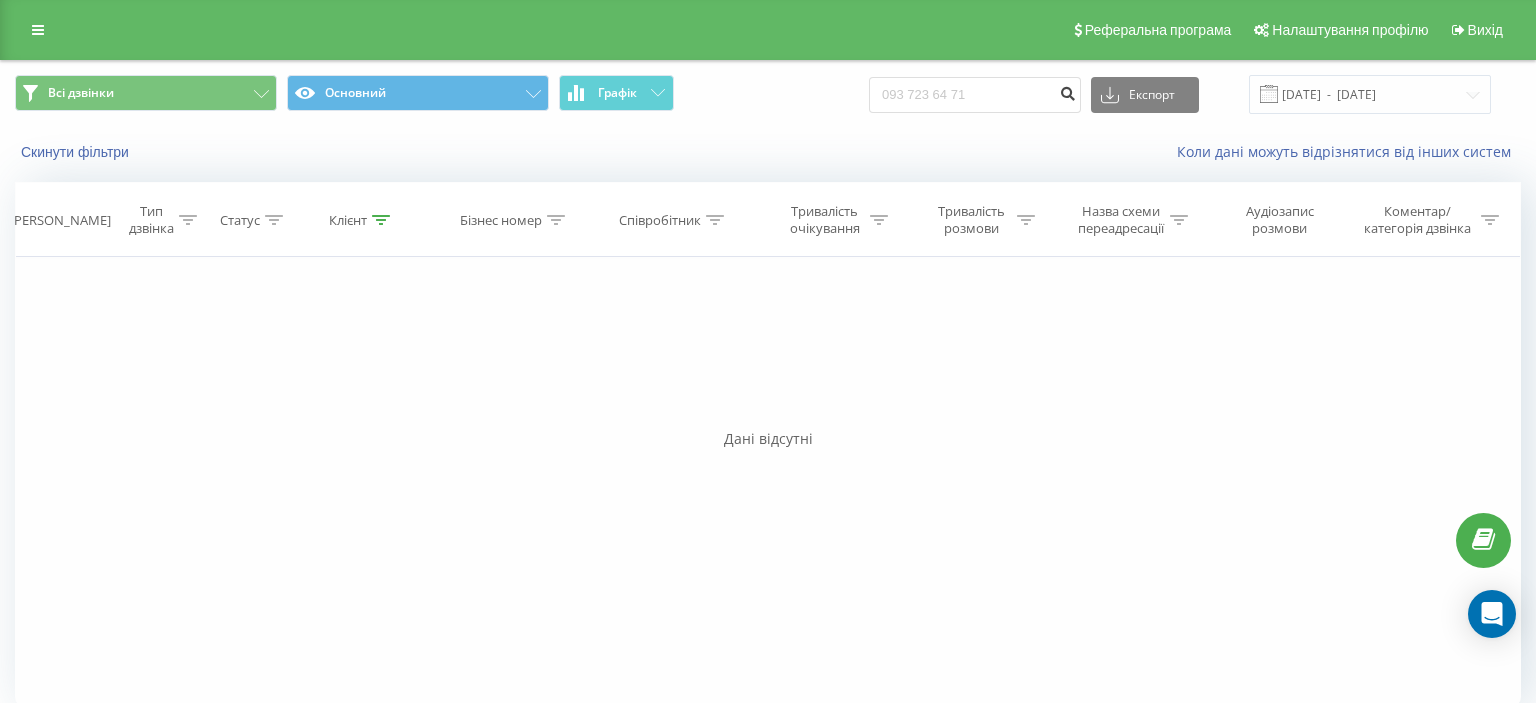 click at bounding box center (1067, 91) 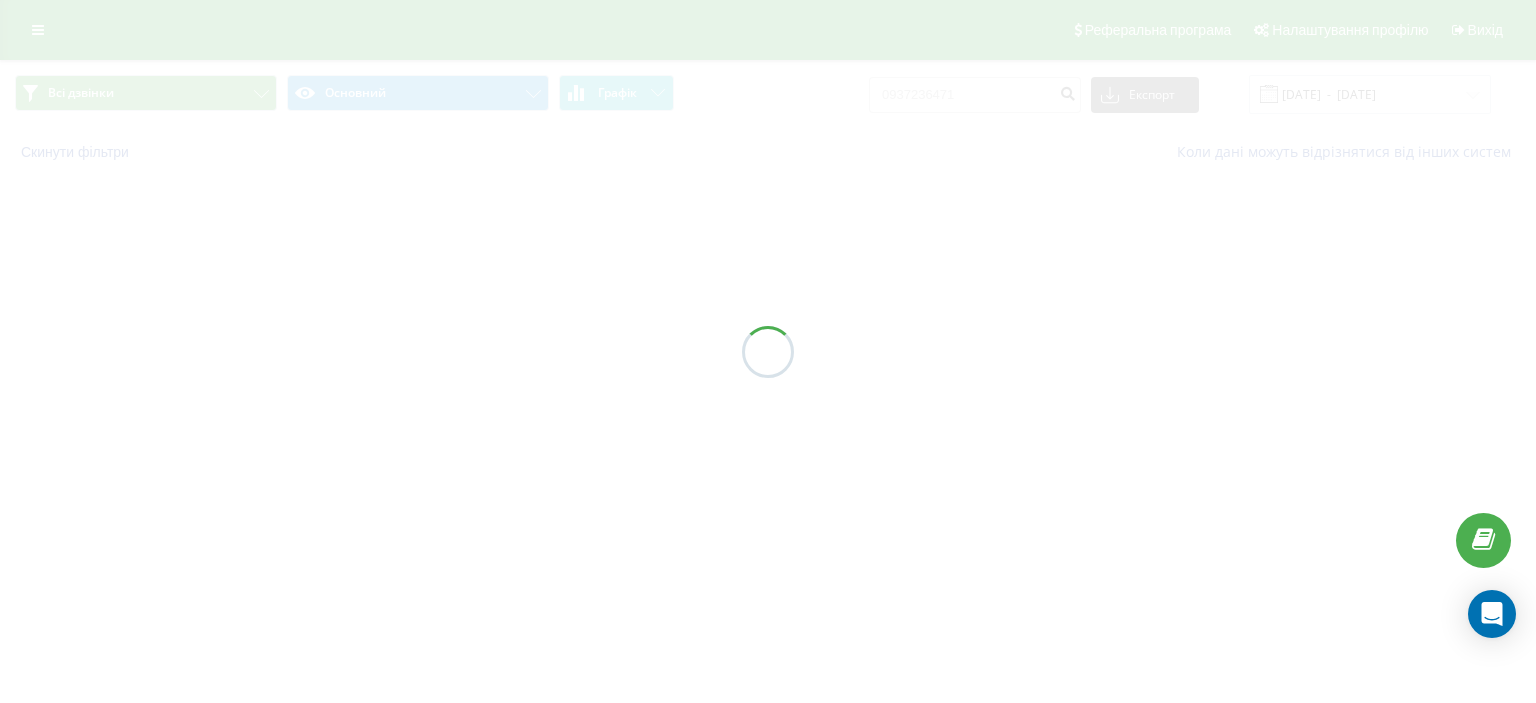 scroll, scrollTop: 0, scrollLeft: 0, axis: both 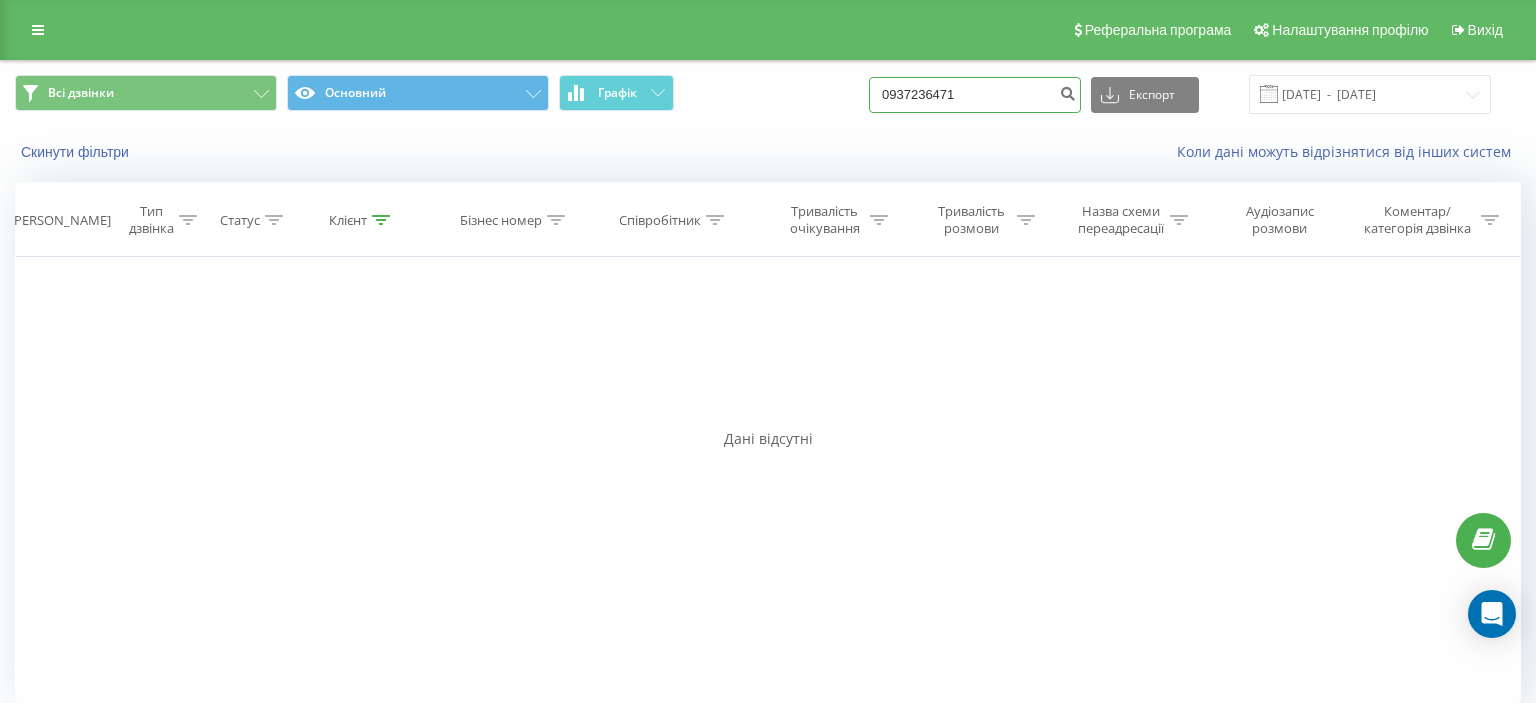 drag, startPoint x: 905, startPoint y: 95, endPoint x: 1019, endPoint y: 94, distance: 114.00439 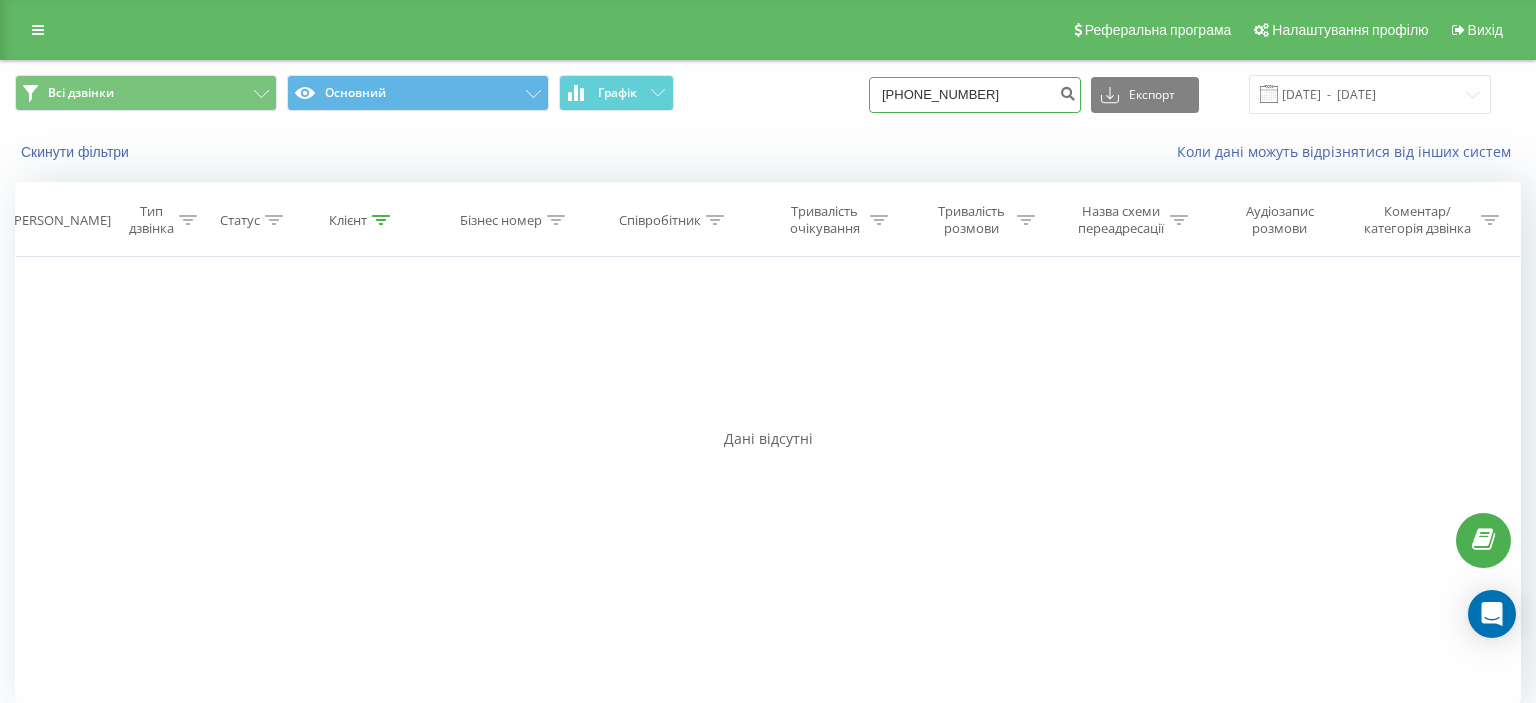 click on "(050) 267 93 95" at bounding box center (975, 95) 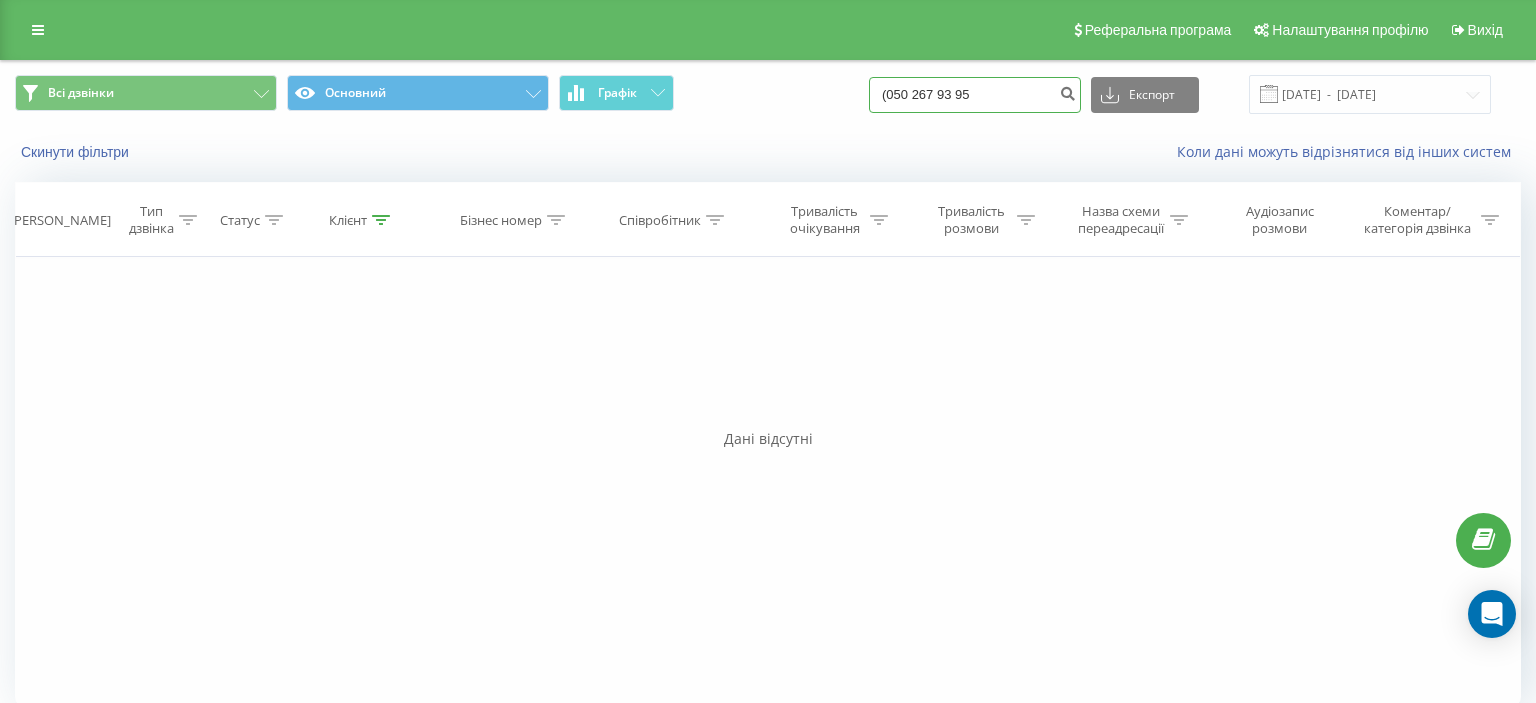 click on "(050 267 93 95" at bounding box center [975, 95] 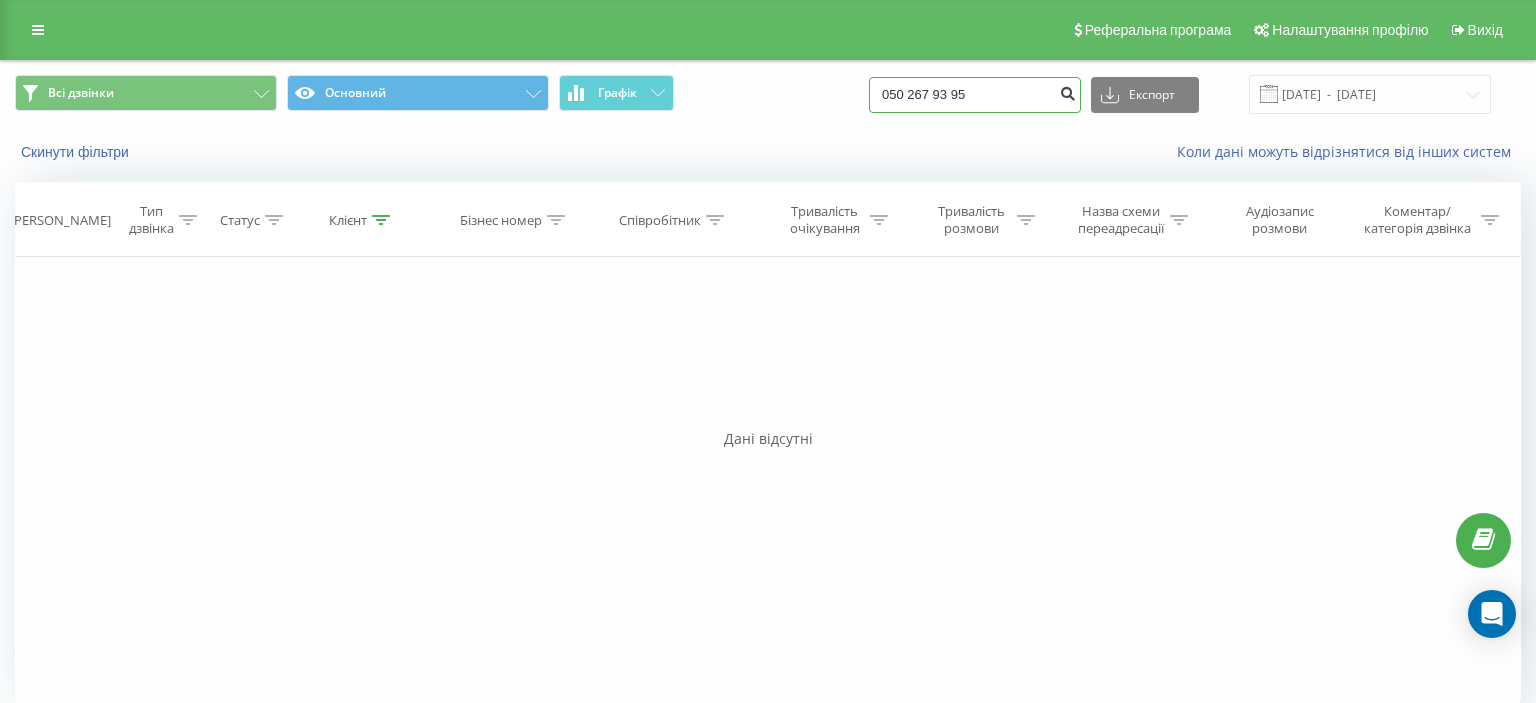 type on "050 267 93 95" 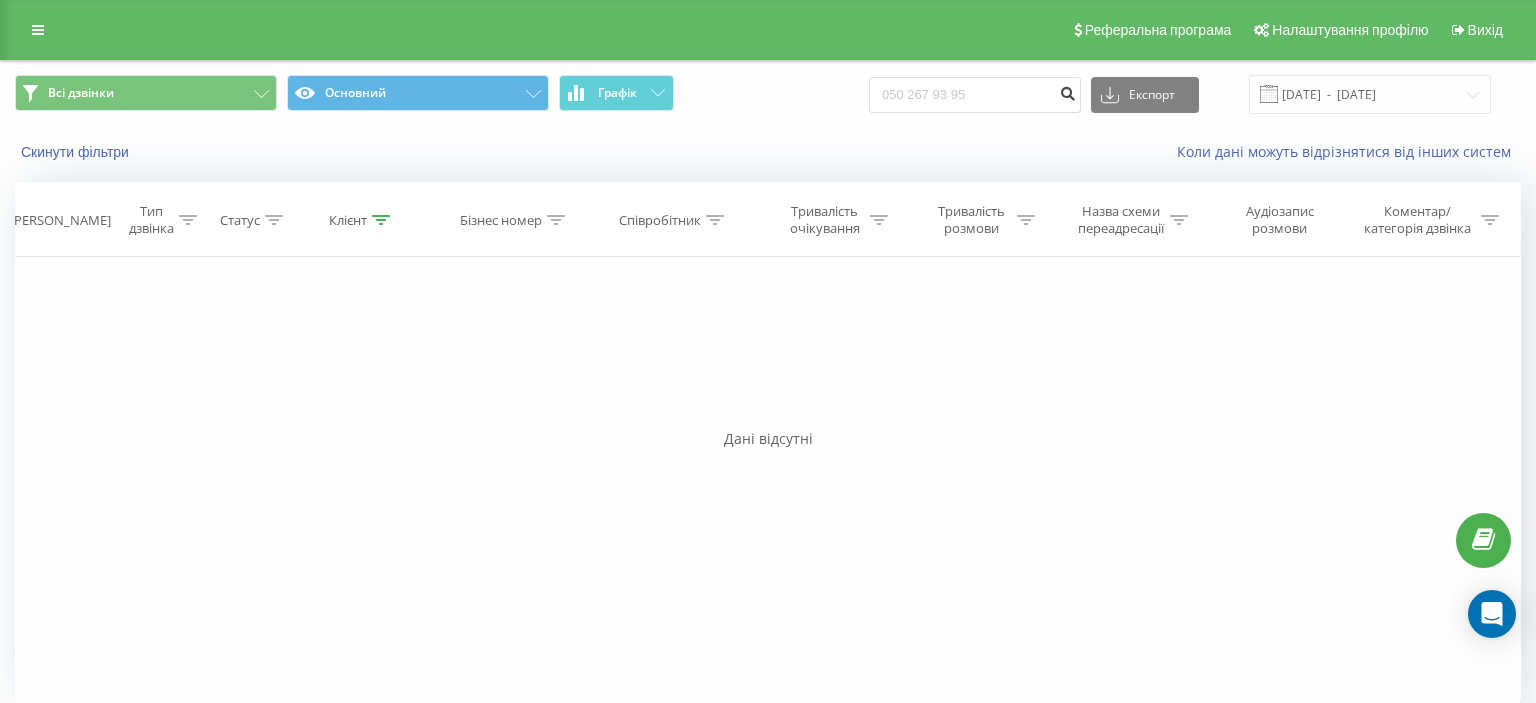 click at bounding box center [1067, 95] 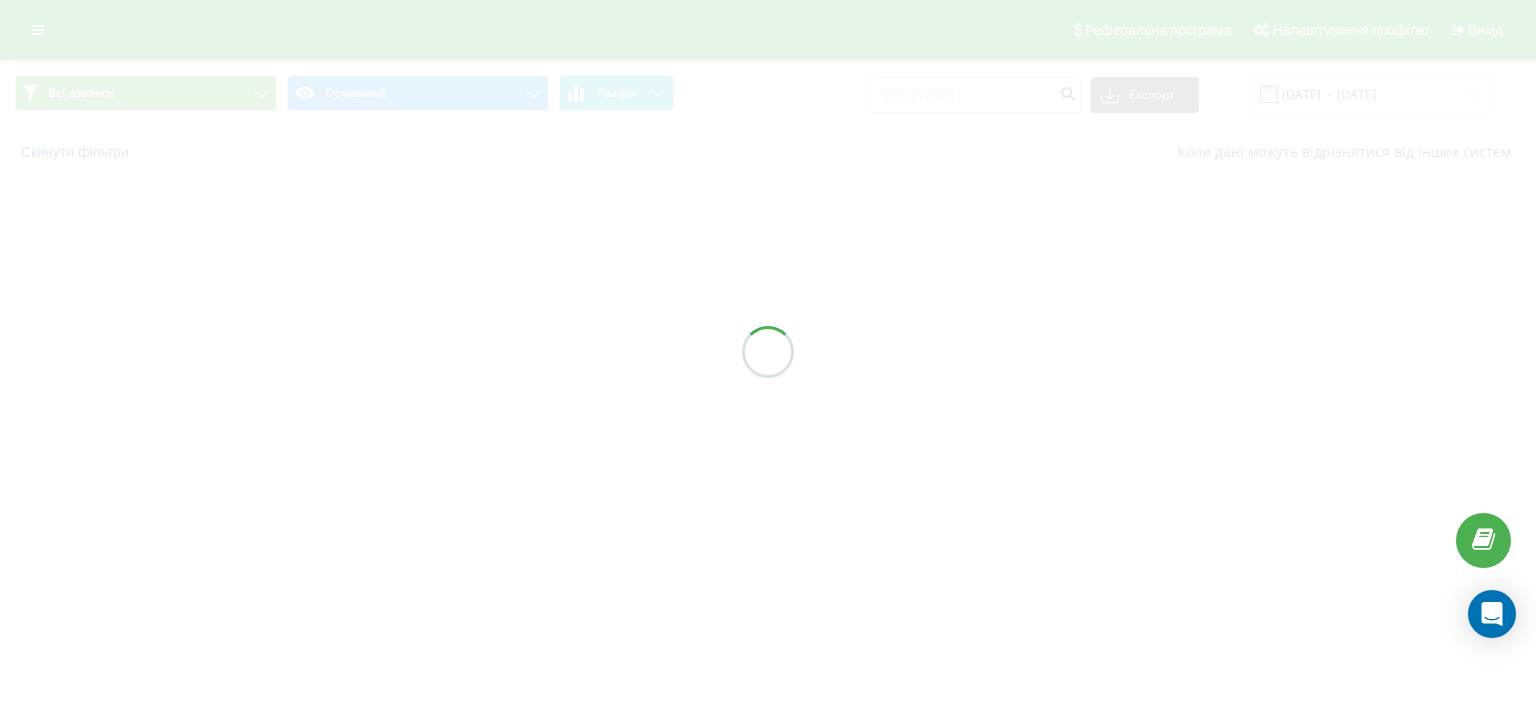 scroll, scrollTop: 0, scrollLeft: 0, axis: both 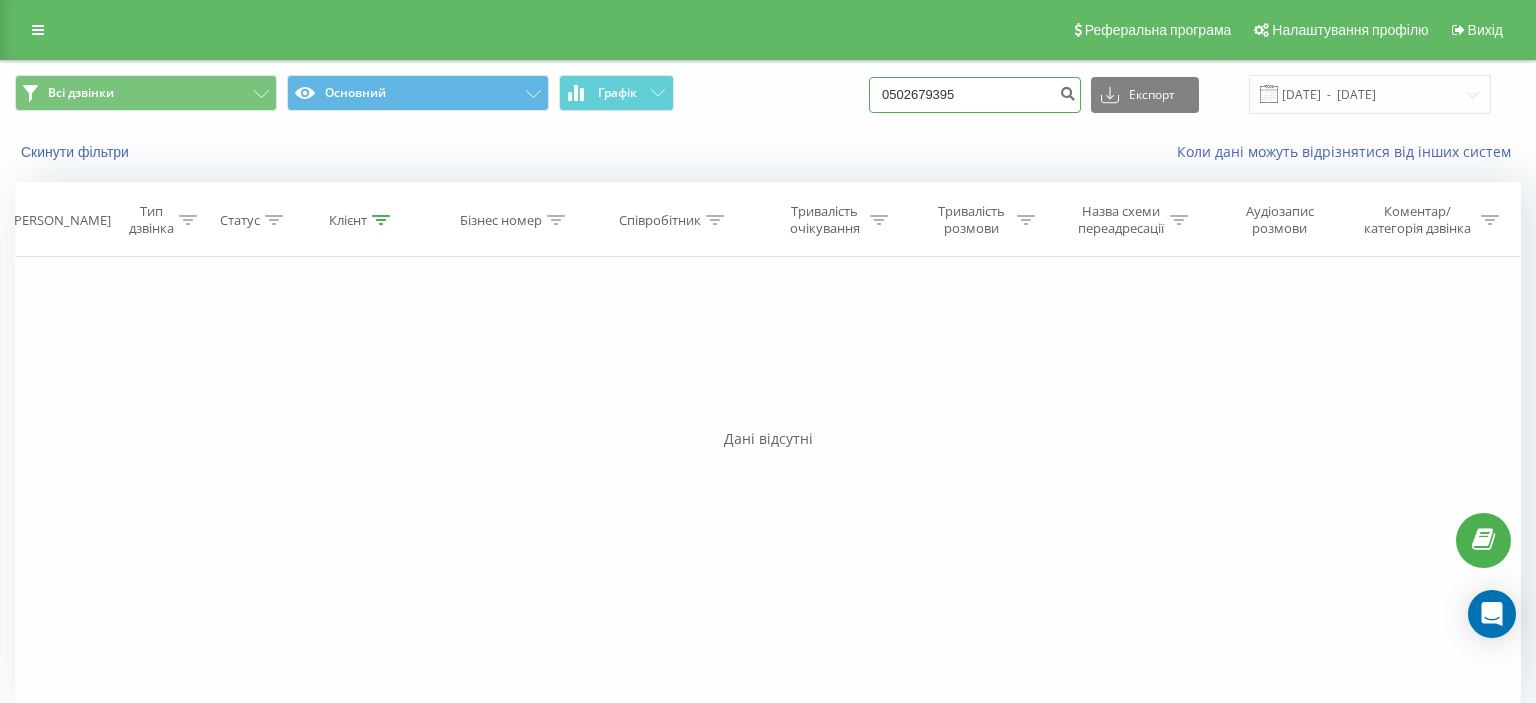 drag, startPoint x: 906, startPoint y: 100, endPoint x: 1020, endPoint y: 94, distance: 114.15778 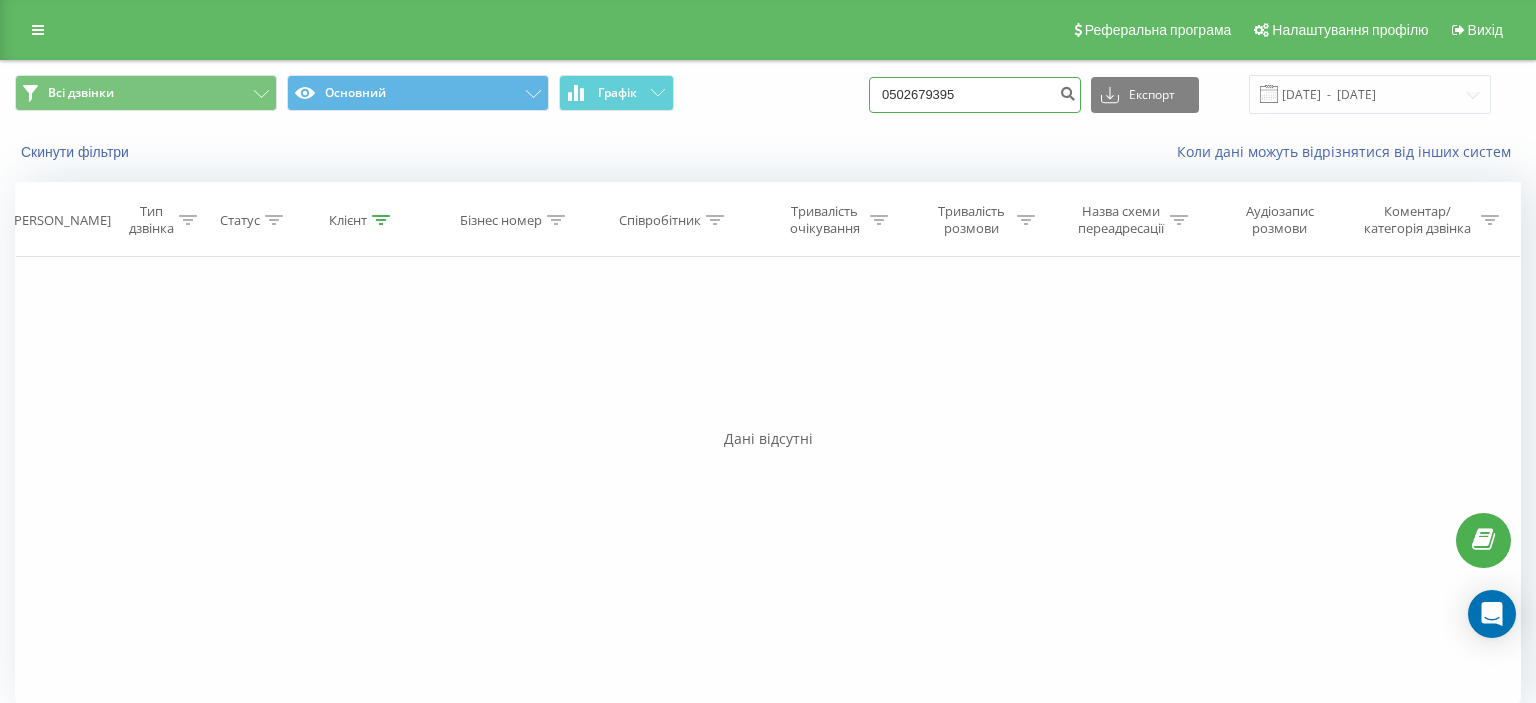 paste on "(097) 492 00 59" 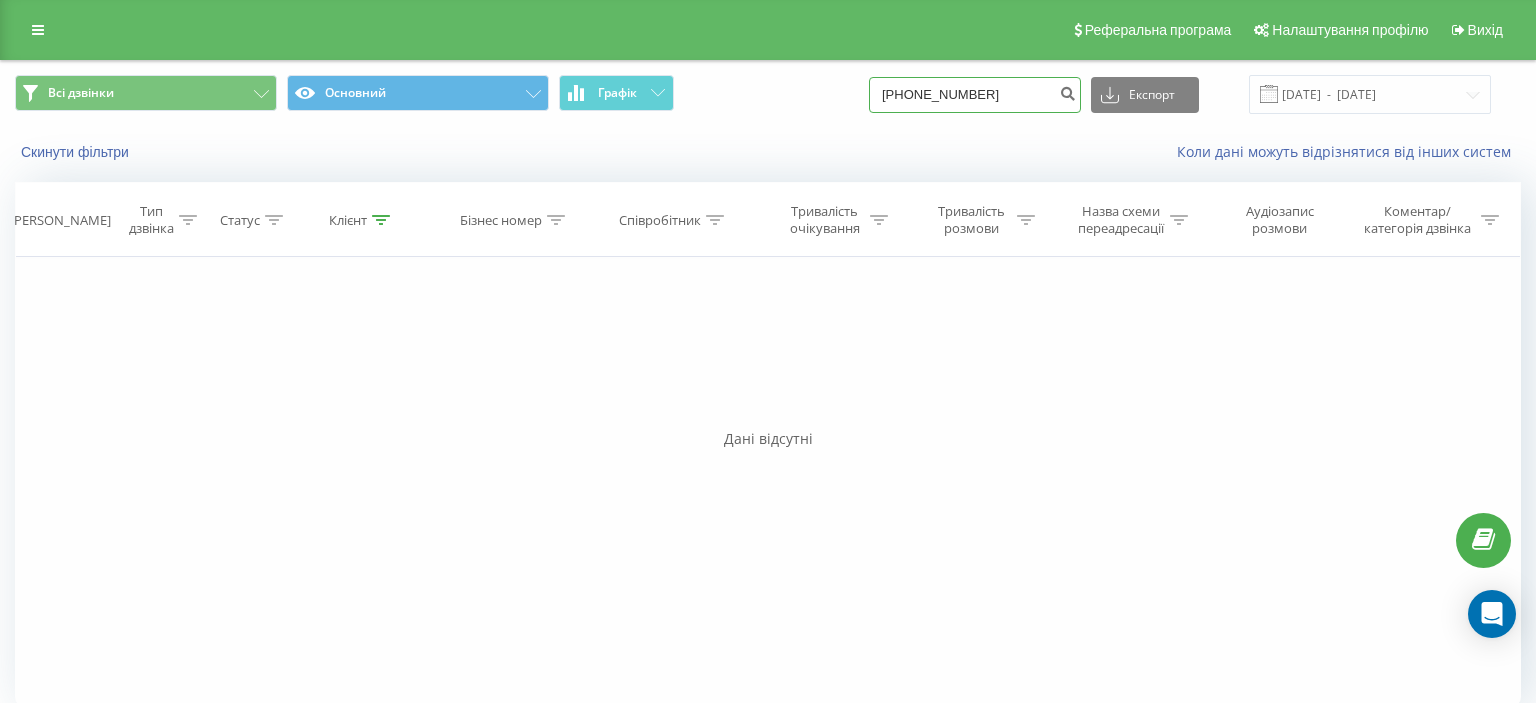 click on "(097) 492 00 59" at bounding box center (975, 95) 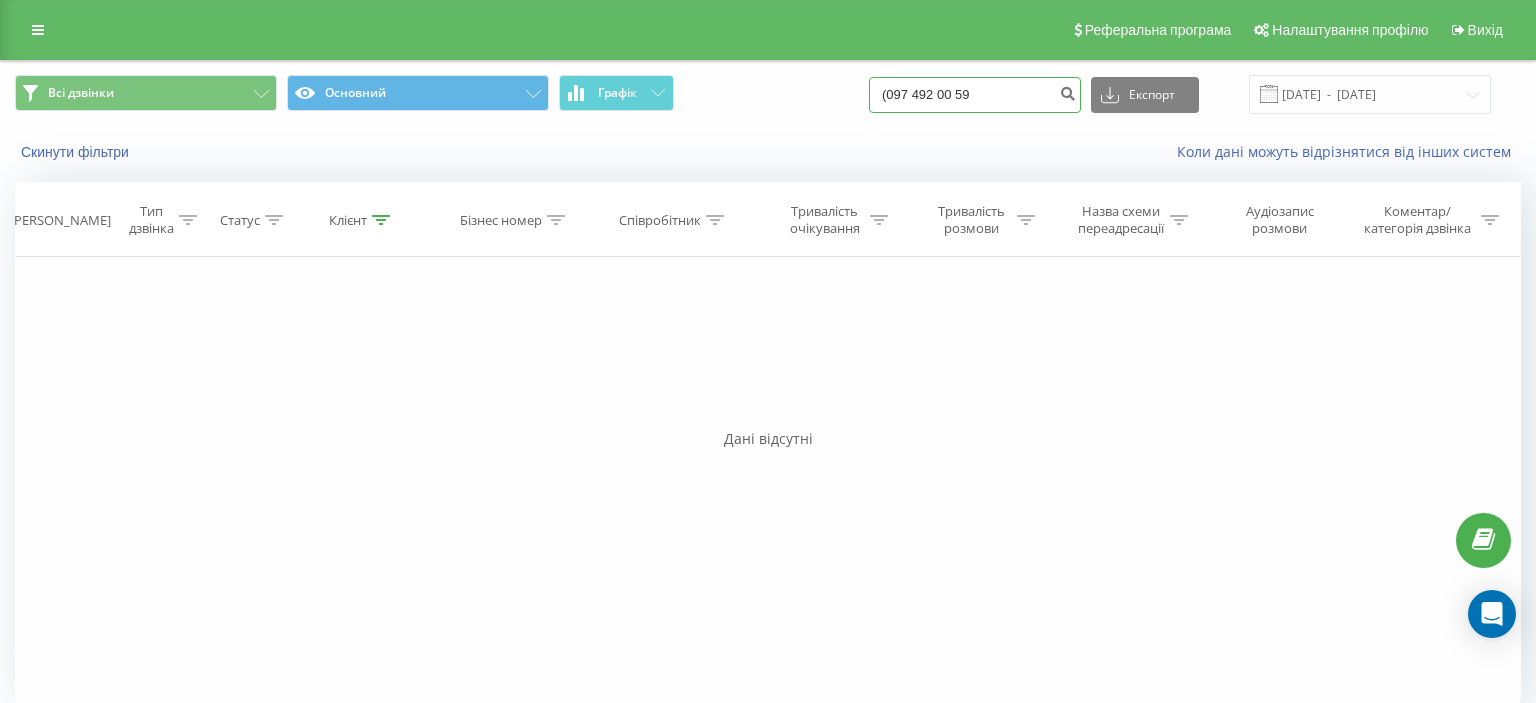 click on "(097 492 00 59" at bounding box center (975, 95) 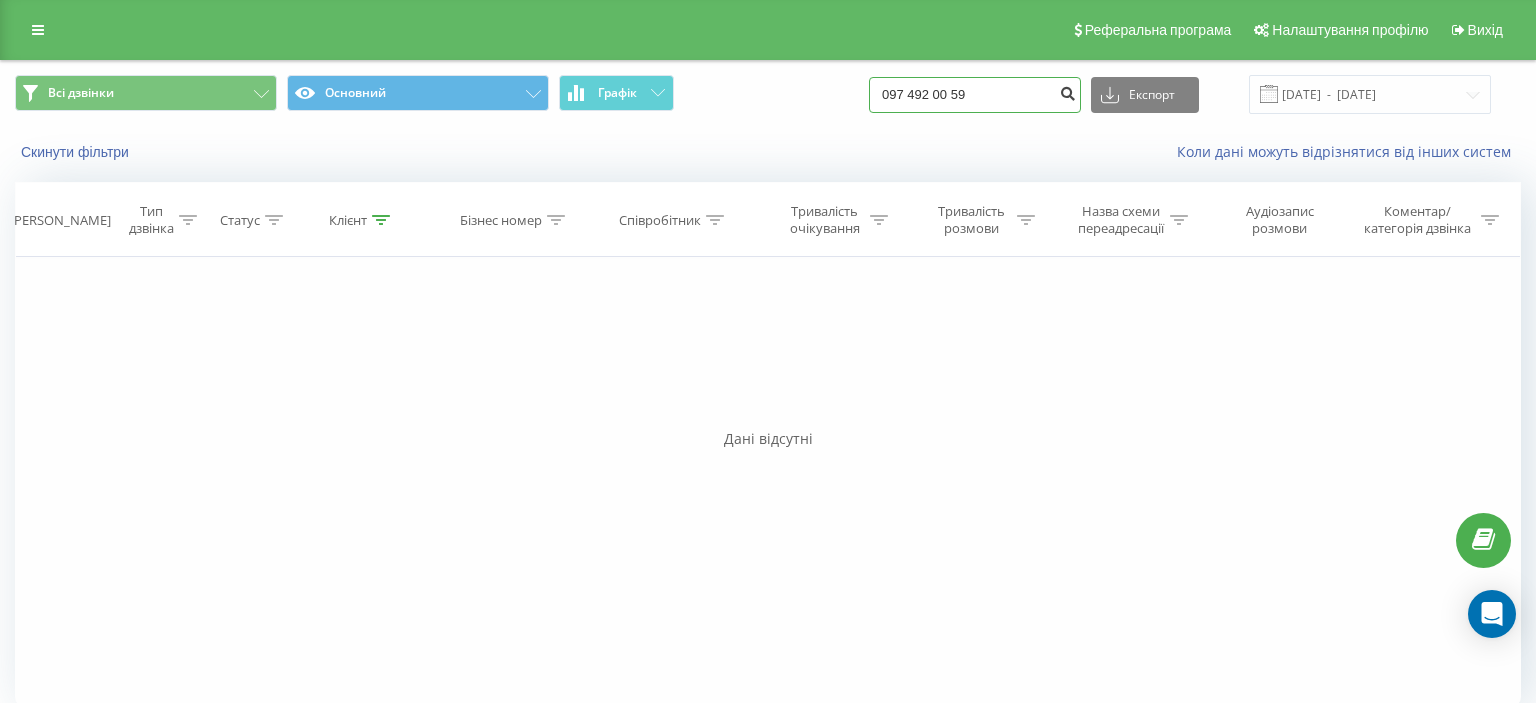 type on "097 492 00 59" 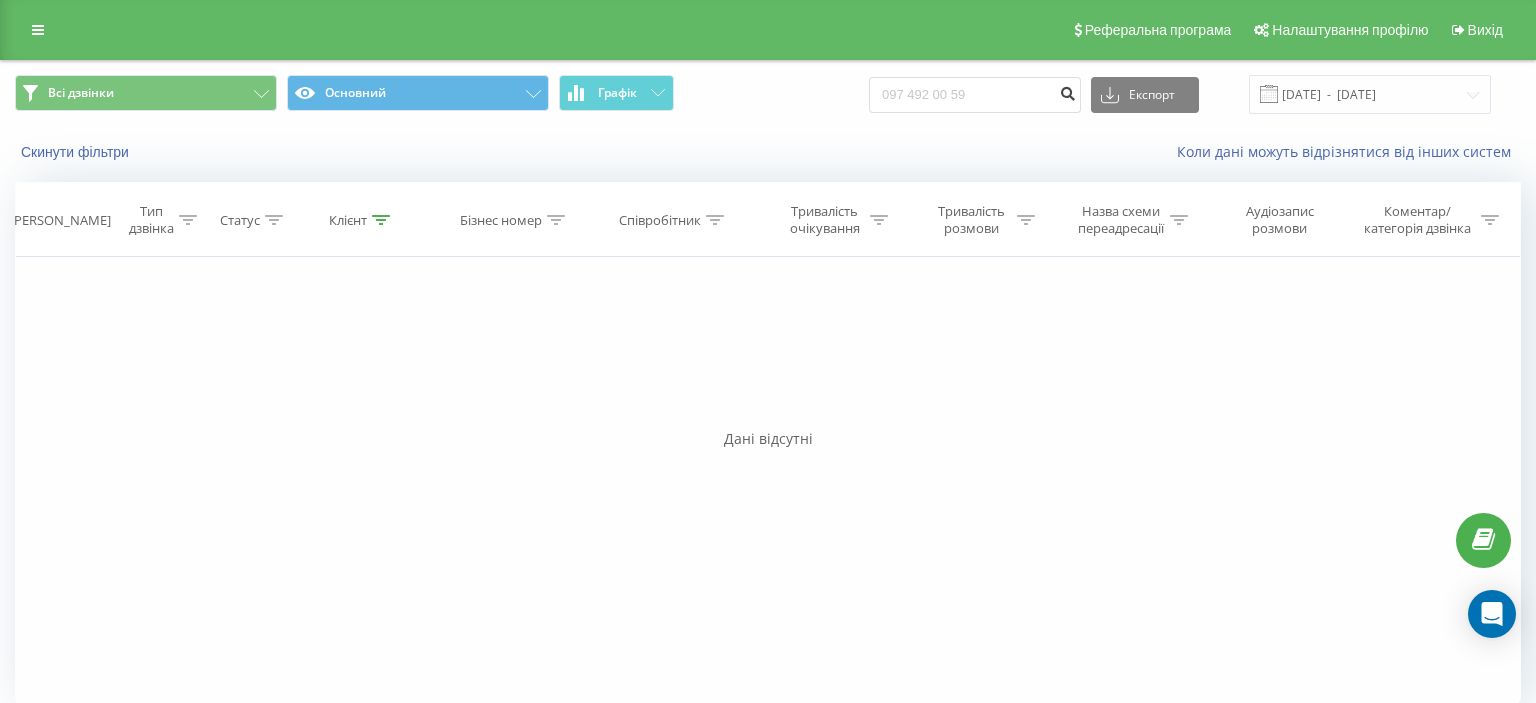 click at bounding box center [1067, 91] 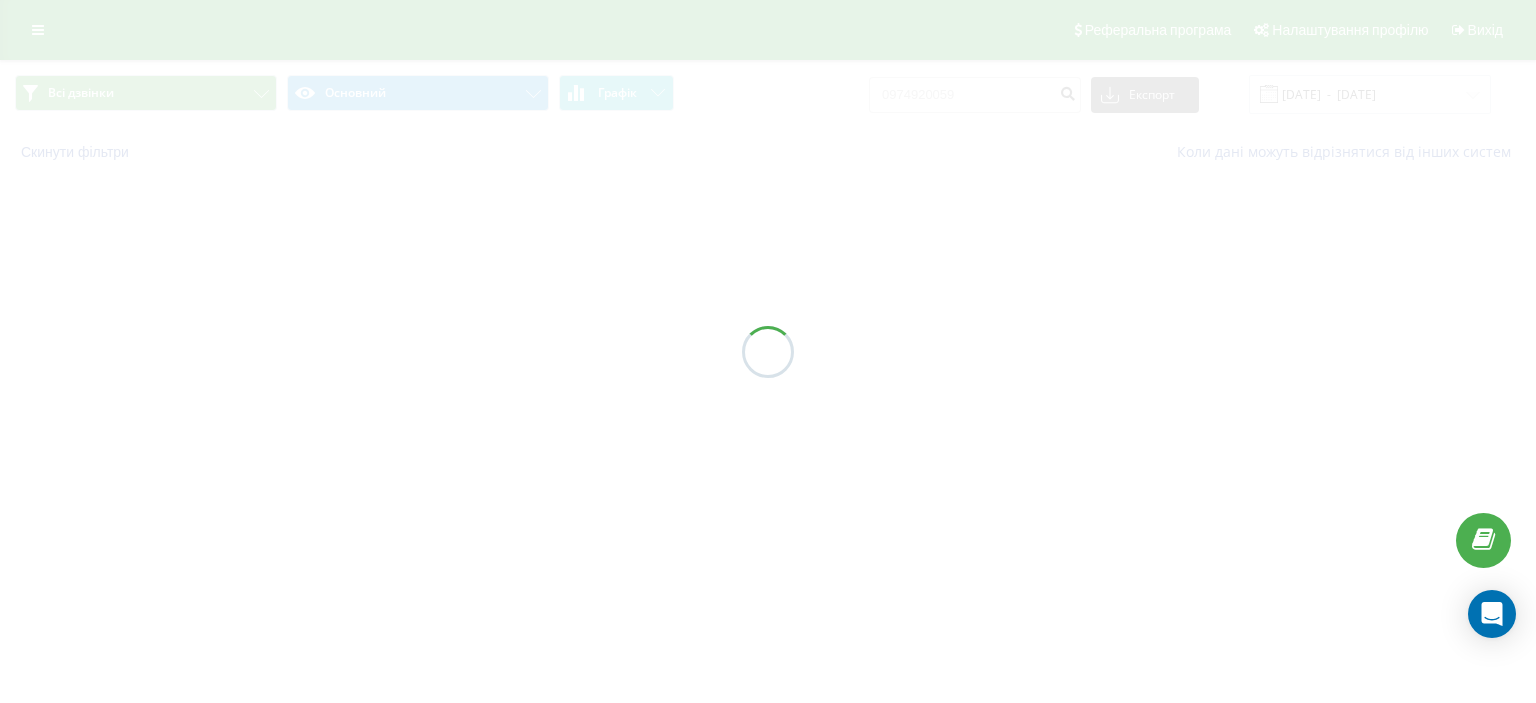 scroll, scrollTop: 0, scrollLeft: 0, axis: both 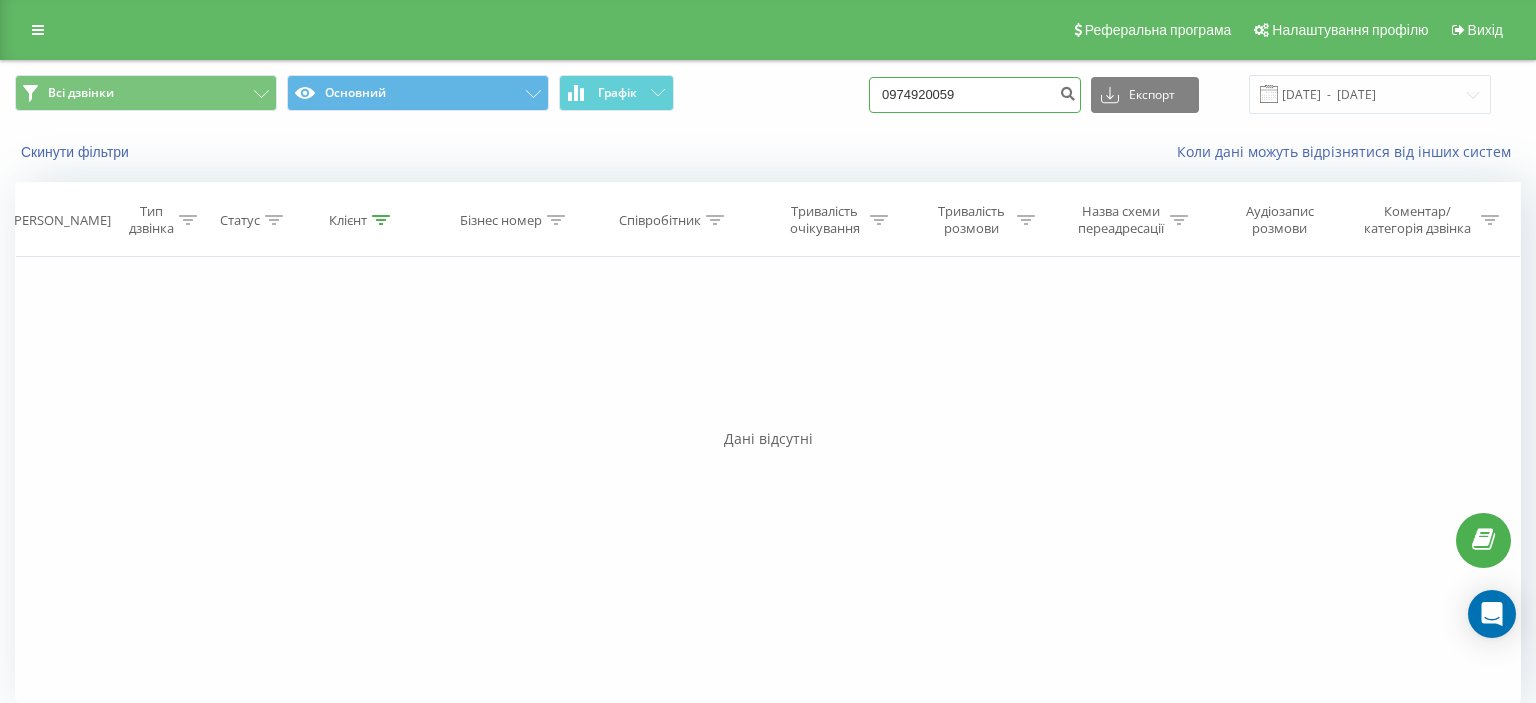 drag, startPoint x: 903, startPoint y: 98, endPoint x: 1014, endPoint y: 97, distance: 111.0045 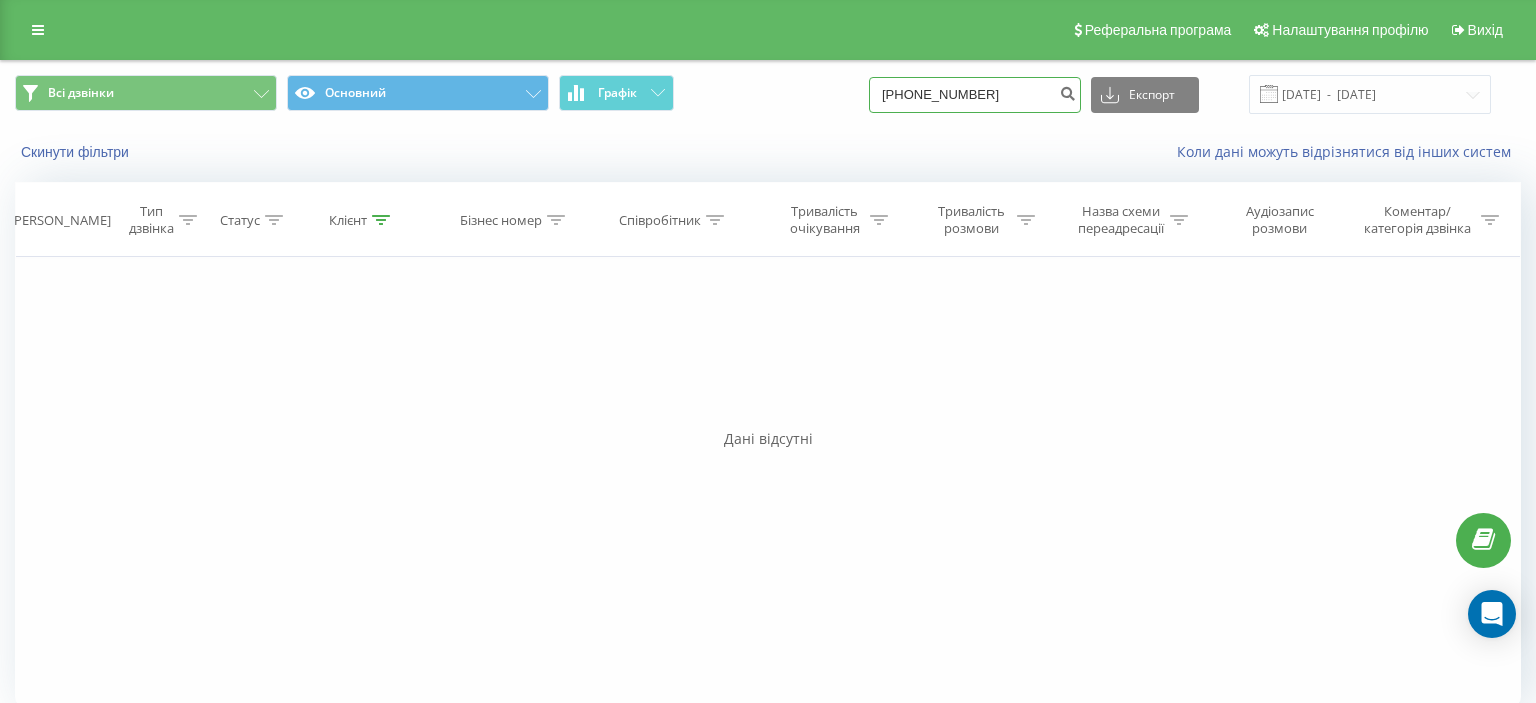 click on "(097) 301 92 42" at bounding box center (975, 95) 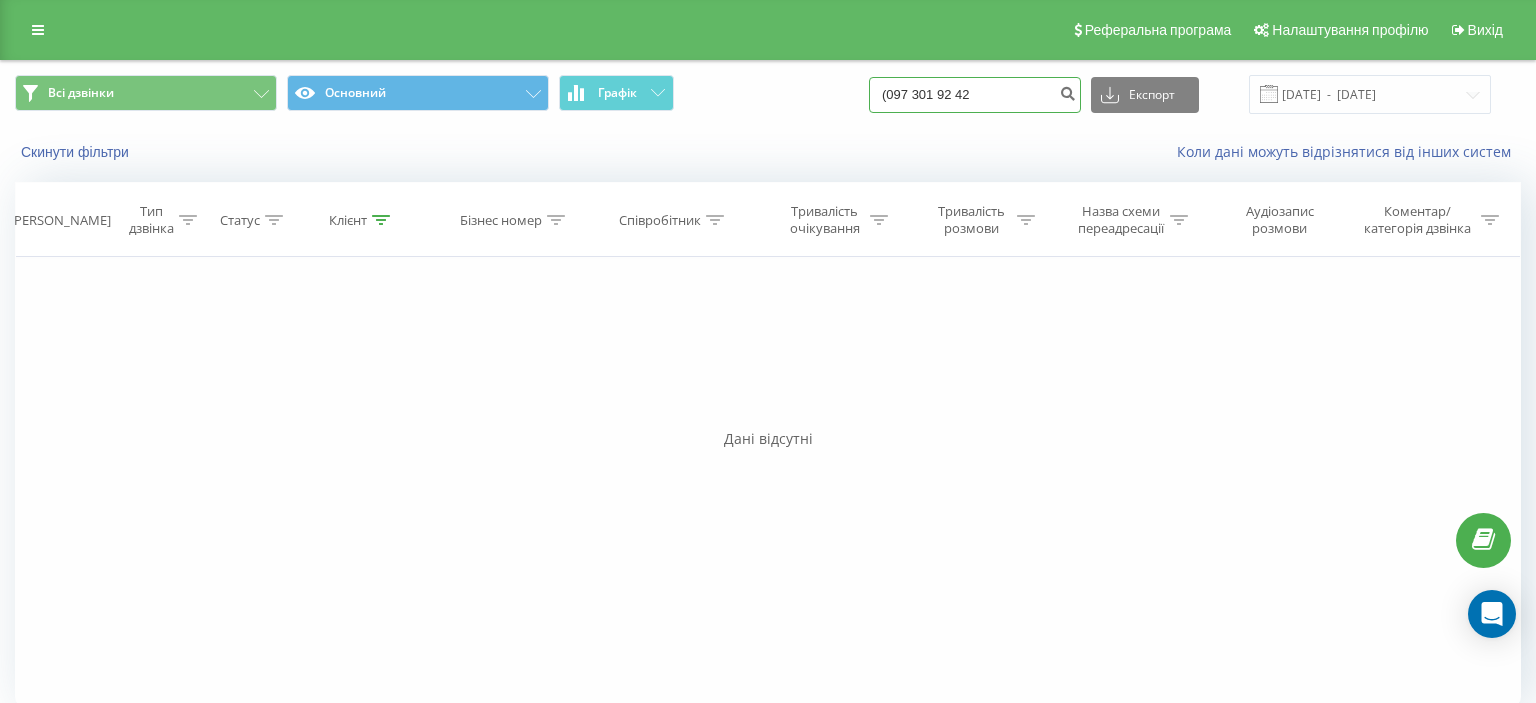 click on "(097 301 92 42" at bounding box center (975, 95) 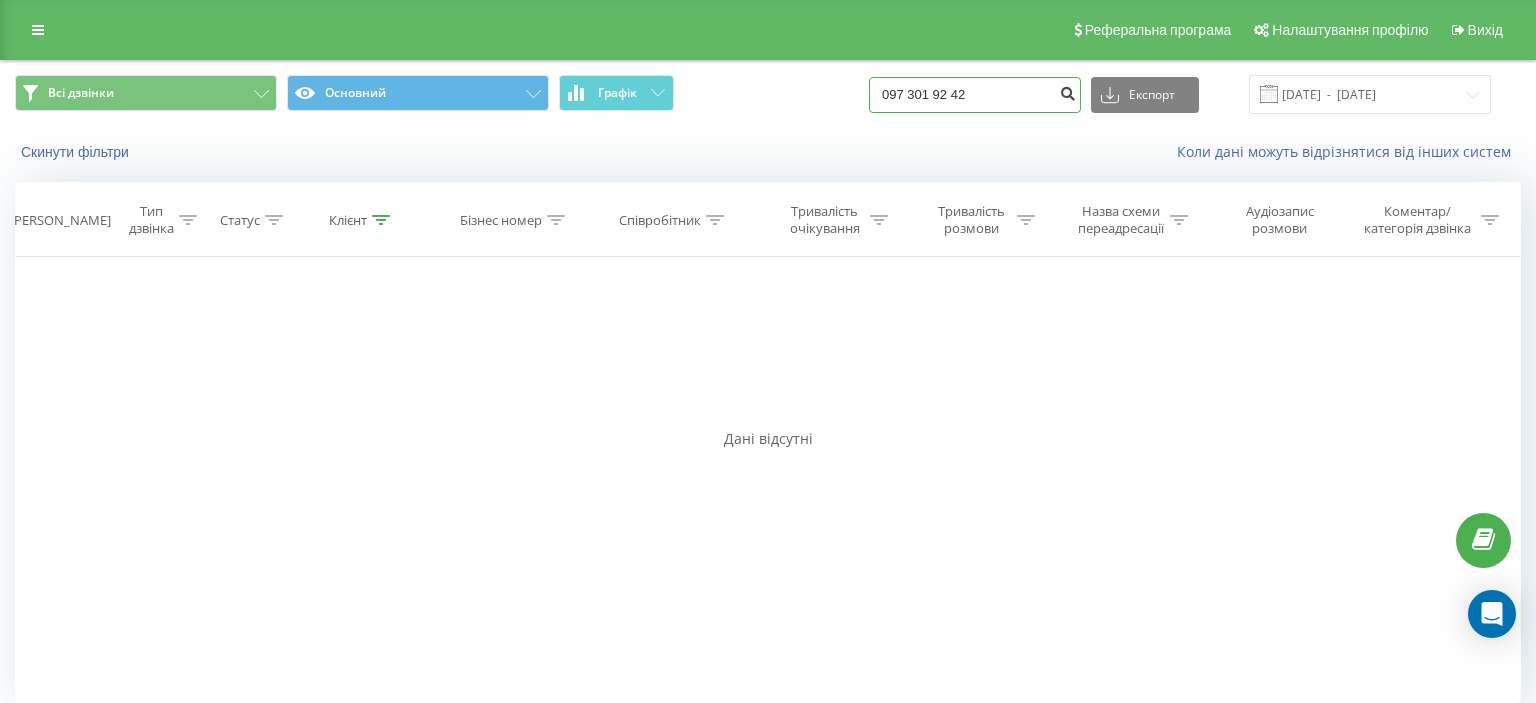 type on "097 301 92 42" 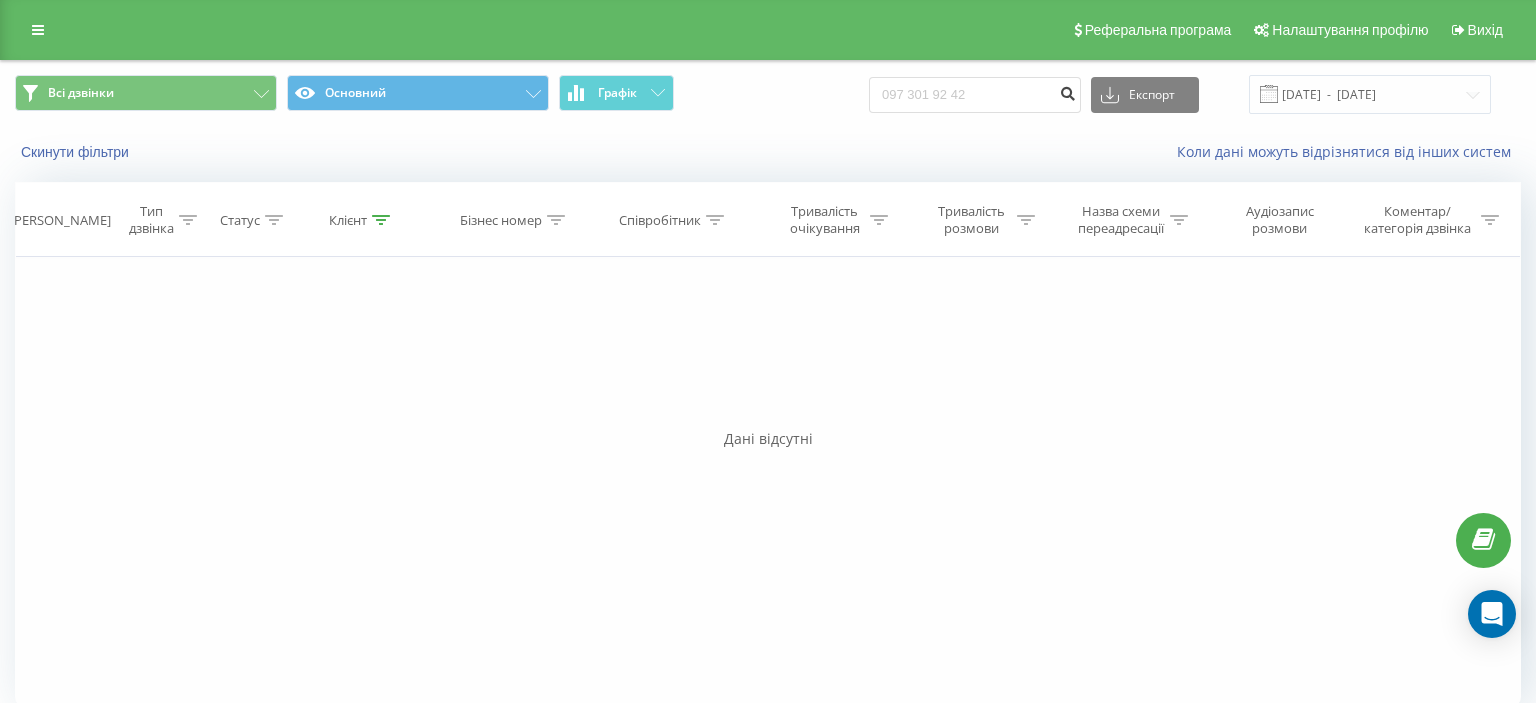 click at bounding box center (1067, 91) 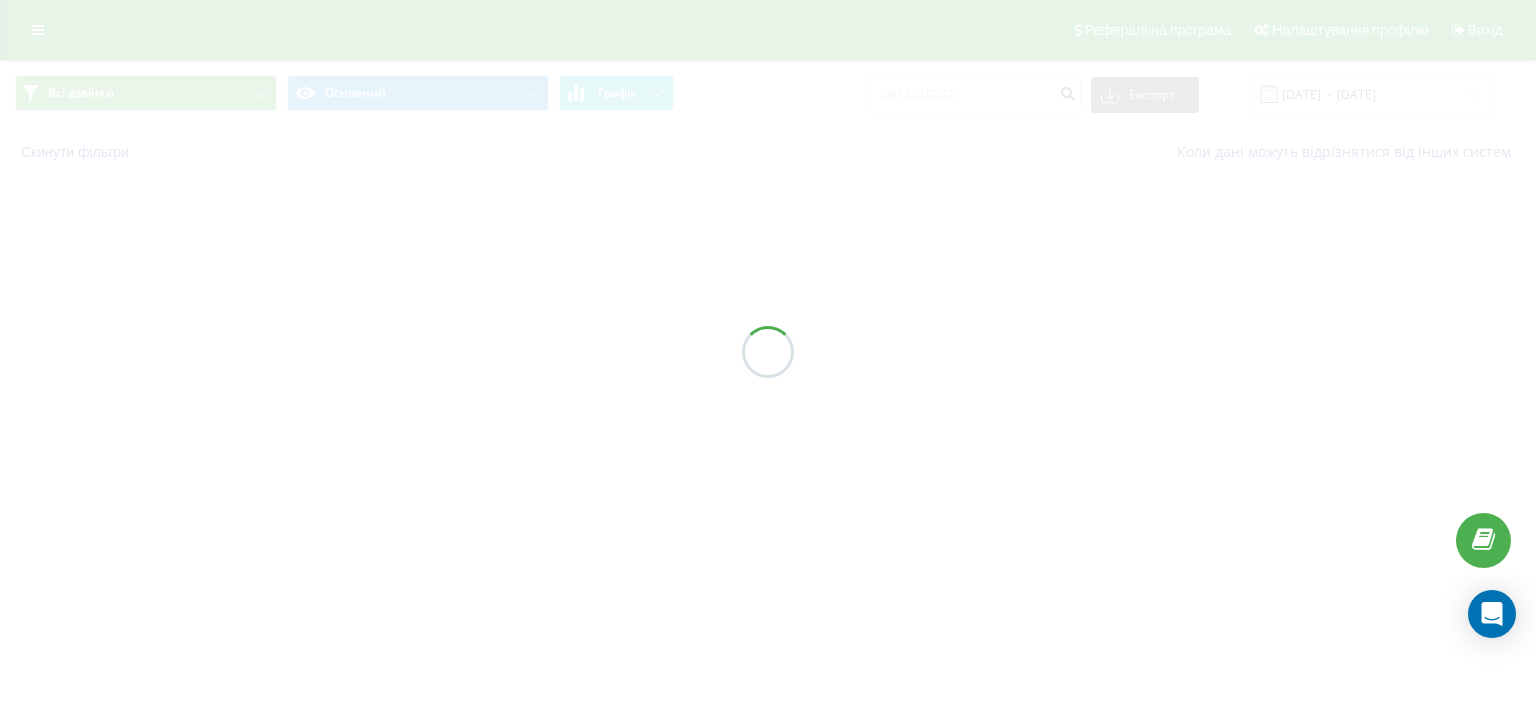 scroll, scrollTop: 0, scrollLeft: 0, axis: both 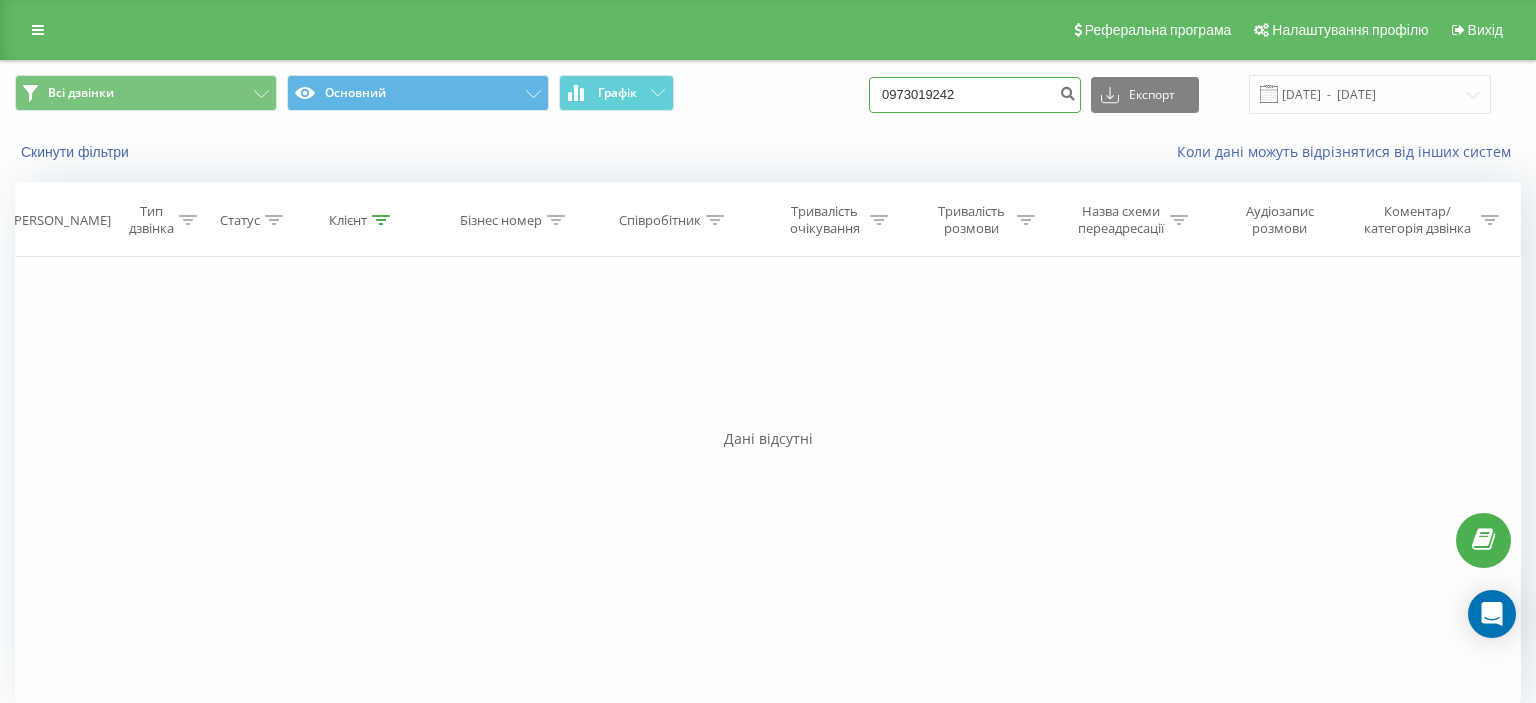 click on "0973019242" at bounding box center [975, 95] 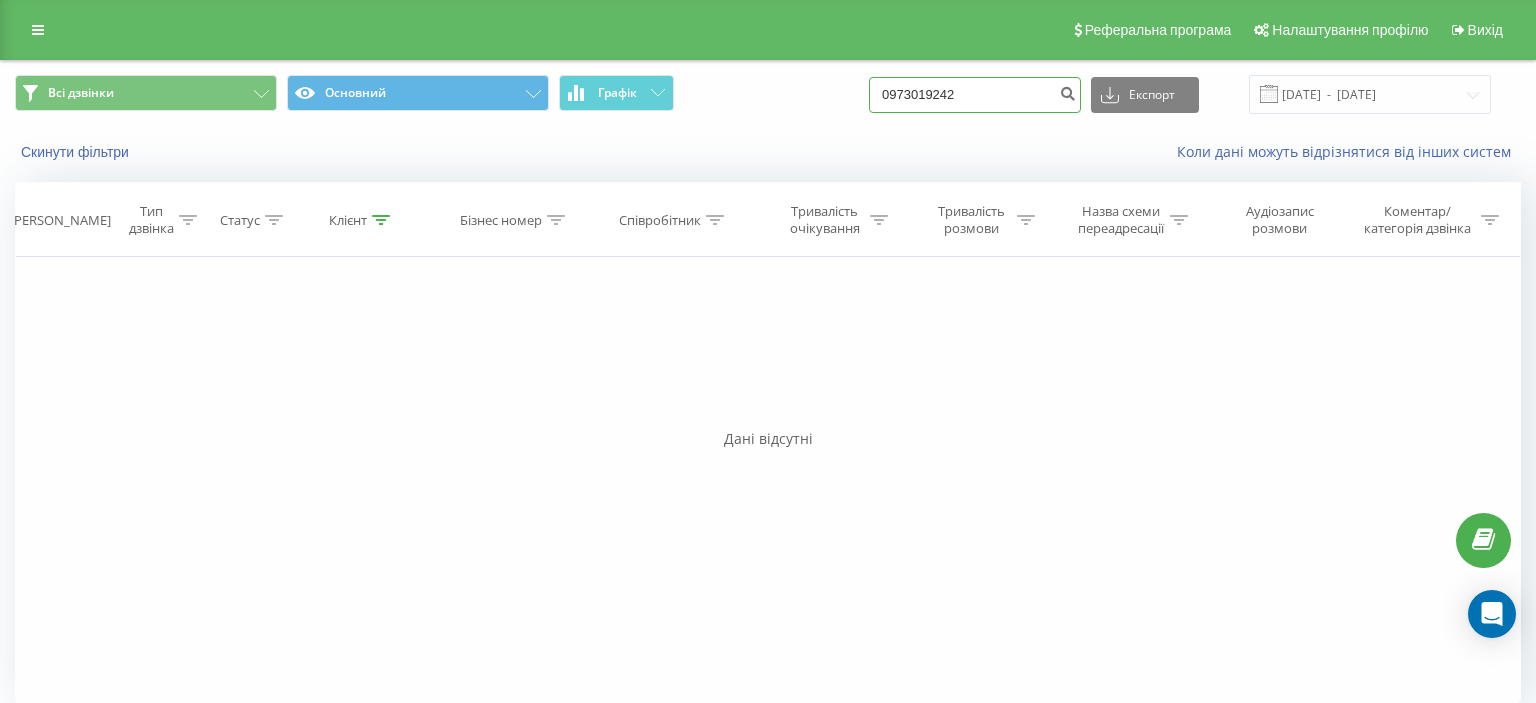paste on "[PHONE_NUMBER]" 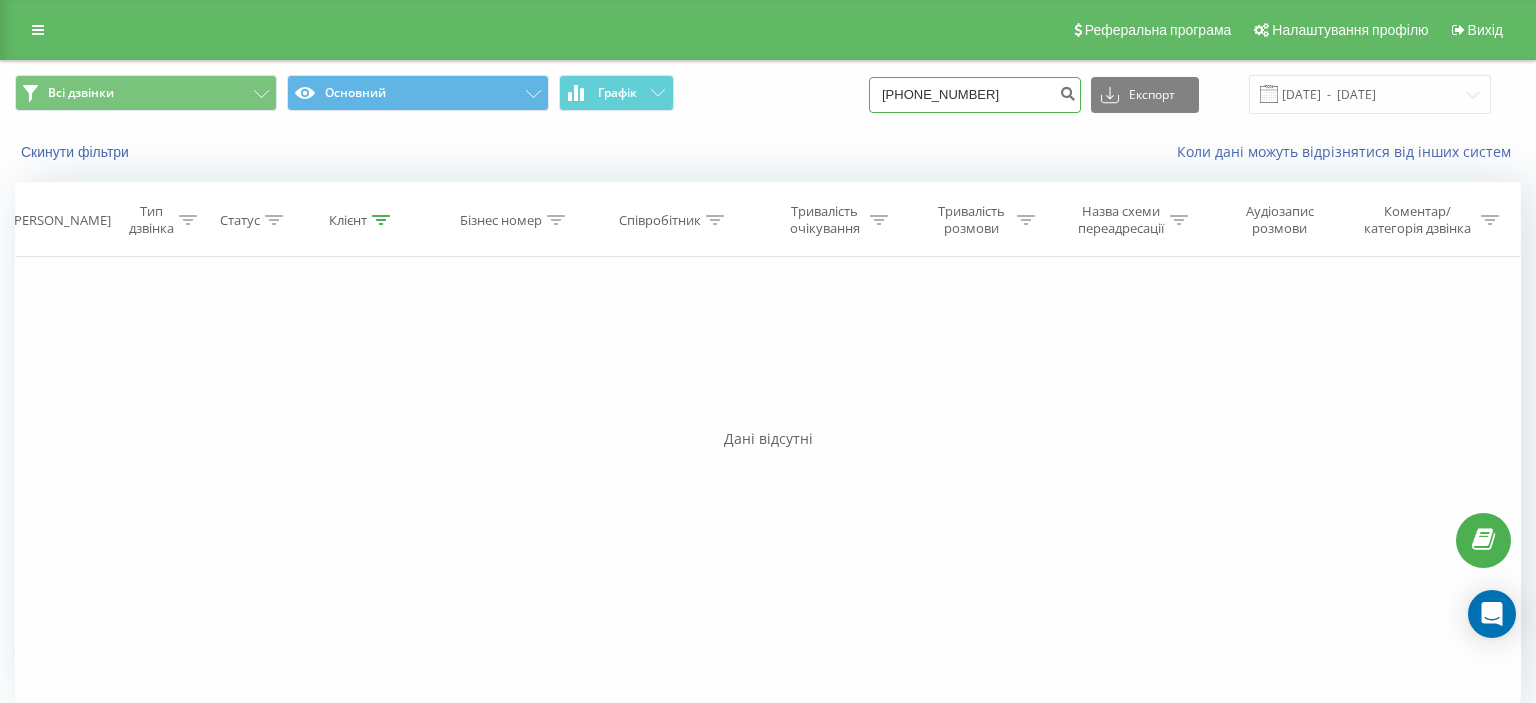 click on "[PHONE_NUMBER]" at bounding box center (975, 95) 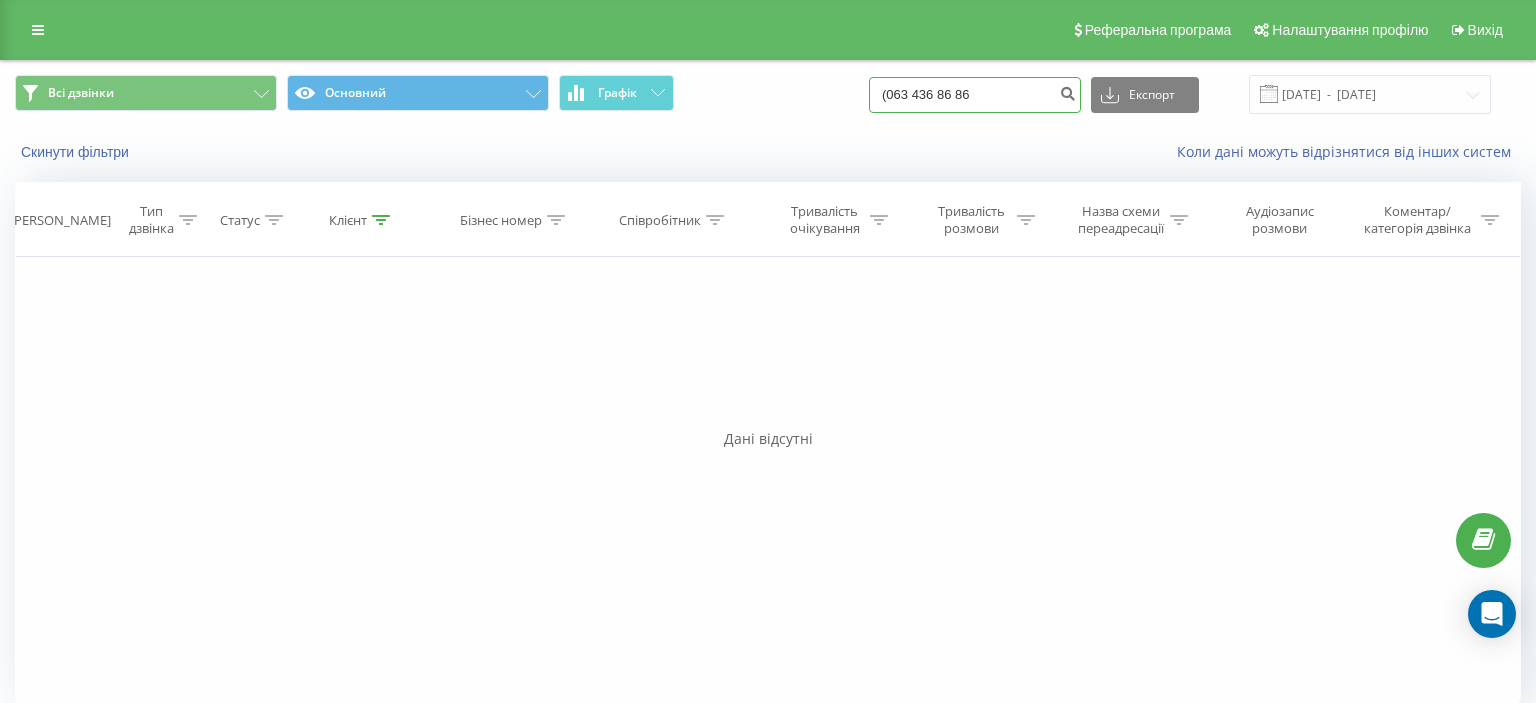 click on "(063 436 86 86" at bounding box center (975, 95) 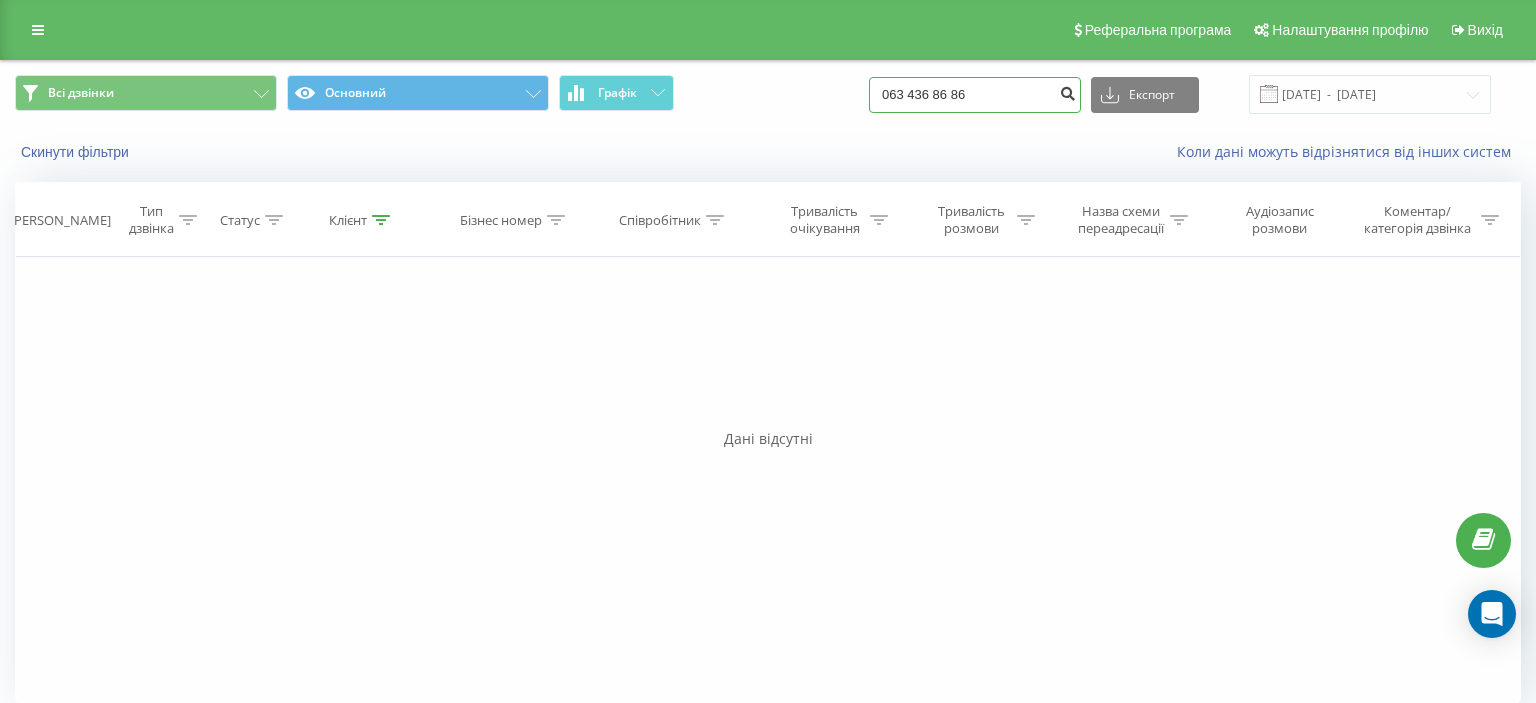 type on "063 436 86 86" 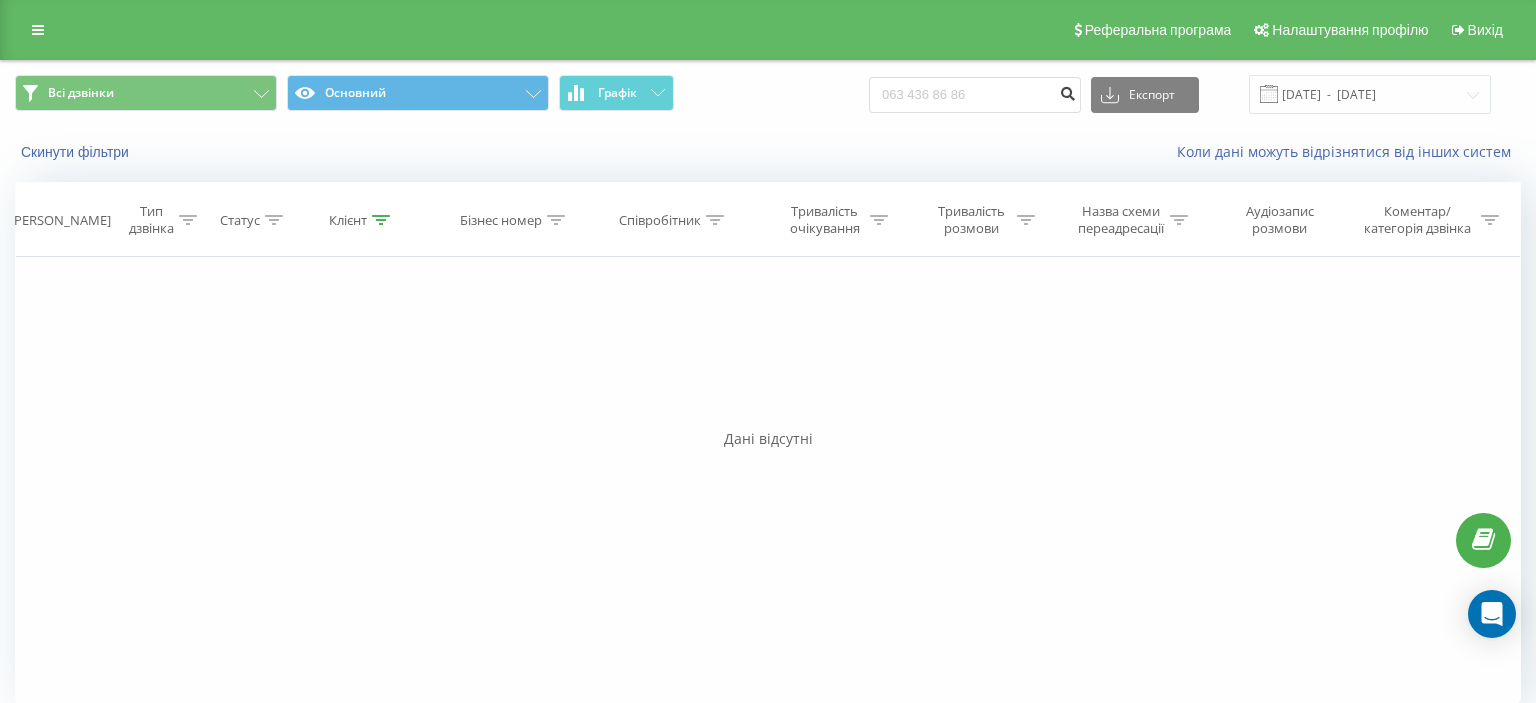drag, startPoint x: 1078, startPoint y: 96, endPoint x: 1033, endPoint y: 111, distance: 47.434166 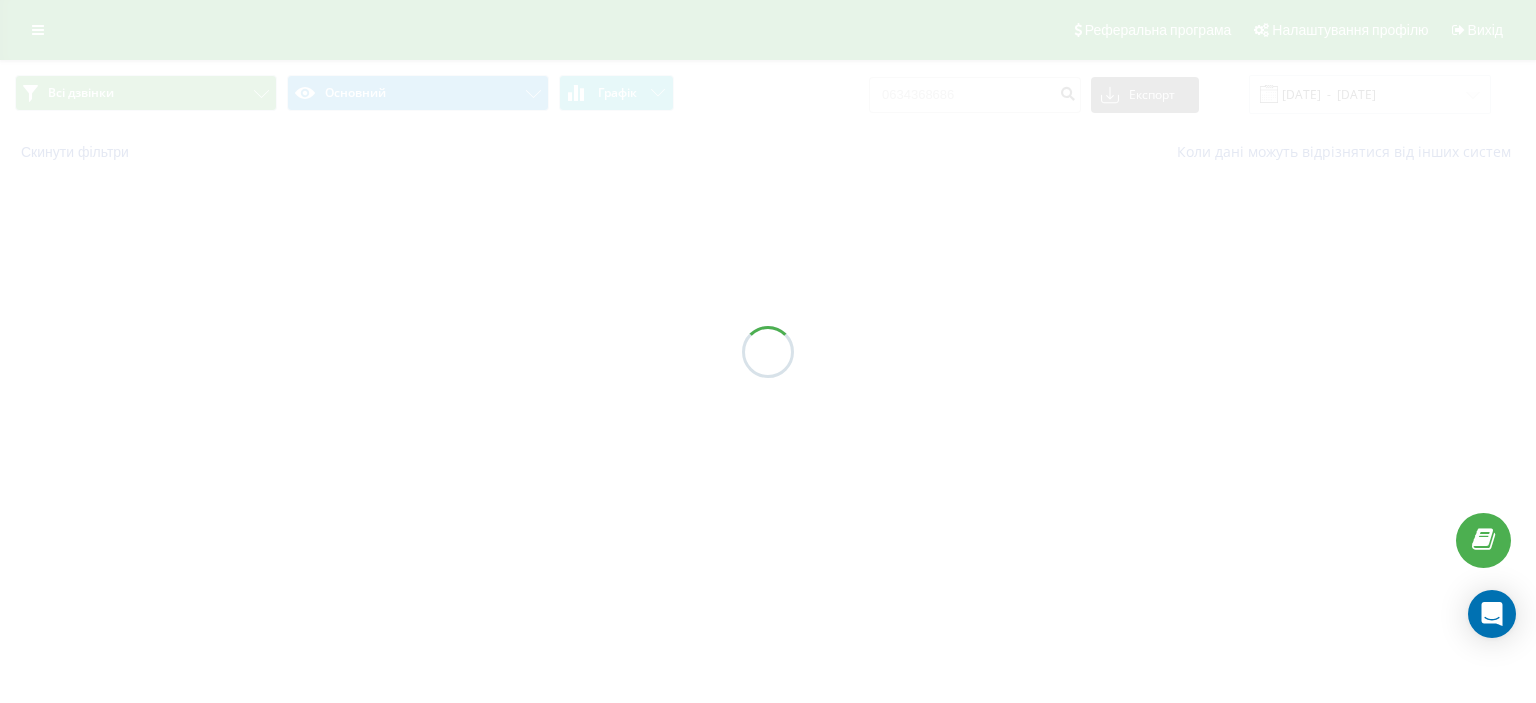 scroll, scrollTop: 0, scrollLeft: 0, axis: both 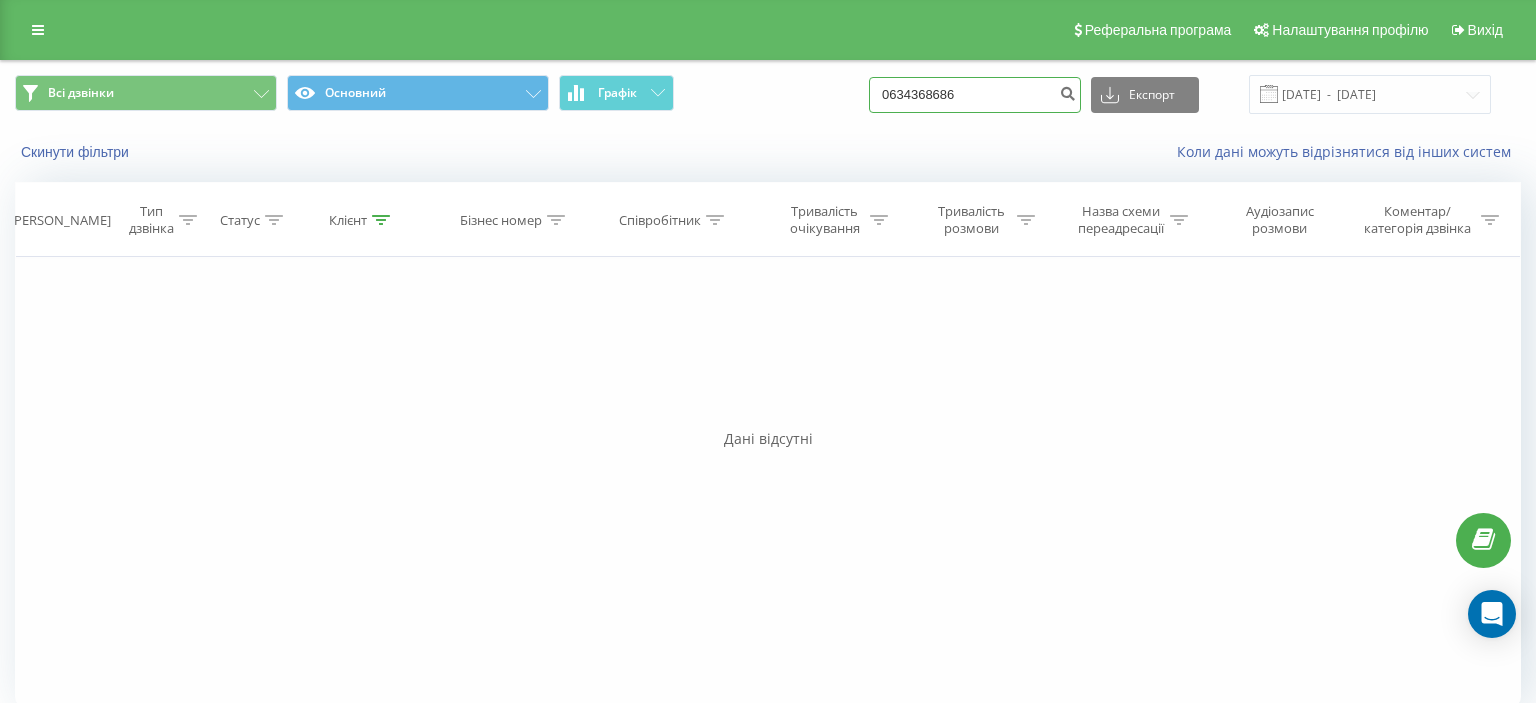 drag, startPoint x: 902, startPoint y: 99, endPoint x: 1018, endPoint y: 99, distance: 116 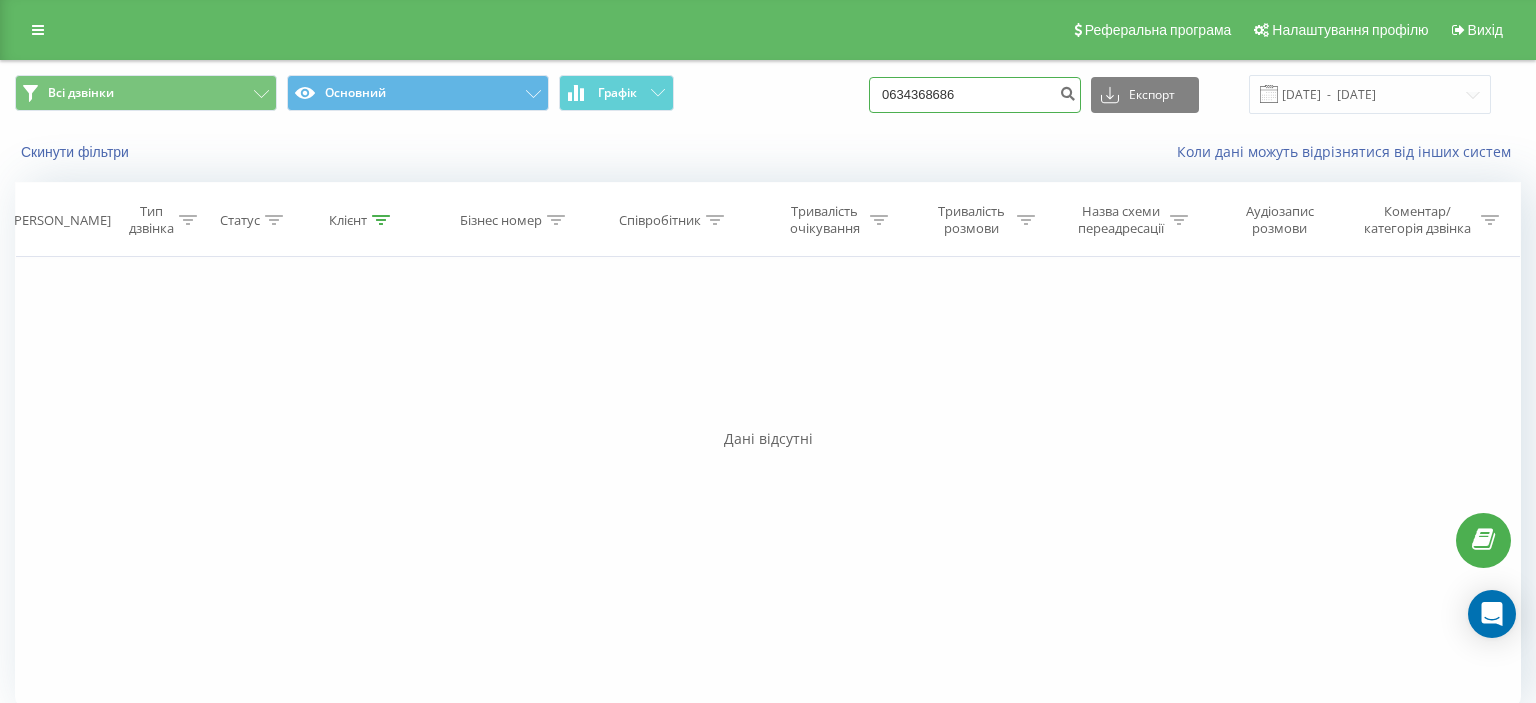 paste on "[PHONE_NUMBER]" 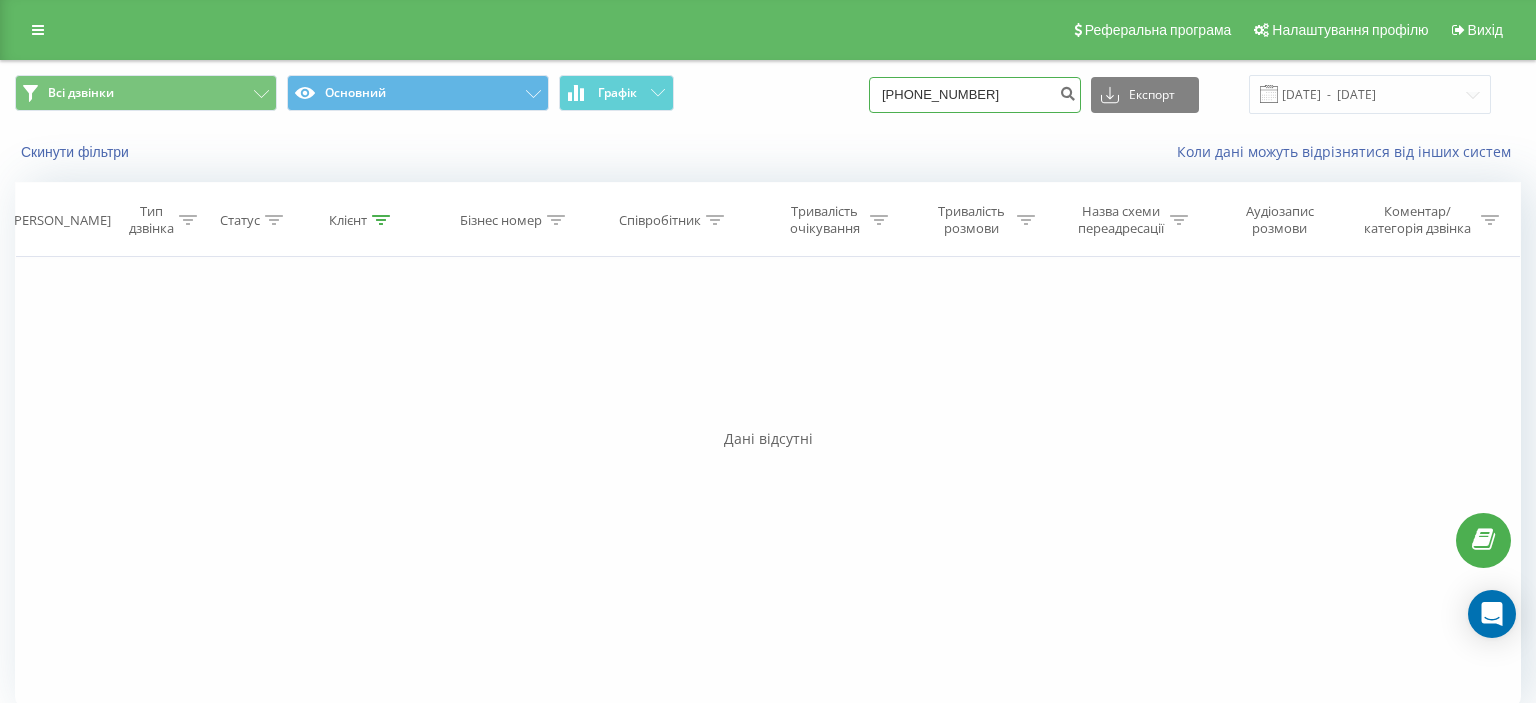 click on "[PHONE_NUMBER]" at bounding box center (975, 95) 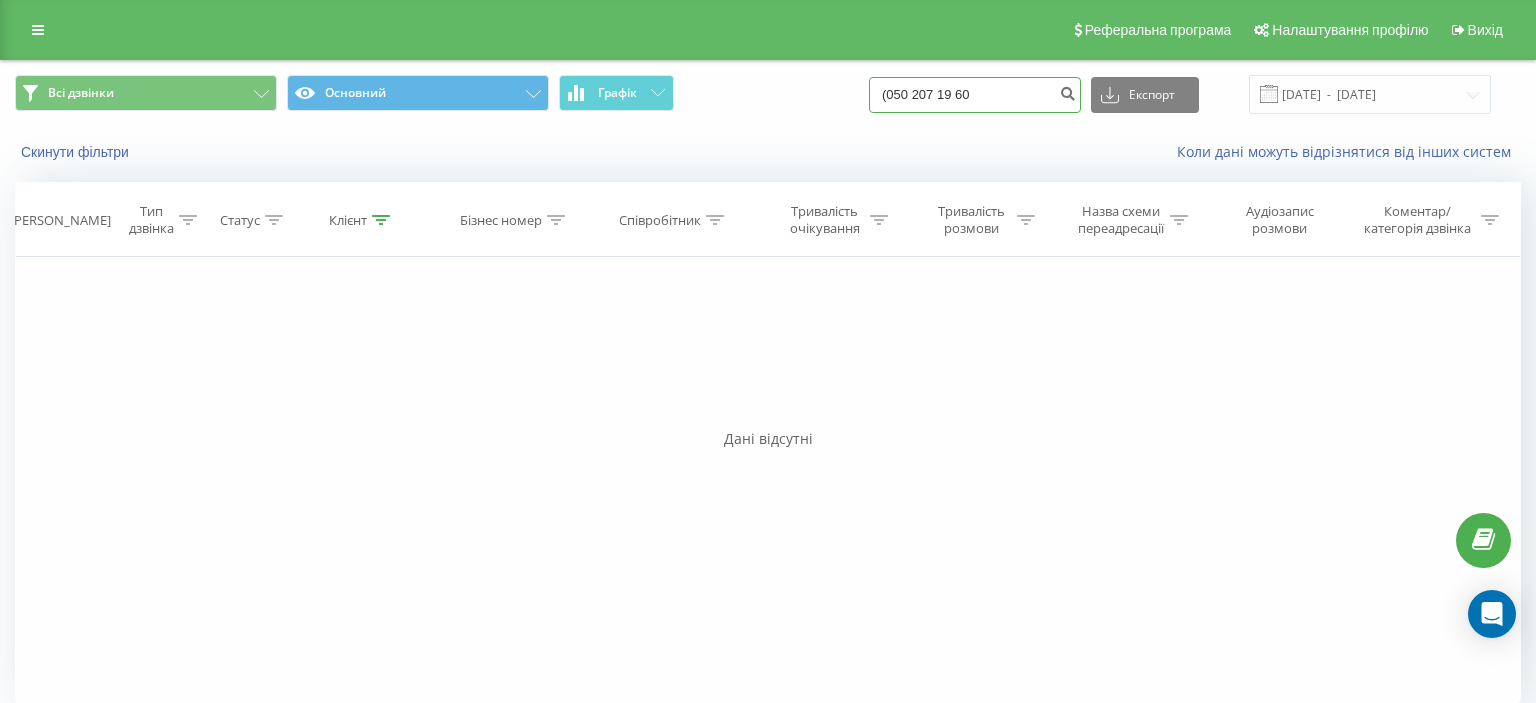 click on "(050 207 19 60" at bounding box center [975, 95] 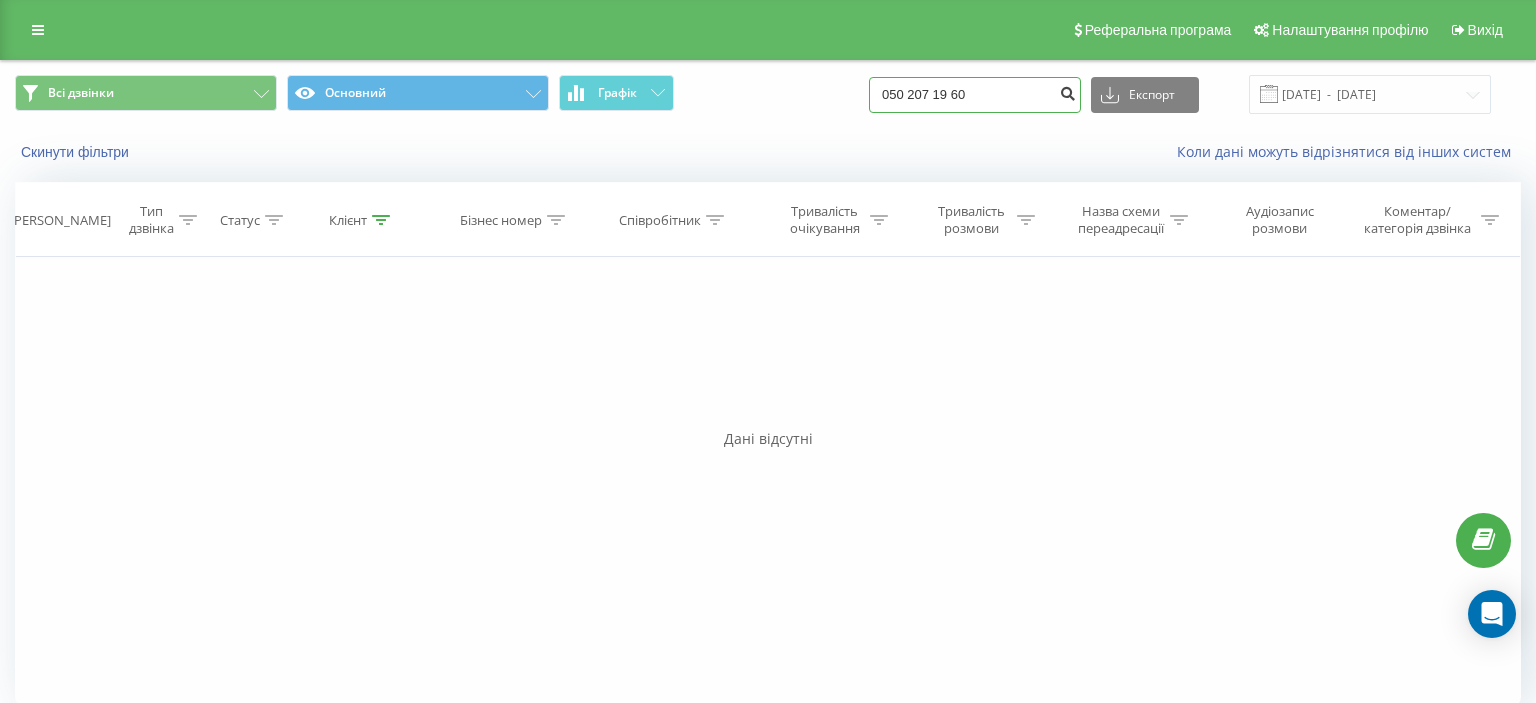 type on "050 207 19 60" 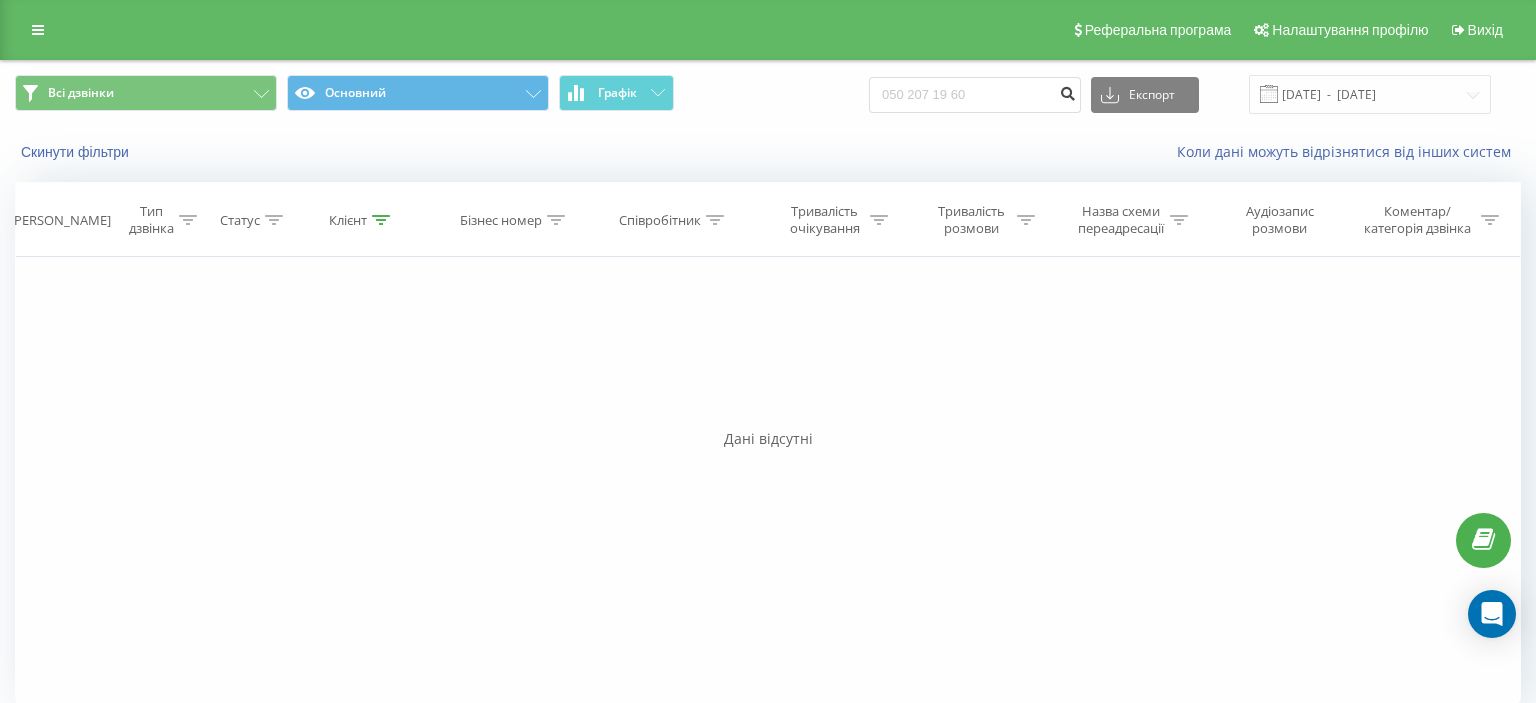 click at bounding box center [1067, 91] 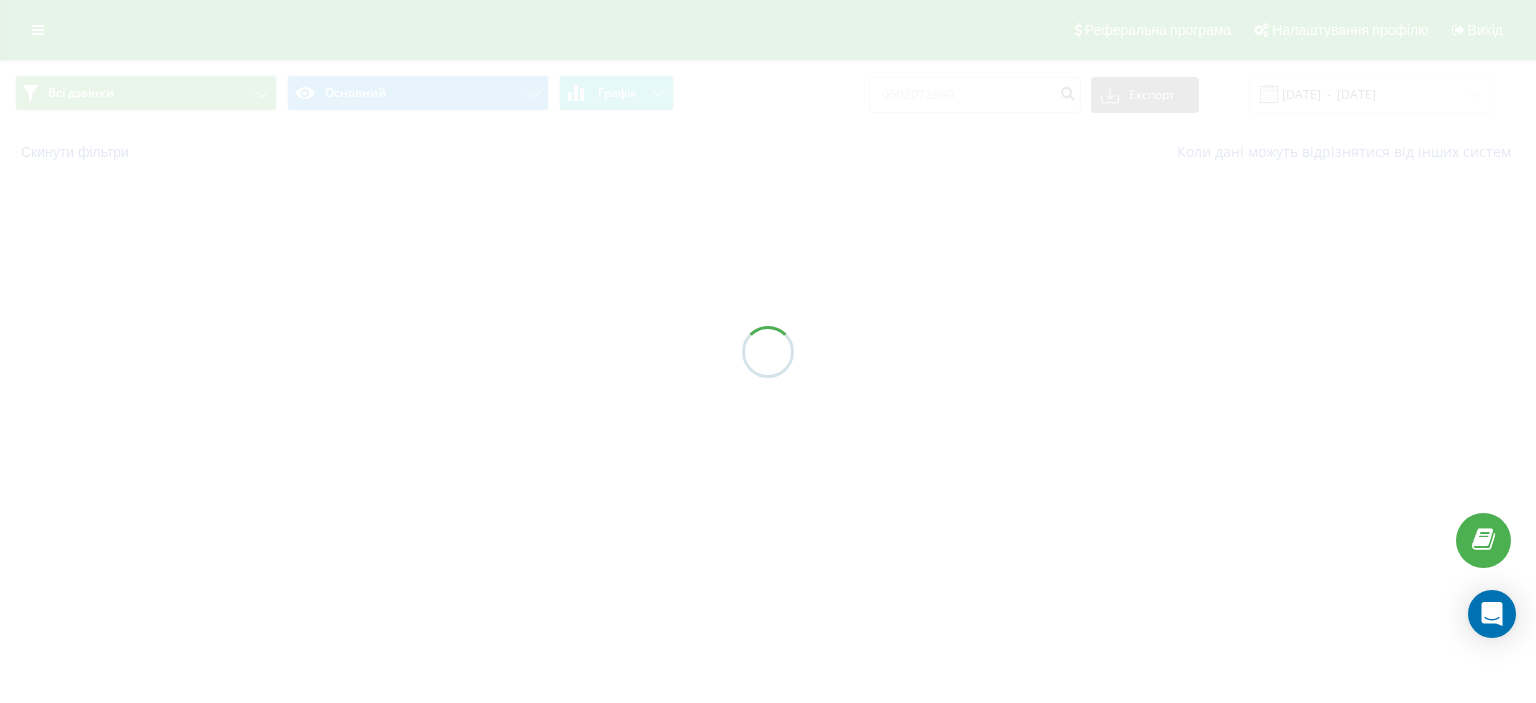 scroll, scrollTop: 0, scrollLeft: 0, axis: both 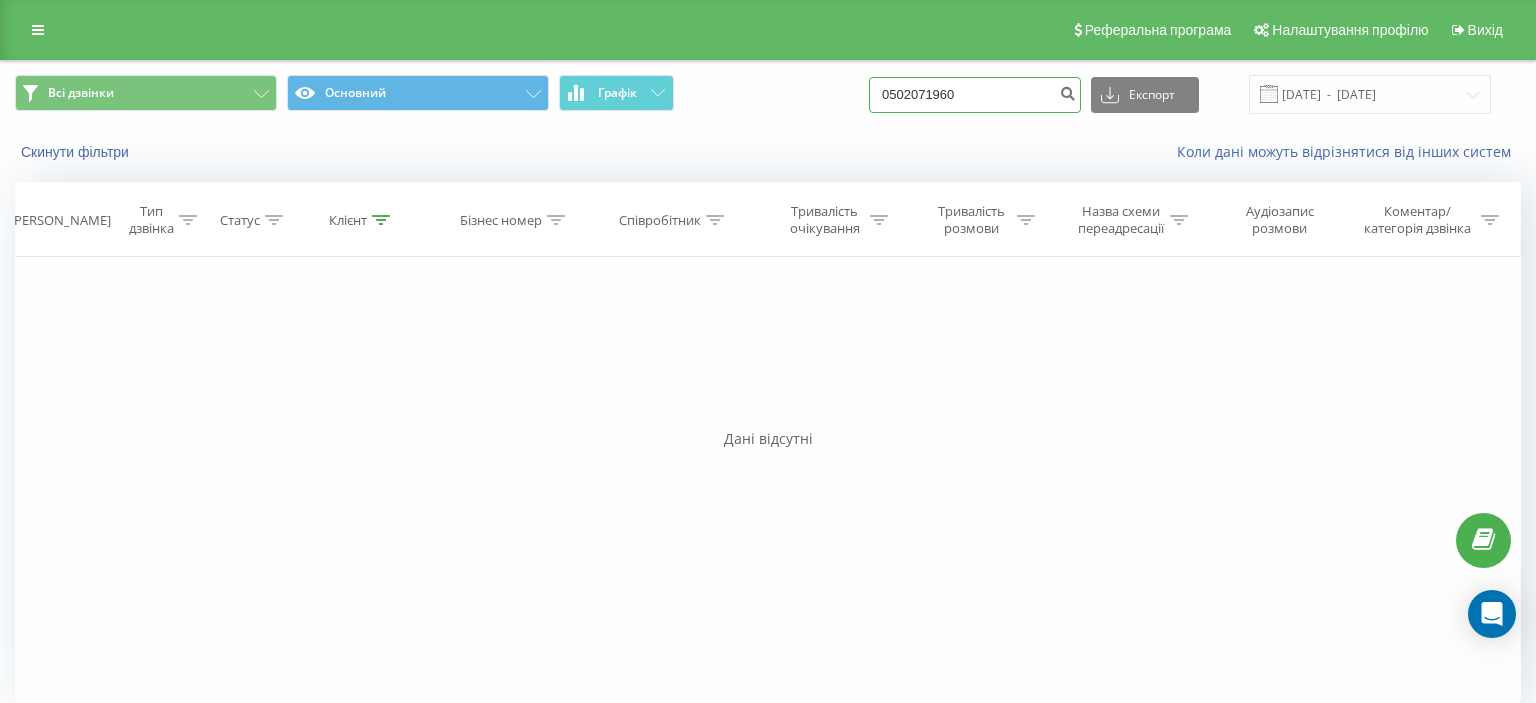 drag, startPoint x: 905, startPoint y: 97, endPoint x: 1002, endPoint y: 97, distance: 97 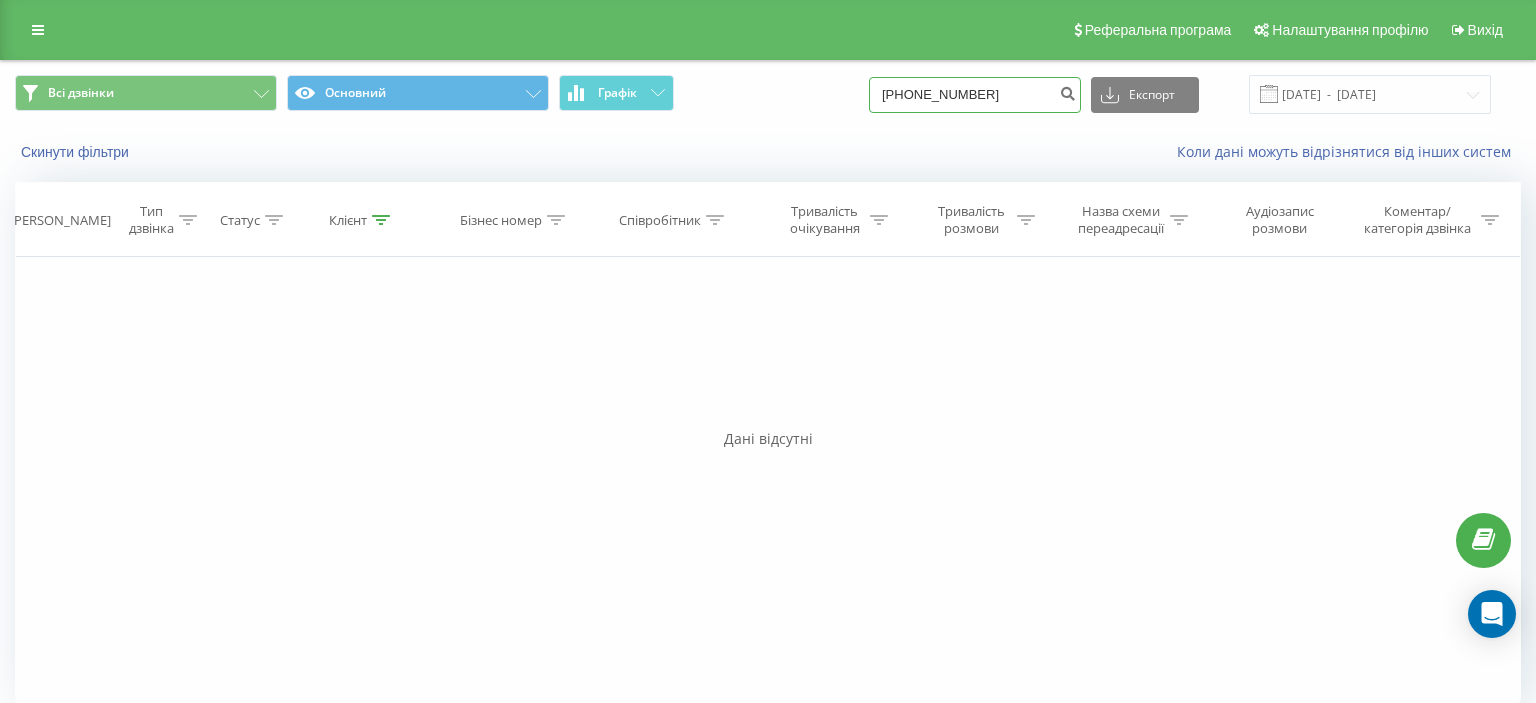 click on "(096) 348 60 64" at bounding box center (975, 95) 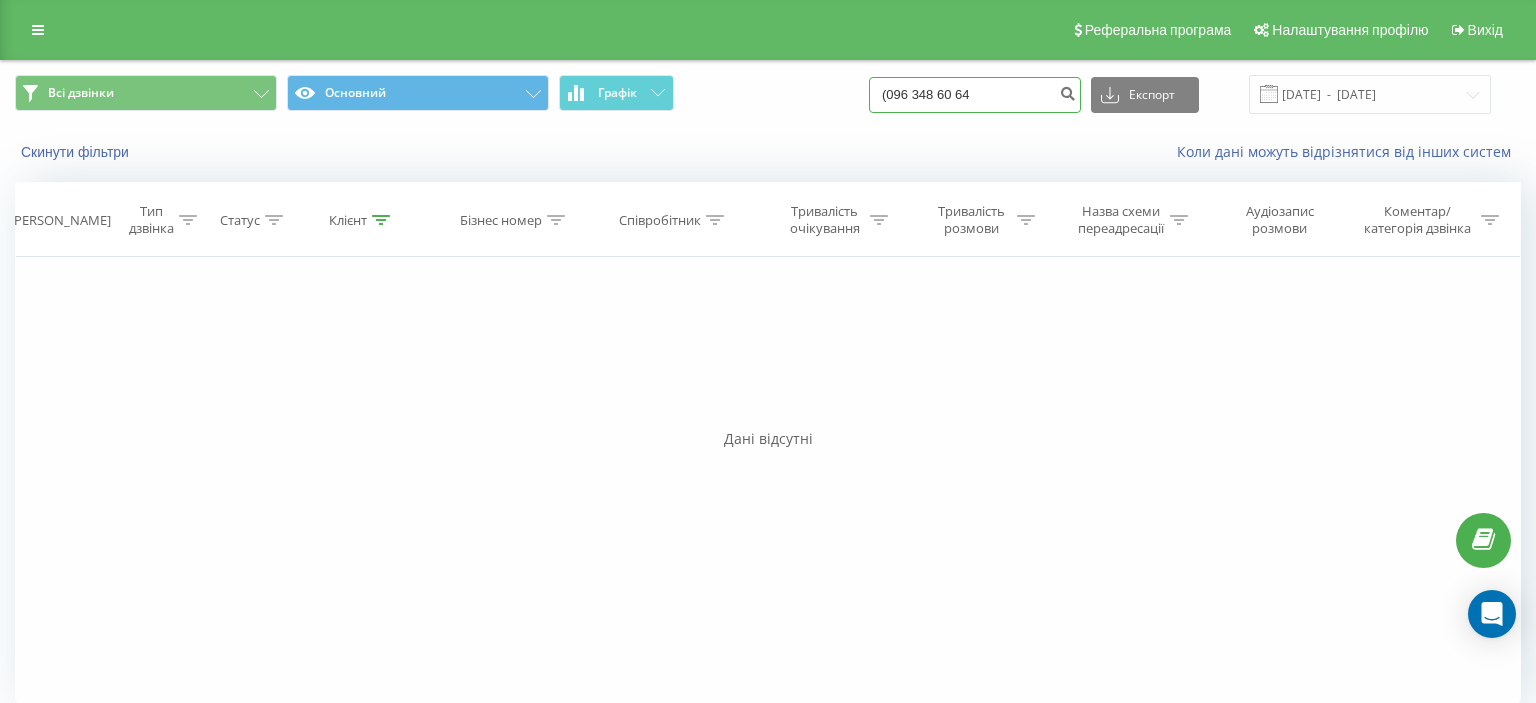 click on "(096 348 60 64" at bounding box center [975, 95] 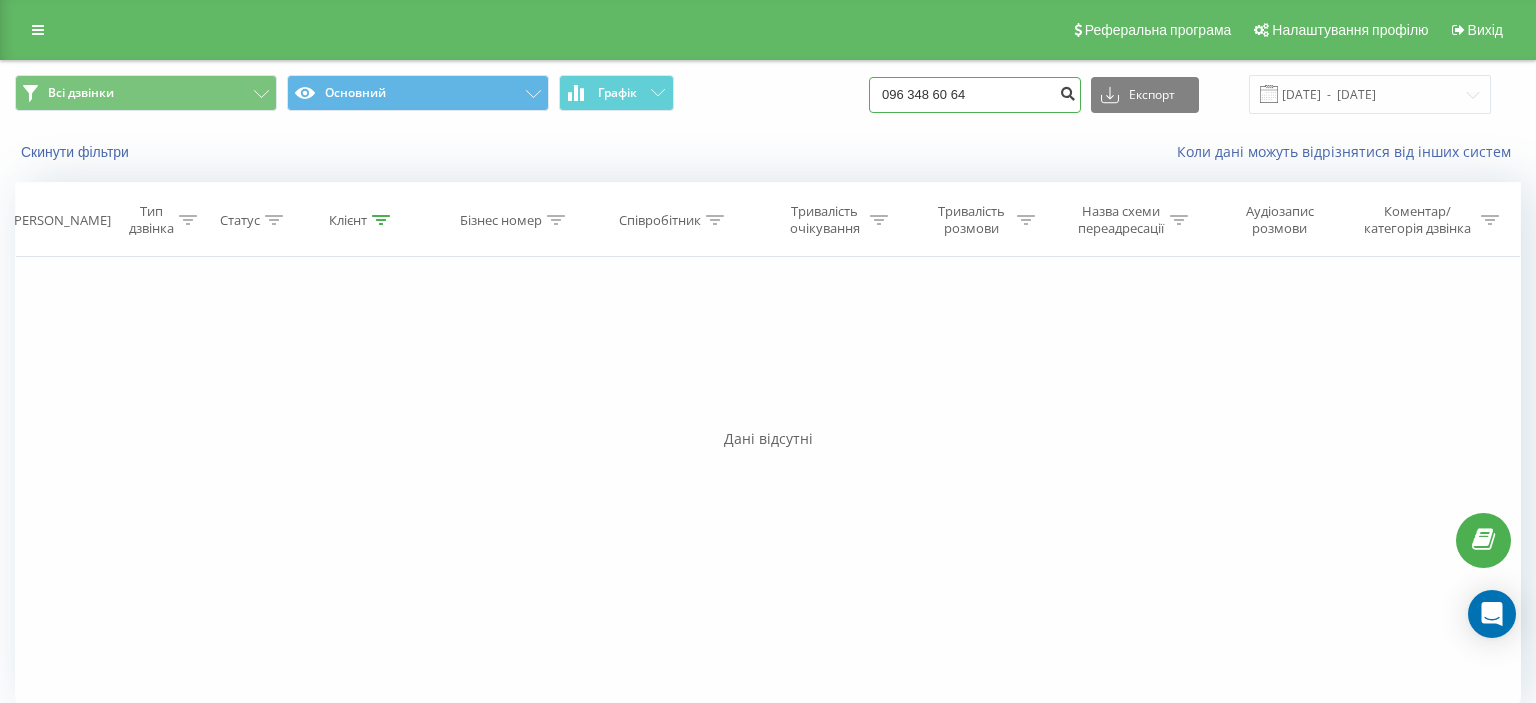 type on "096 348 60 64" 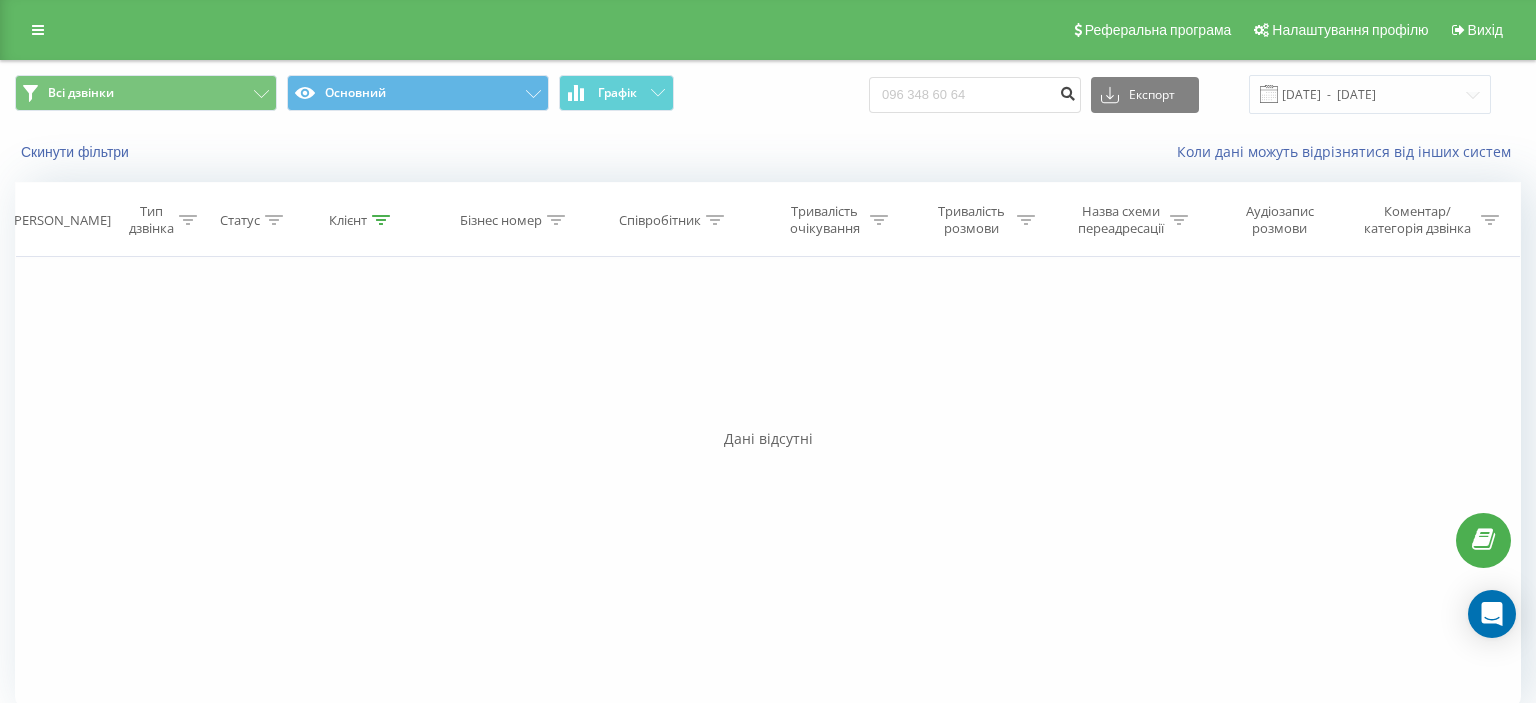 click at bounding box center [1067, 91] 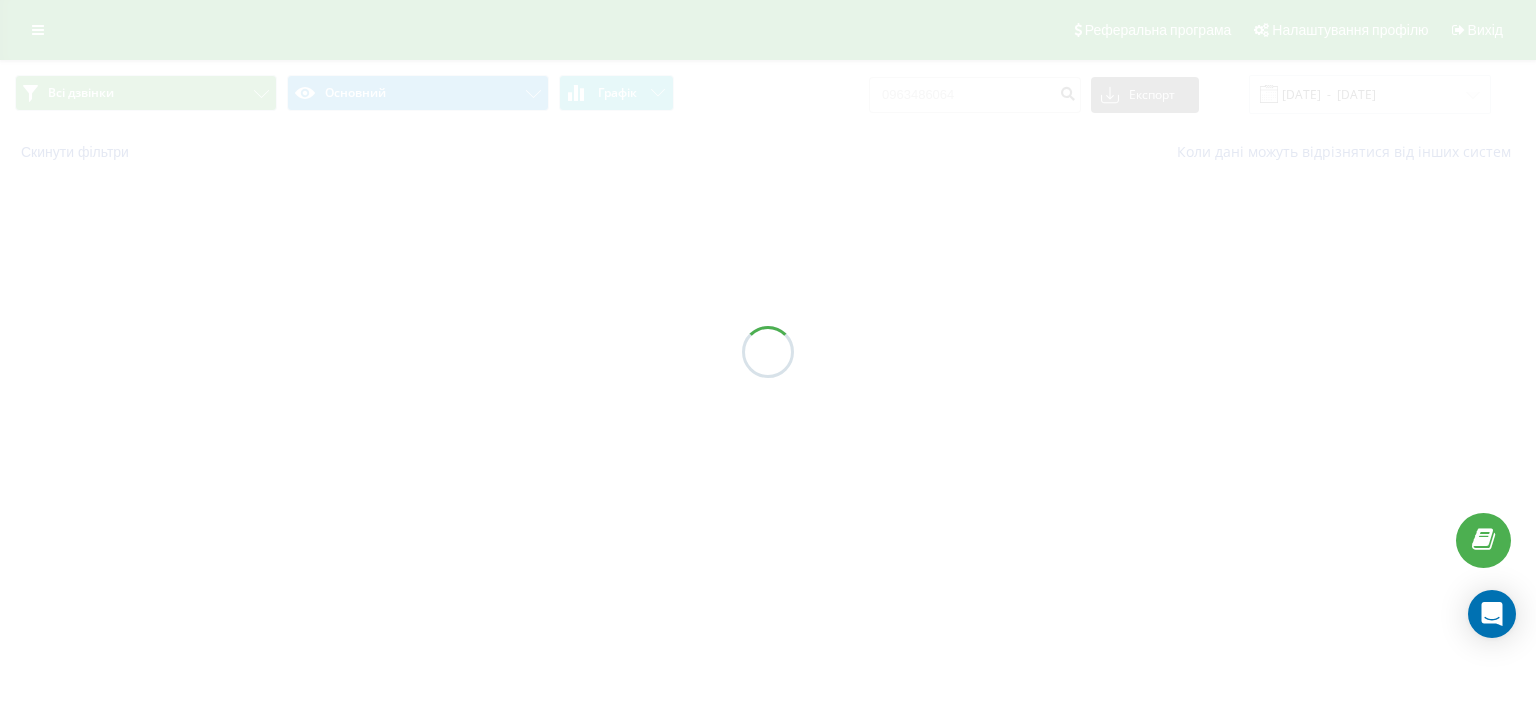 scroll, scrollTop: 0, scrollLeft: 0, axis: both 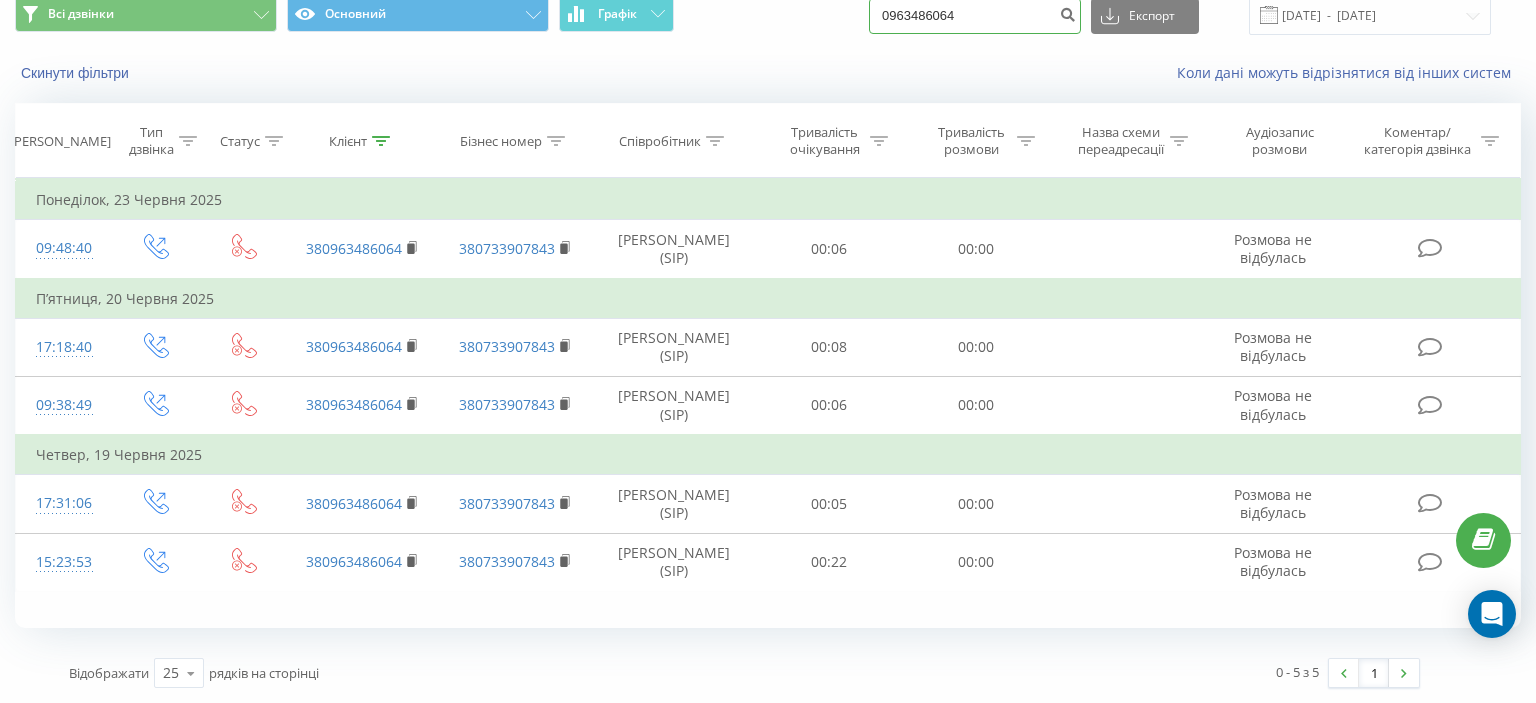 drag, startPoint x: 902, startPoint y: 17, endPoint x: 1012, endPoint y: 14, distance: 110.0409 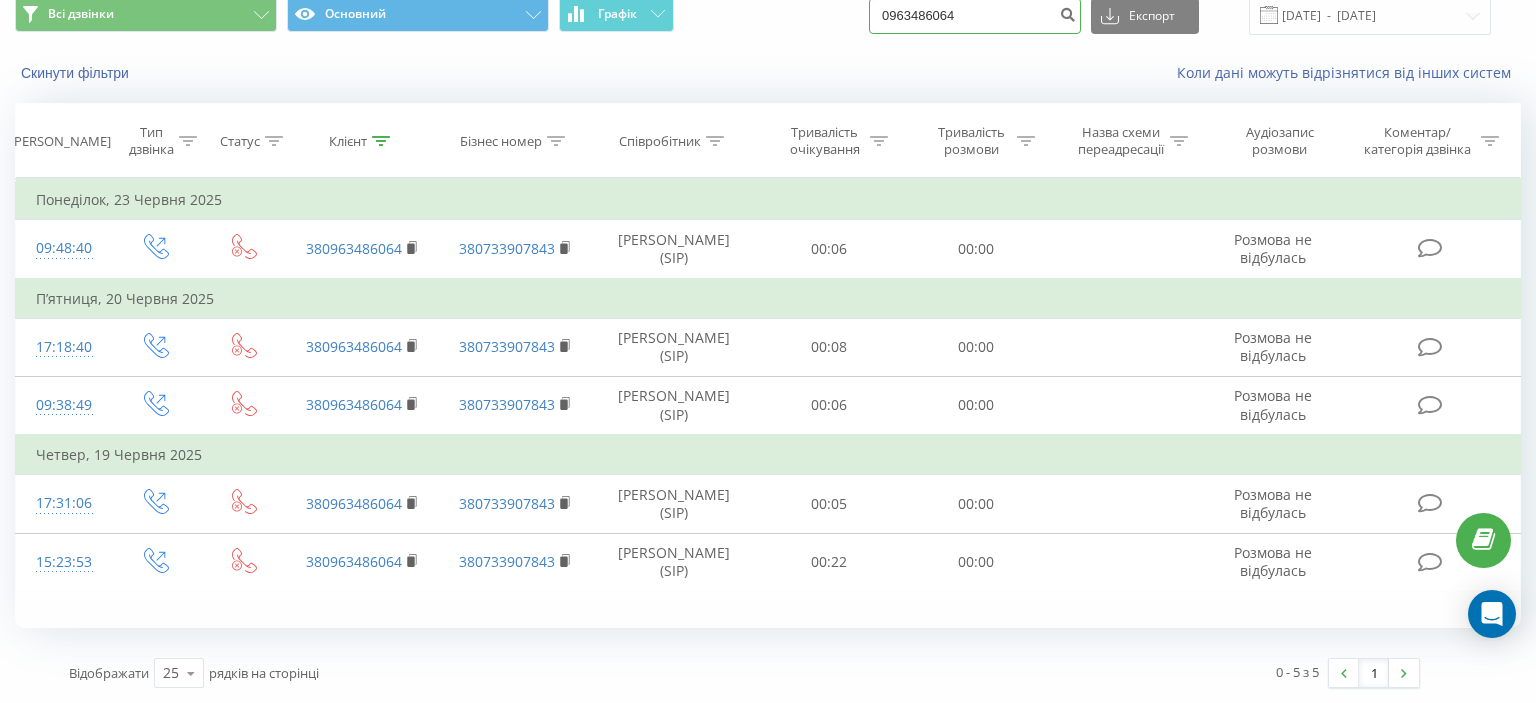 paste on "(095) 059 02 69" 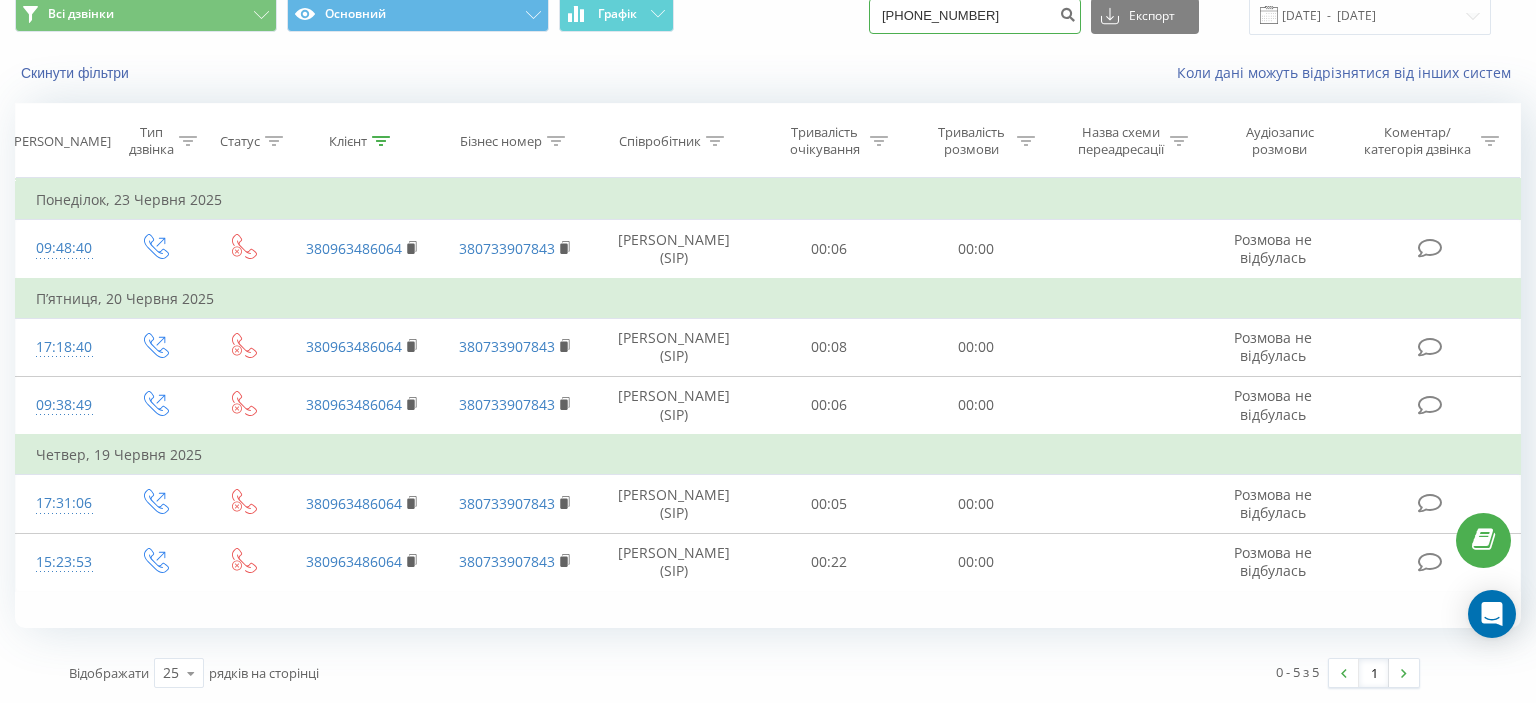 click on "(095) 059 02 69" at bounding box center [975, 16] 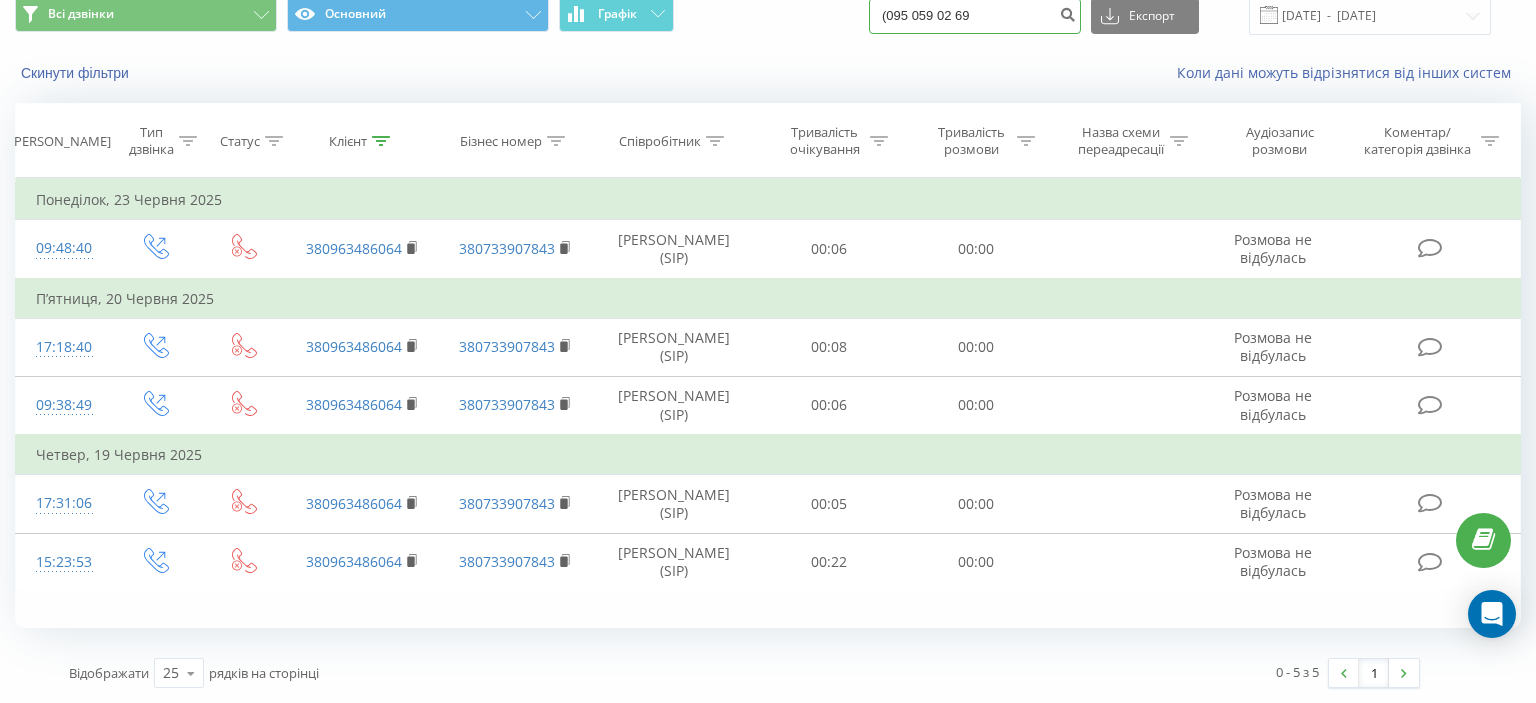 click on "(095 059 02 69" at bounding box center [975, 16] 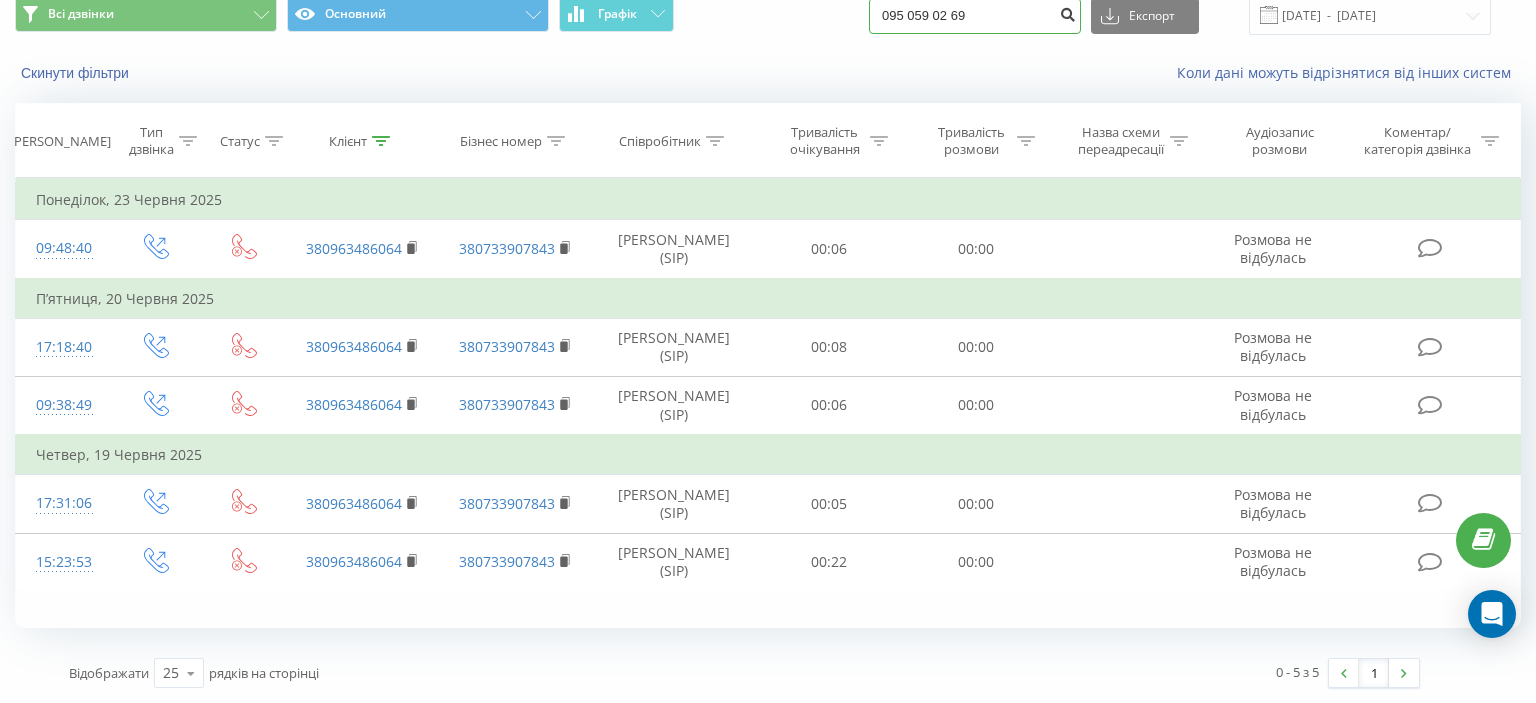 type on "095 059 02 69" 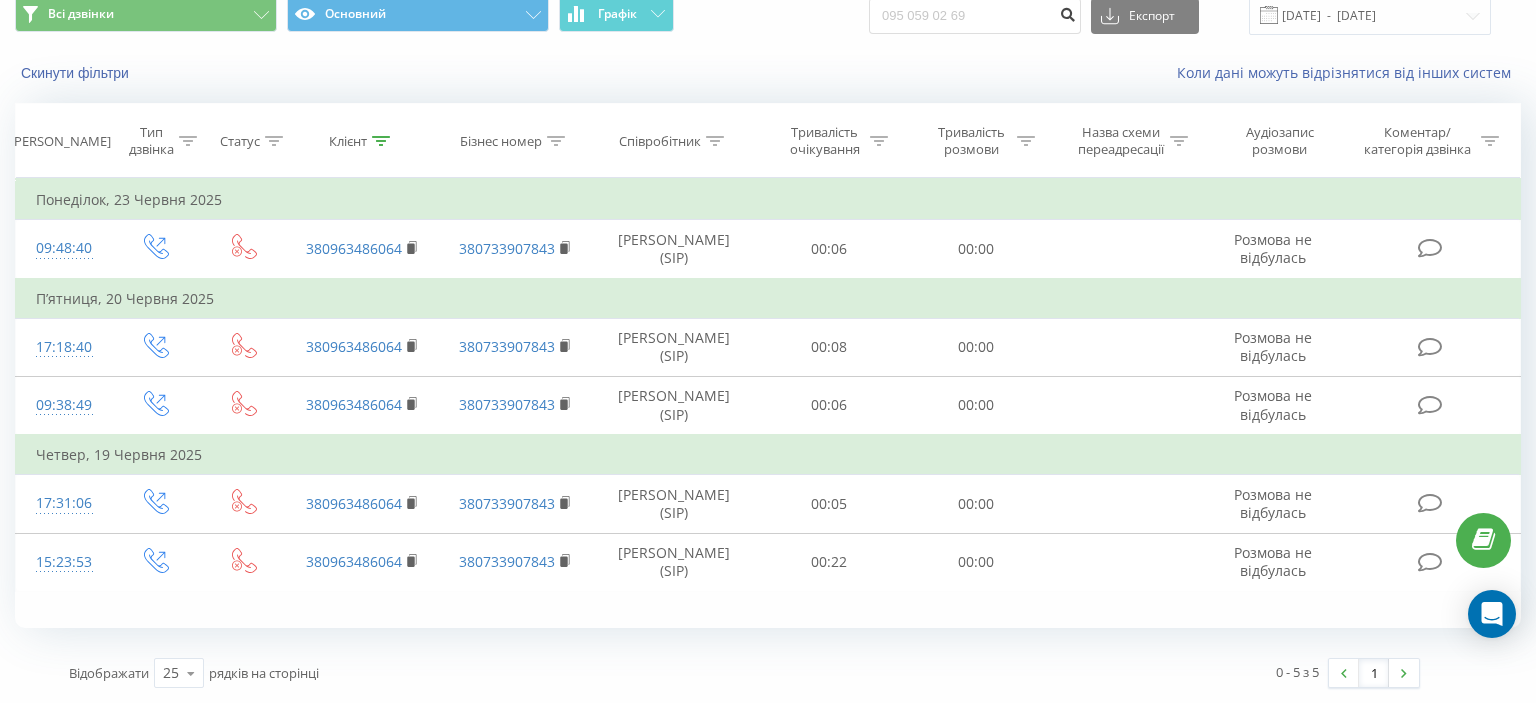 click at bounding box center (1067, 12) 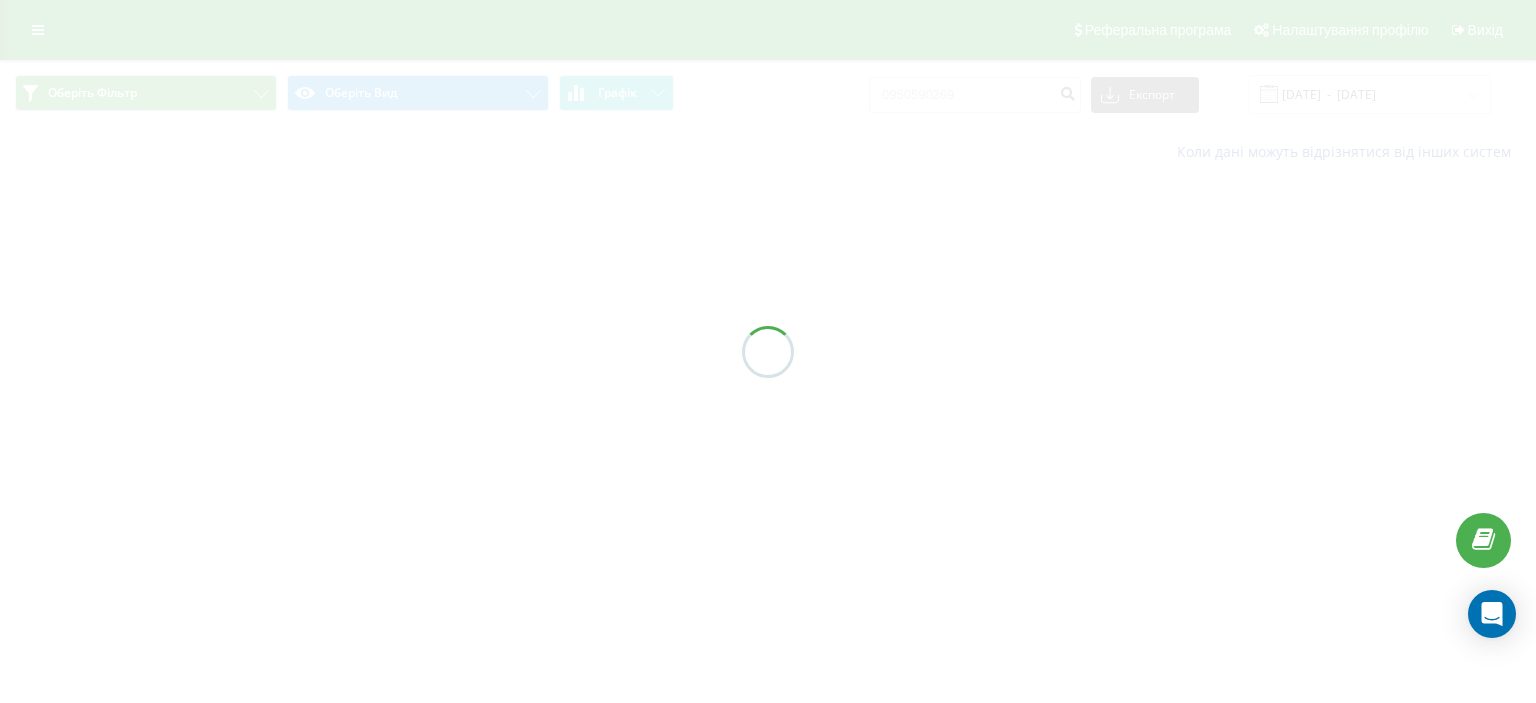 scroll, scrollTop: 0, scrollLeft: 0, axis: both 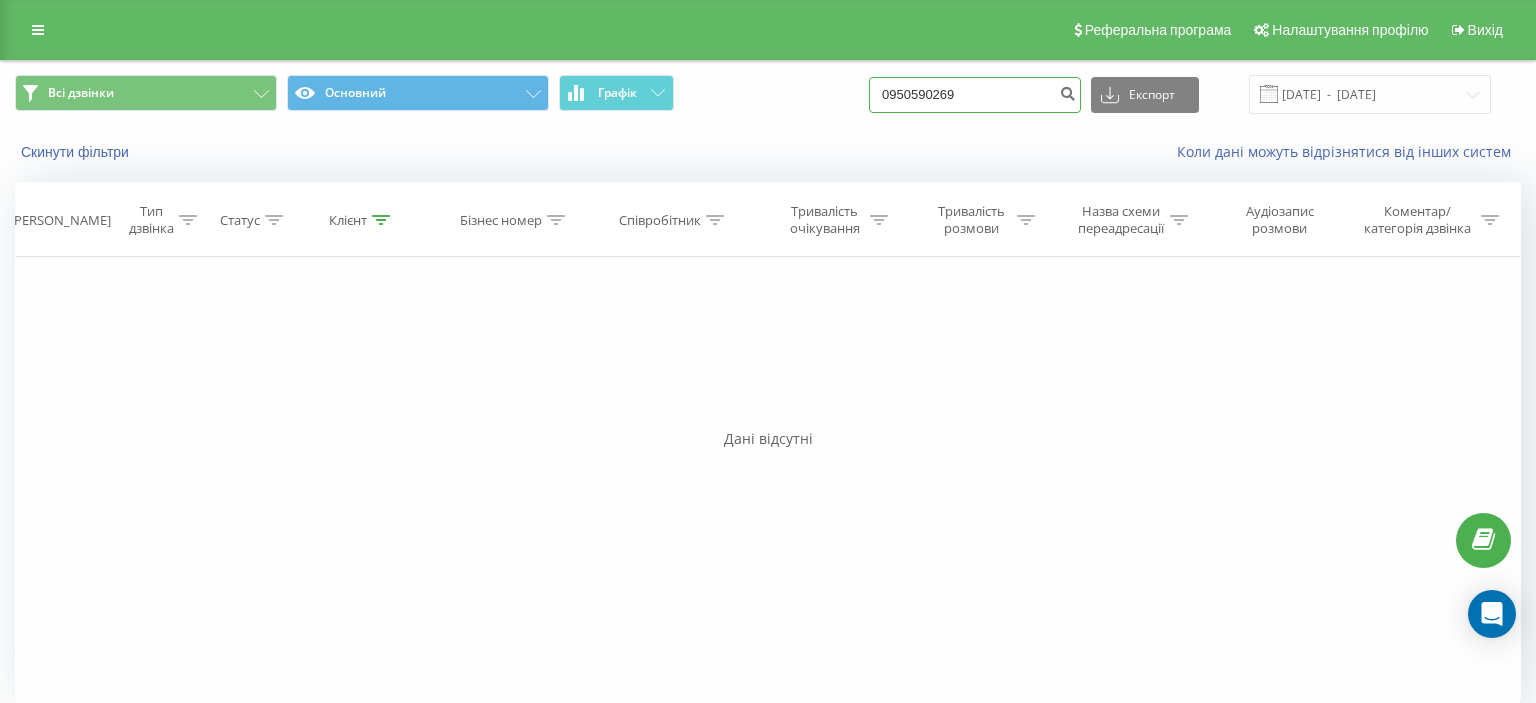 click on "0950590269" at bounding box center [975, 95] 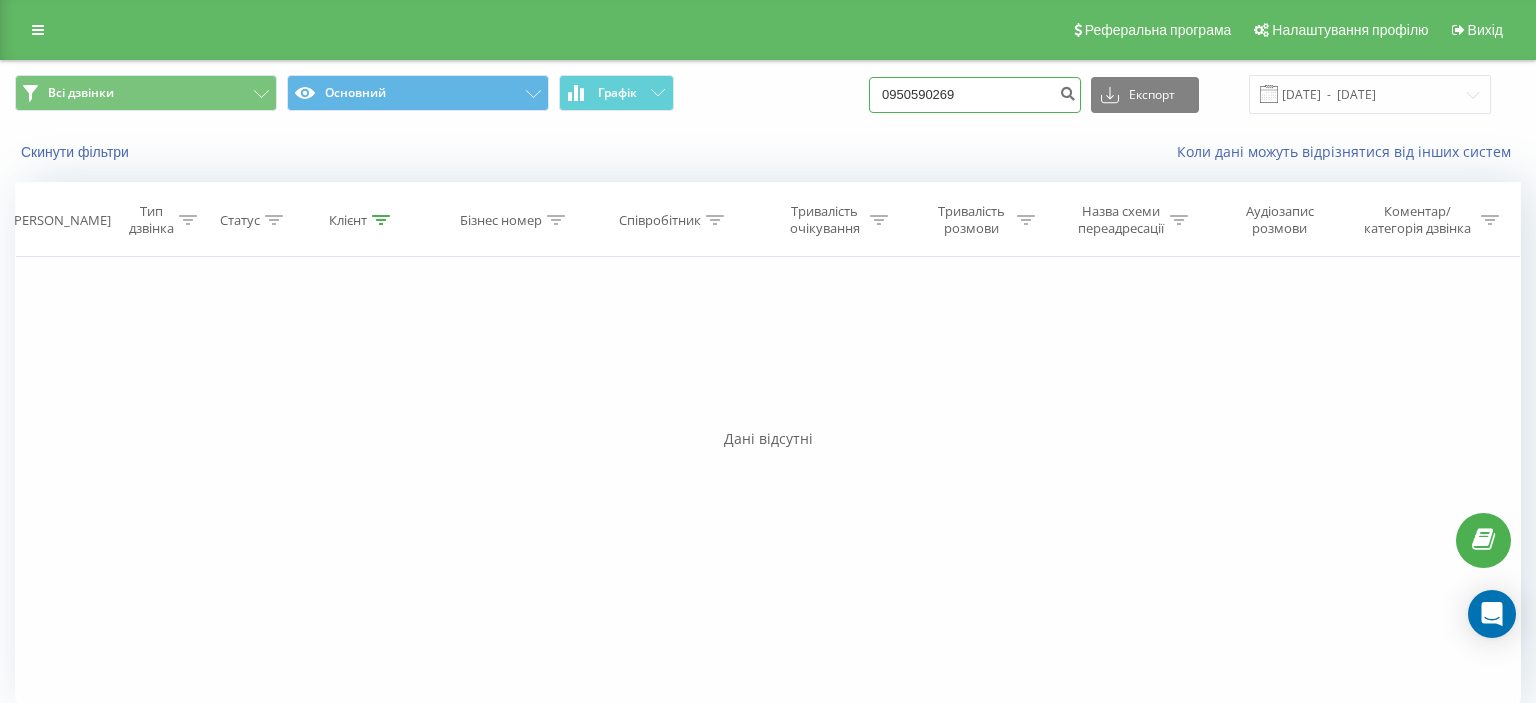paste on "(095) 145 29 34" 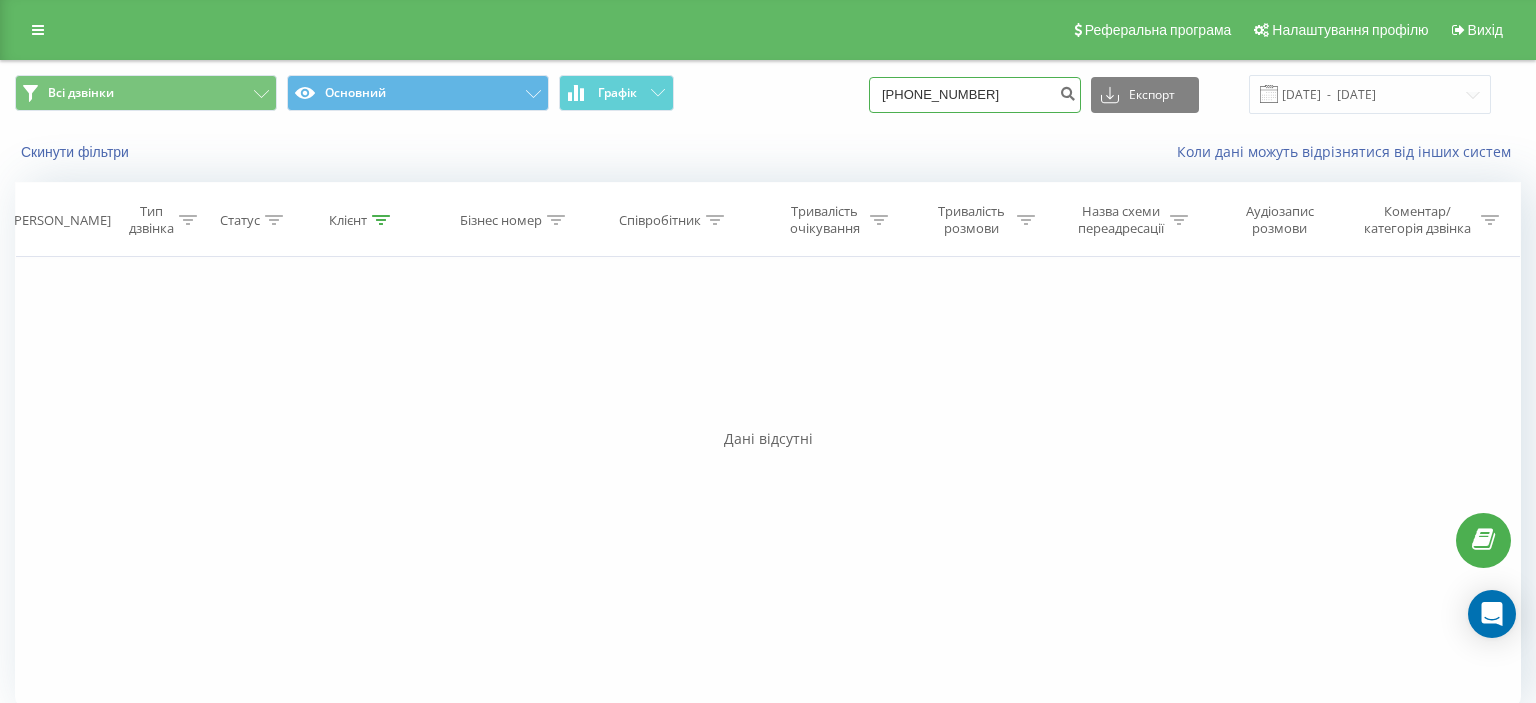 click on "(095) 145 29 34" at bounding box center (975, 95) 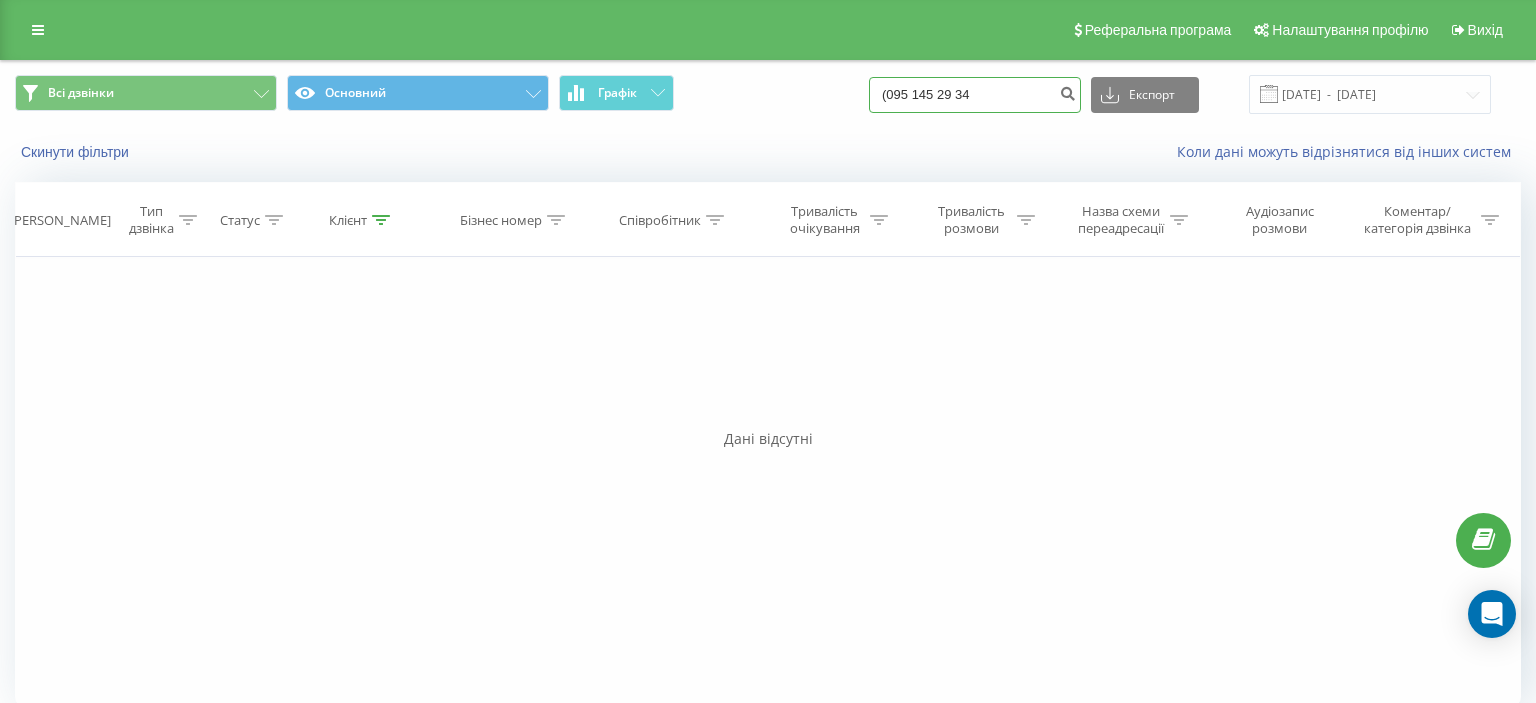 drag, startPoint x: 911, startPoint y: 93, endPoint x: 920, endPoint y: 99, distance: 10.816654 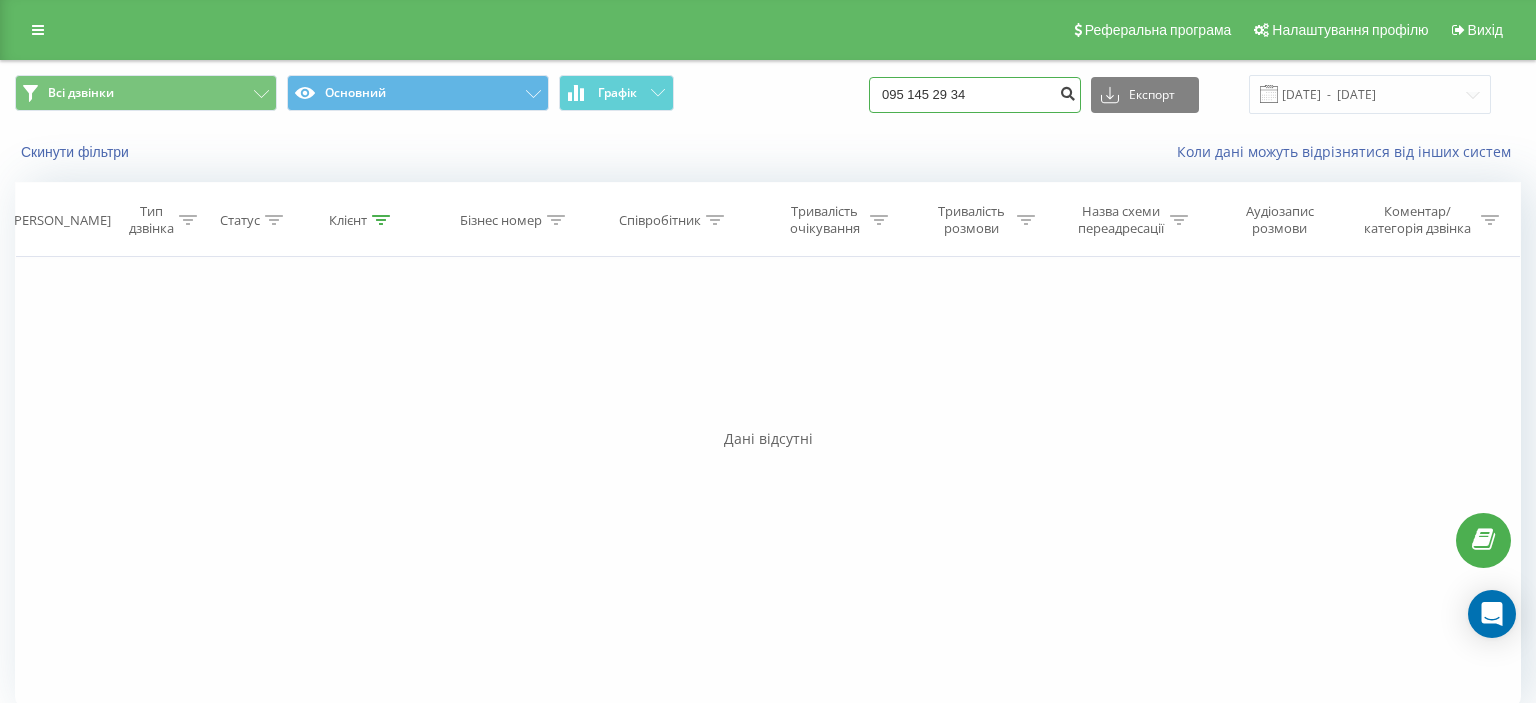 type on "095 145 29 34" 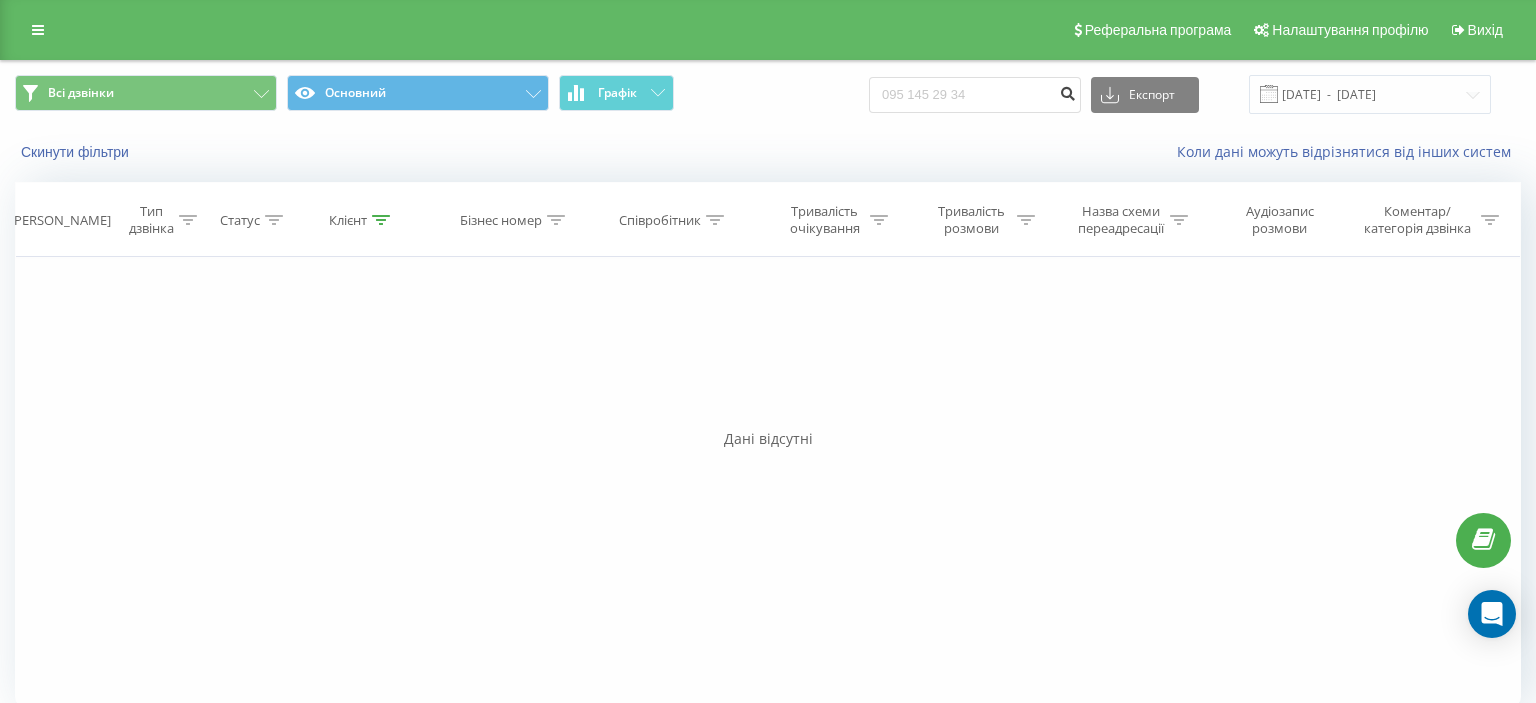 click at bounding box center [1067, 91] 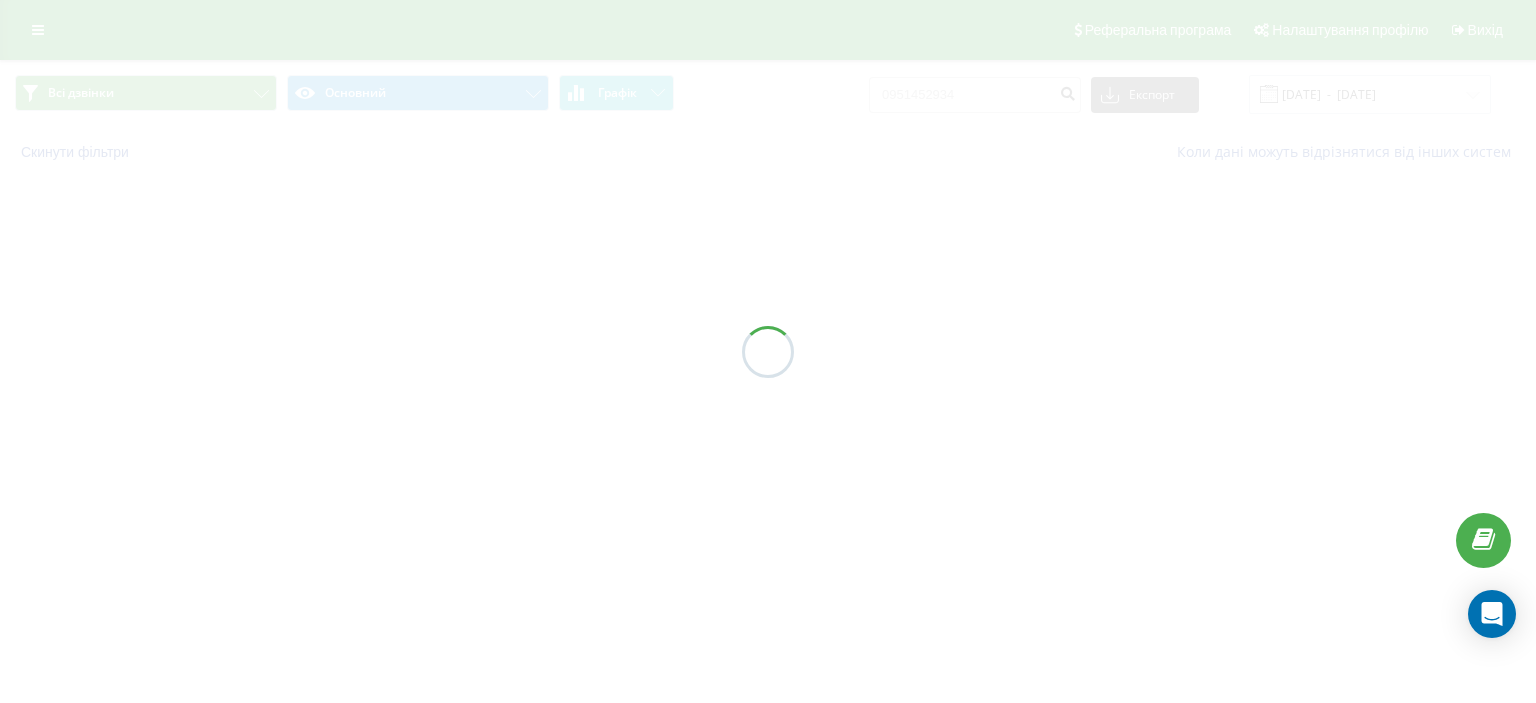 scroll, scrollTop: 0, scrollLeft: 0, axis: both 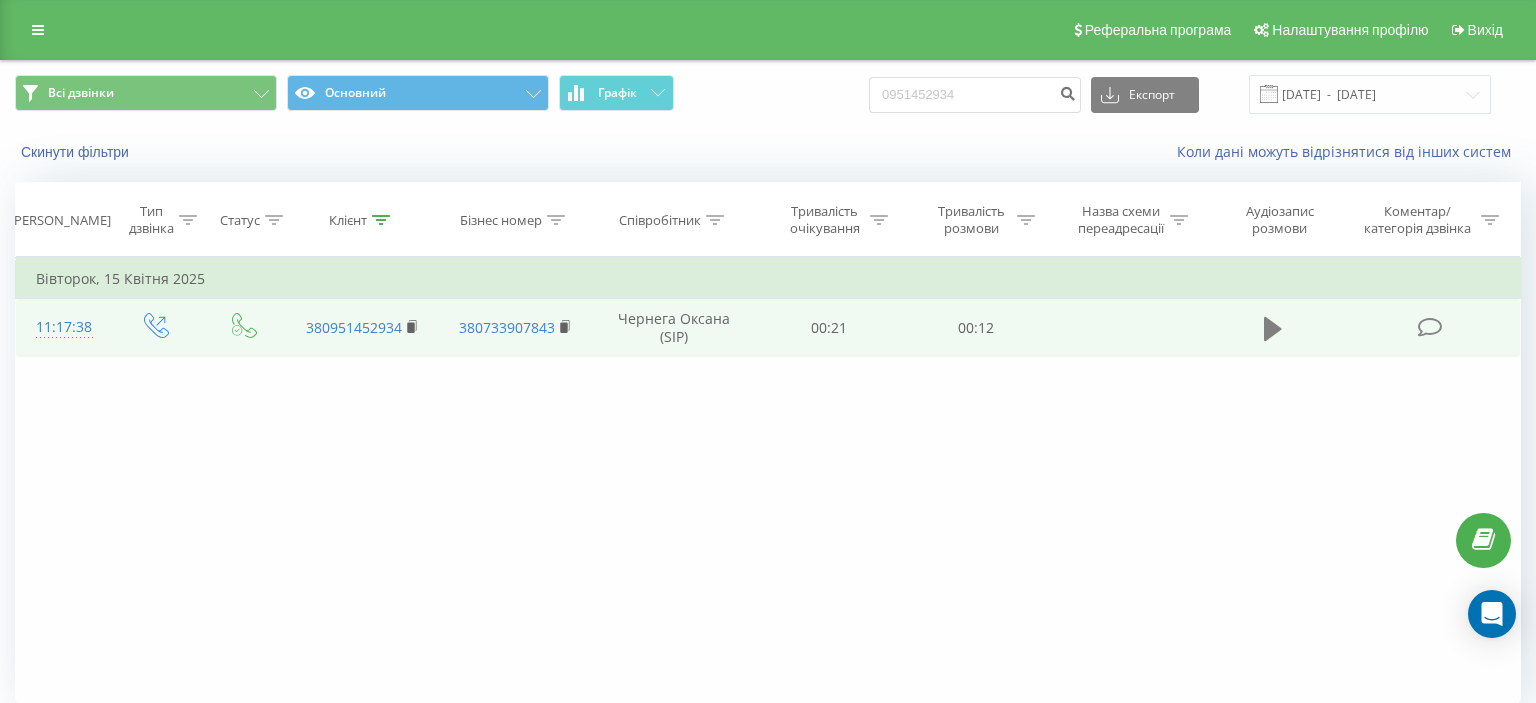 click 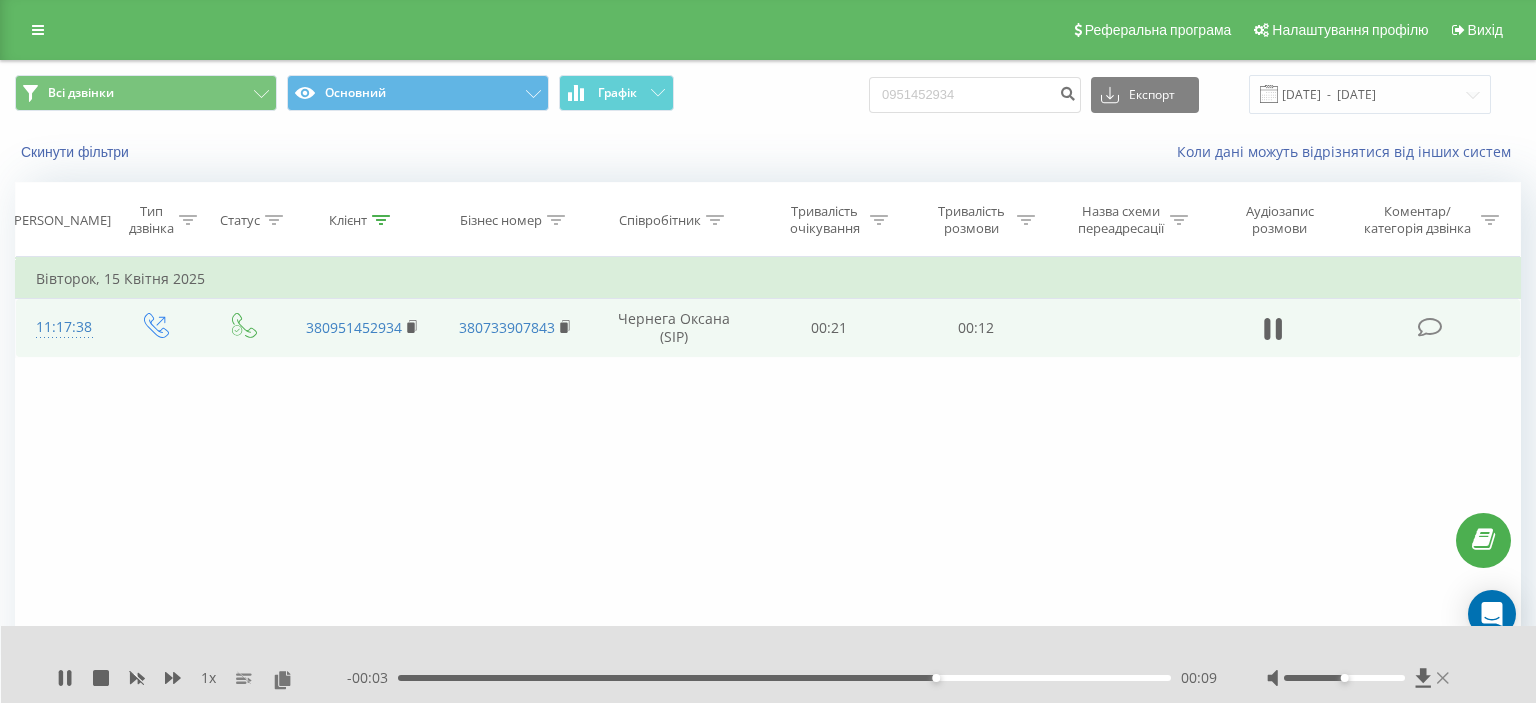 click 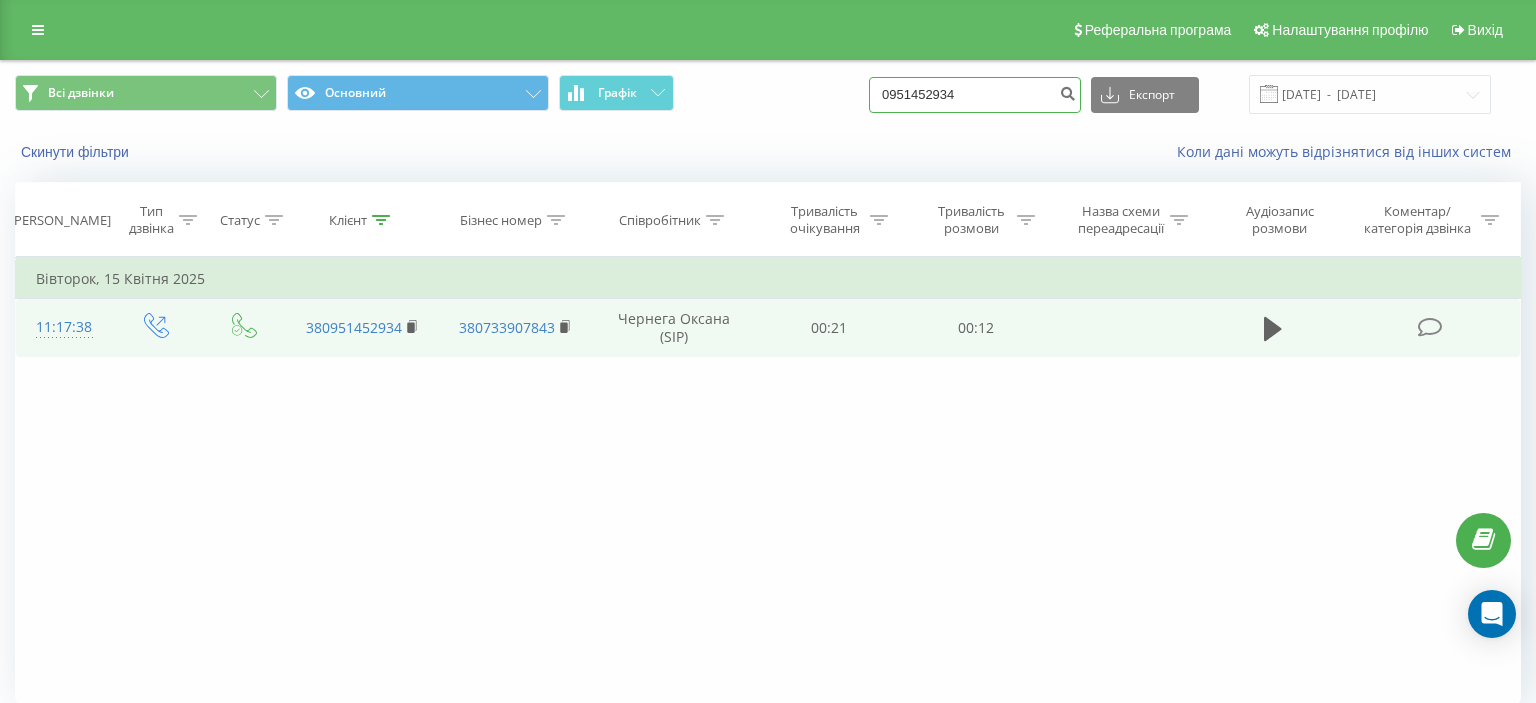 drag, startPoint x: 905, startPoint y: 98, endPoint x: 1017, endPoint y: 90, distance: 112.28535 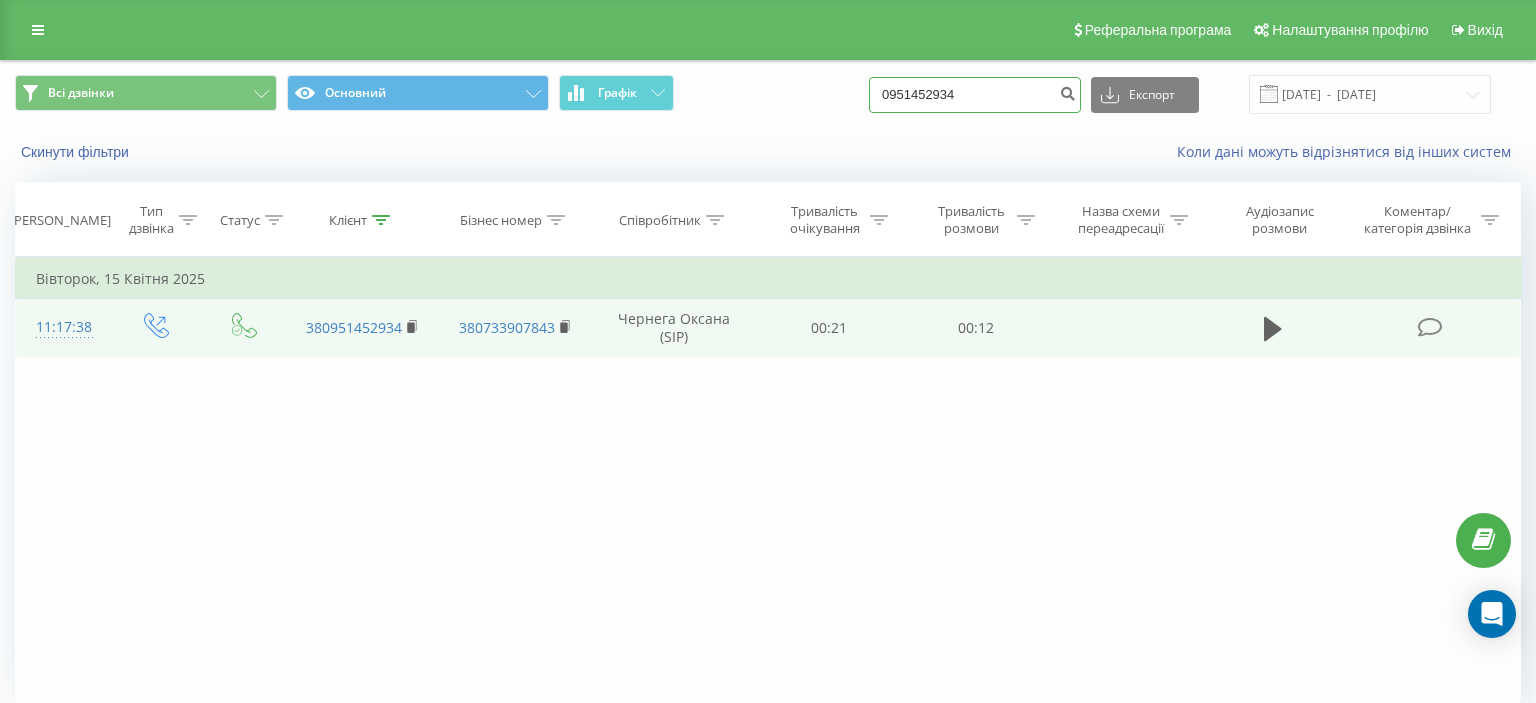 paste on "(066) 563 01 97" 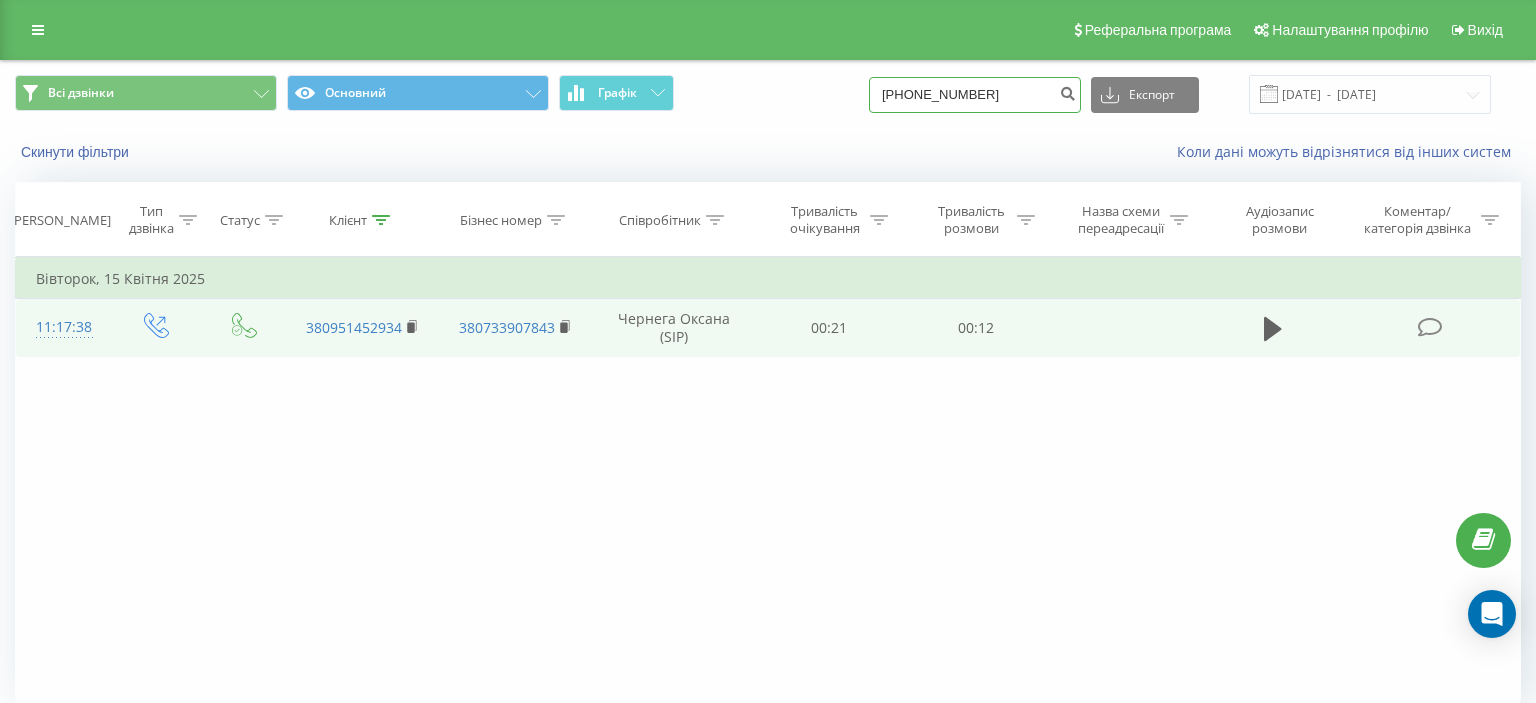 click on "(066) 563 01 97" at bounding box center [975, 95] 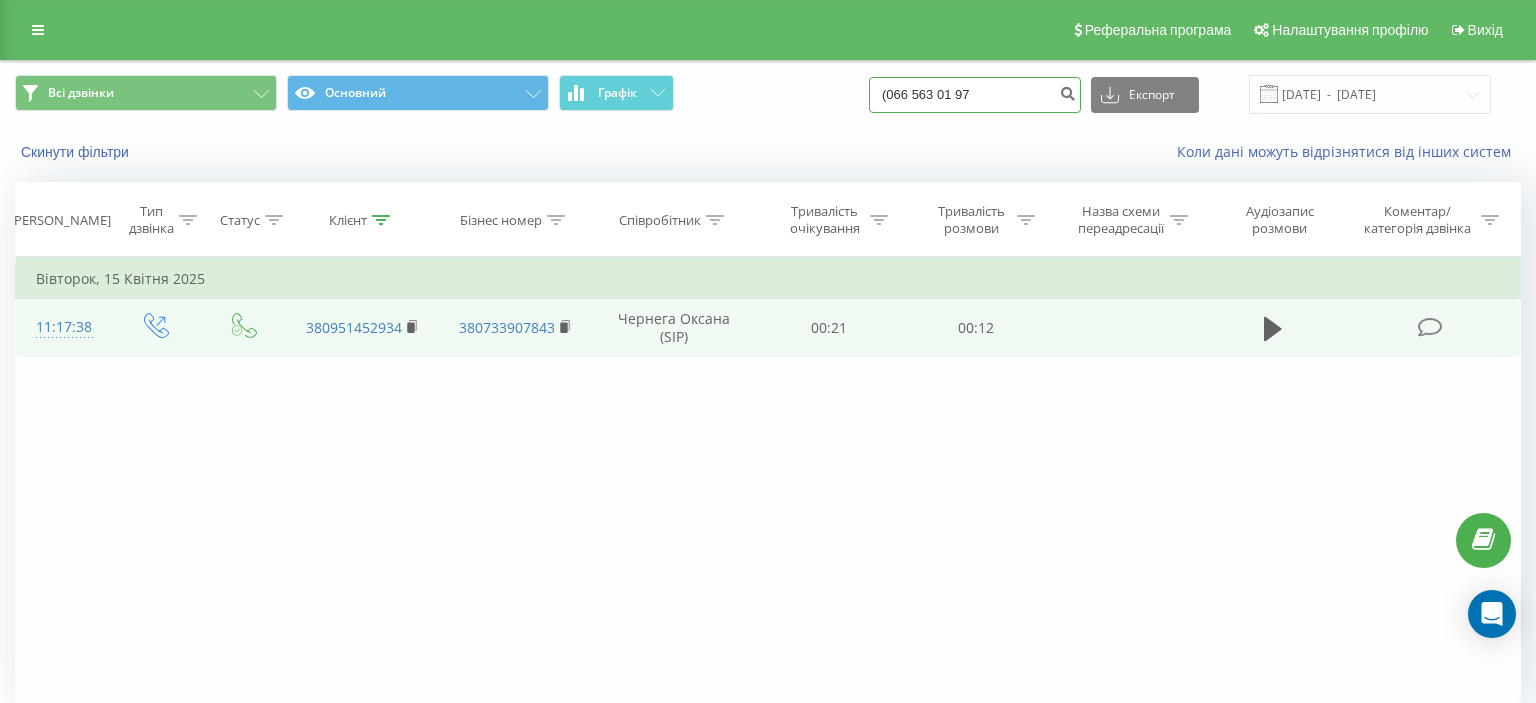 click on "(066 563 01 97" at bounding box center [975, 95] 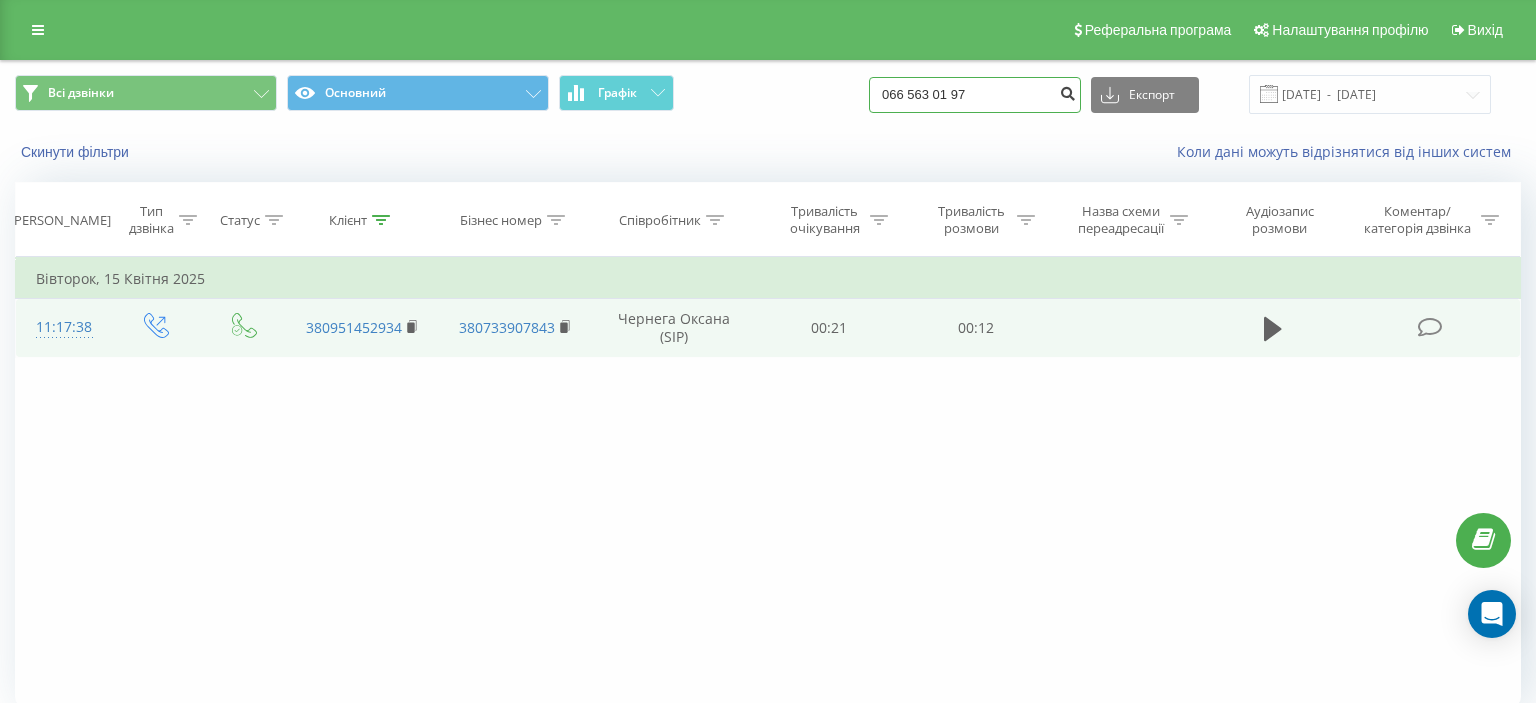 type on "066 563 01 97" 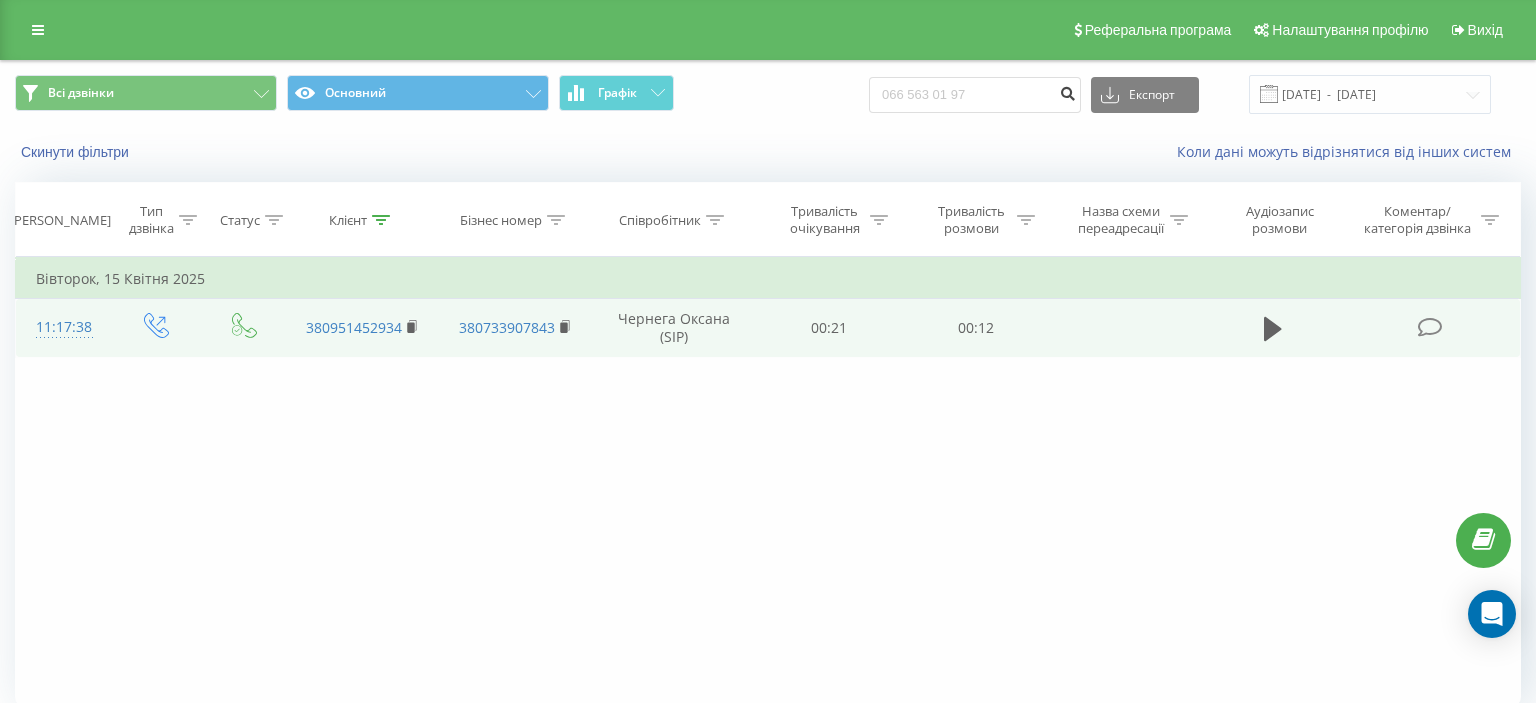click at bounding box center (1067, 91) 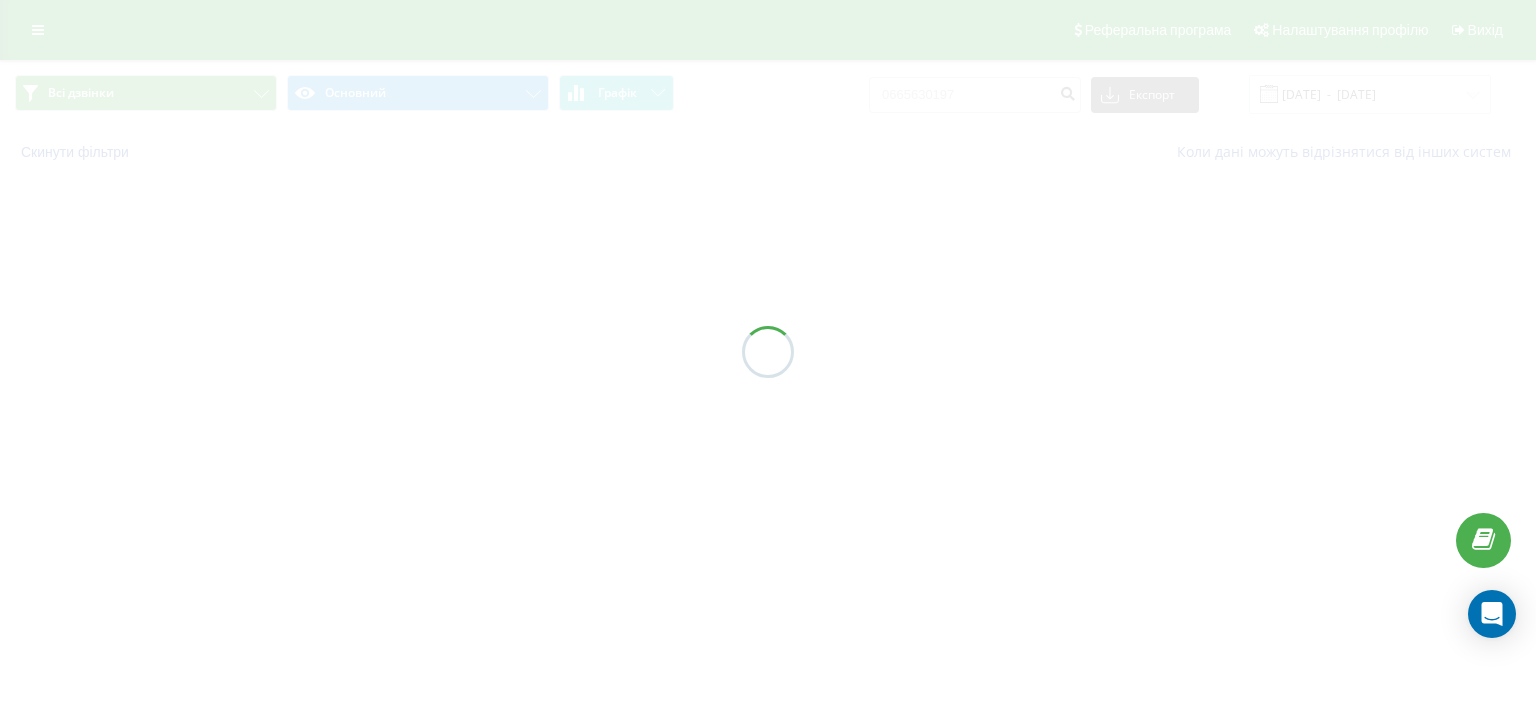 scroll, scrollTop: 0, scrollLeft: 0, axis: both 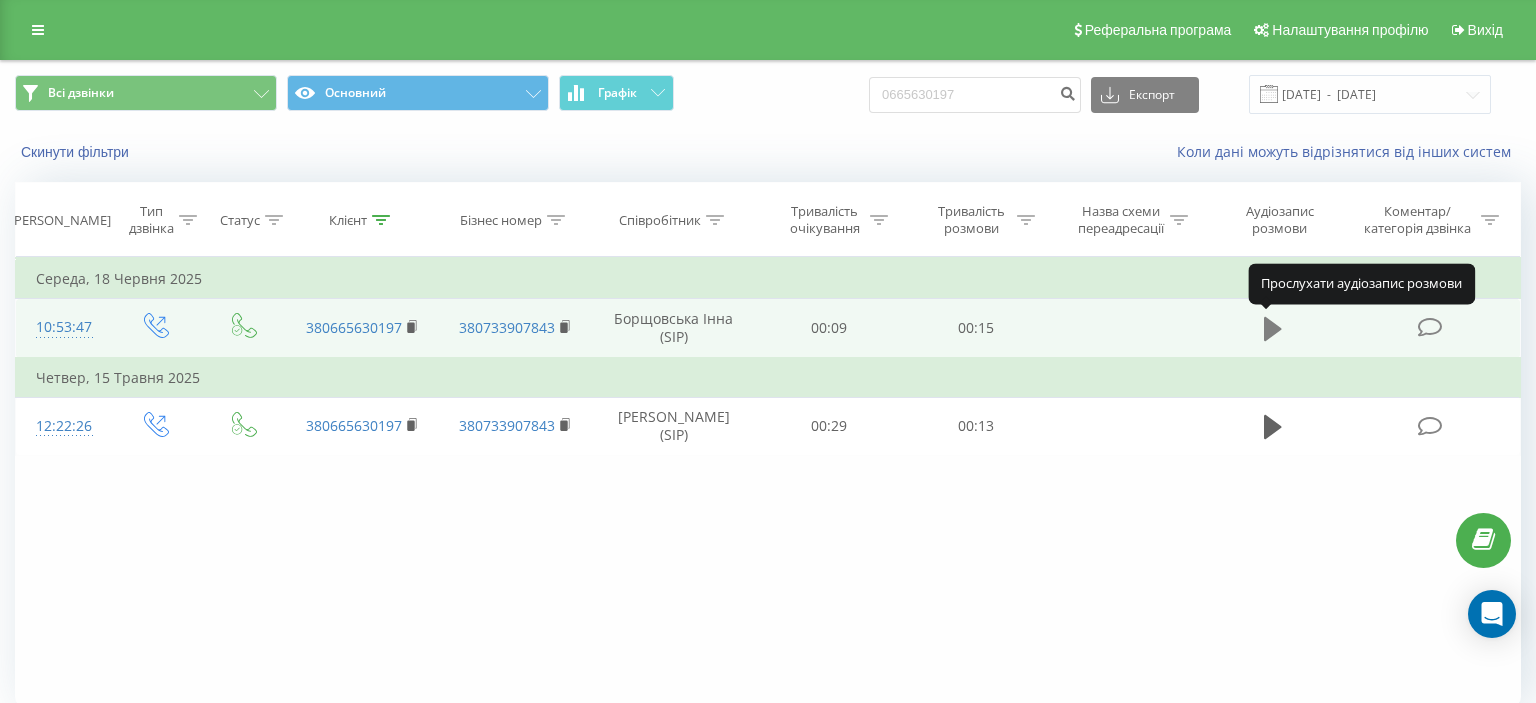 click 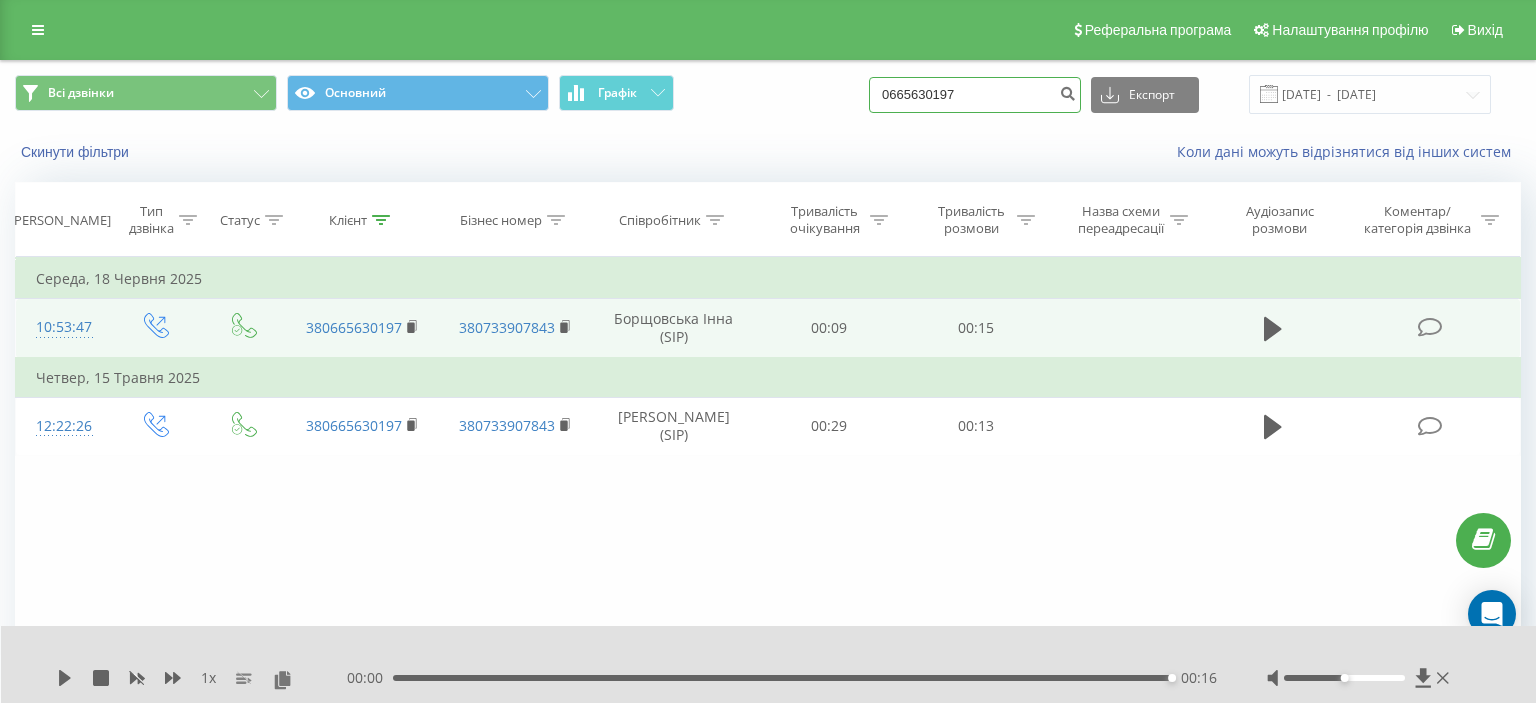 drag, startPoint x: 908, startPoint y: 101, endPoint x: 1015, endPoint y: 99, distance: 107.01869 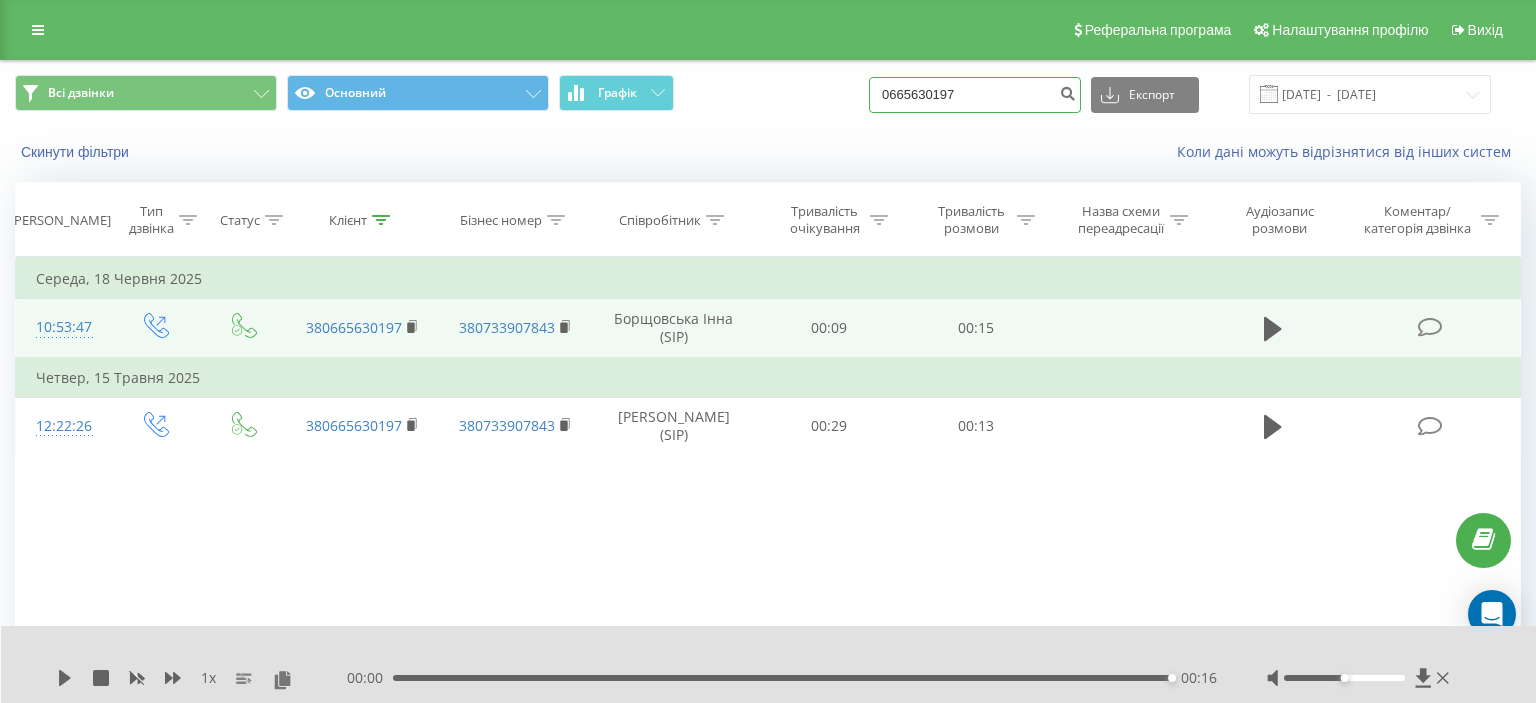 paste on "(050) 220 30 72" 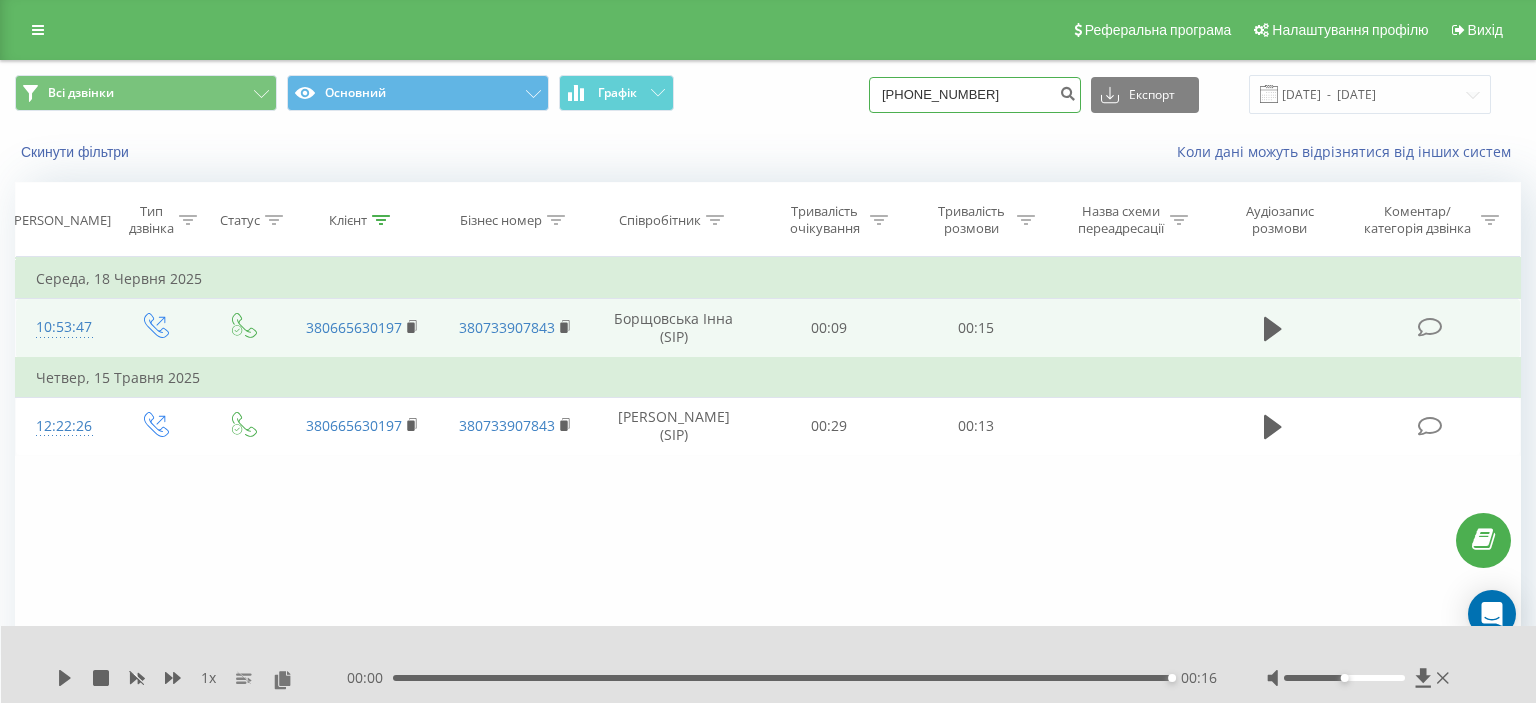 click on "(050) 220 30 72" at bounding box center (975, 95) 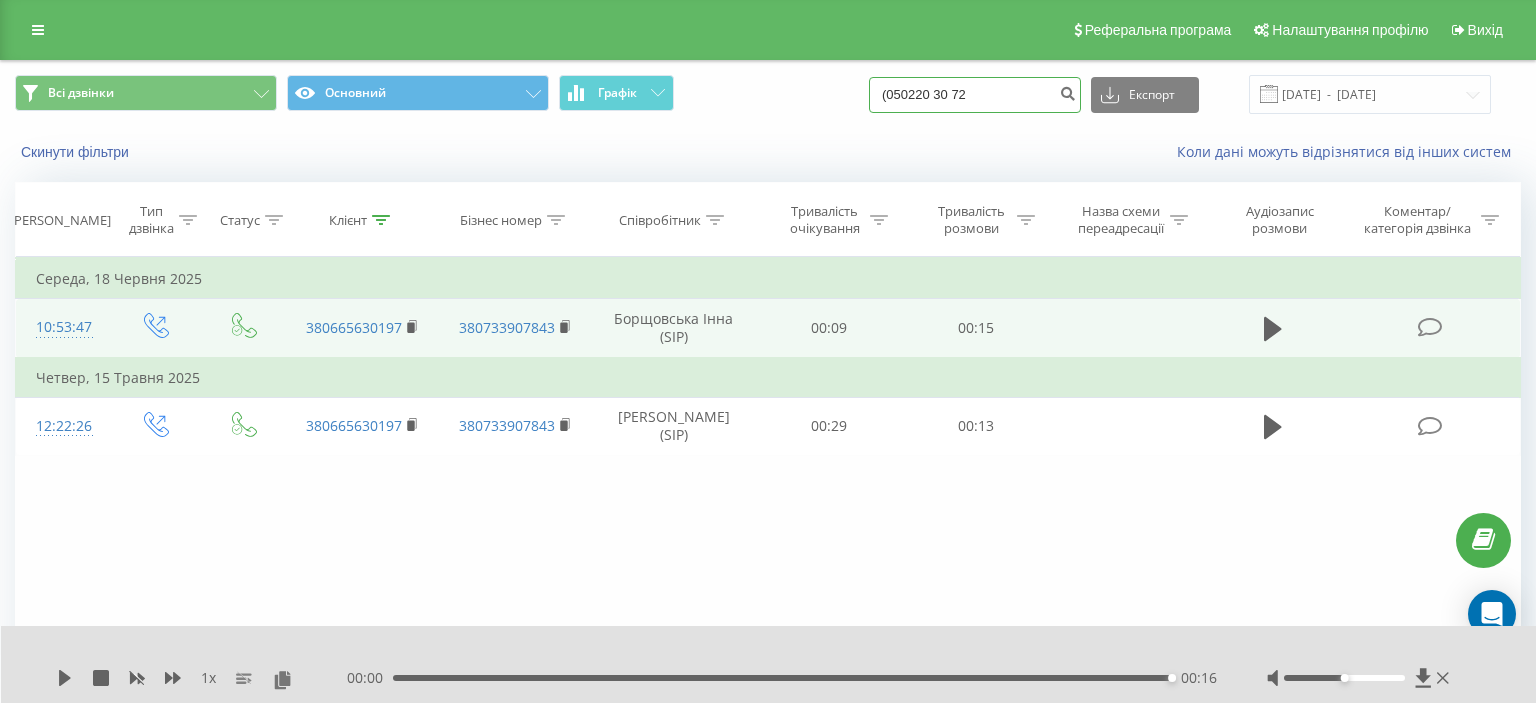click on "(050220 30 72" at bounding box center [975, 95] 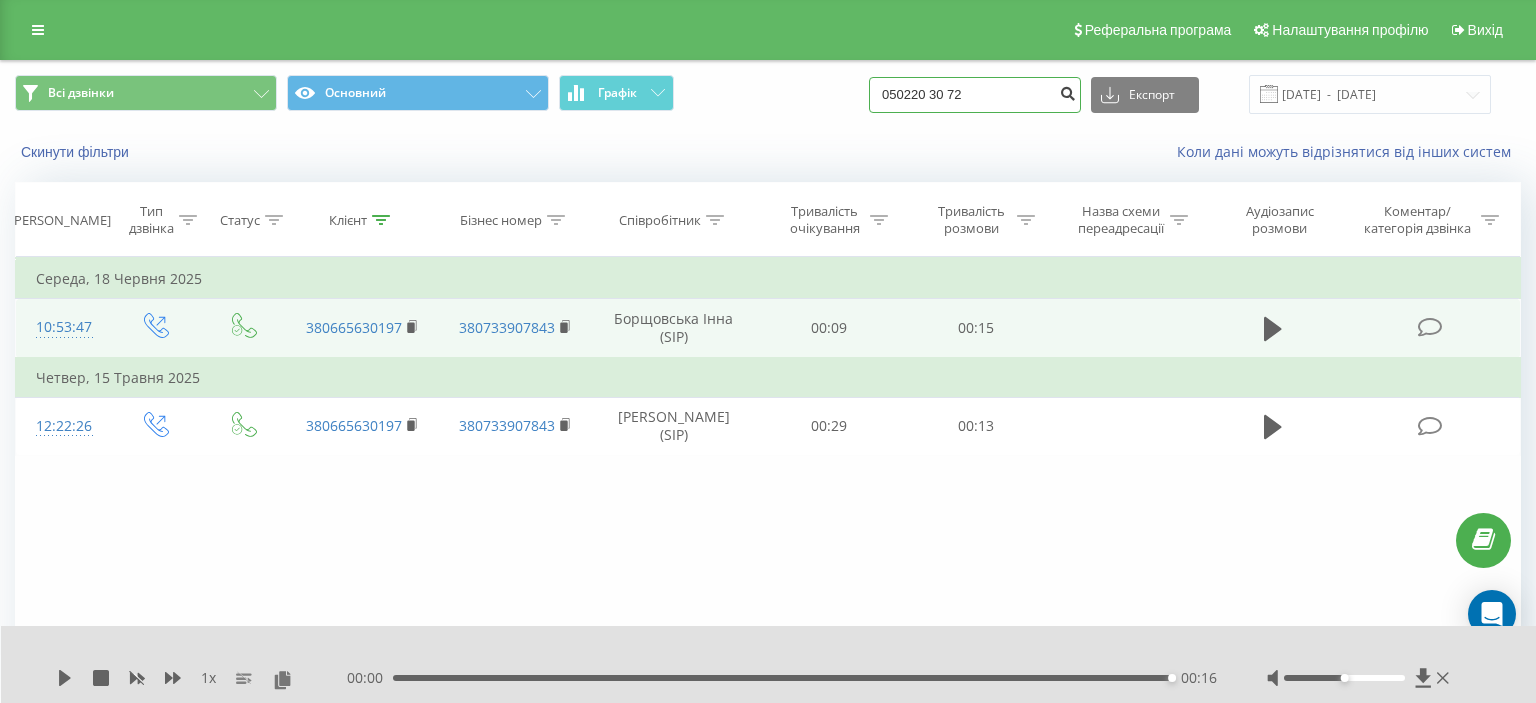 type on "050220 30 72" 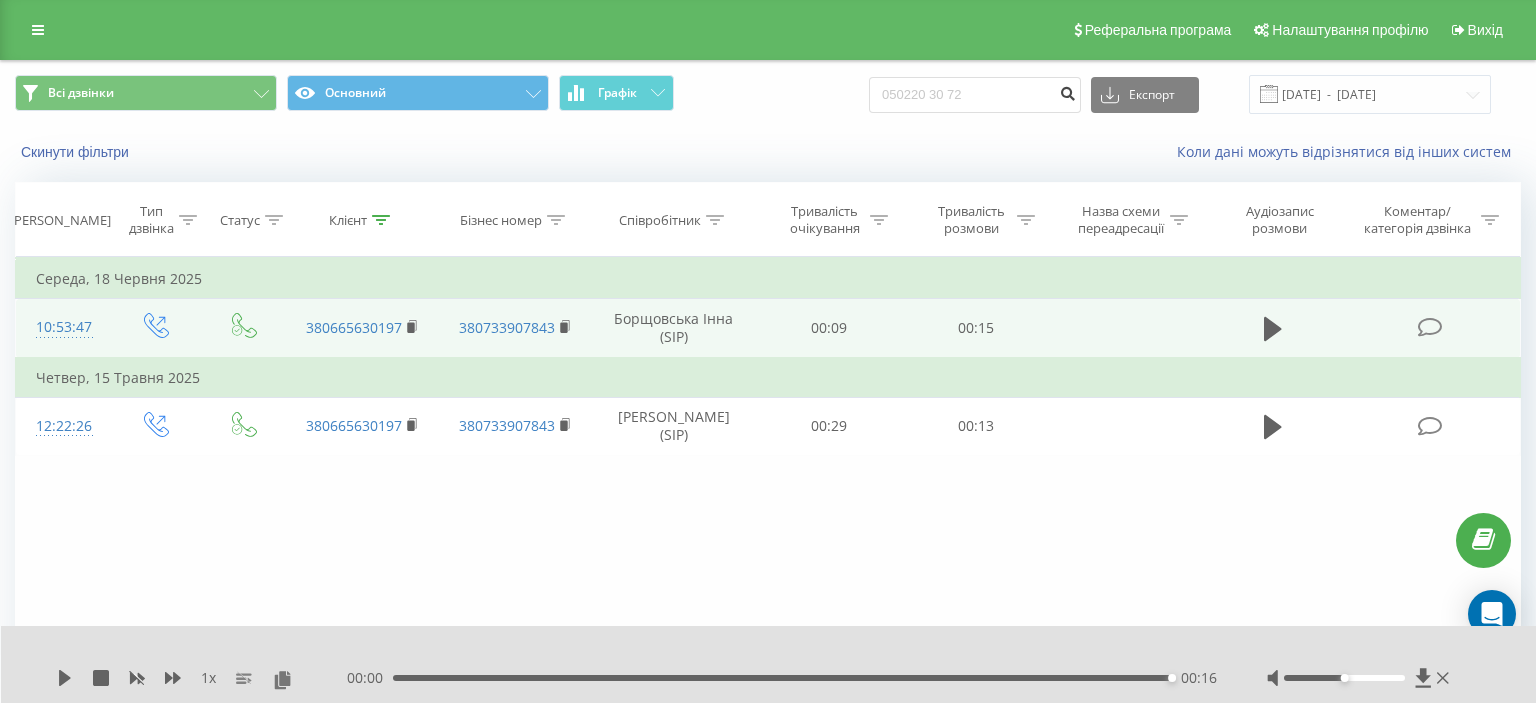 click at bounding box center [1067, 91] 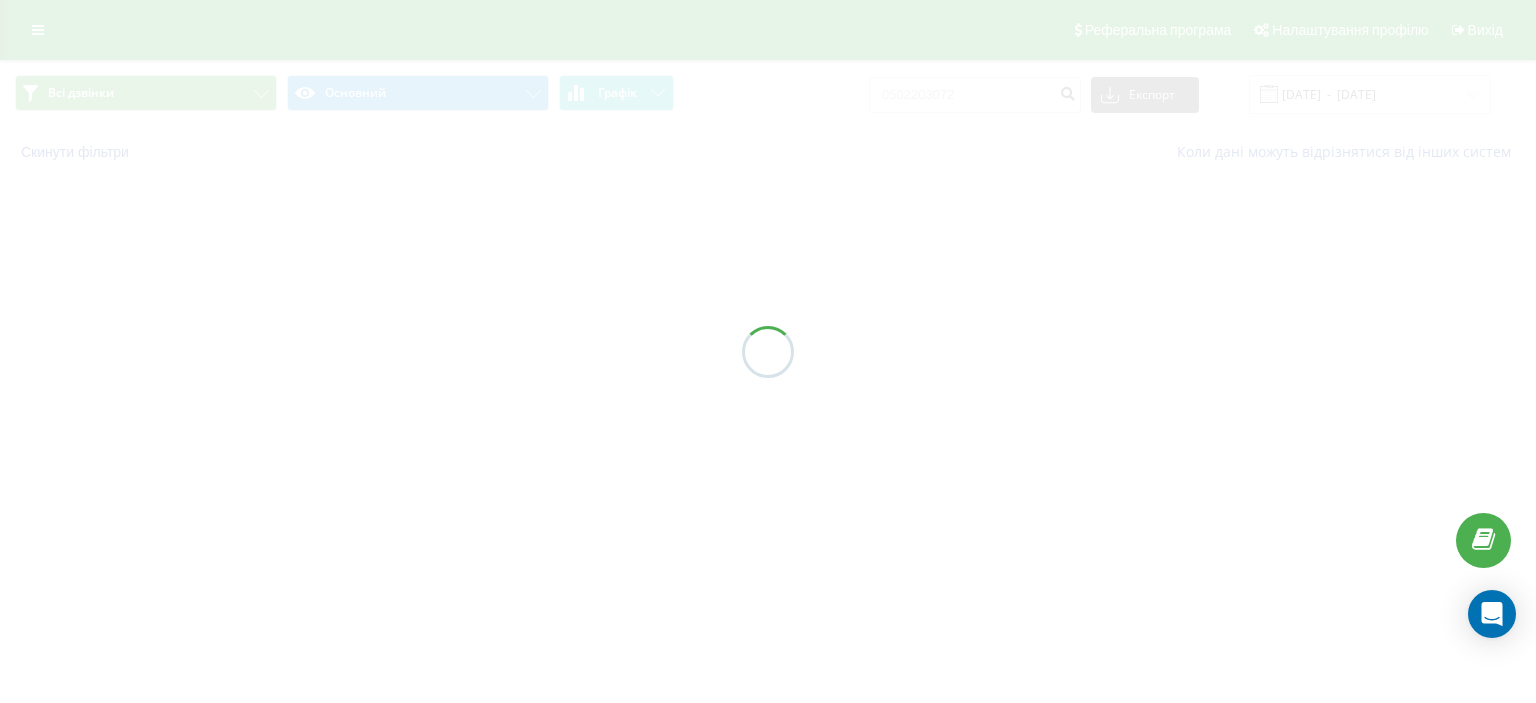 scroll, scrollTop: 0, scrollLeft: 0, axis: both 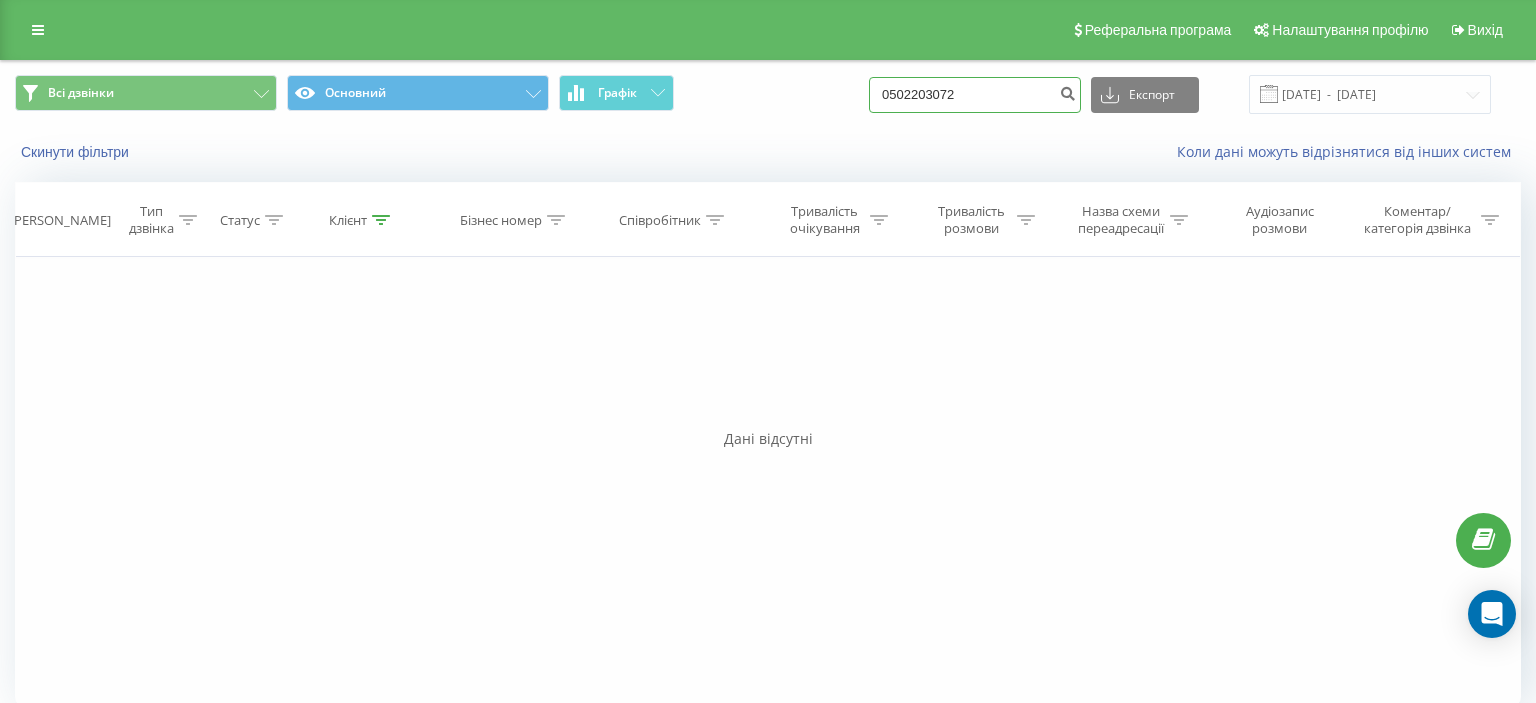 drag, startPoint x: 906, startPoint y: 103, endPoint x: 1022, endPoint y: 102, distance: 116.00431 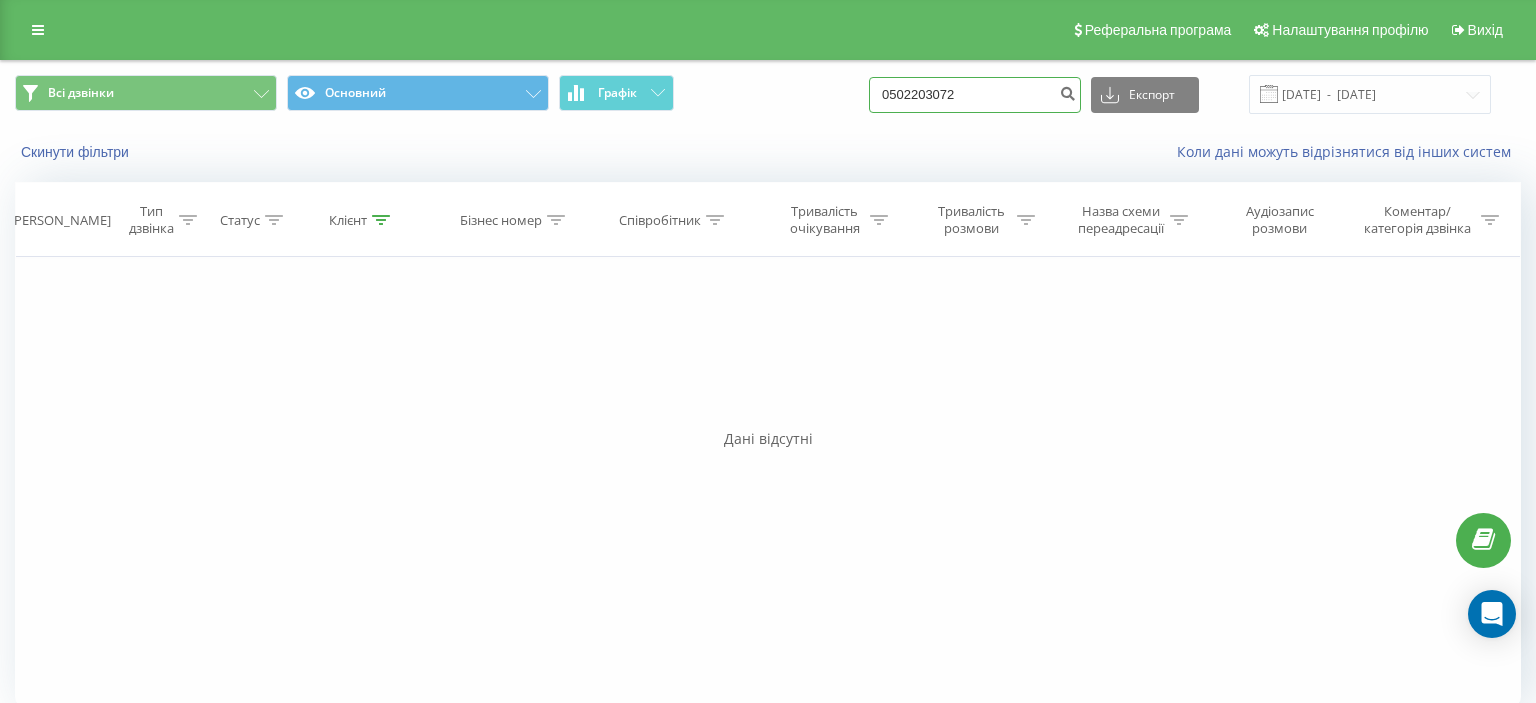 paste on "(068) 163 24 00" 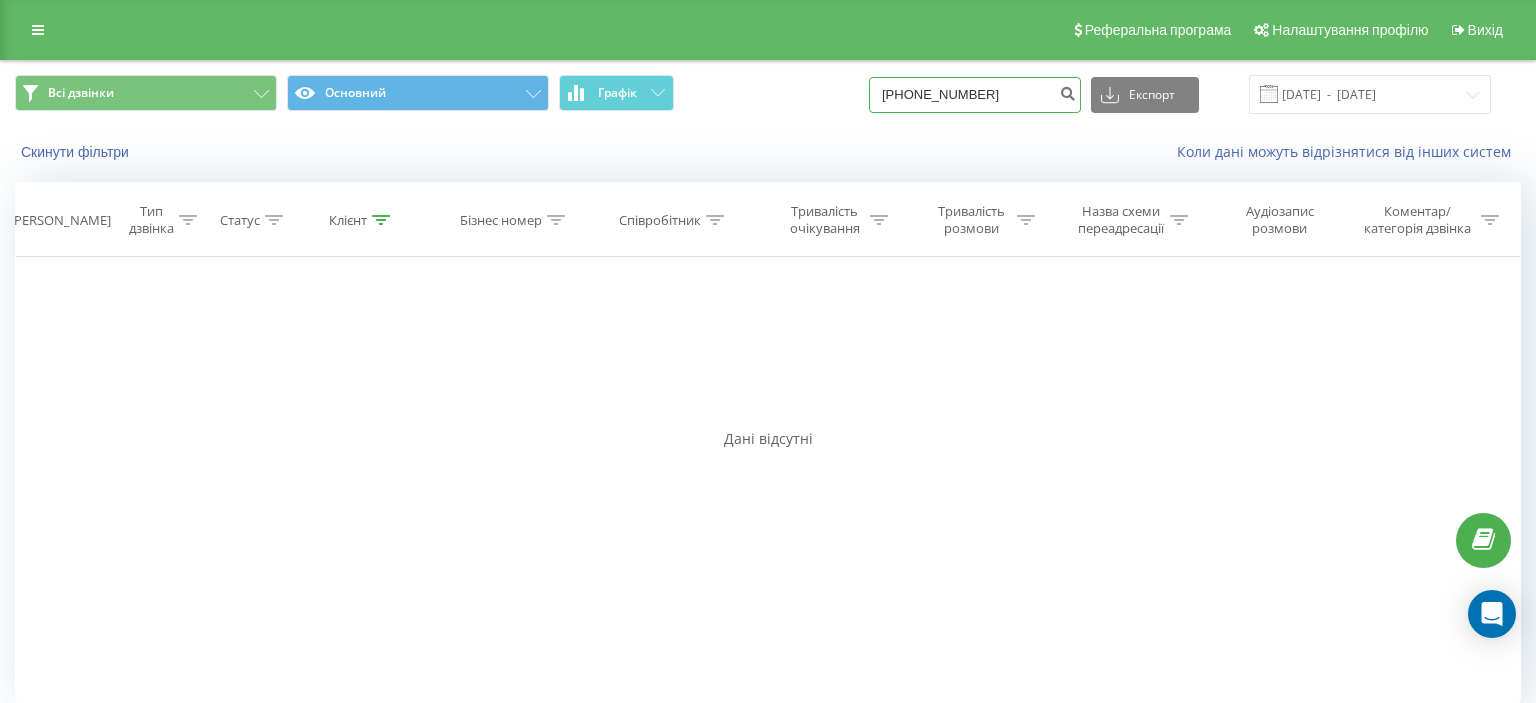 click on "(068) 163 24 00" at bounding box center (975, 95) 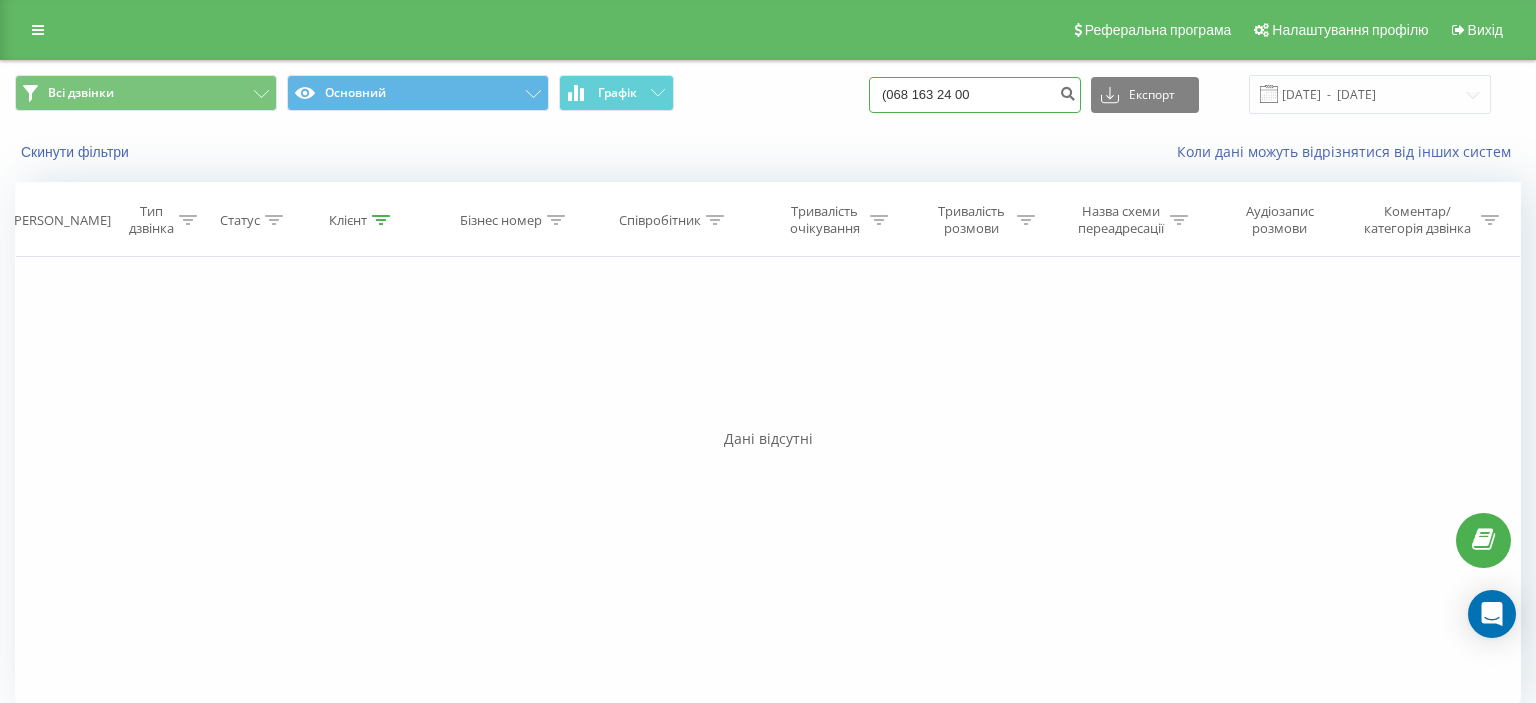 click on "(068 163 24 00" at bounding box center (975, 95) 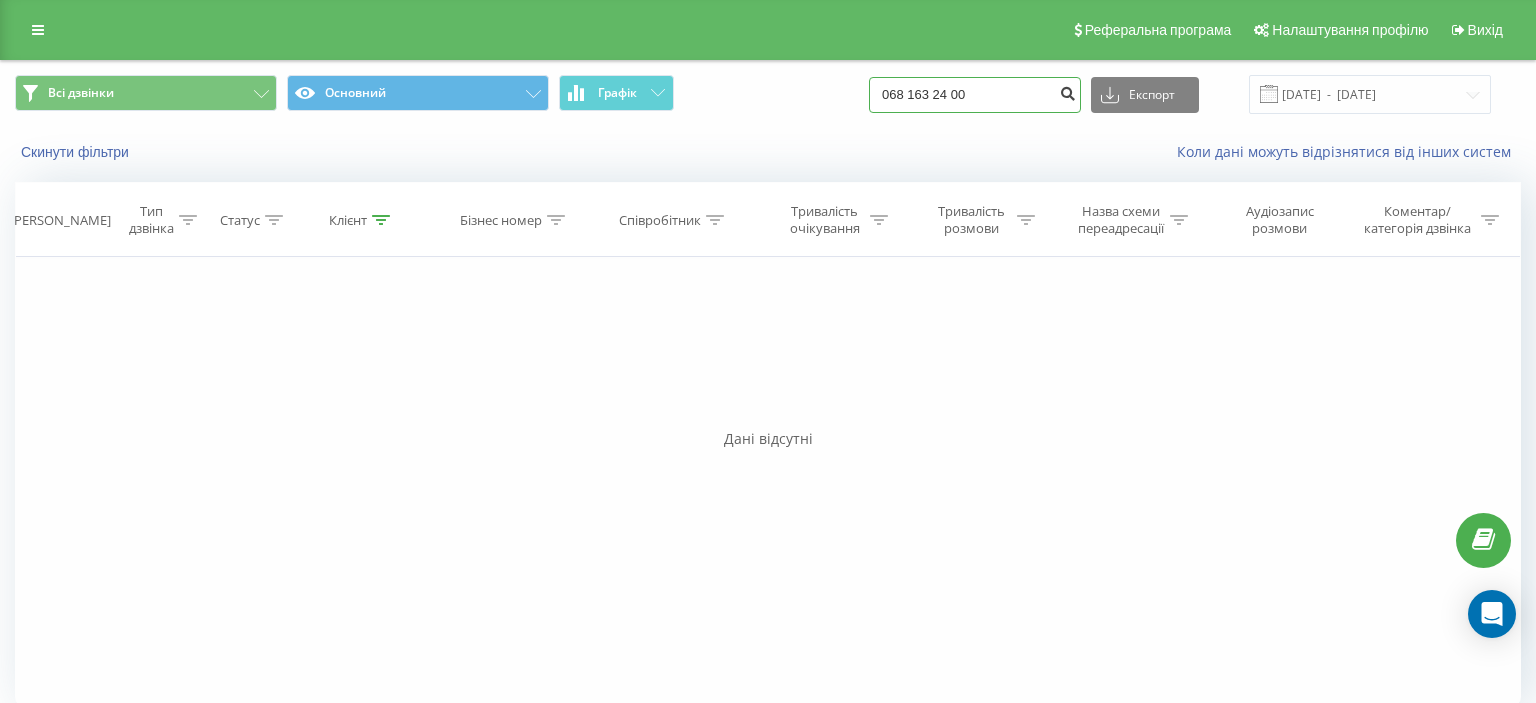 type on "068 163 24 00" 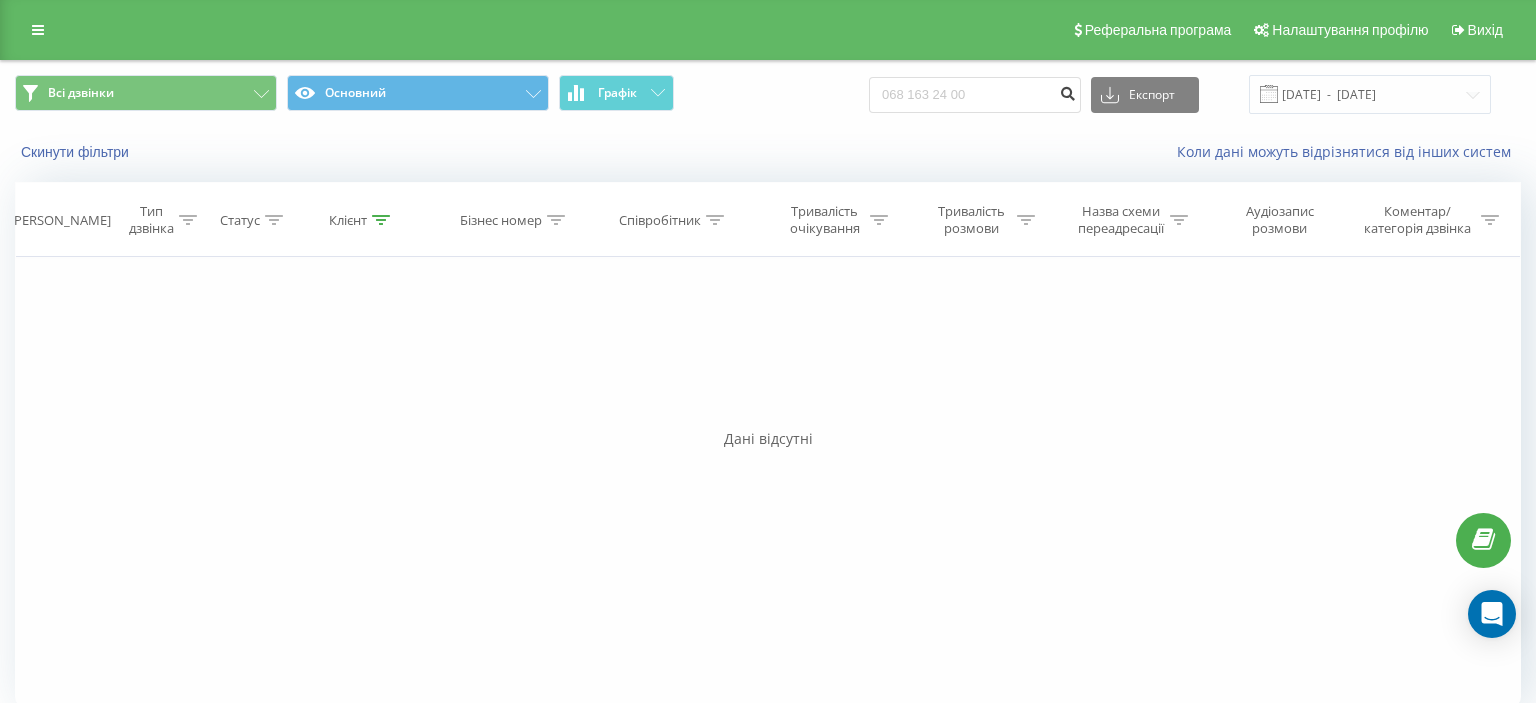 click at bounding box center [1067, 91] 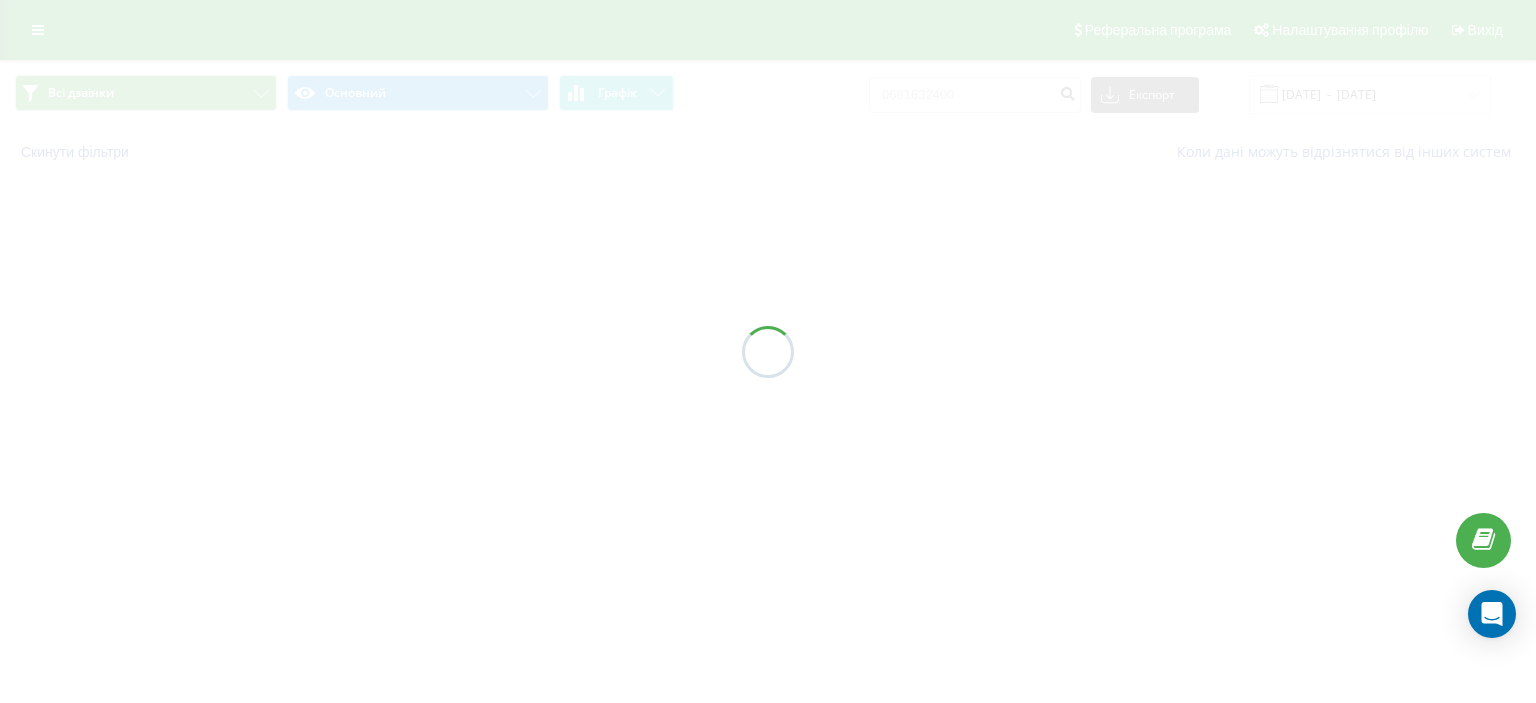scroll, scrollTop: 0, scrollLeft: 0, axis: both 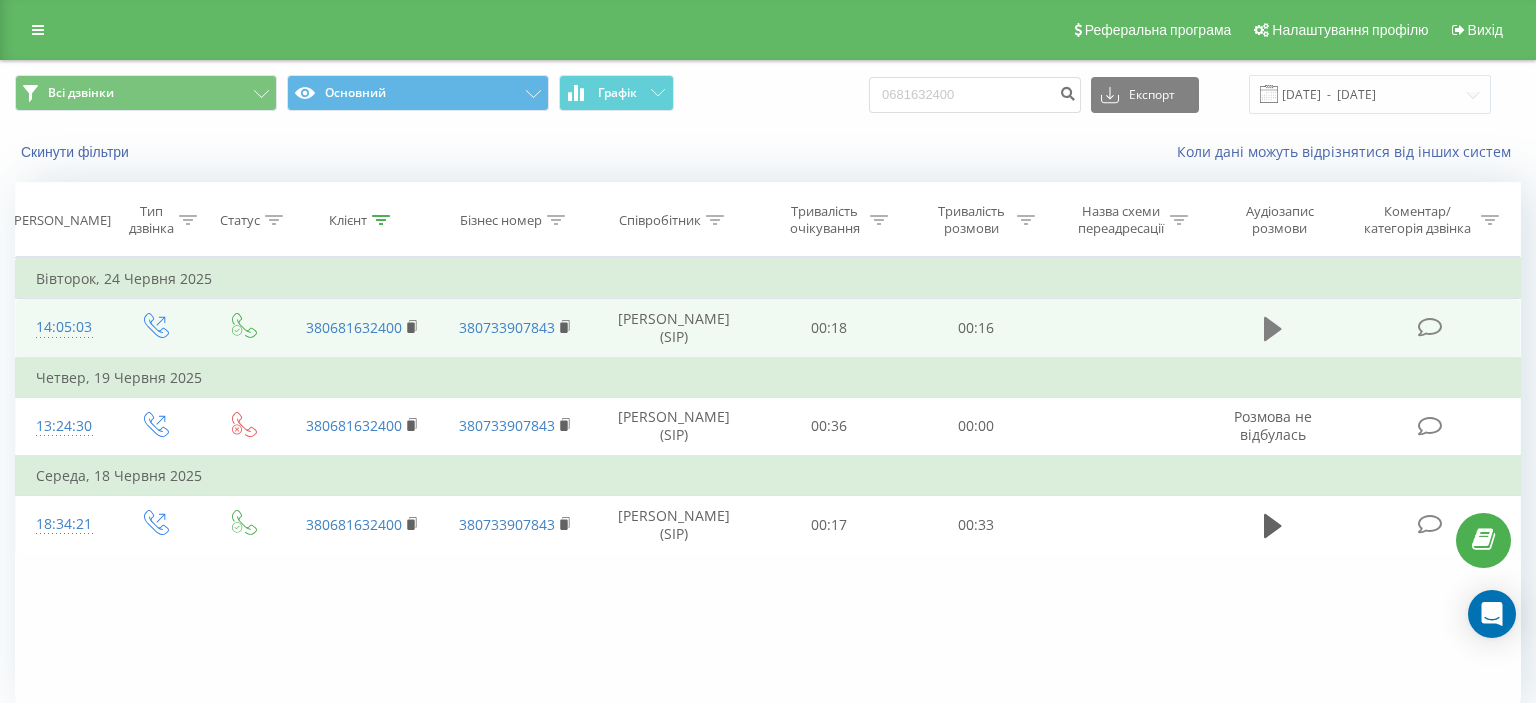 click 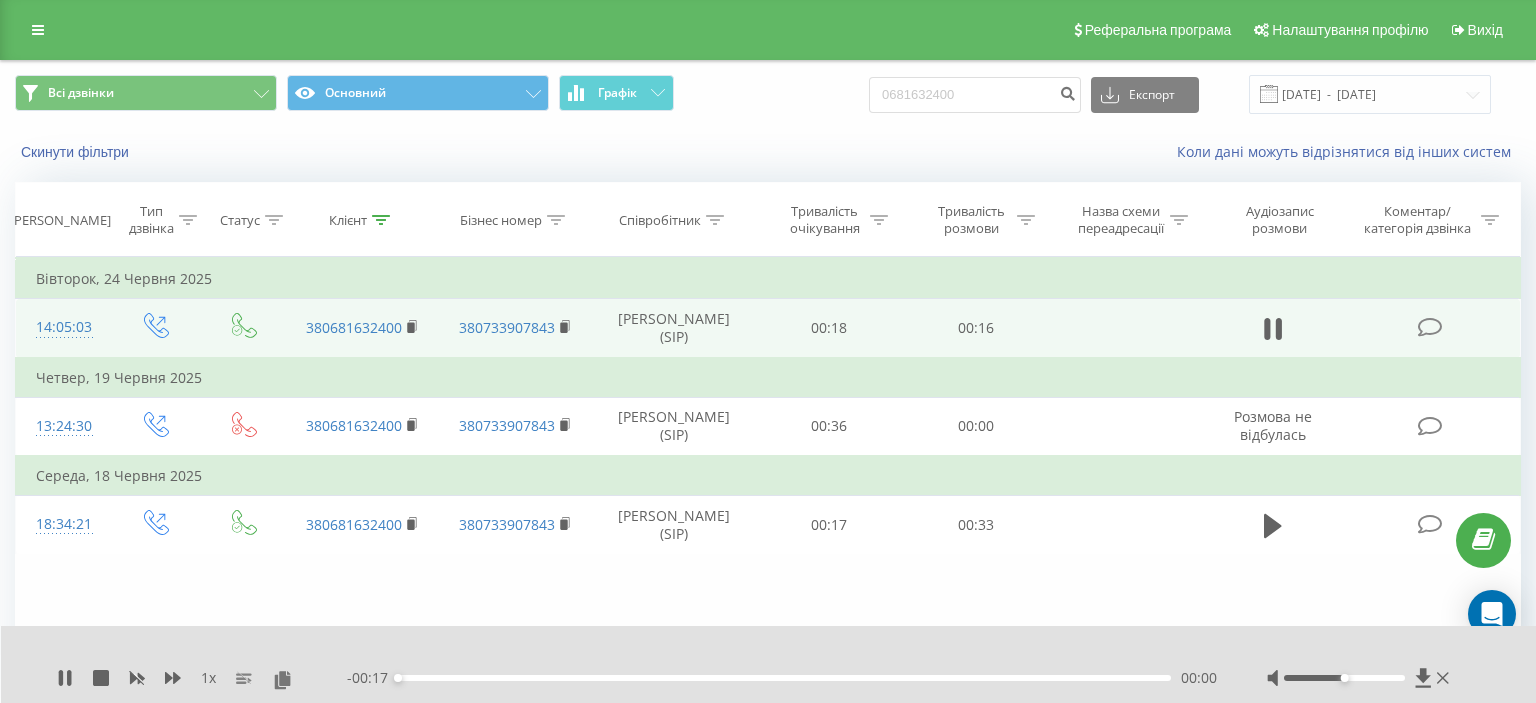click on "- 00:17 00:00   00:00" at bounding box center (782, 678) 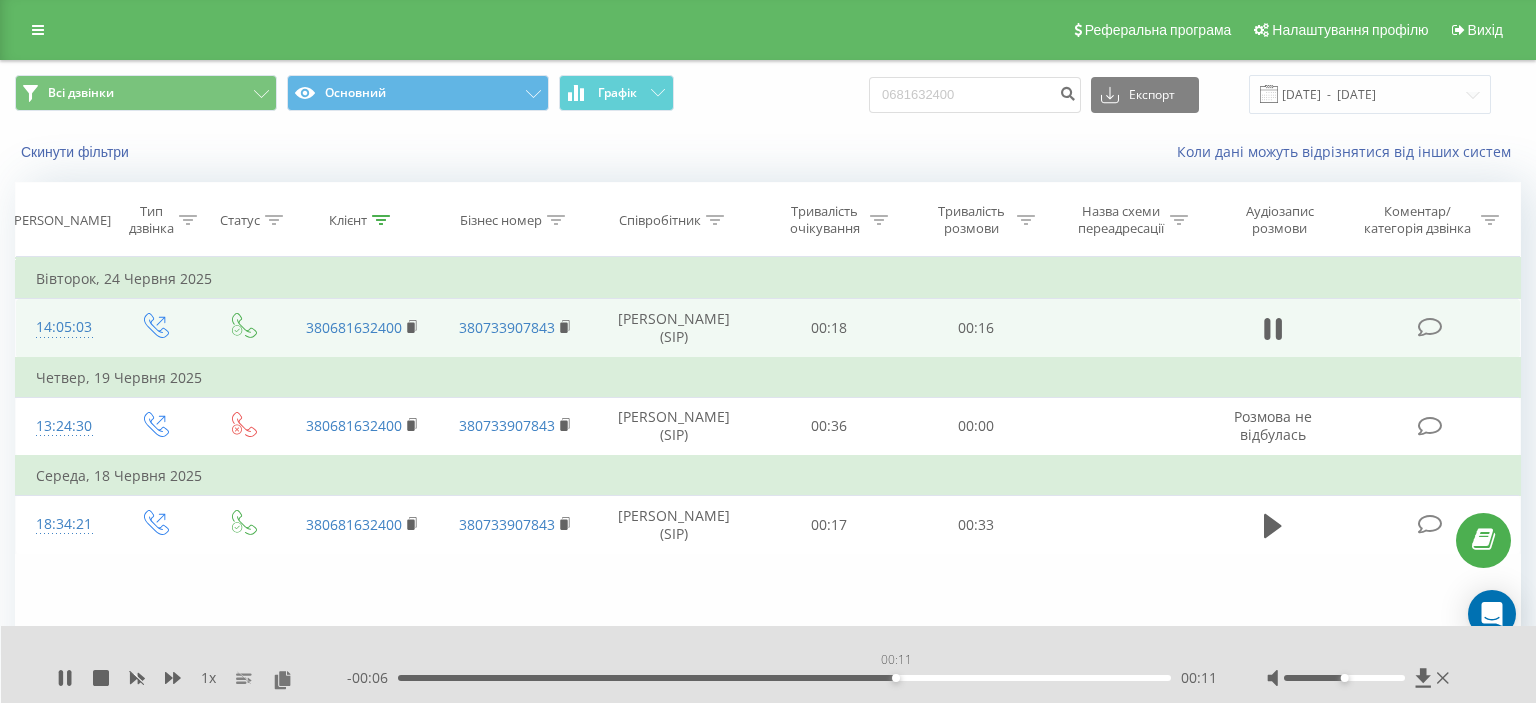 click on "00:11" at bounding box center (784, 678) 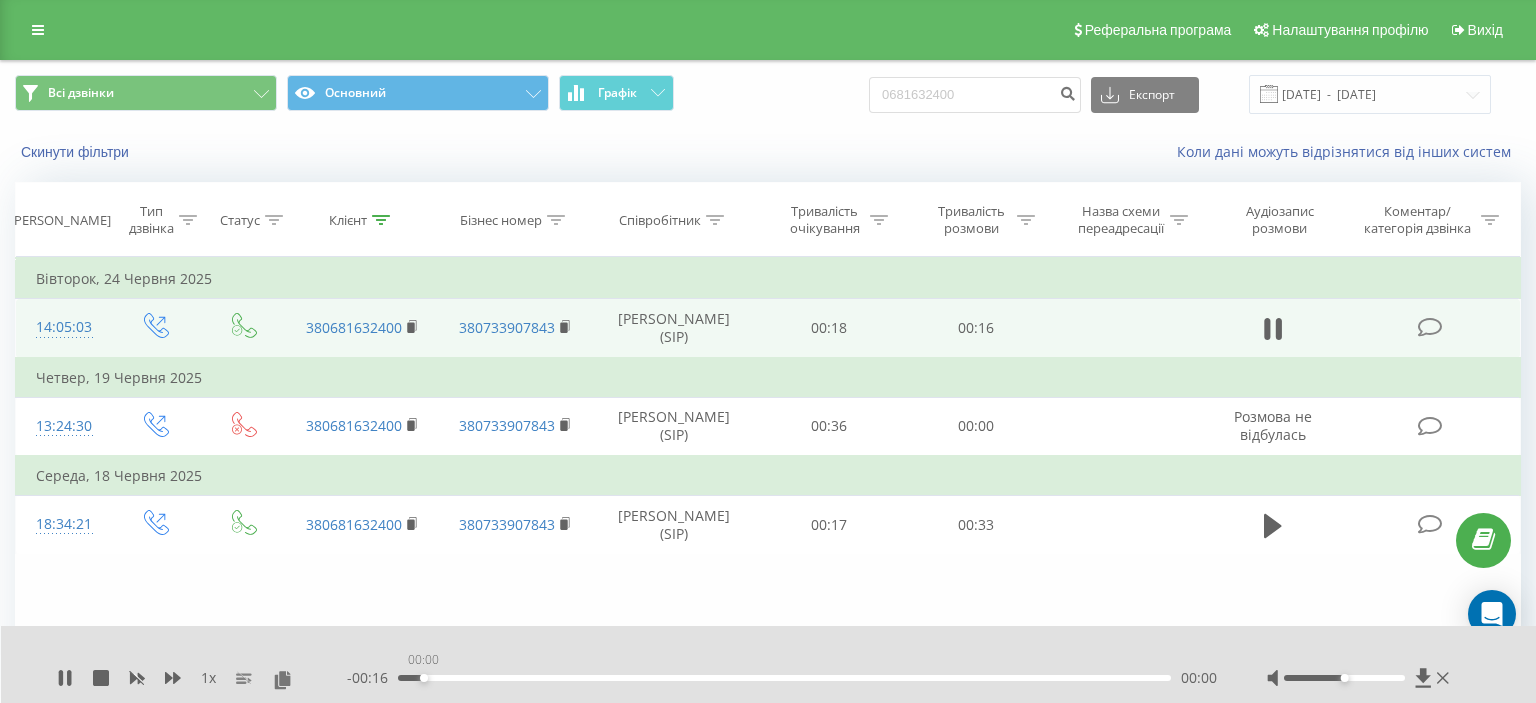 click on "00:00" at bounding box center [784, 678] 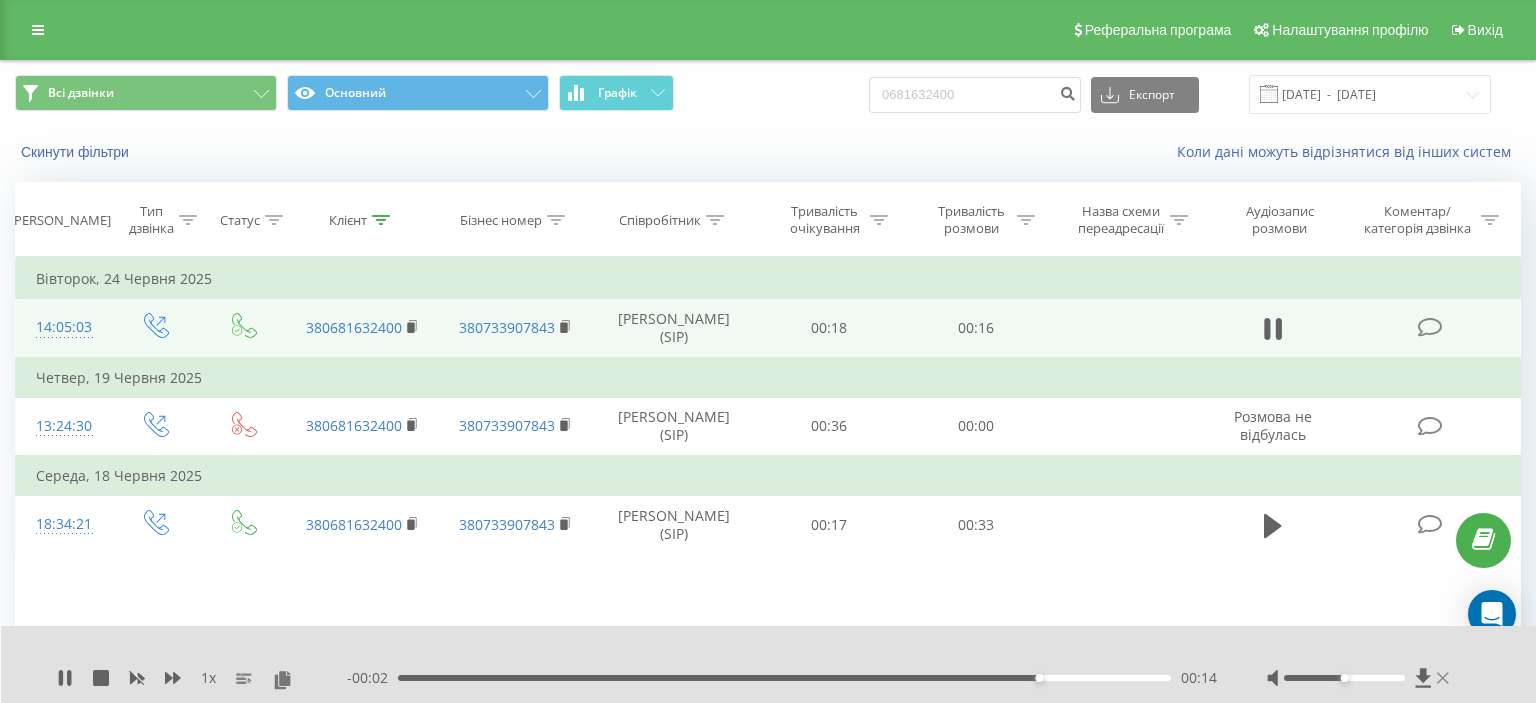 click 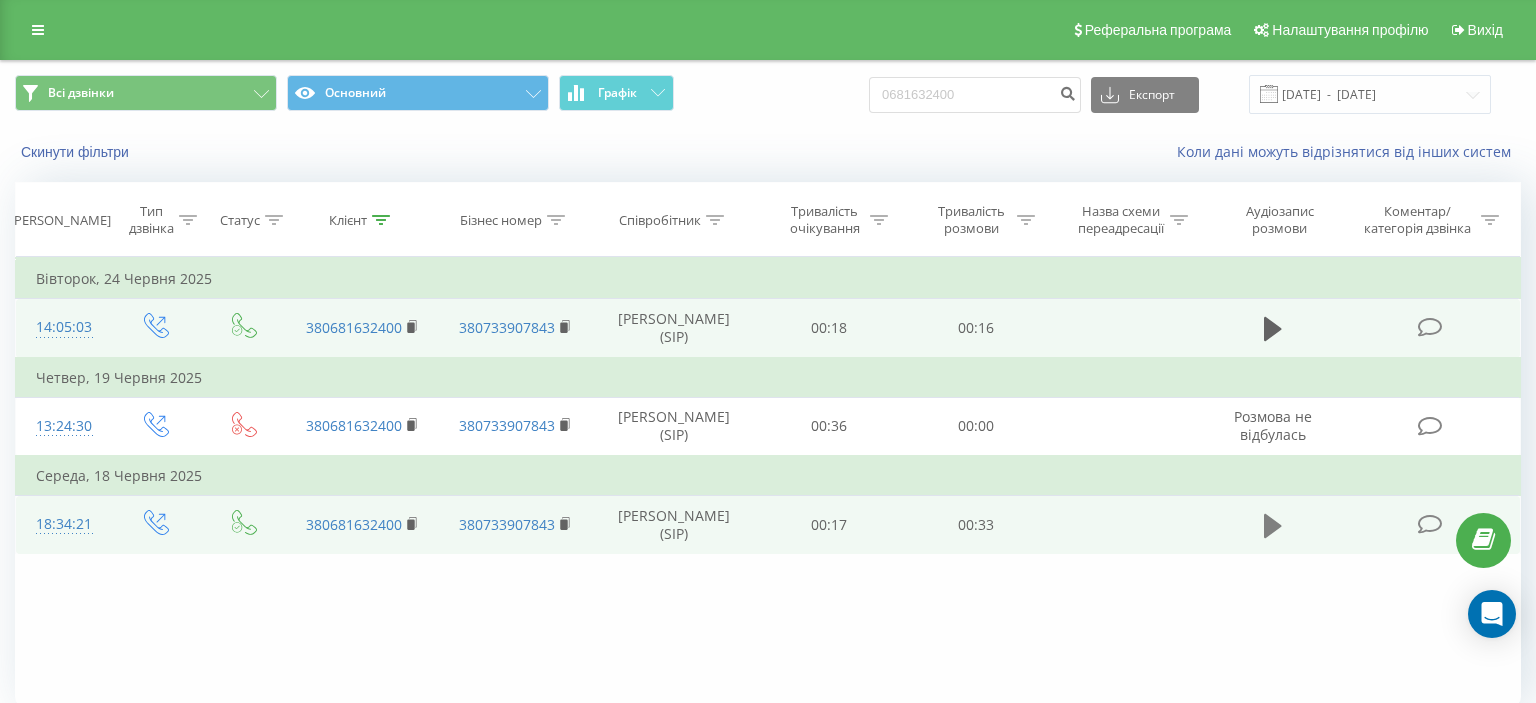 click 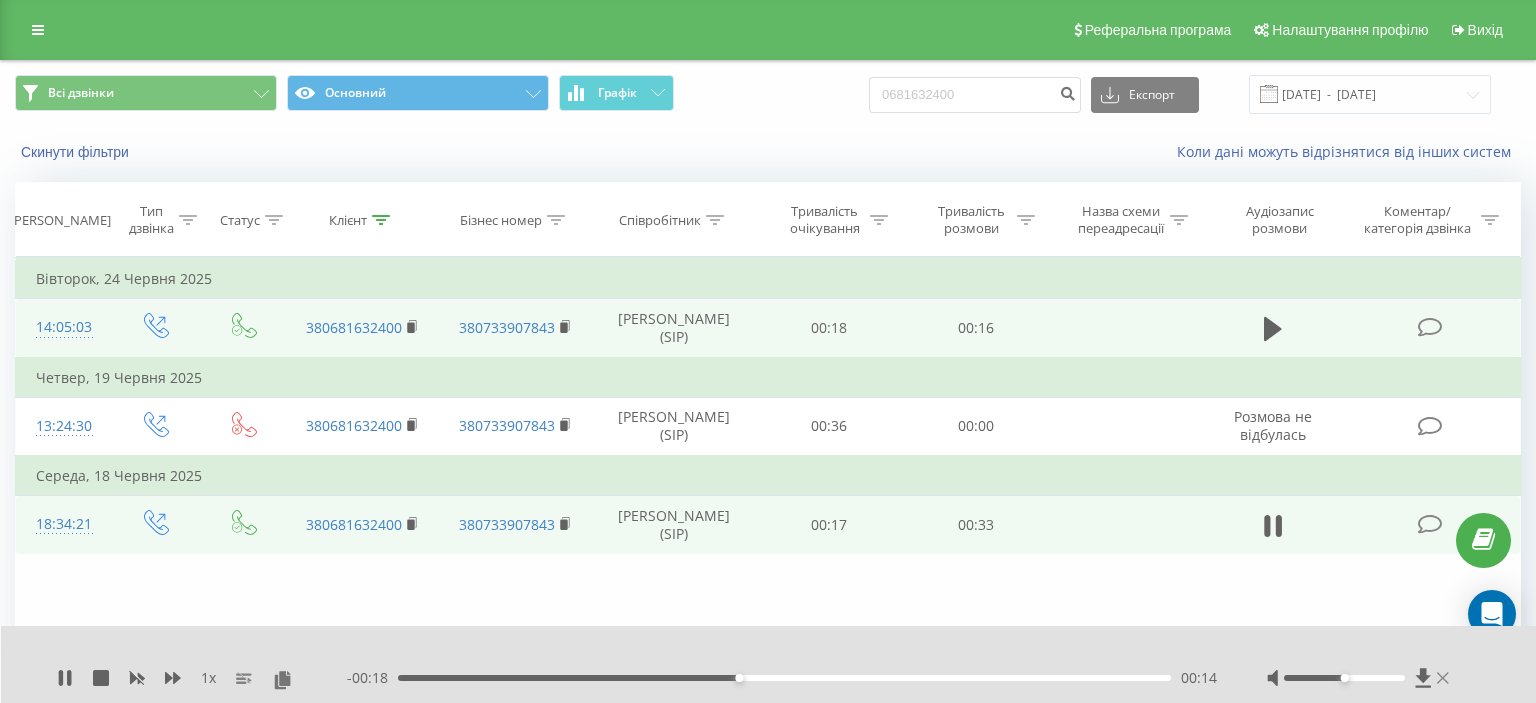 click 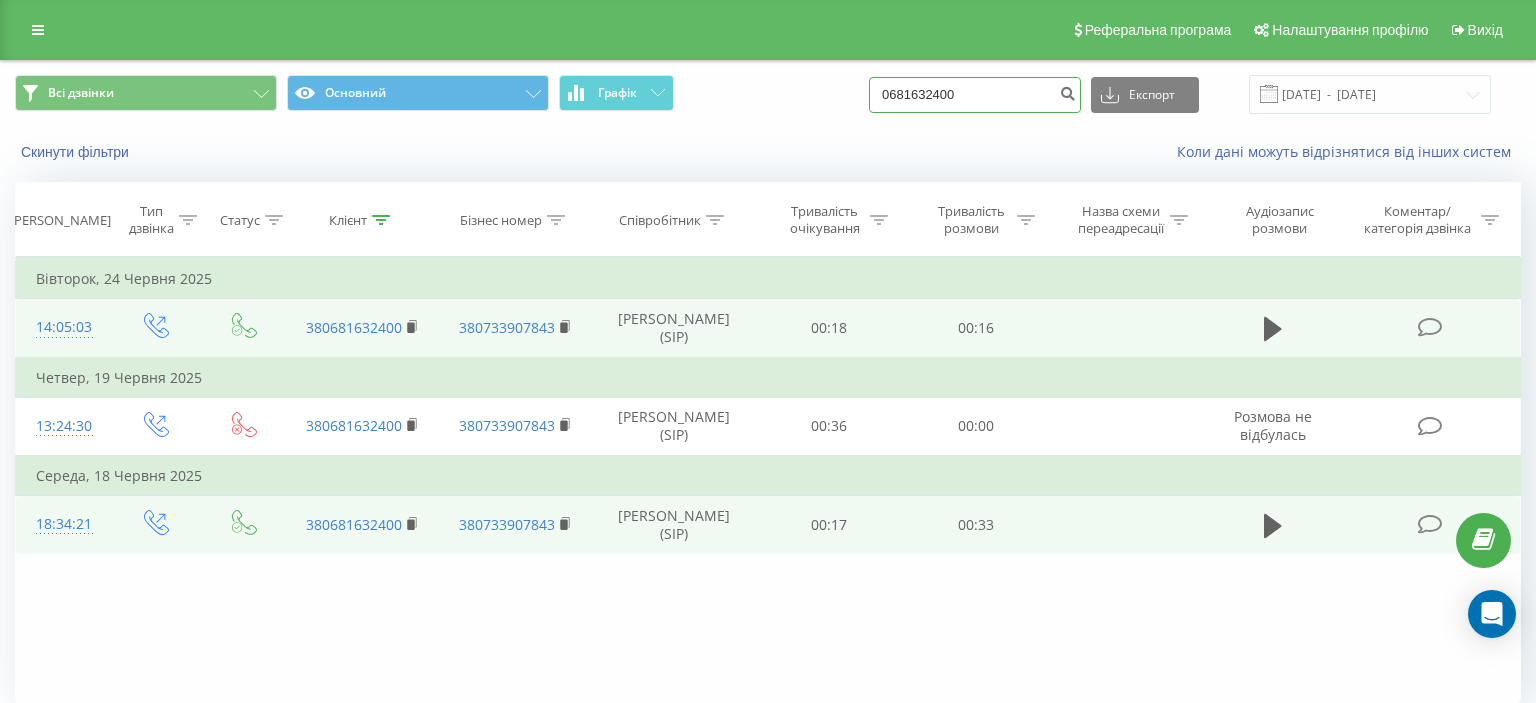 click on "0681632400" at bounding box center [975, 95] 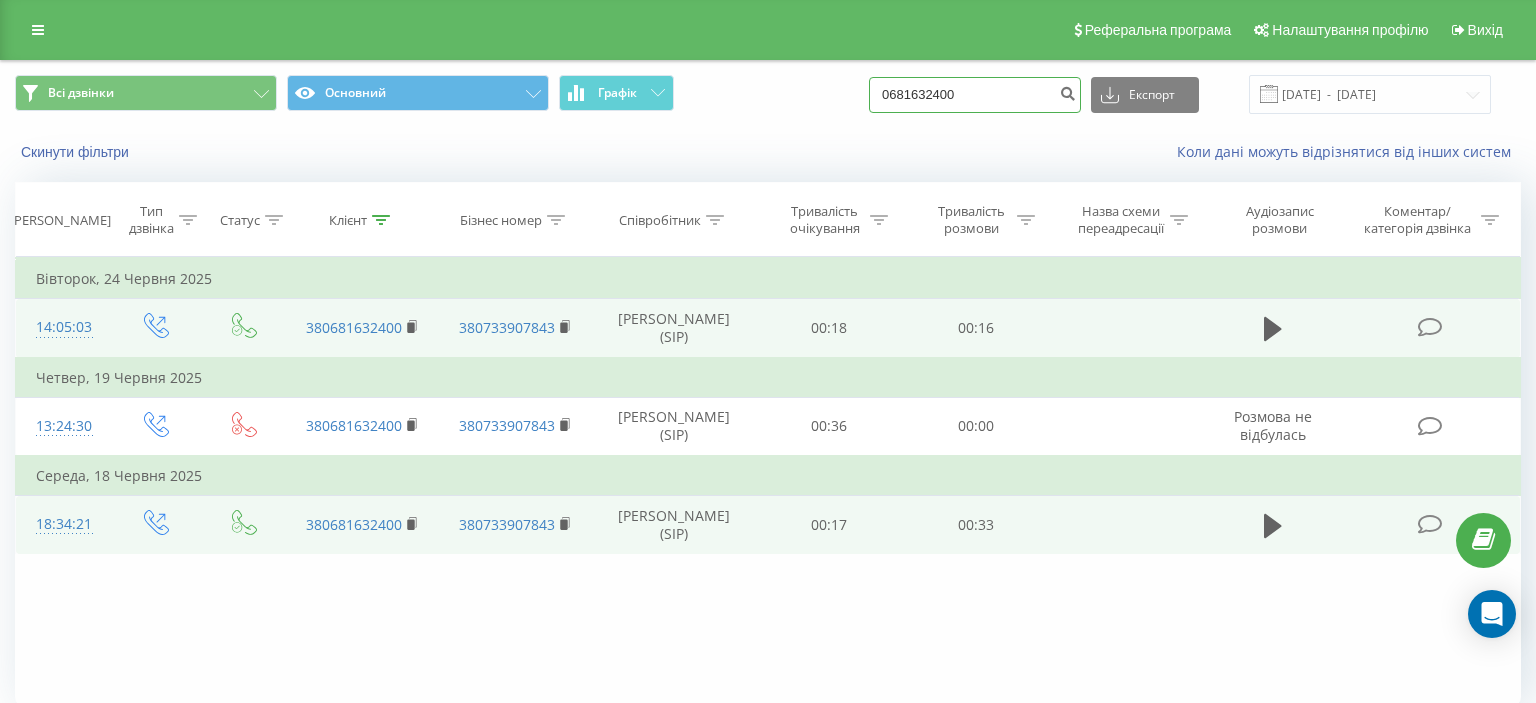 paste on "(093) 061 34 74" 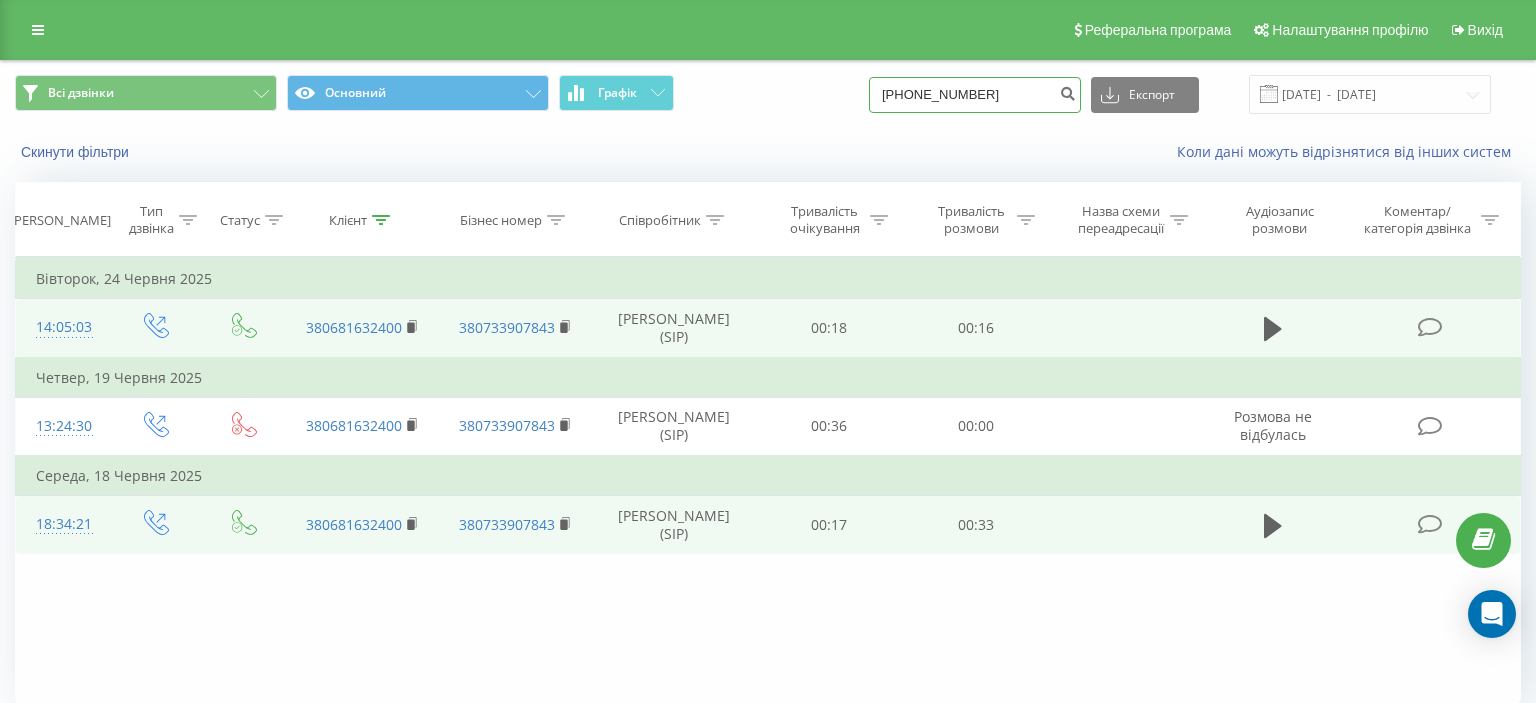 click on "(093) 061 34 74" at bounding box center (975, 95) 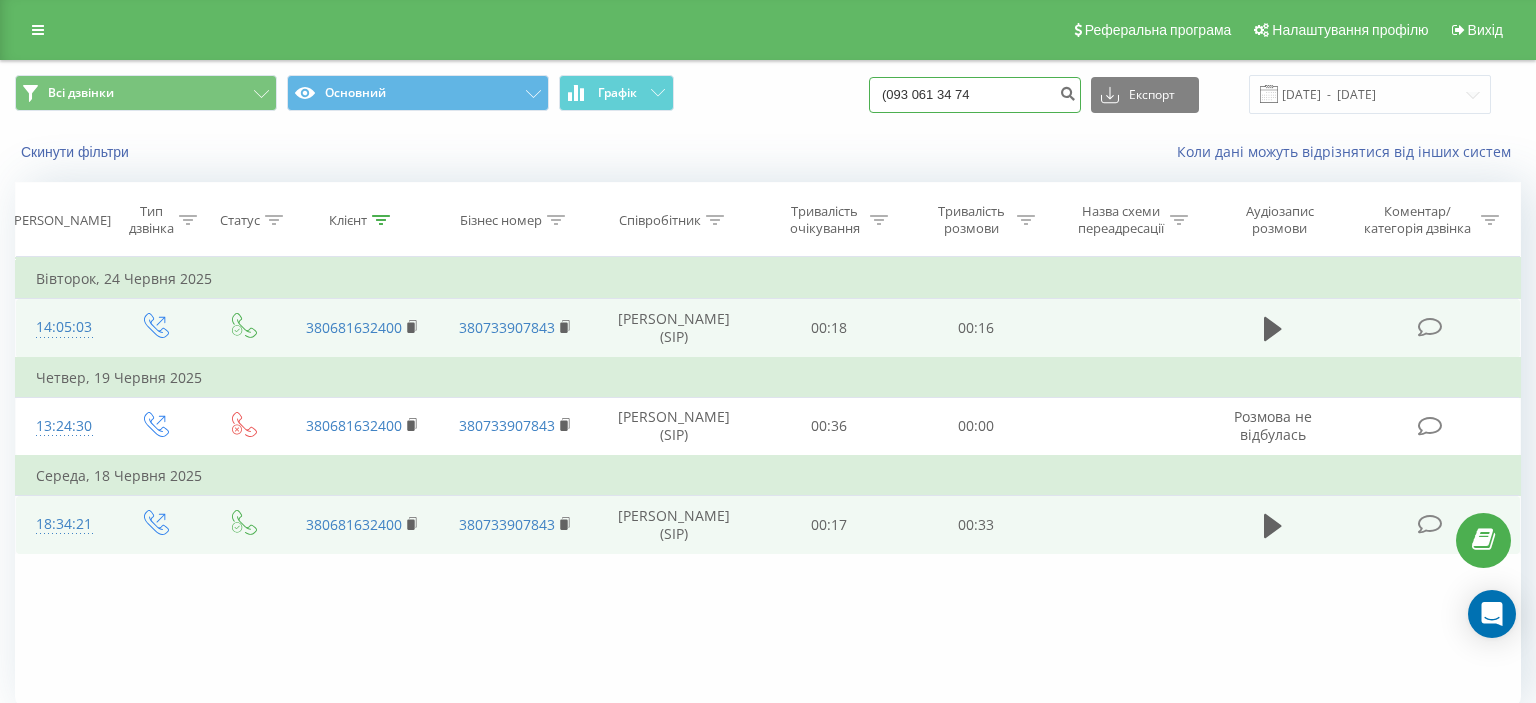 click on "(093 061 34 74" at bounding box center (975, 95) 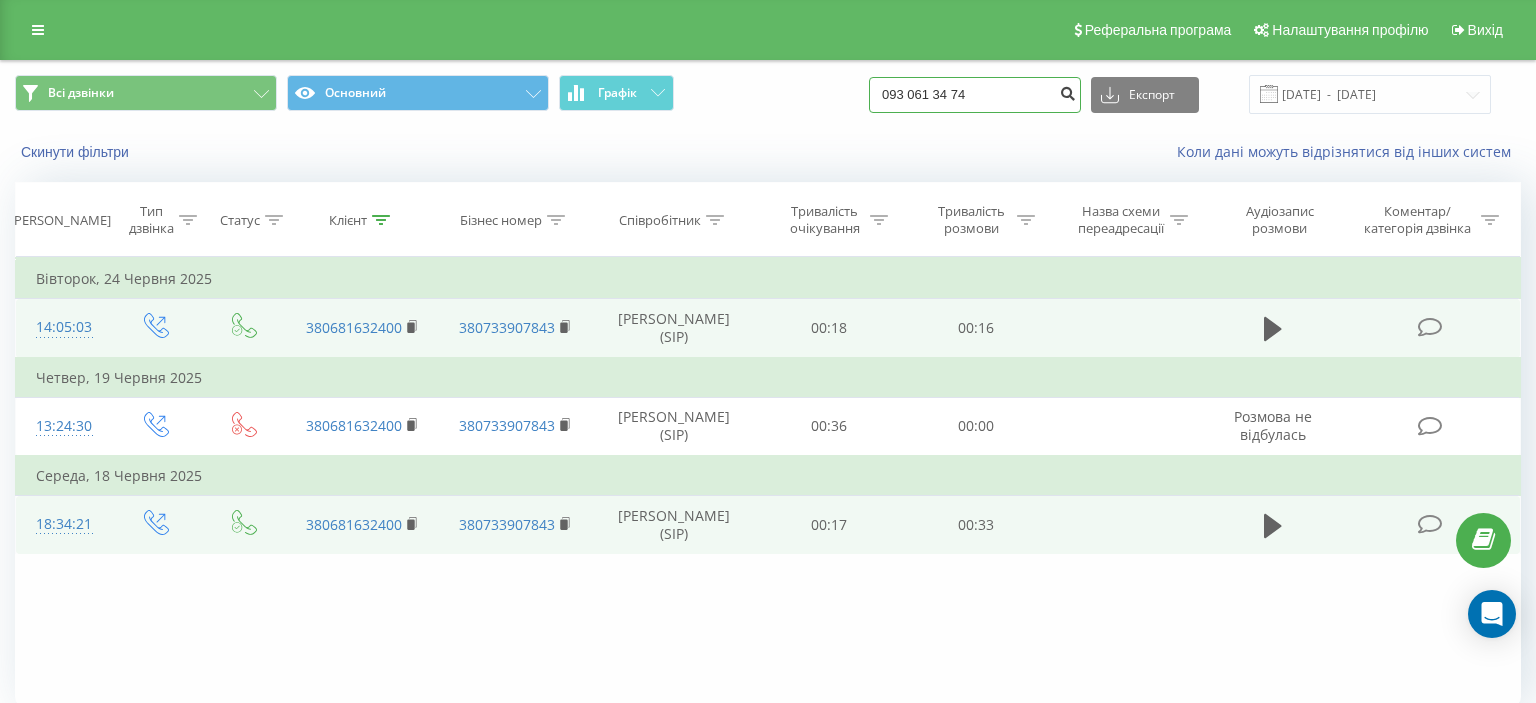 type on "093 061 34 74" 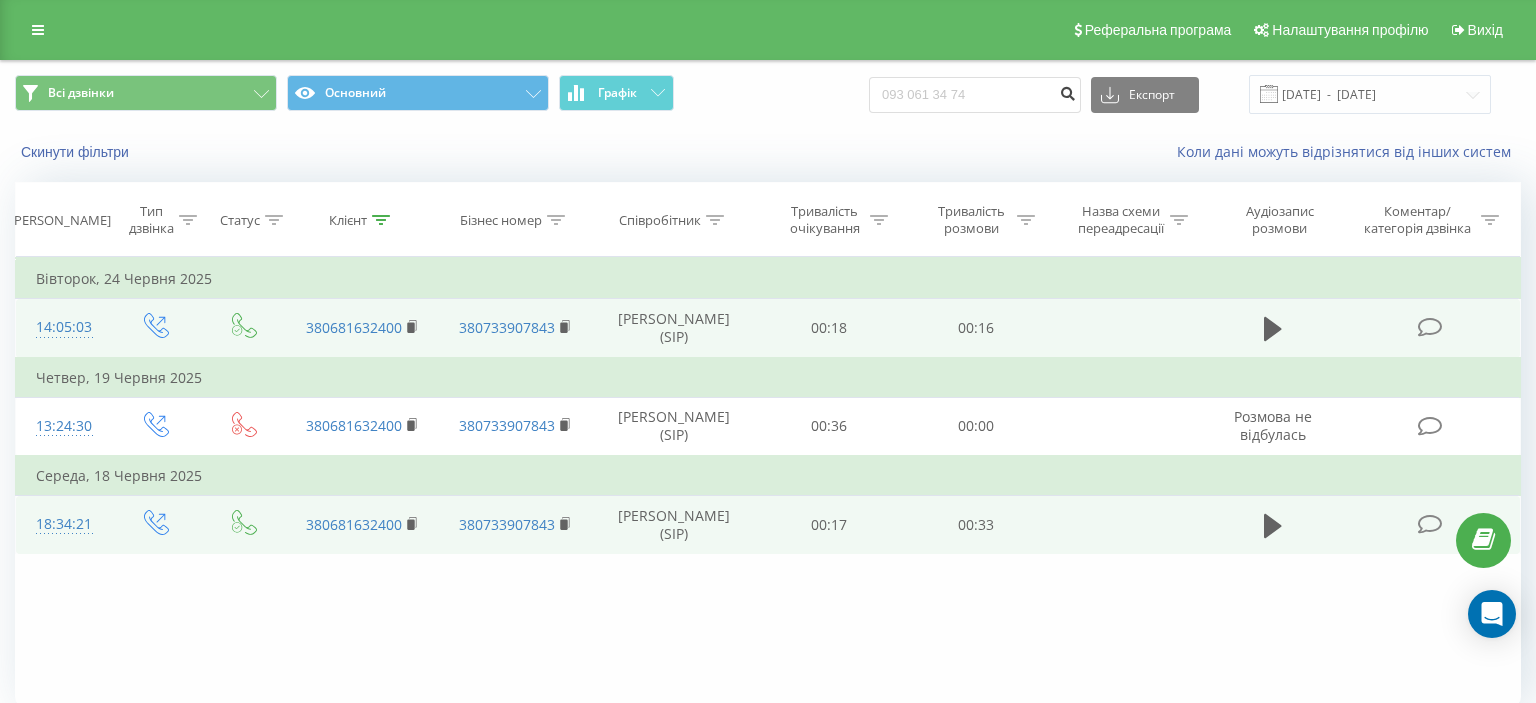 click at bounding box center [1067, 91] 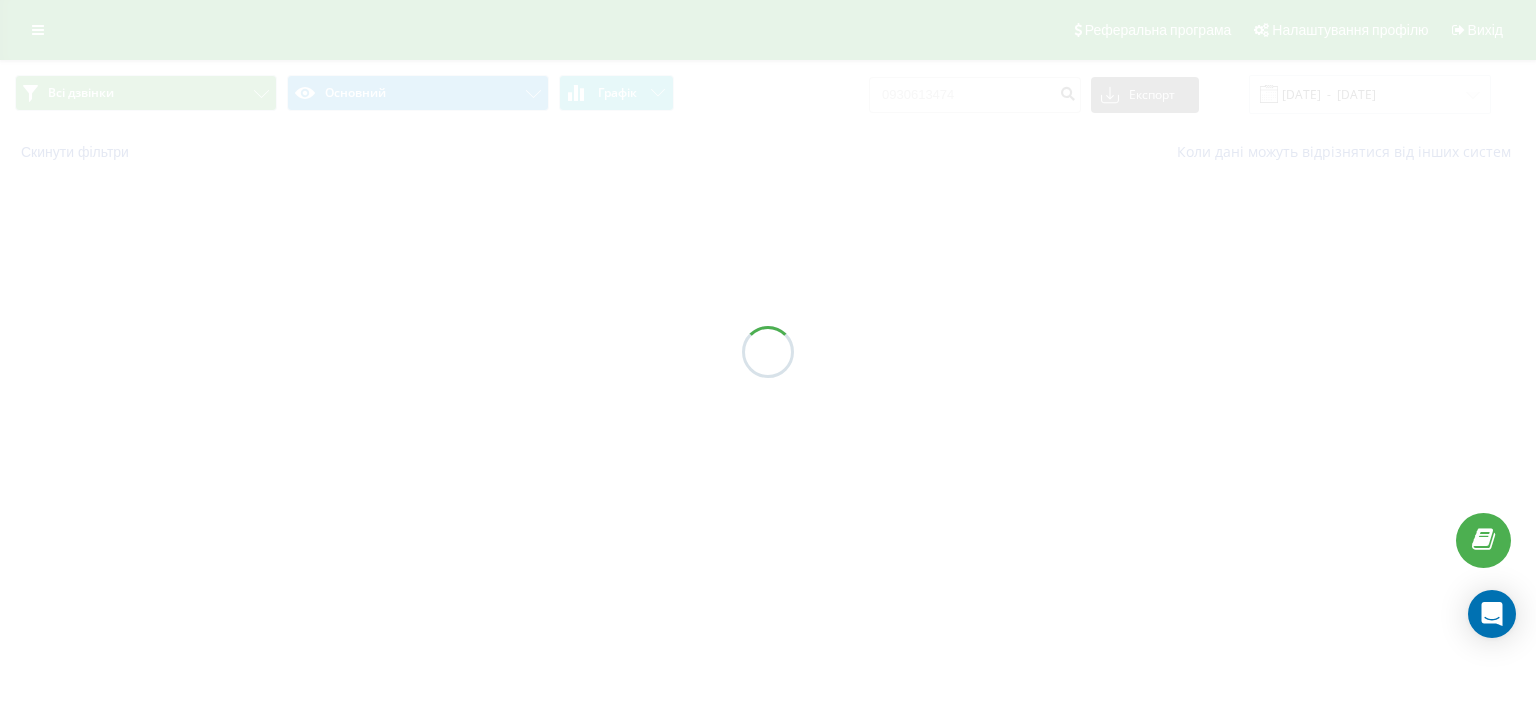 scroll, scrollTop: 0, scrollLeft: 0, axis: both 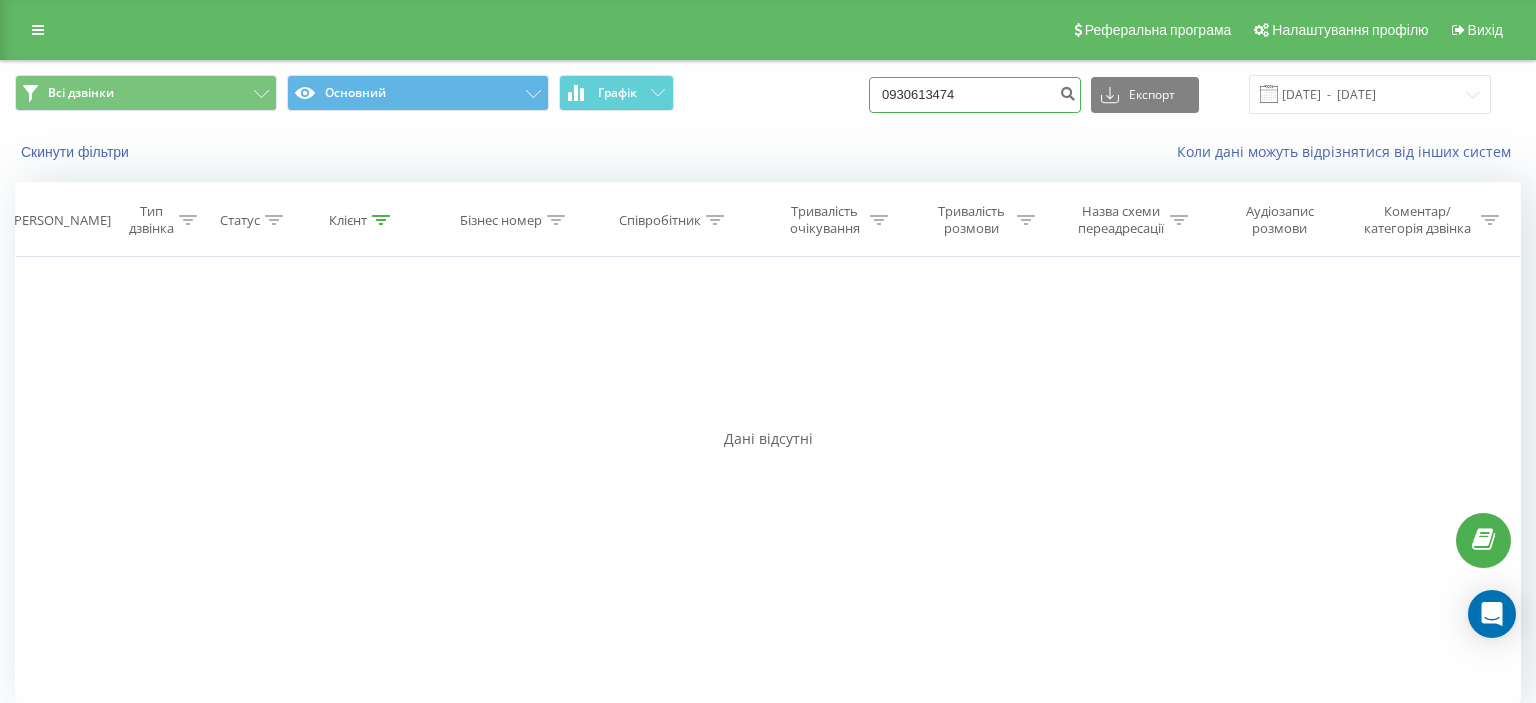 drag, startPoint x: 906, startPoint y: 101, endPoint x: 1038, endPoint y: 83, distance: 133.22162 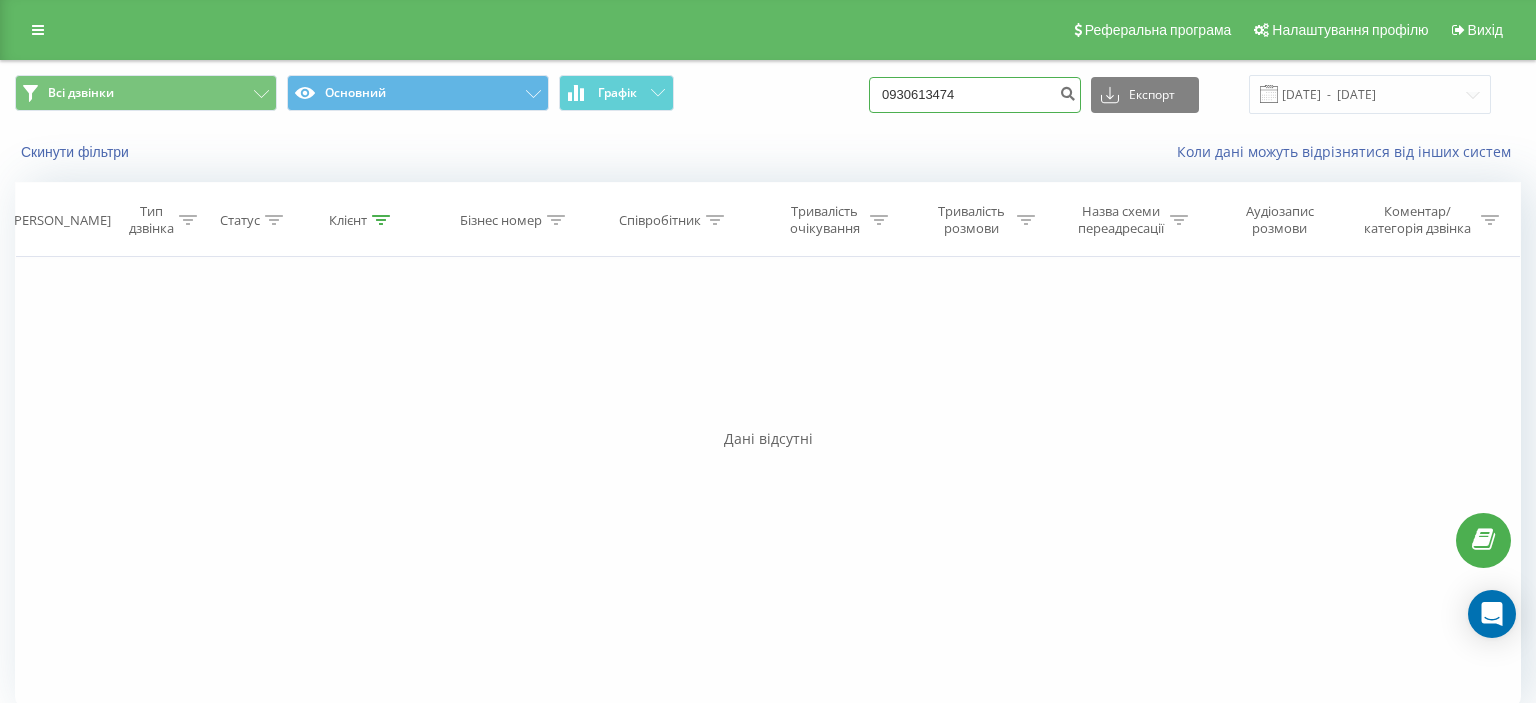 paste on "[PHONE_NUMBER]" 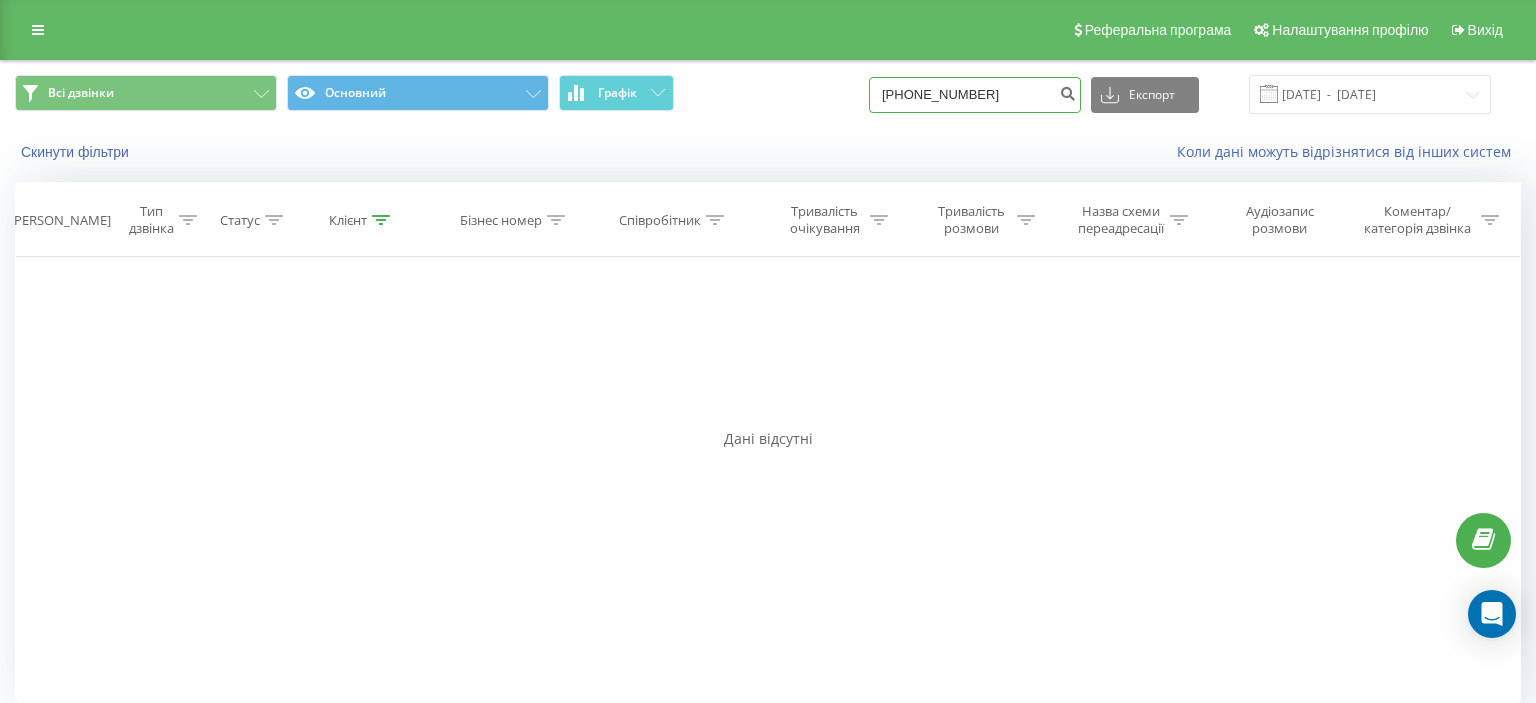 click on "[PHONE_NUMBER]" at bounding box center [975, 95] 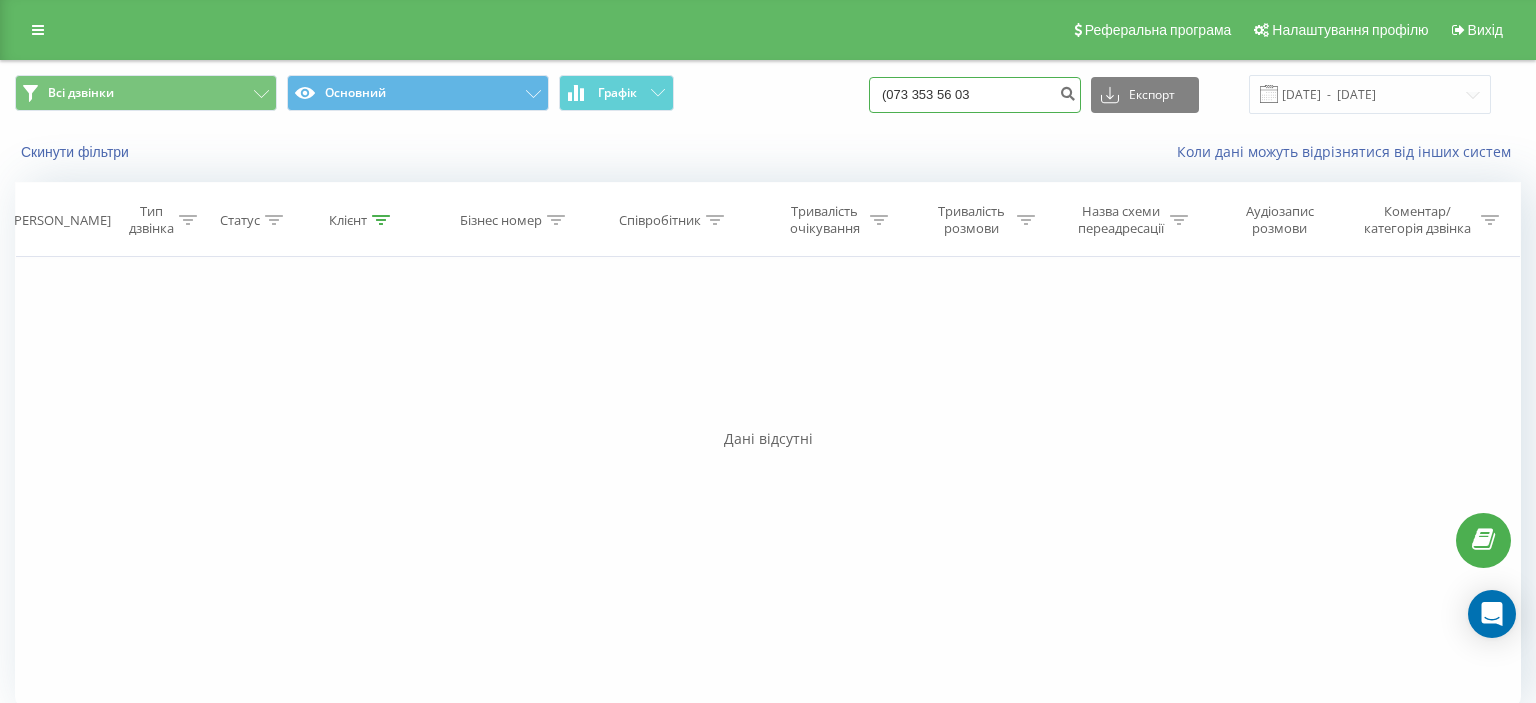 click on "(073 353 56 03" at bounding box center (975, 95) 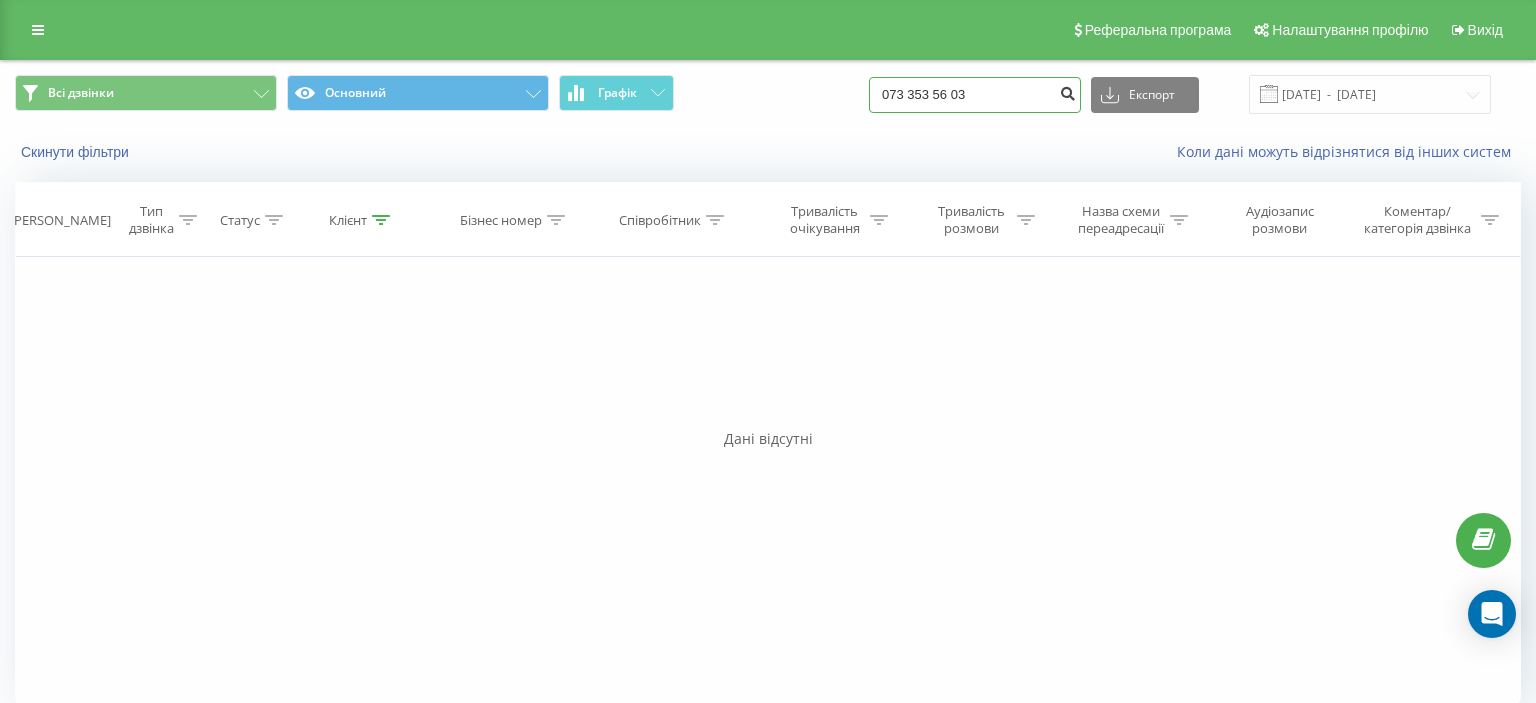 type on "073 353 56 03" 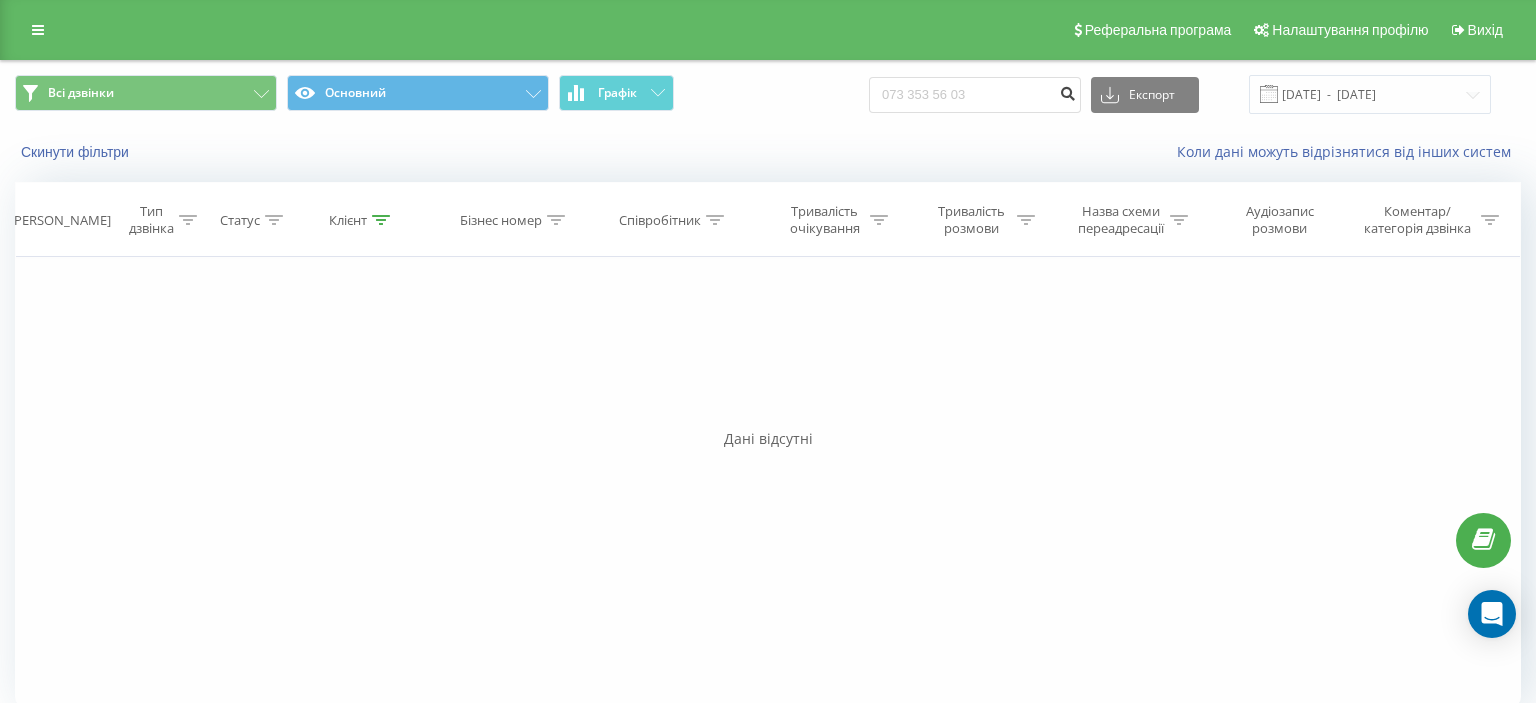 click at bounding box center [1067, 91] 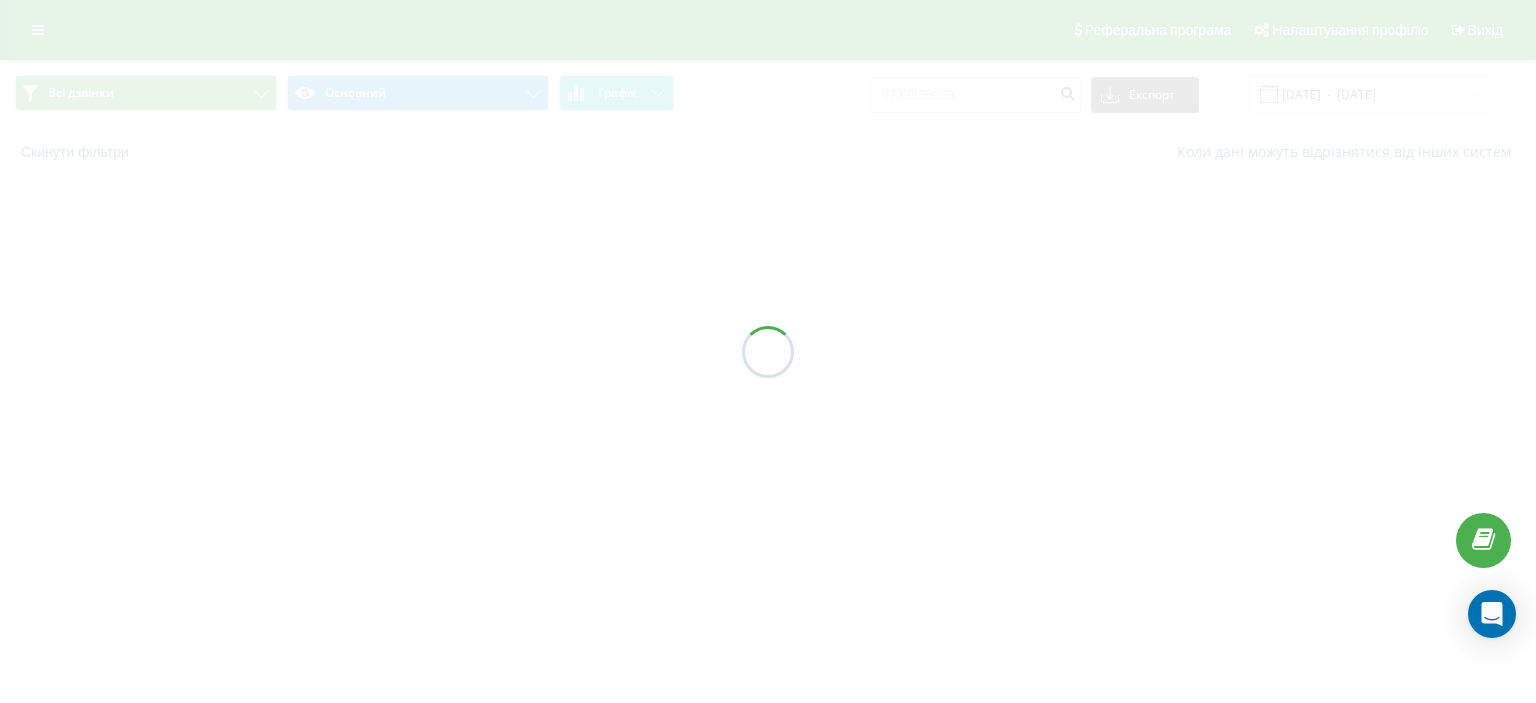 scroll, scrollTop: 0, scrollLeft: 0, axis: both 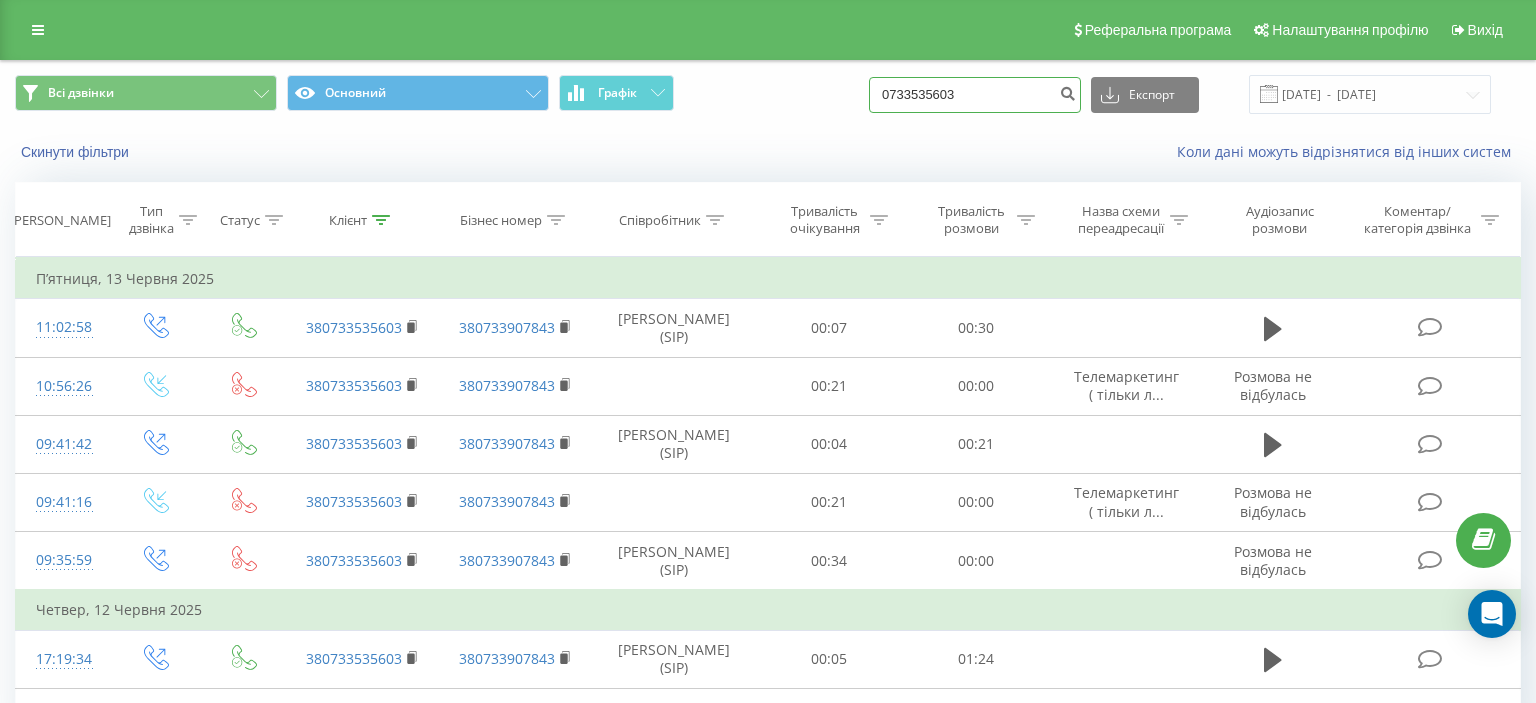 click on "0733535603" at bounding box center (975, 95) 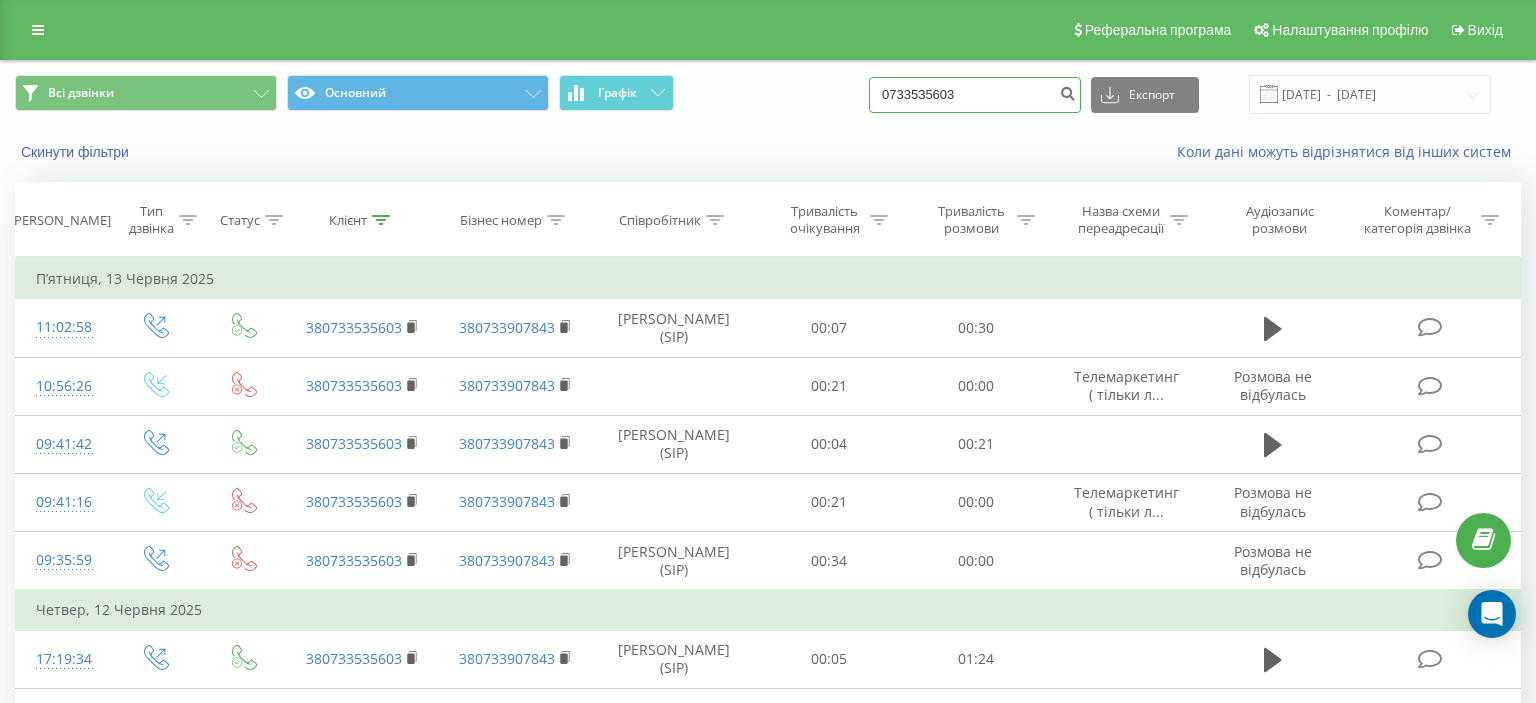paste on "(063) 167 37 00" 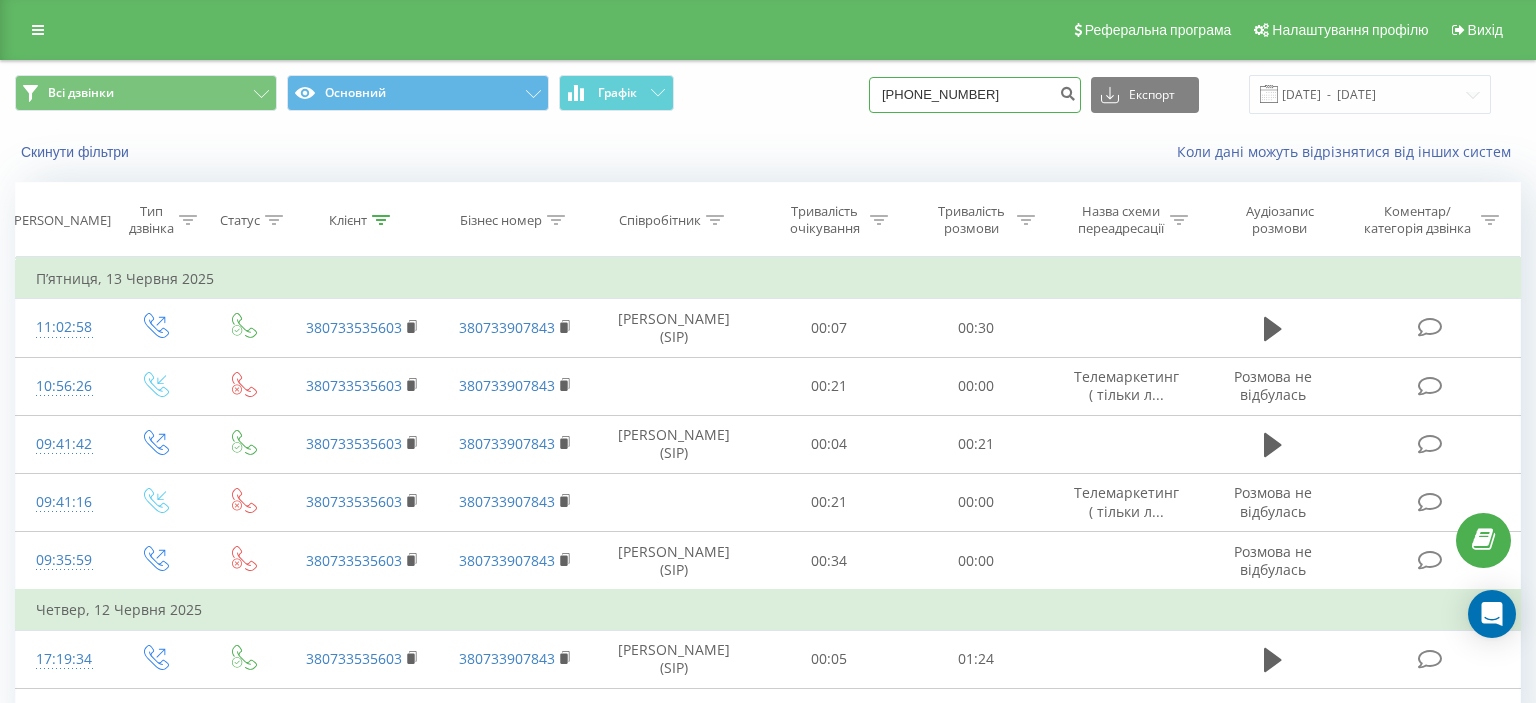 drag, startPoint x: 934, startPoint y: 99, endPoint x: 920, endPoint y: 105, distance: 15.231546 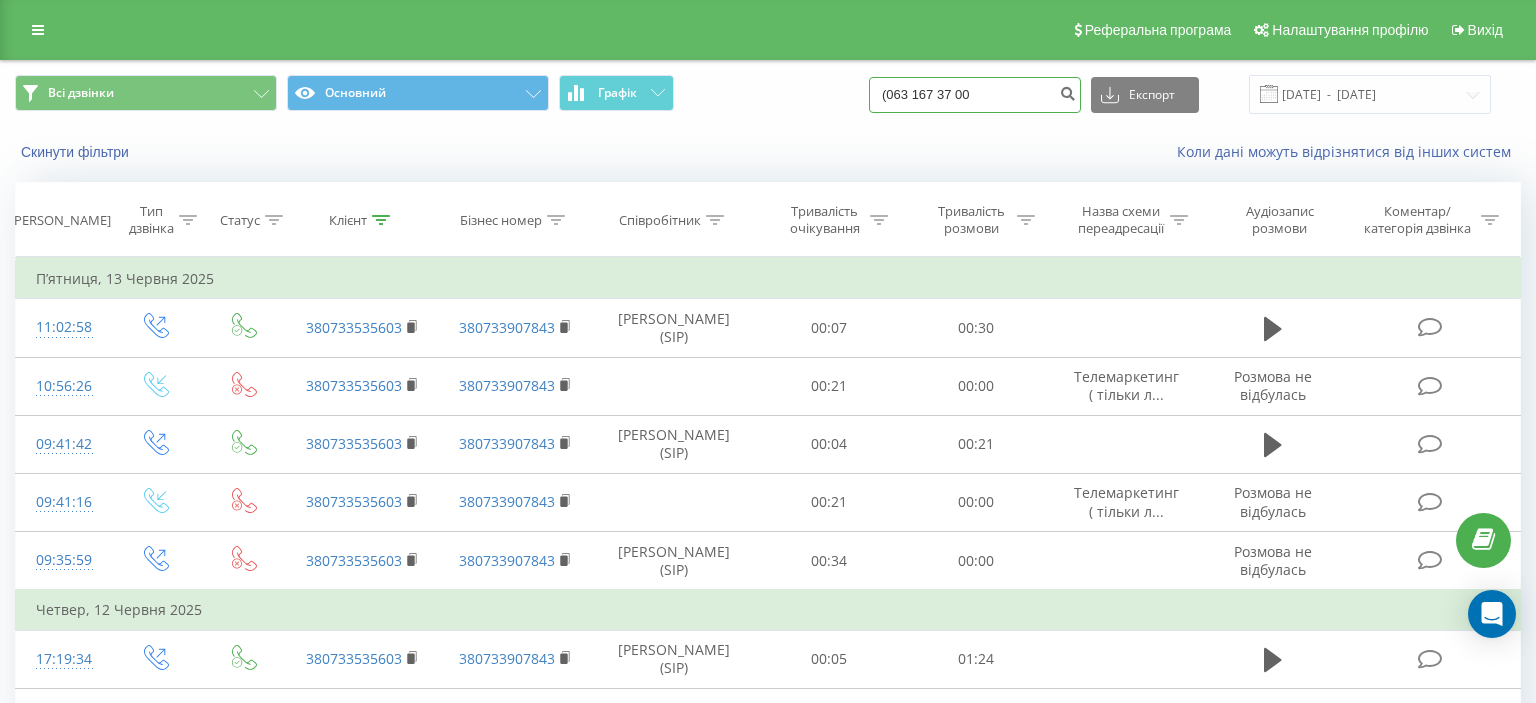 click on "(063 167 37 00" at bounding box center [975, 95] 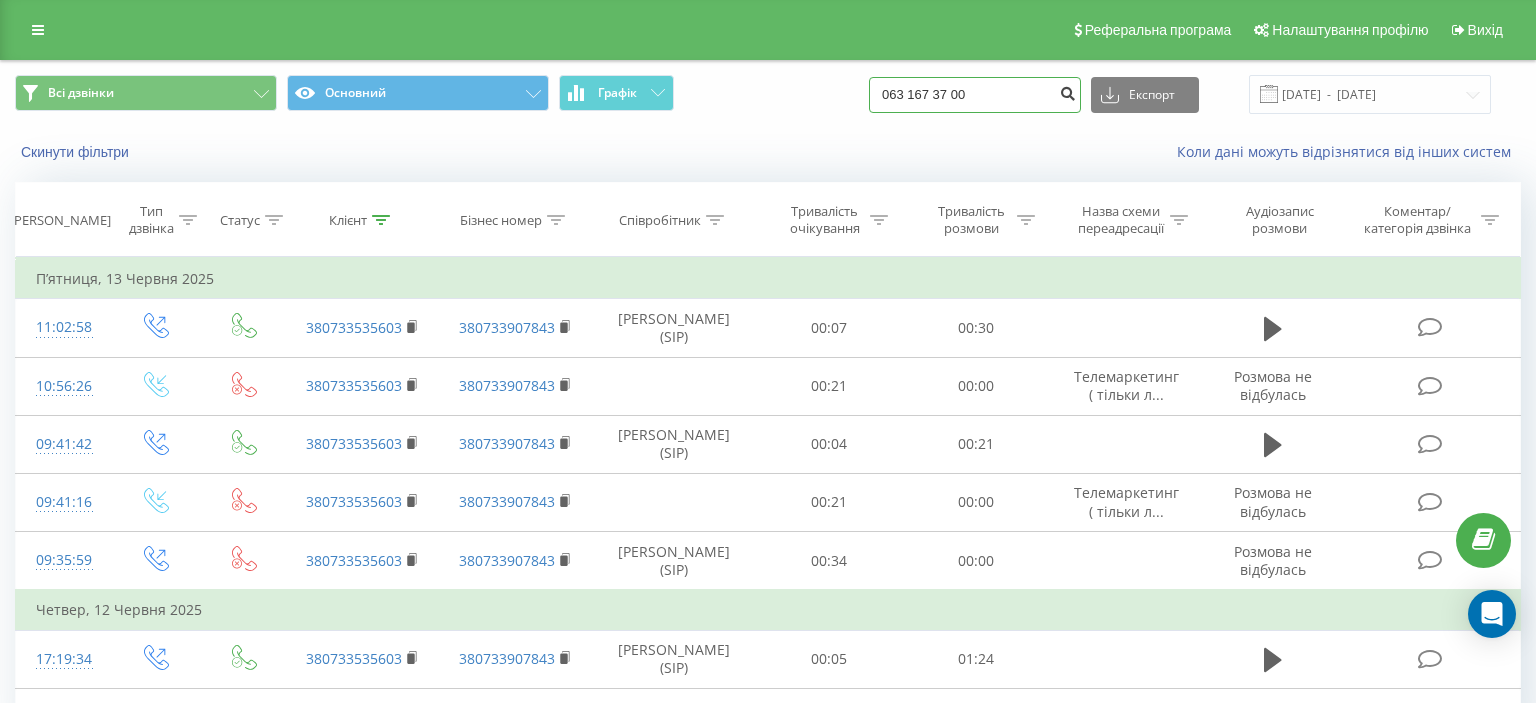 type on "063 167 37 00" 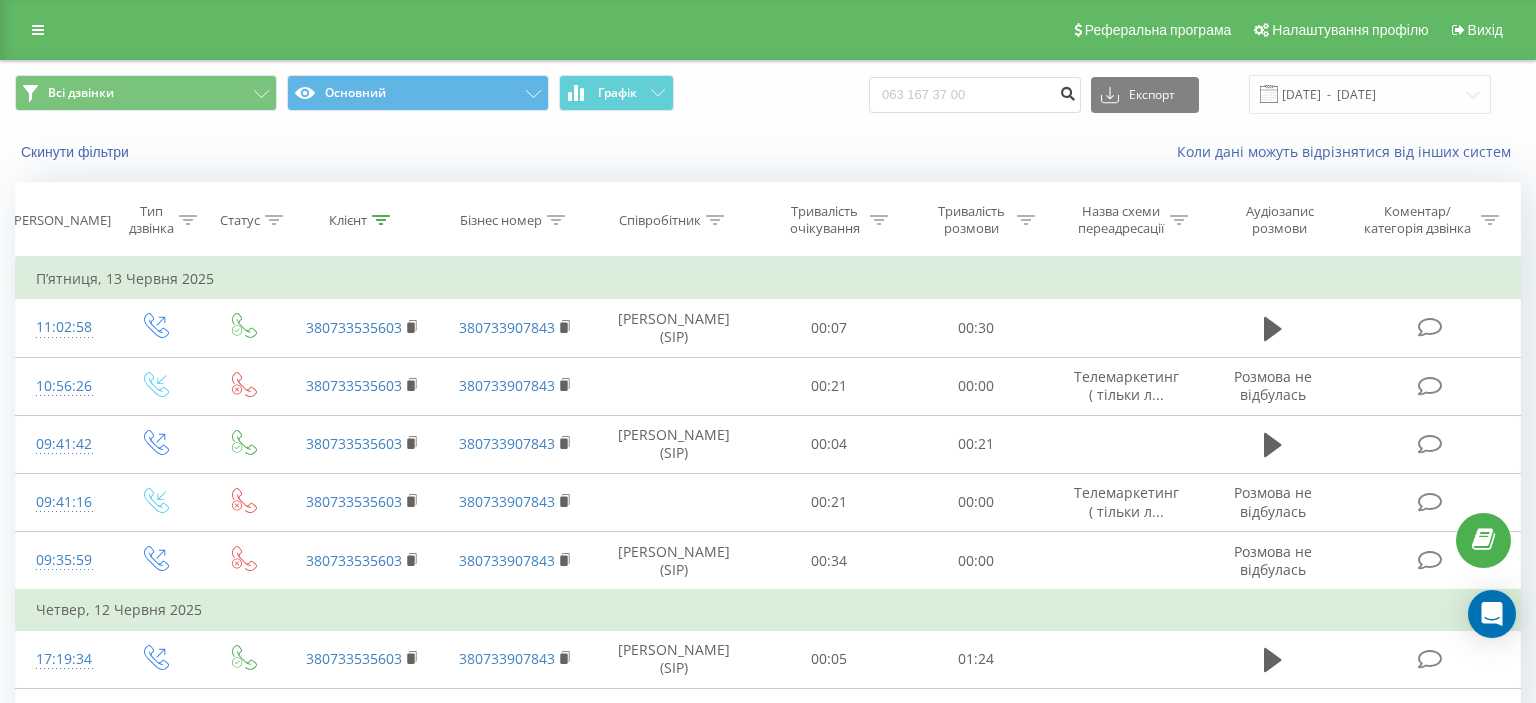 click at bounding box center [1067, 91] 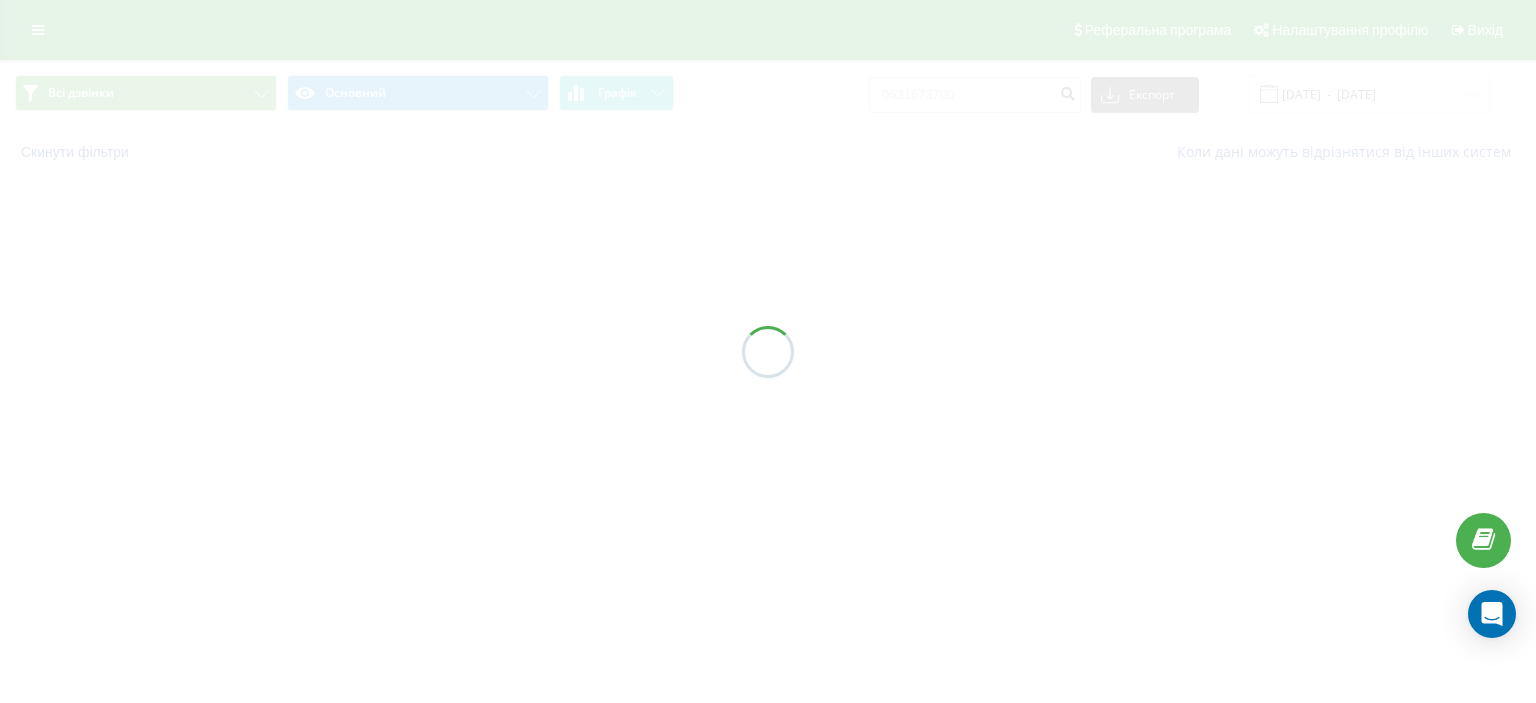 scroll, scrollTop: 0, scrollLeft: 0, axis: both 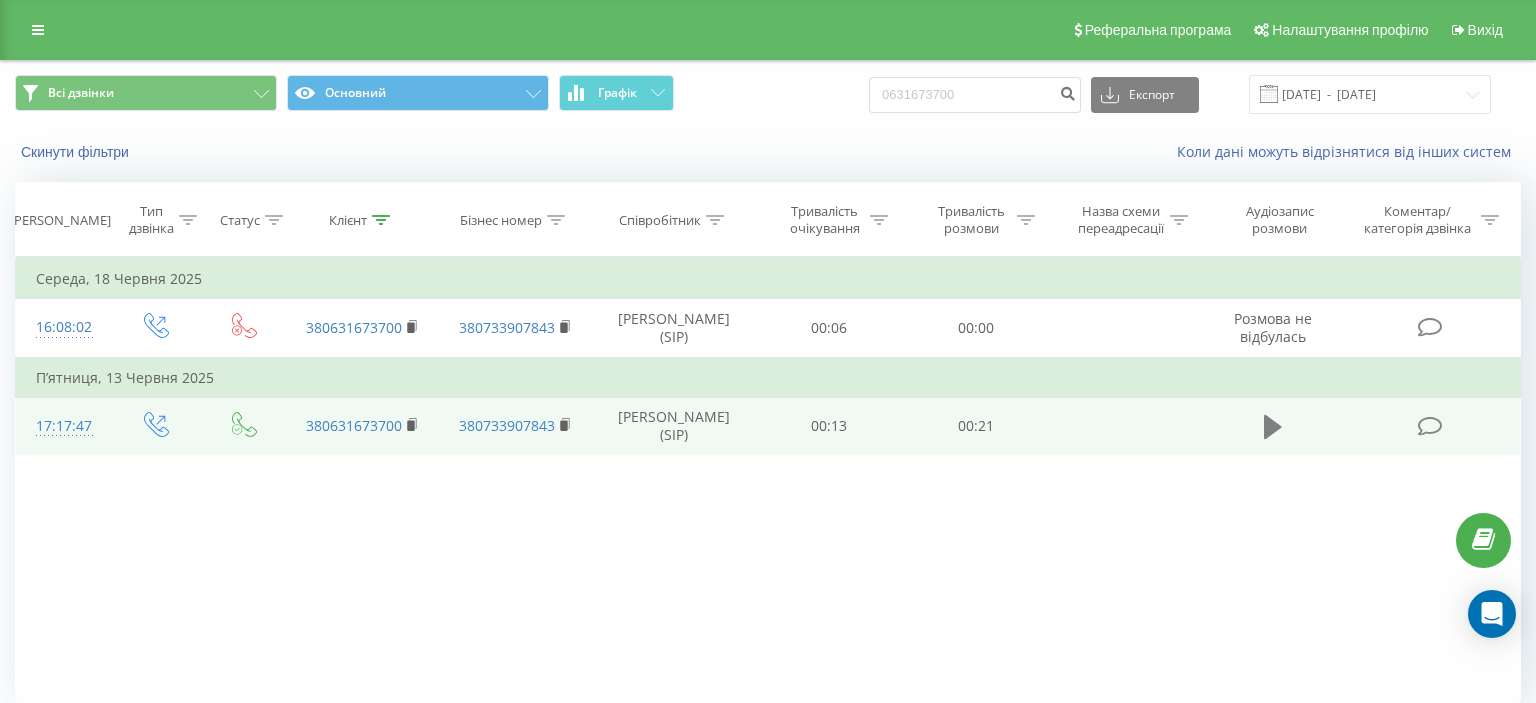 click 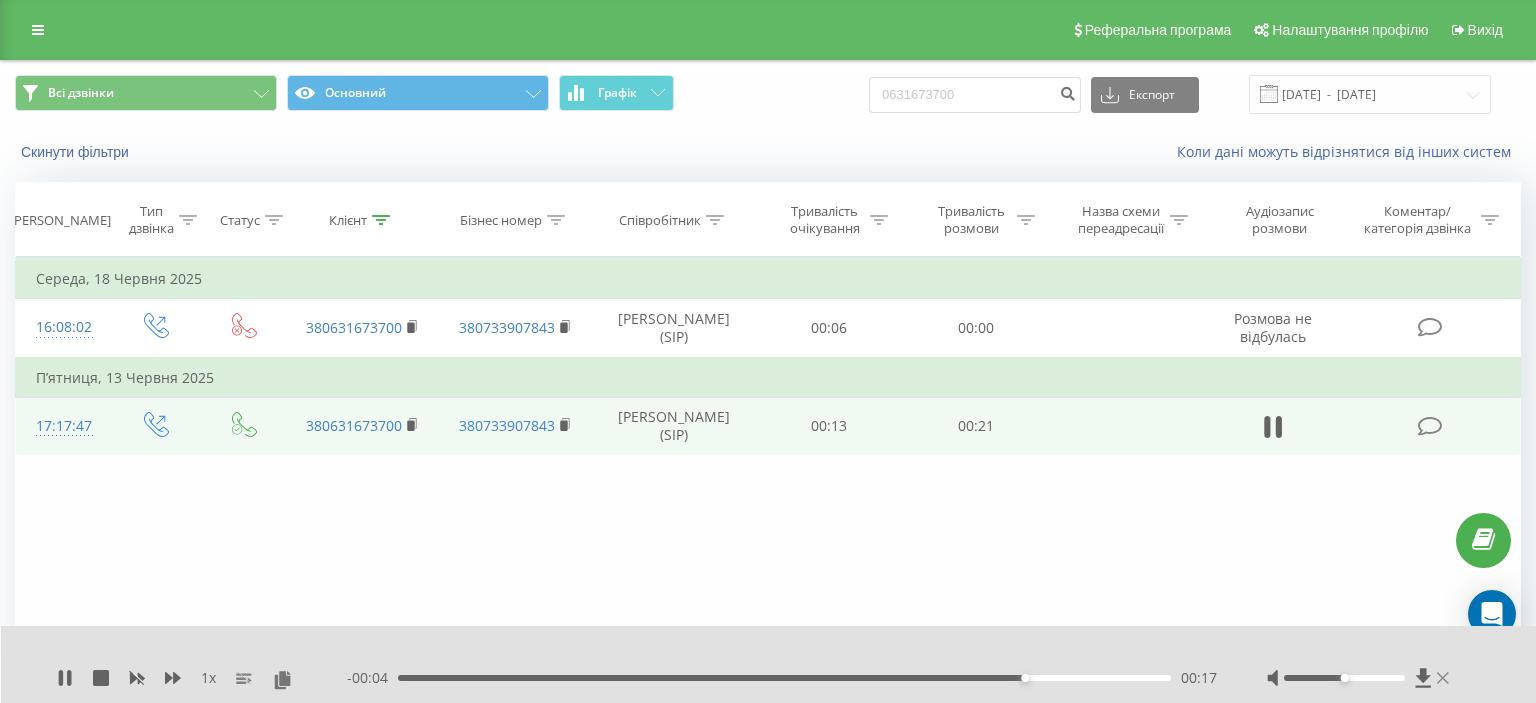 click 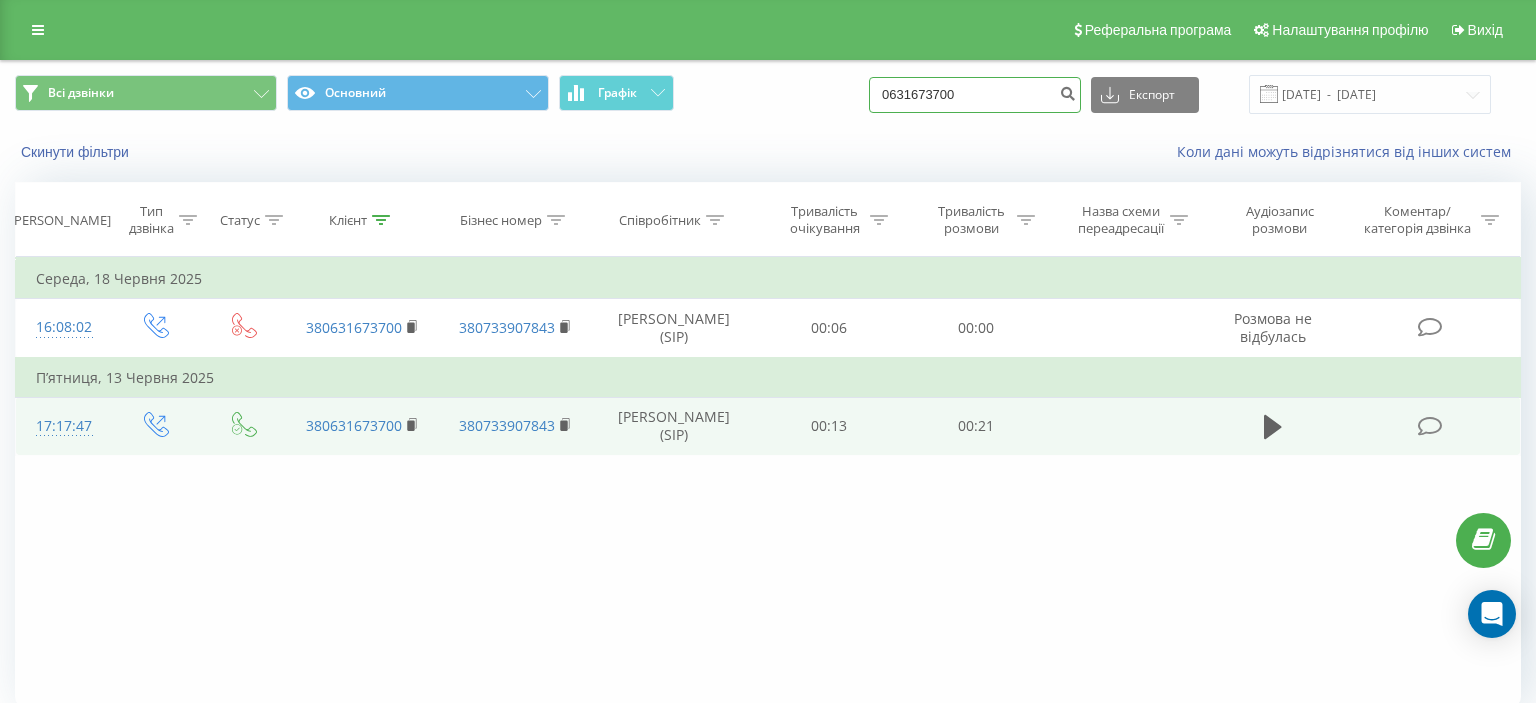 drag, startPoint x: 906, startPoint y: 90, endPoint x: 994, endPoint y: 95, distance: 88.14193 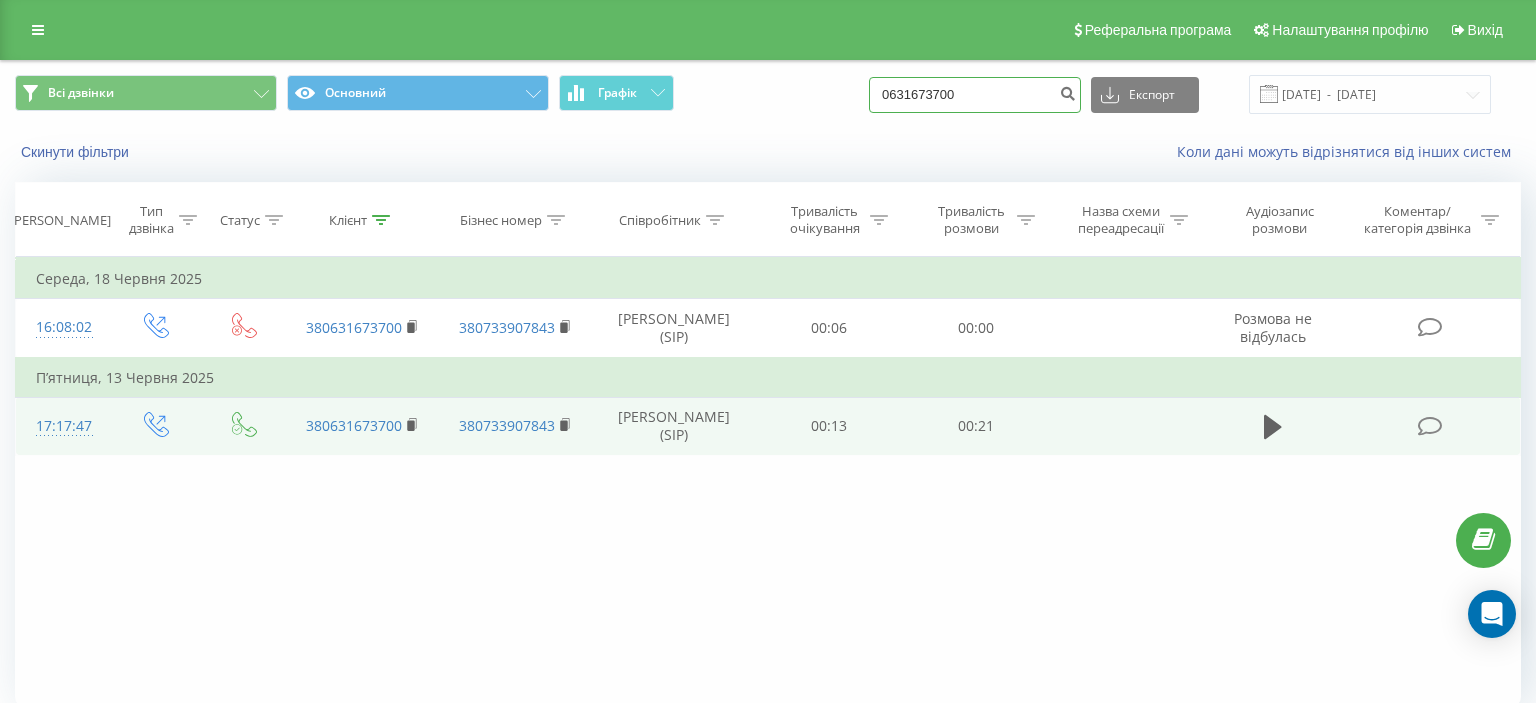 paste on "(066) 267 97 41" 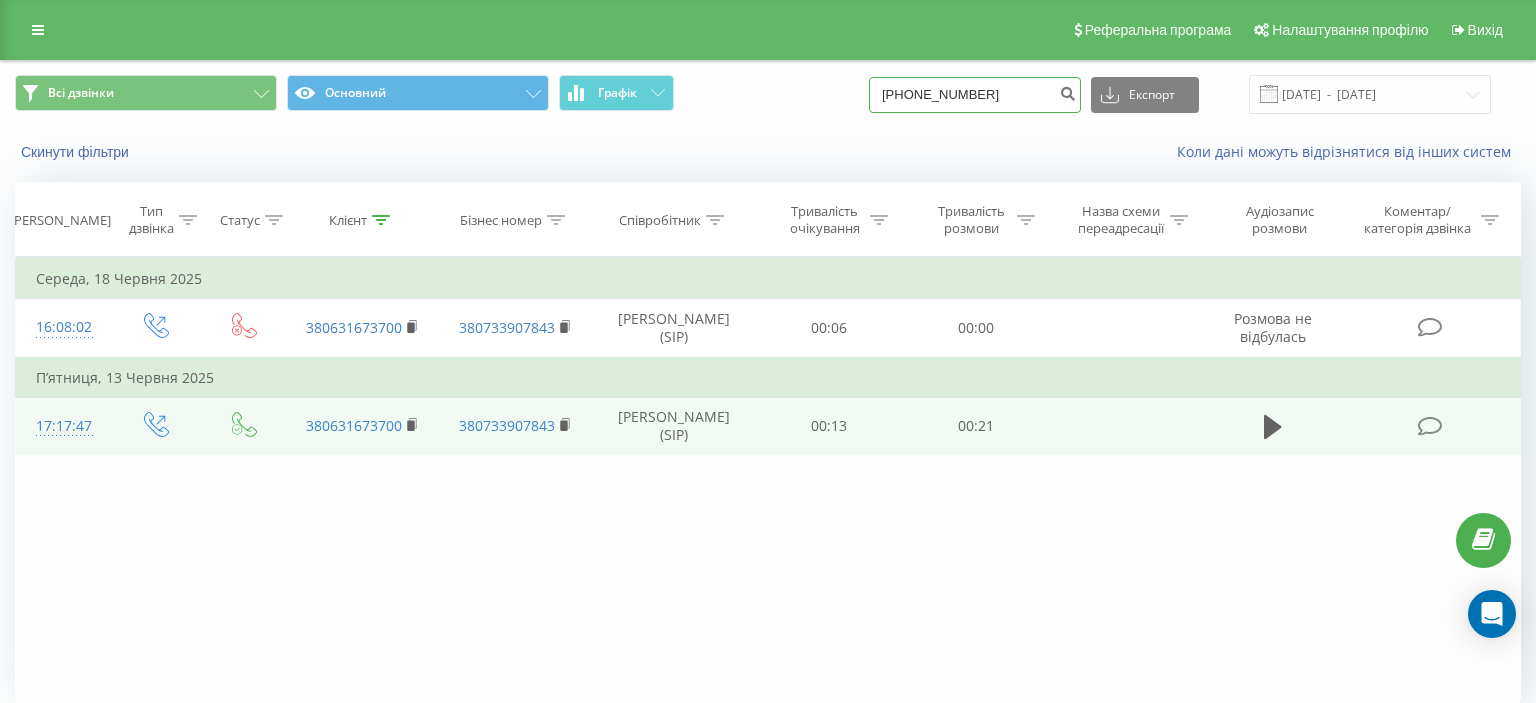 click on "(066) 267 97 41" at bounding box center [975, 95] 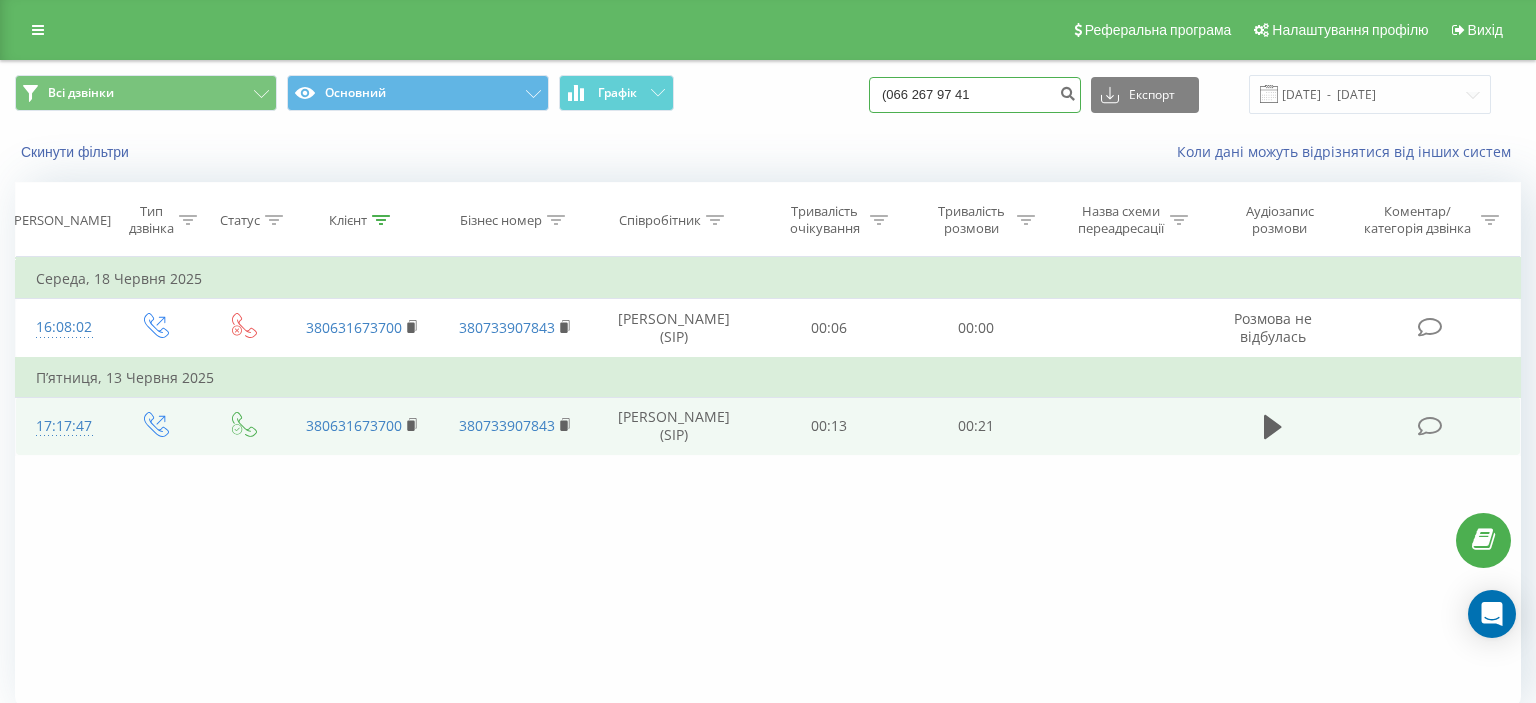 click on "(066 267 97 41" at bounding box center [975, 95] 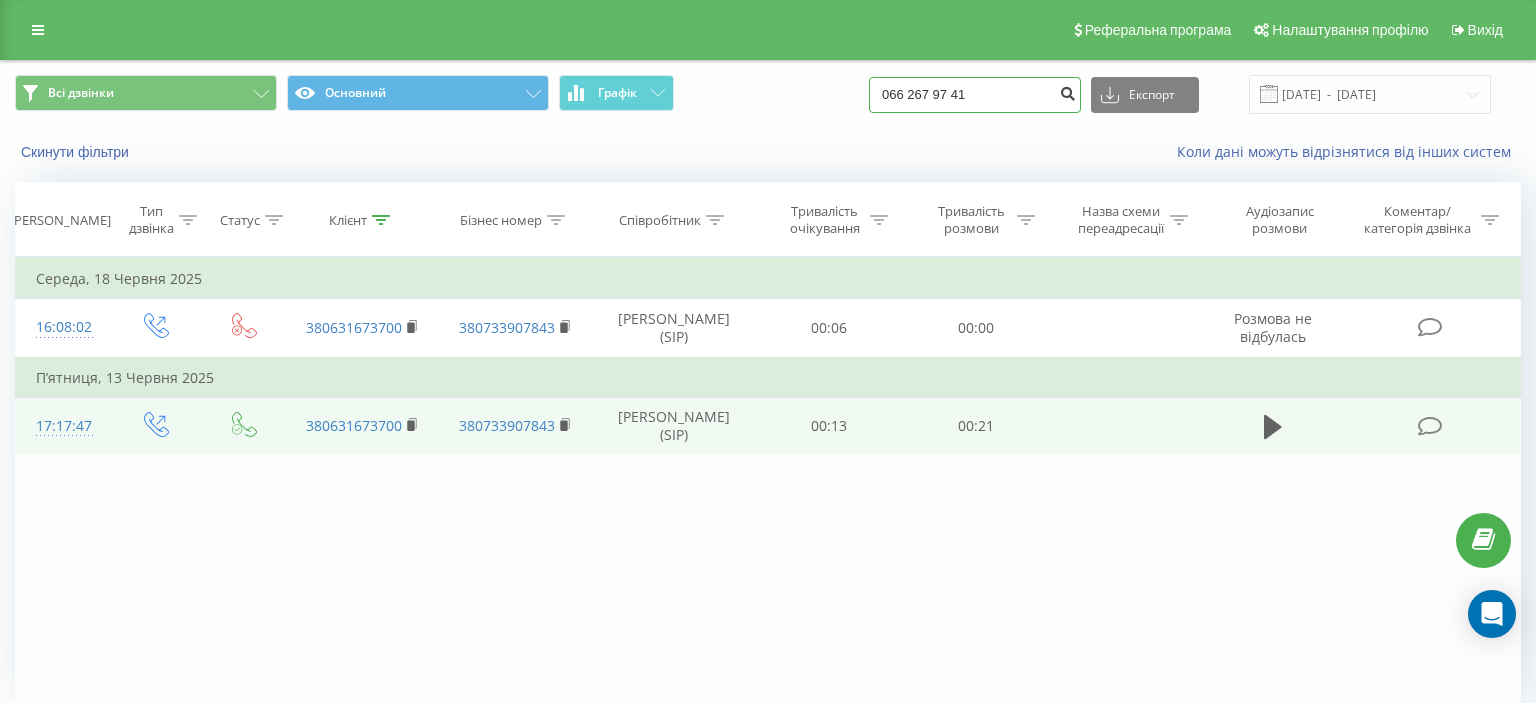 type on "066 267 97 41" 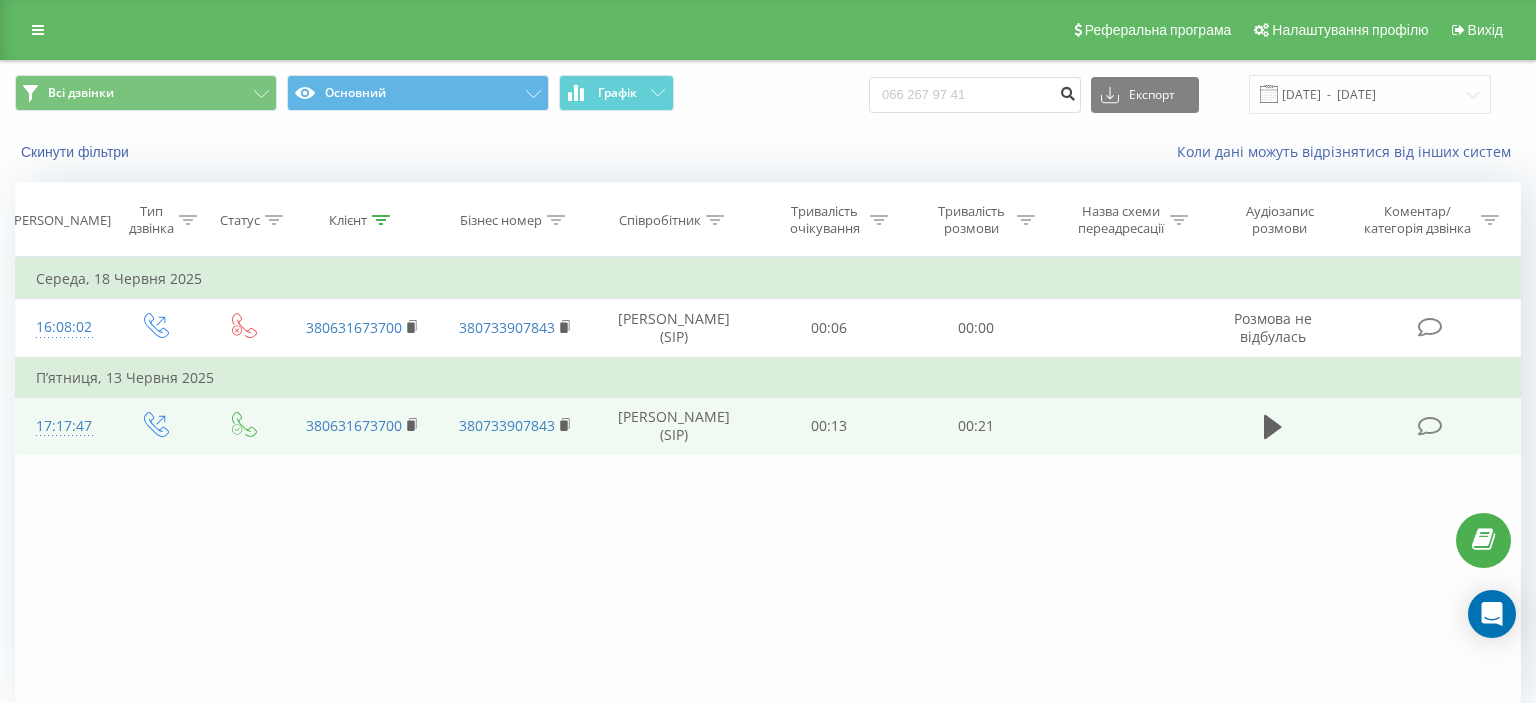 click at bounding box center [1067, 91] 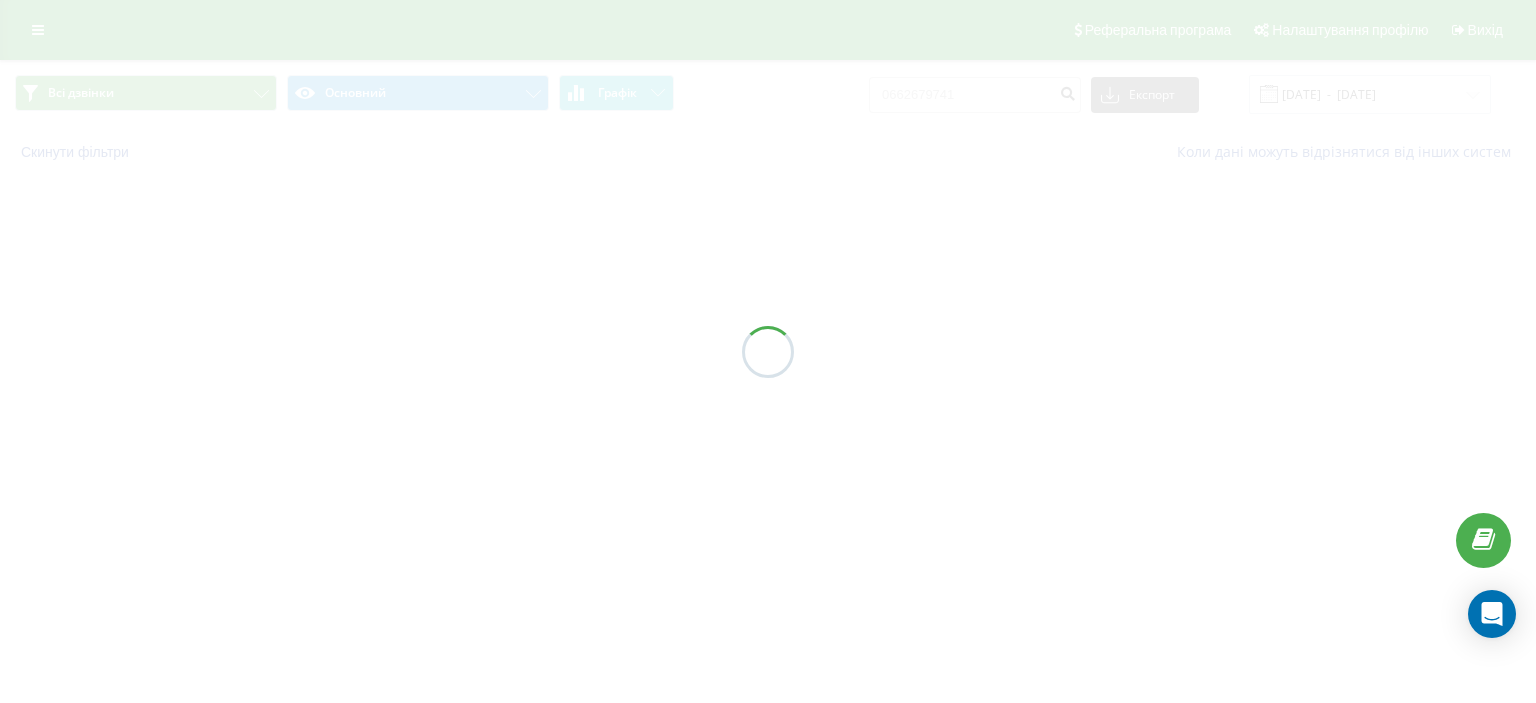 scroll, scrollTop: 0, scrollLeft: 0, axis: both 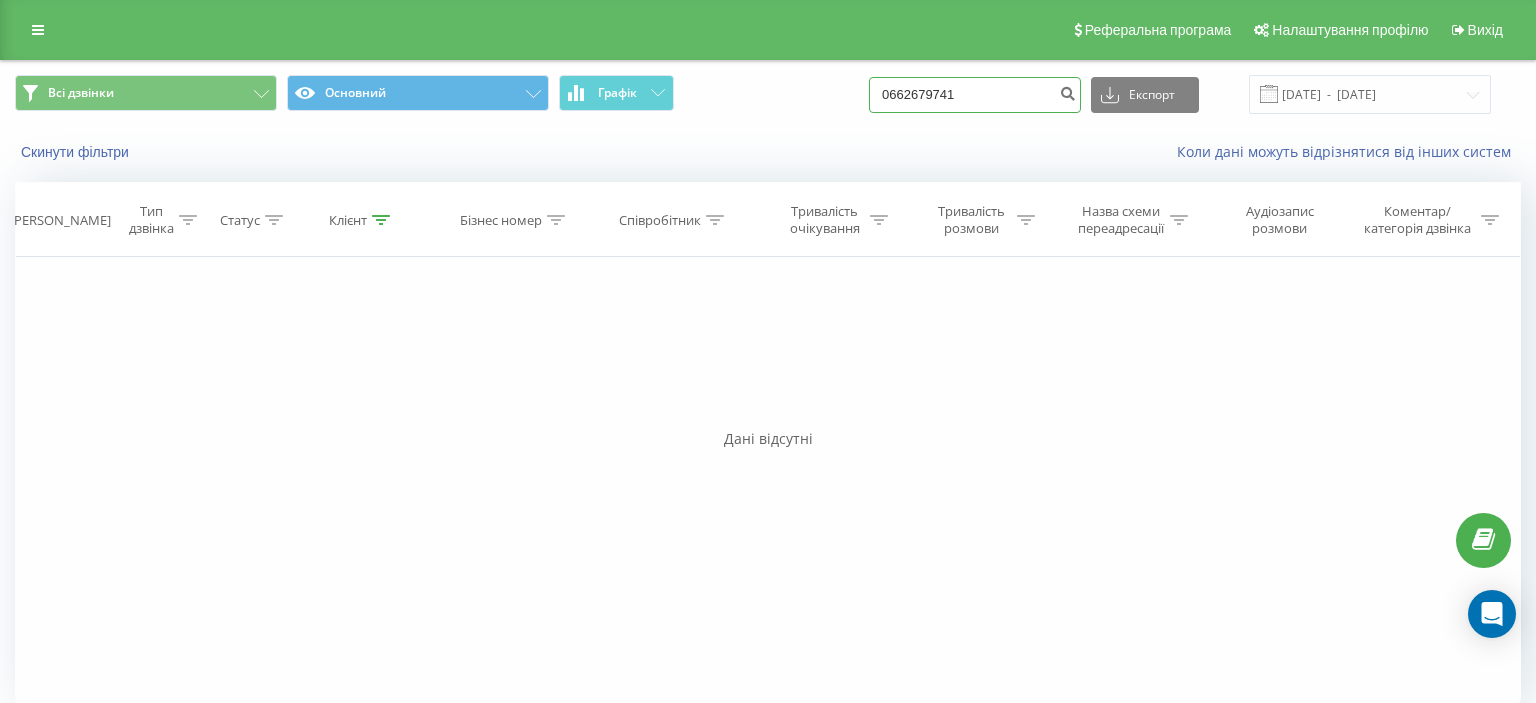 drag, startPoint x: 902, startPoint y: 99, endPoint x: 1022, endPoint y: 100, distance: 120.004166 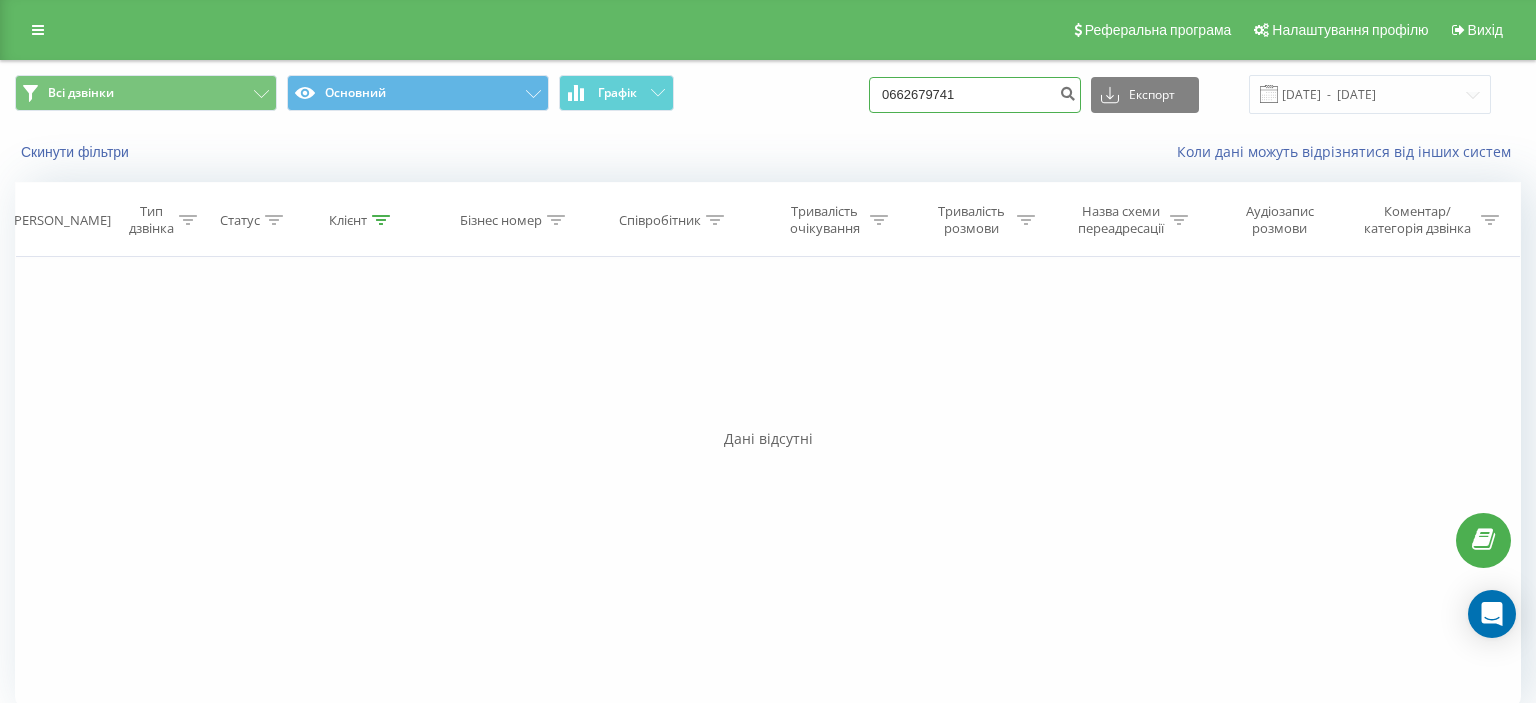 paste on "(063) 417 89 8" 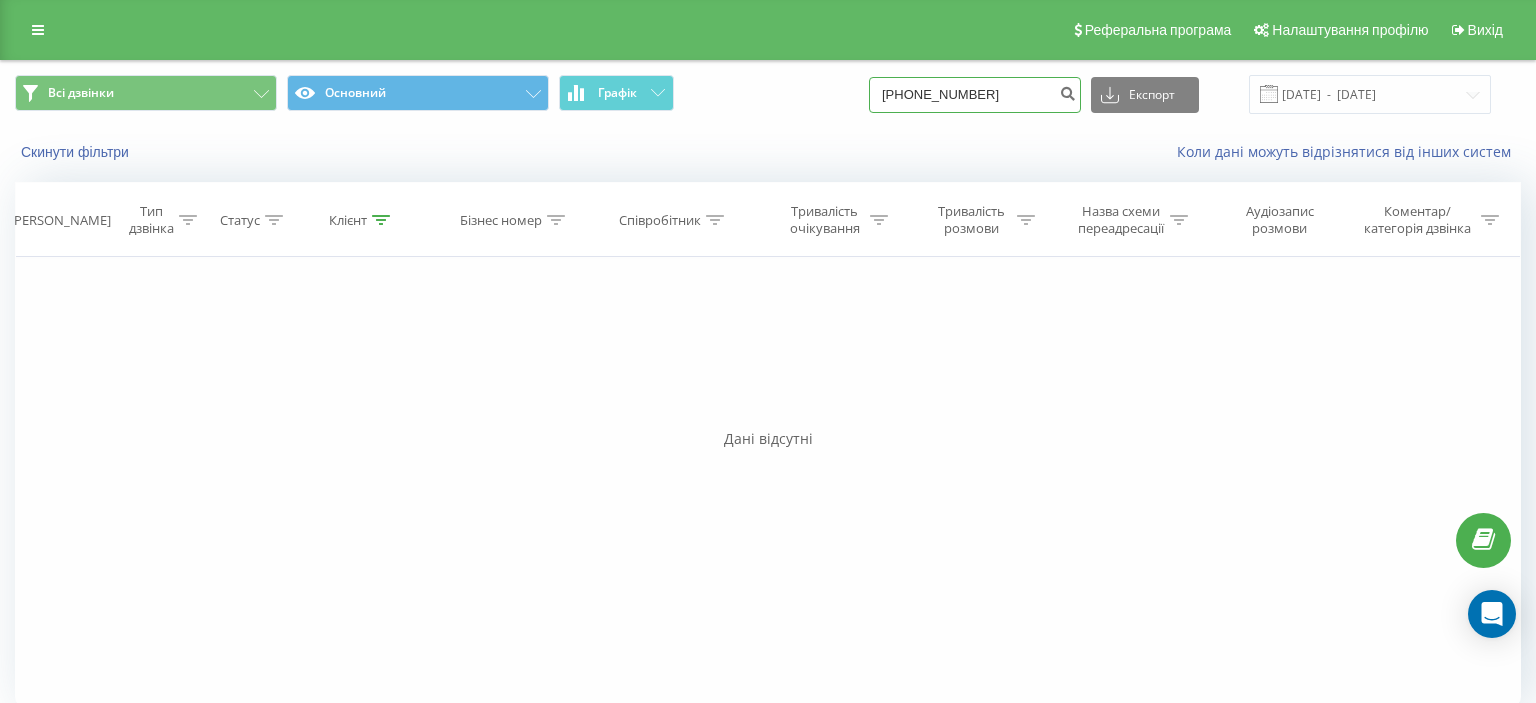 click on "(063) 417 89 81" at bounding box center [975, 95] 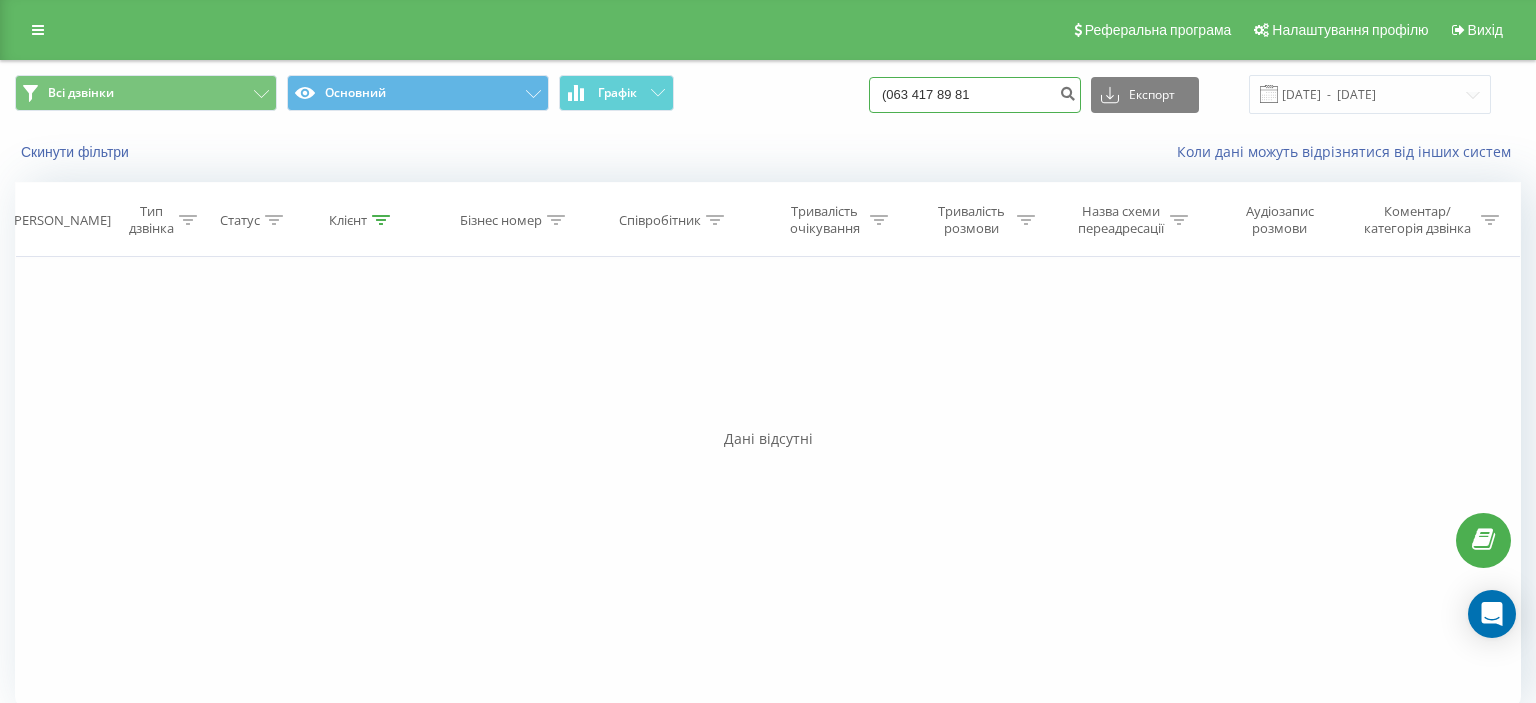 click on "(063 417 89 81" at bounding box center [975, 95] 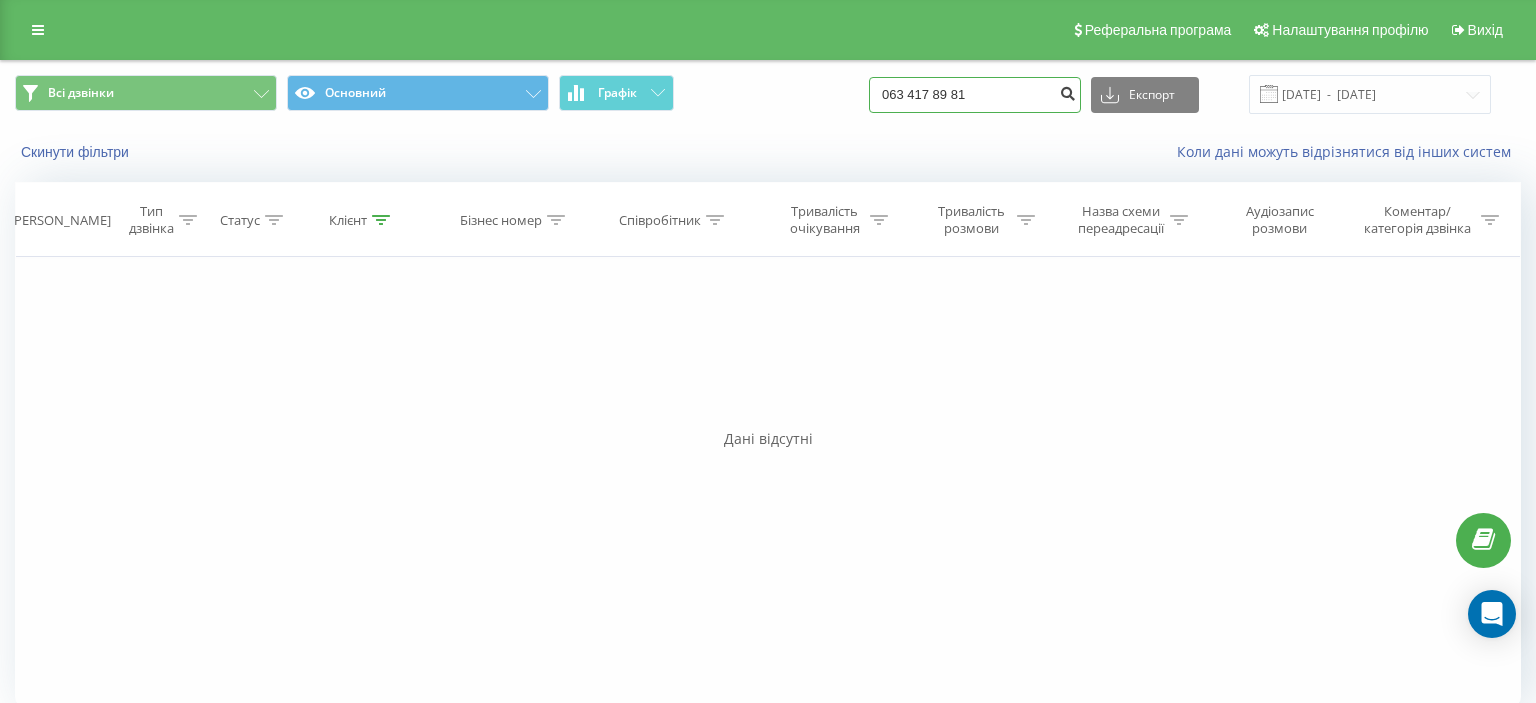 type on "063 417 89 81" 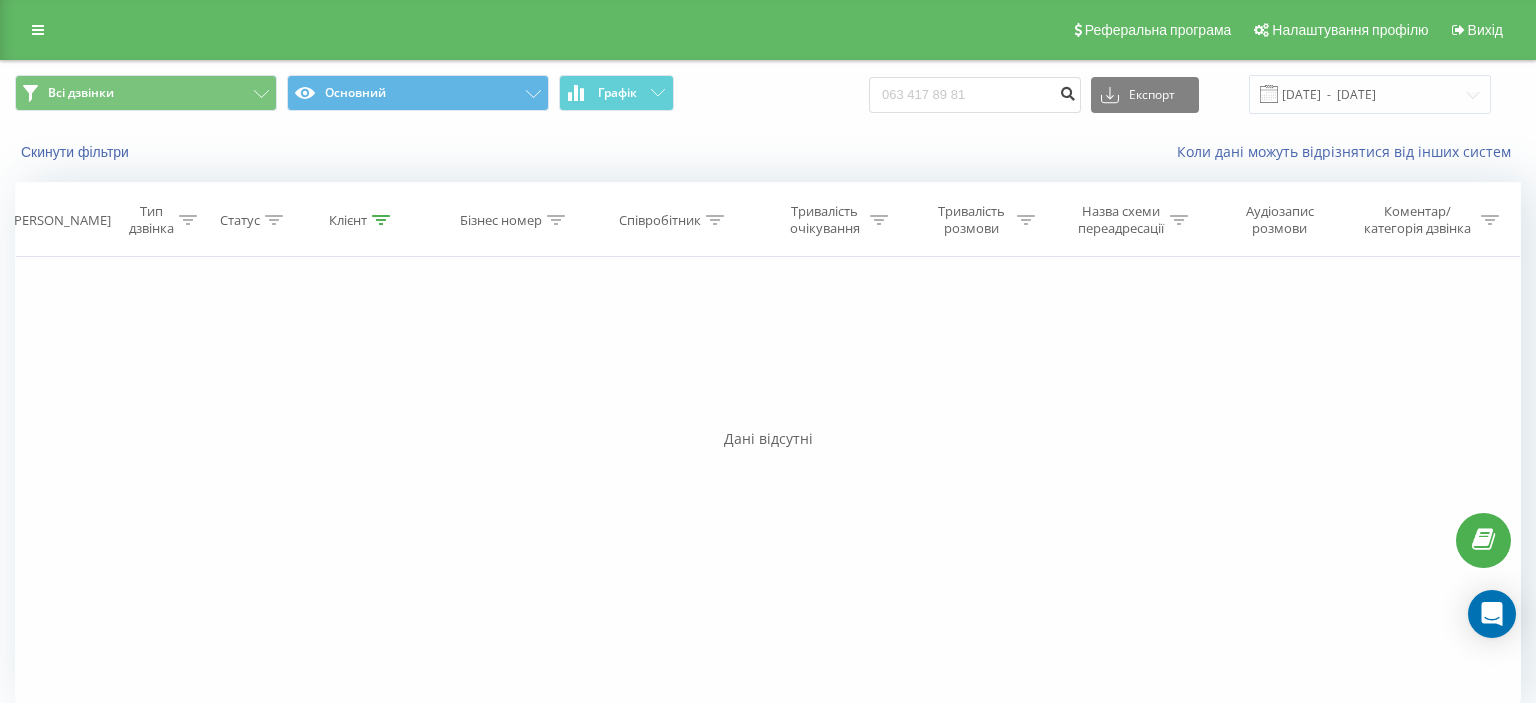 click at bounding box center [1067, 91] 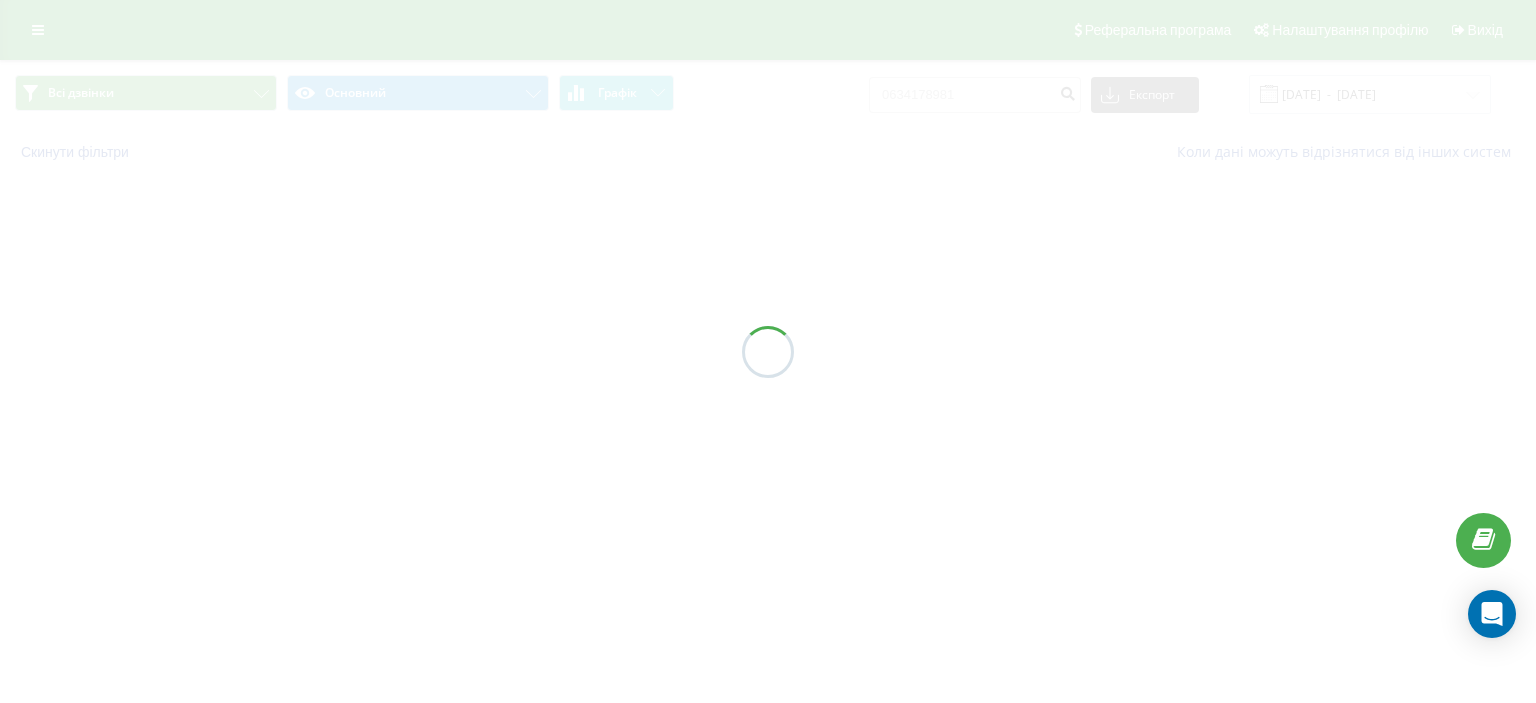 scroll, scrollTop: 0, scrollLeft: 0, axis: both 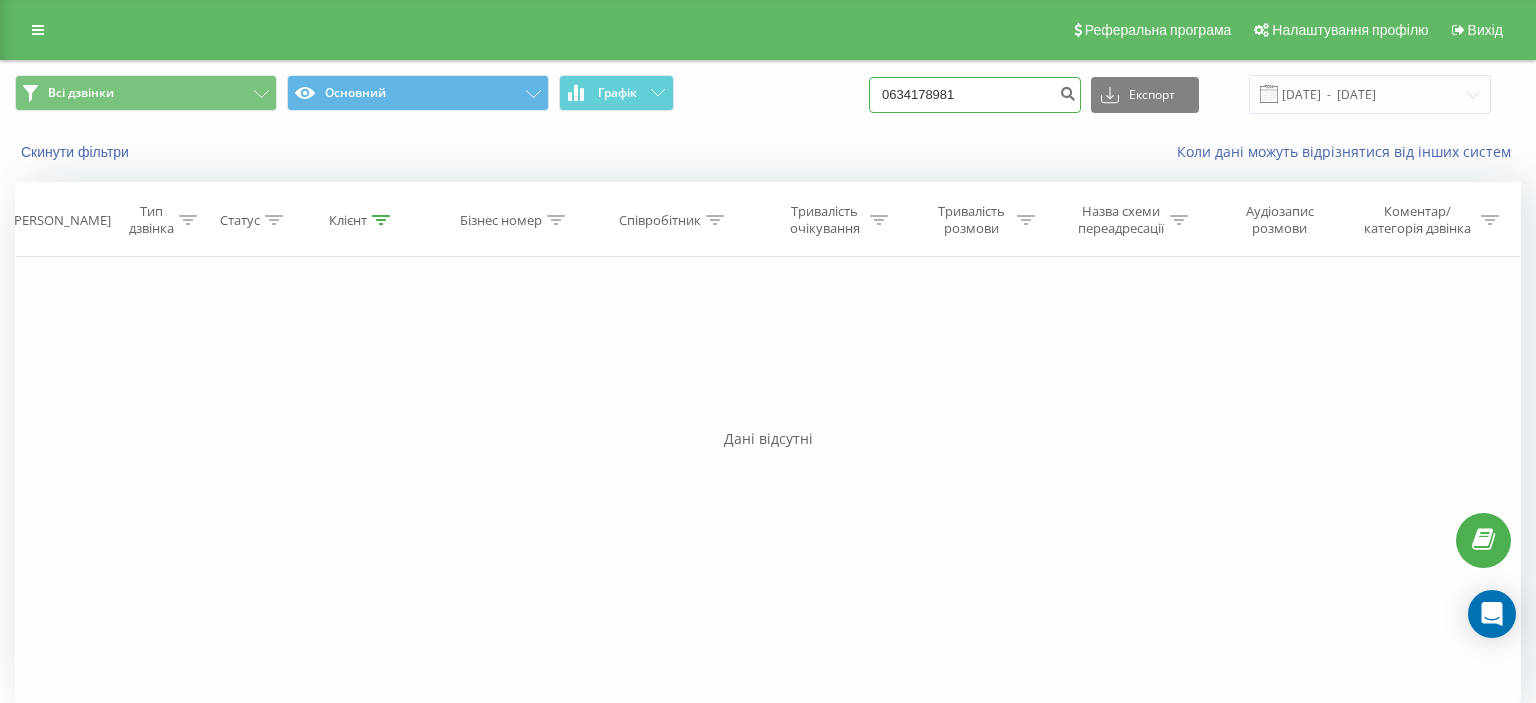 drag, startPoint x: 900, startPoint y: 94, endPoint x: 1058, endPoint y: 95, distance: 158.00316 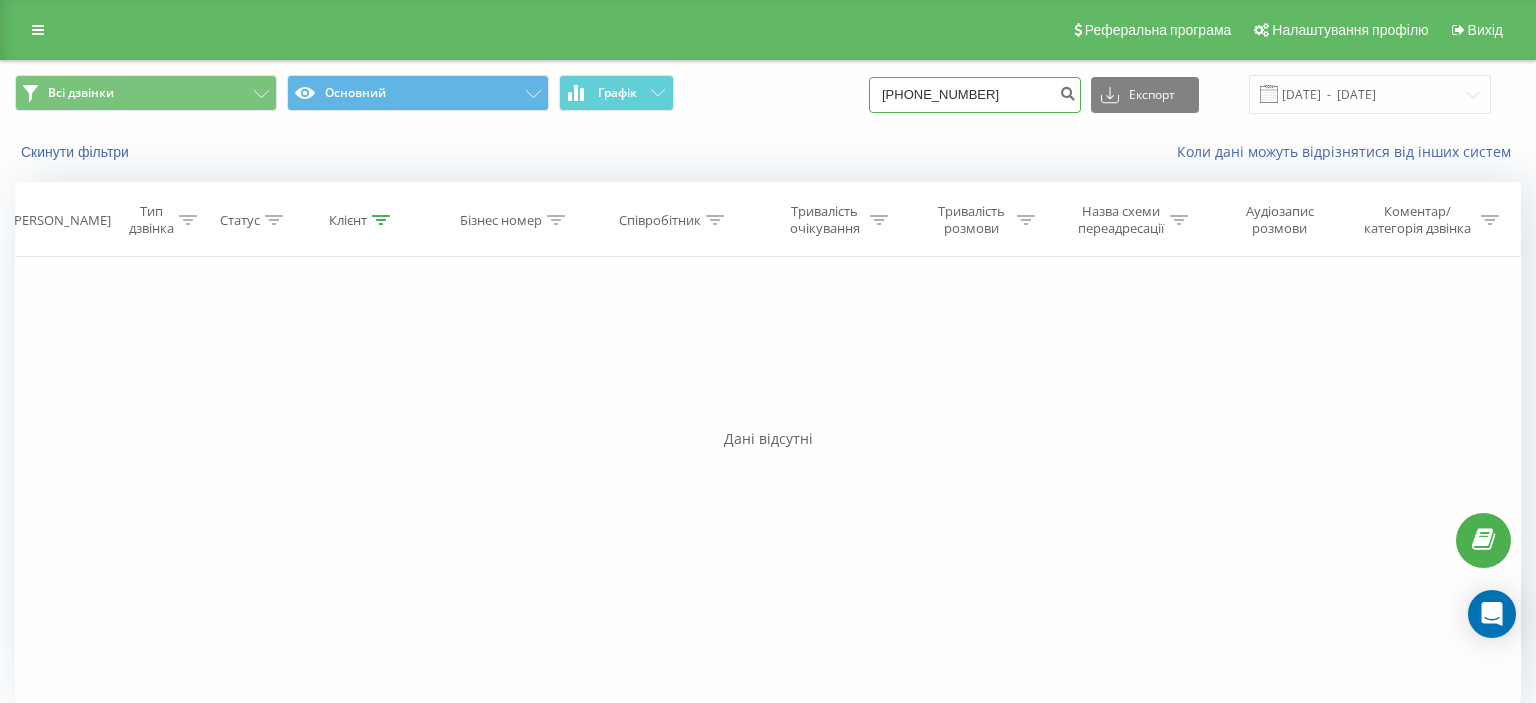 click on "[PHONE_NUMBER]" at bounding box center [975, 95] 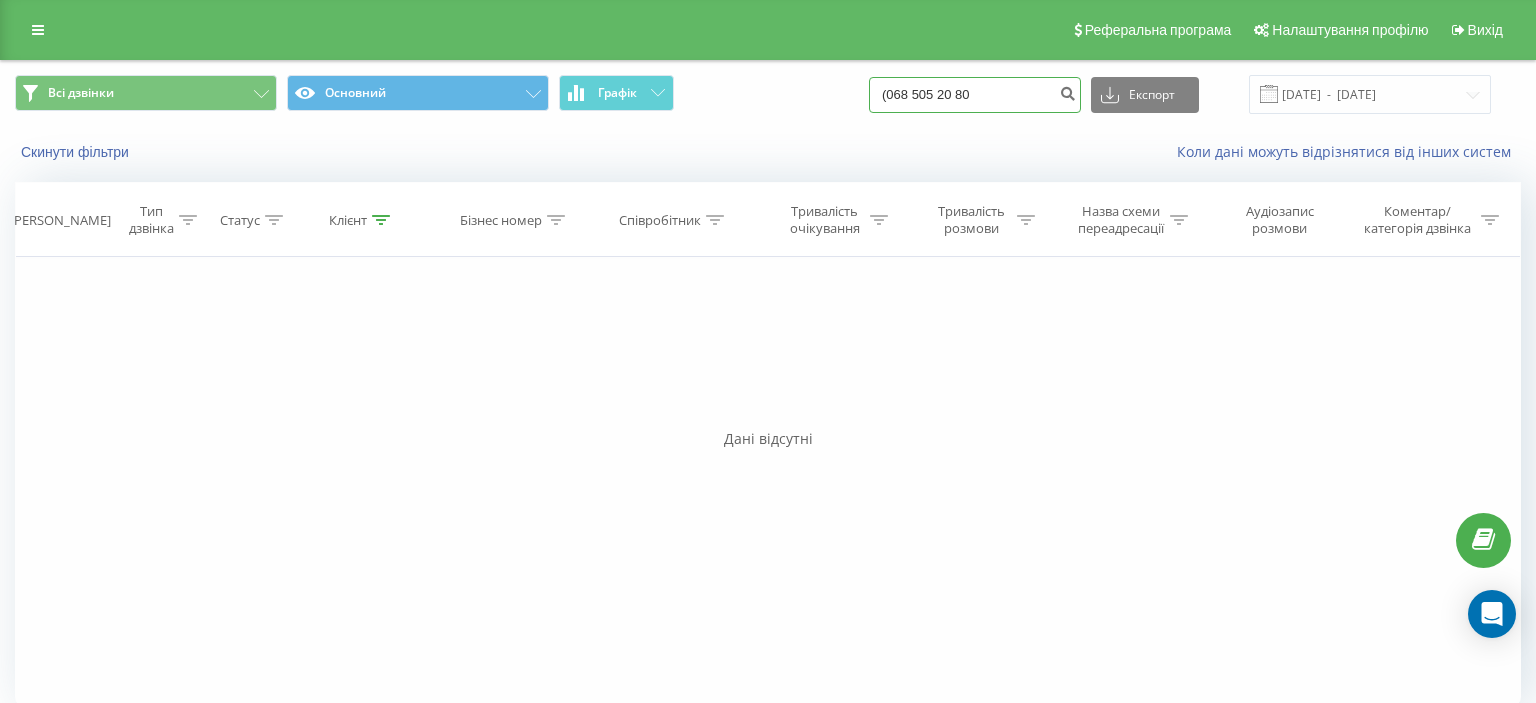 click on "(068 505 20 80" at bounding box center [975, 95] 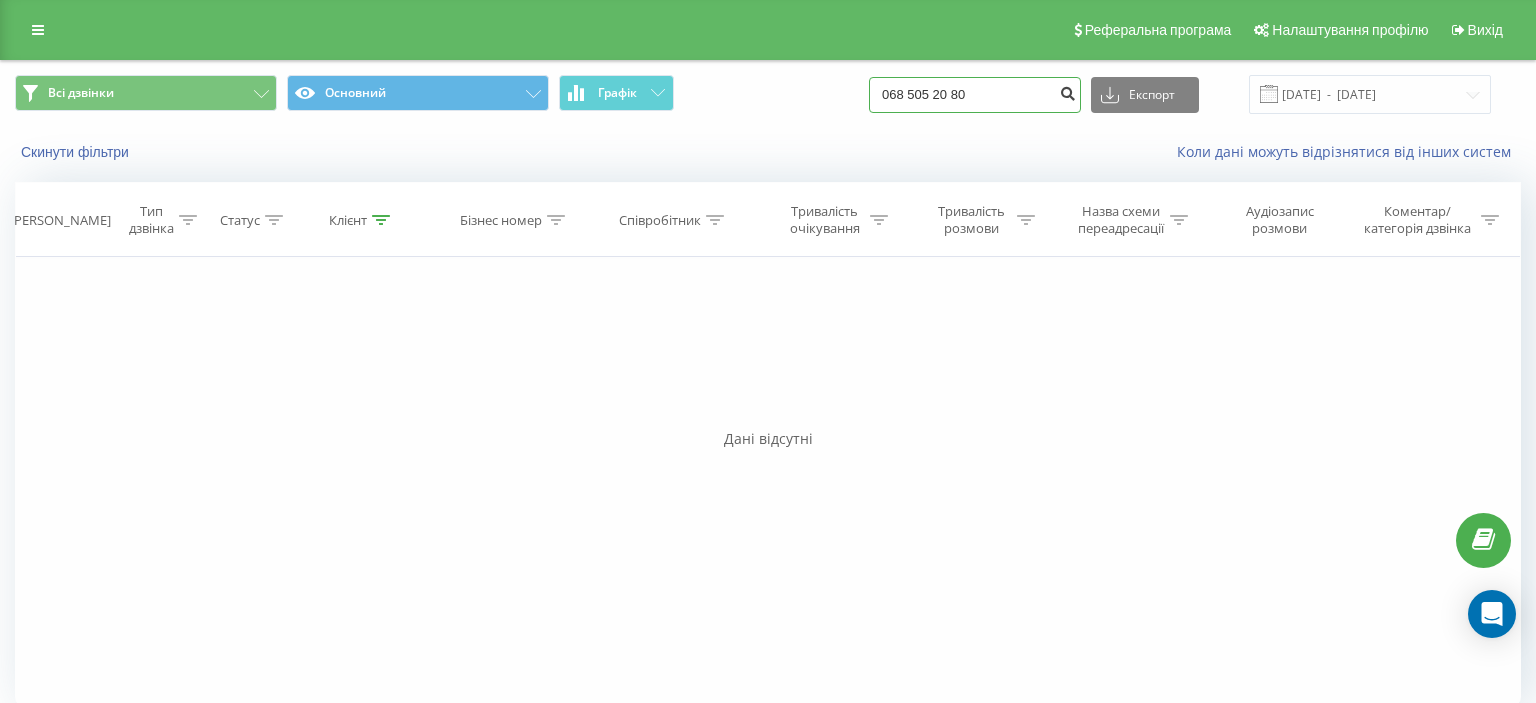 type on "068 505 20 80" 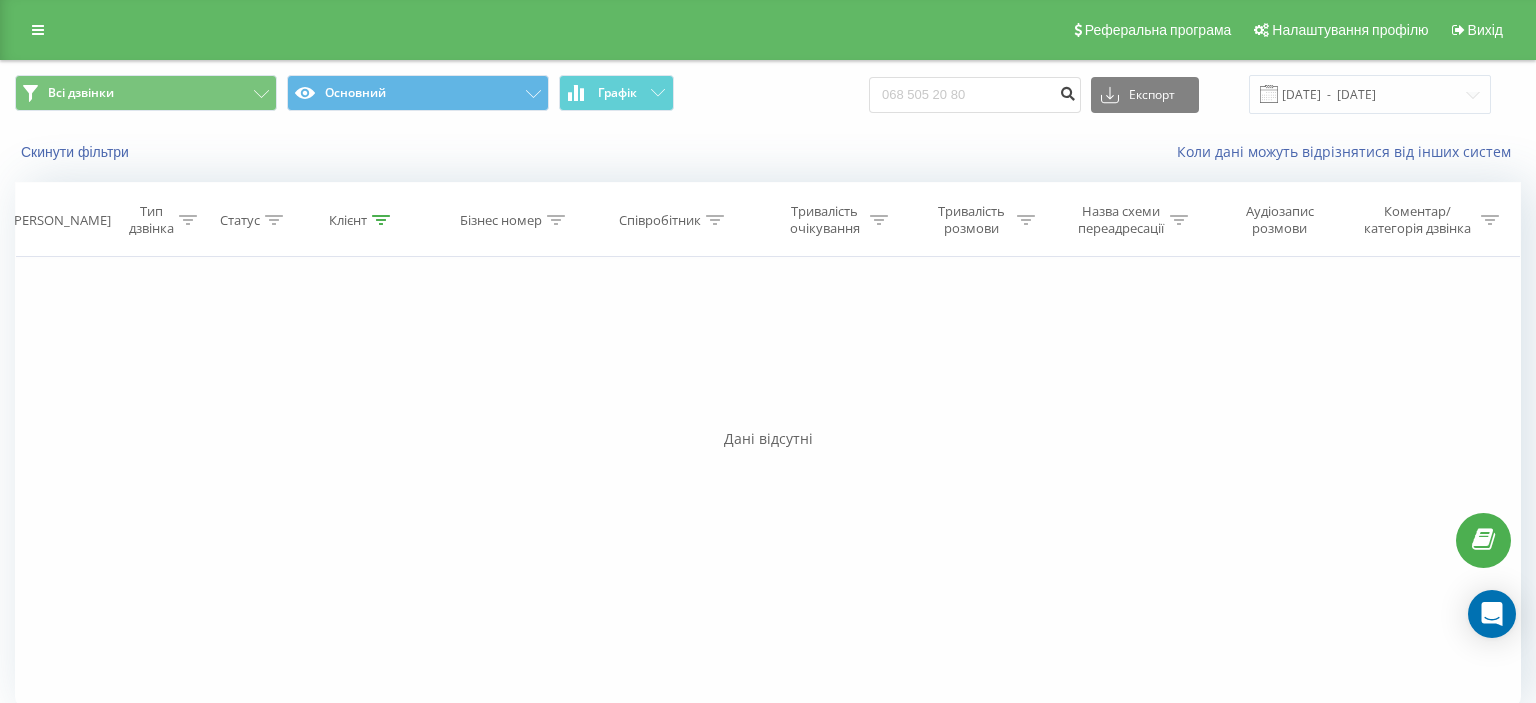 drag, startPoint x: 1075, startPoint y: 94, endPoint x: 745, endPoint y: 148, distance: 334.389 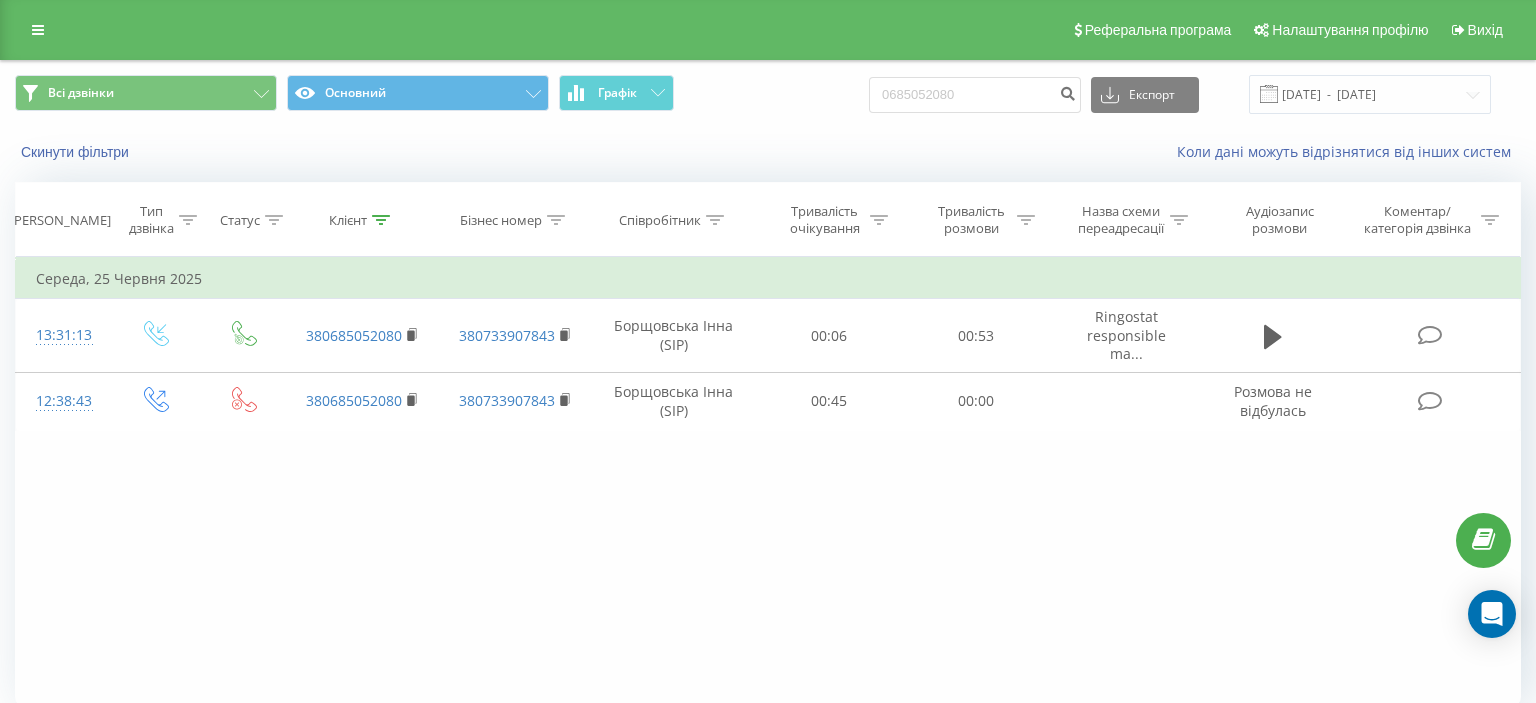 scroll, scrollTop: 0, scrollLeft: 0, axis: both 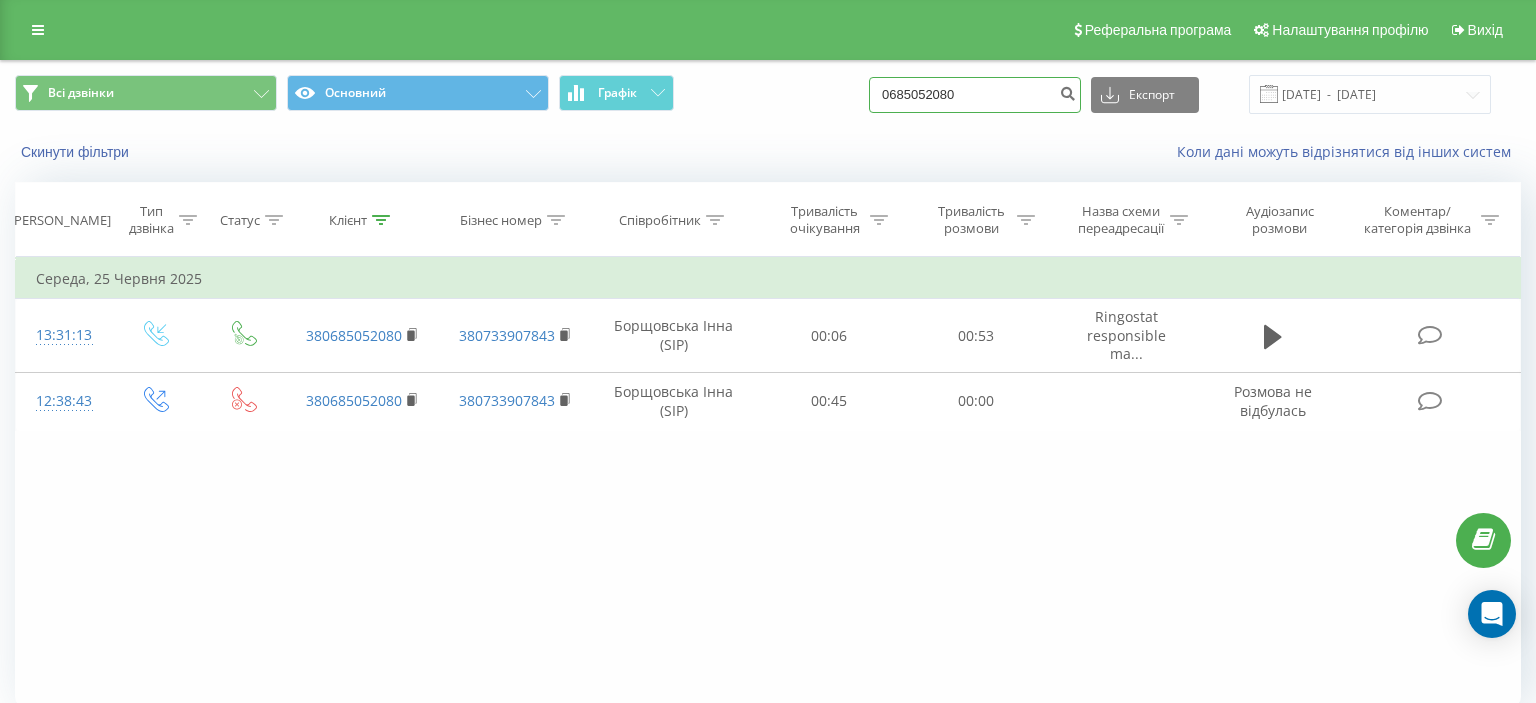 click on "0685052080" at bounding box center (975, 95) 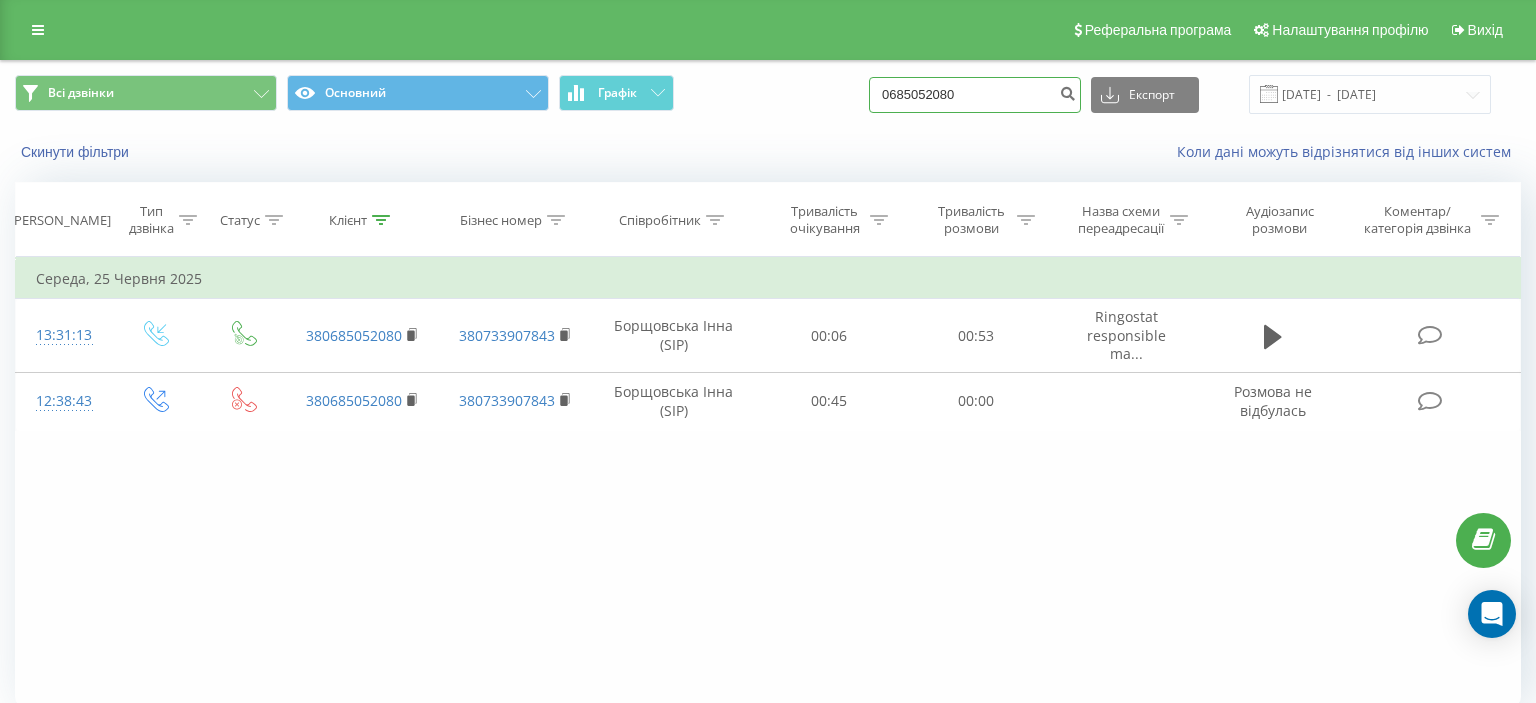 paste on "(067) 920 04 77" 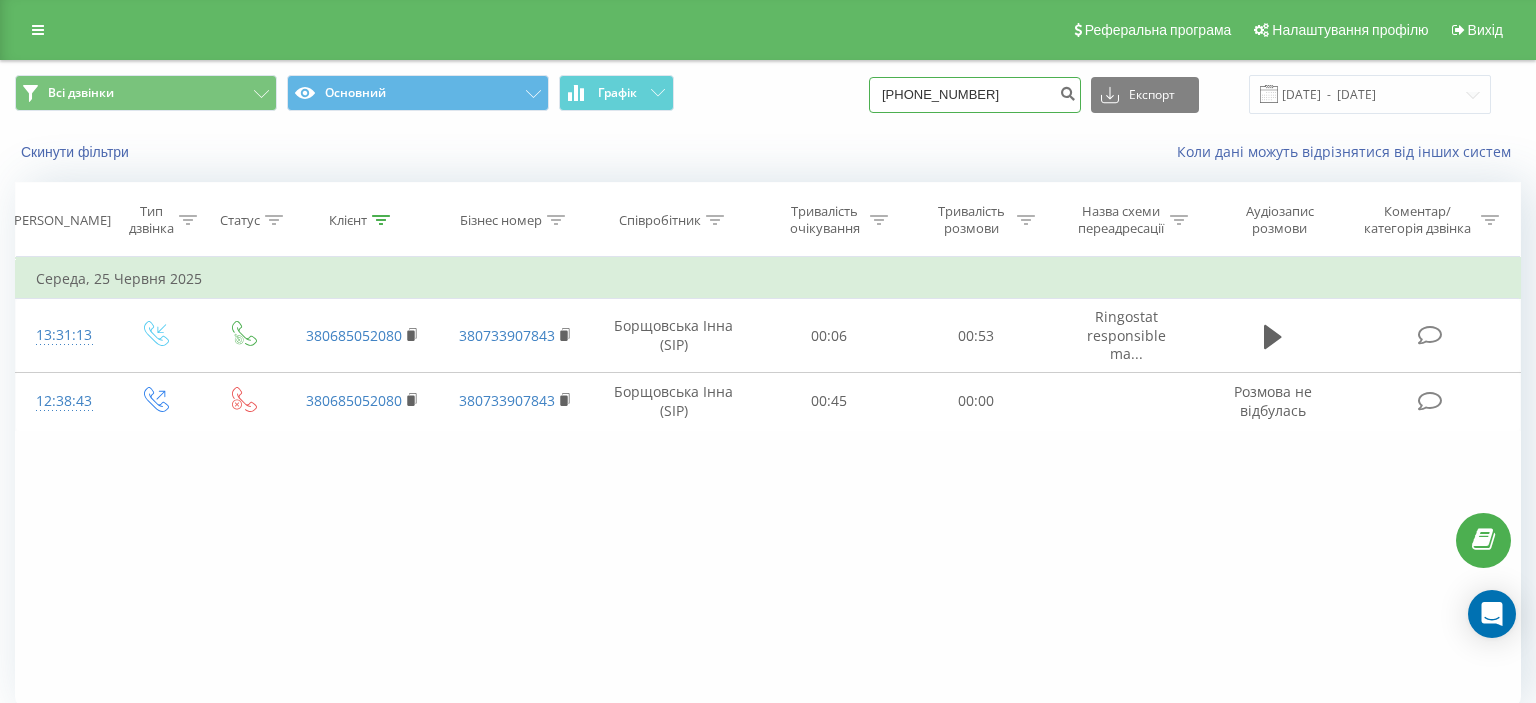 click on "(067) 920 04 77" at bounding box center [975, 95] 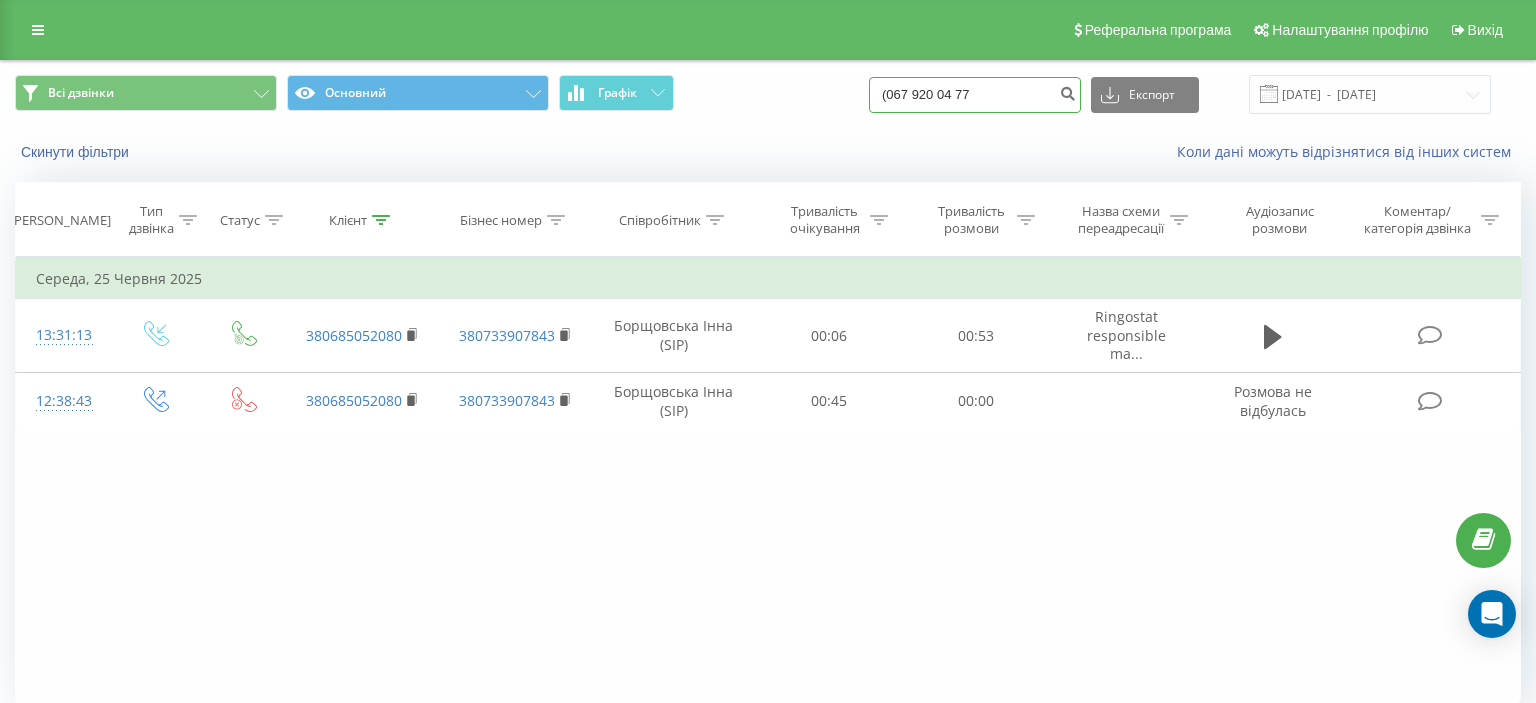 click on "(067 920 04 77" at bounding box center [975, 95] 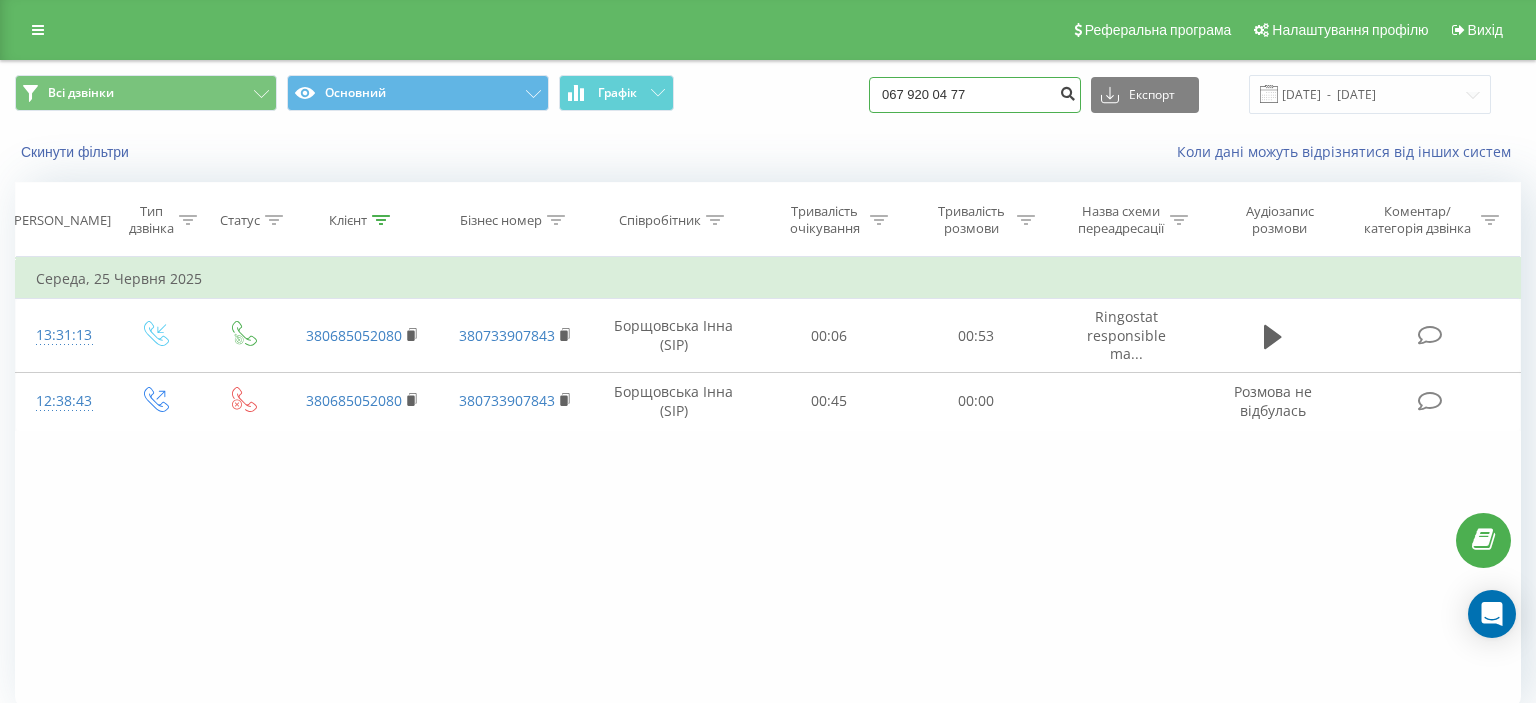 type on "067 920 04 77" 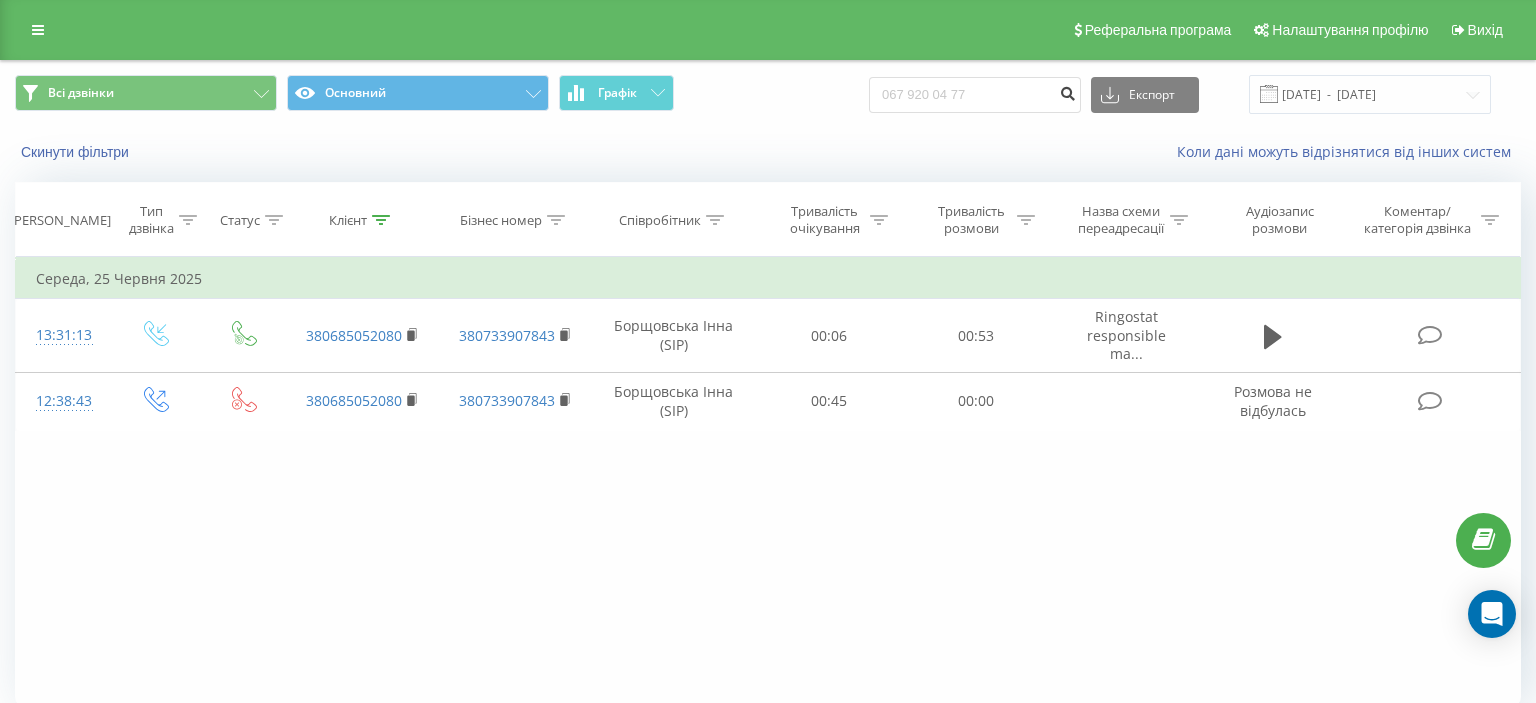 click at bounding box center (1067, 91) 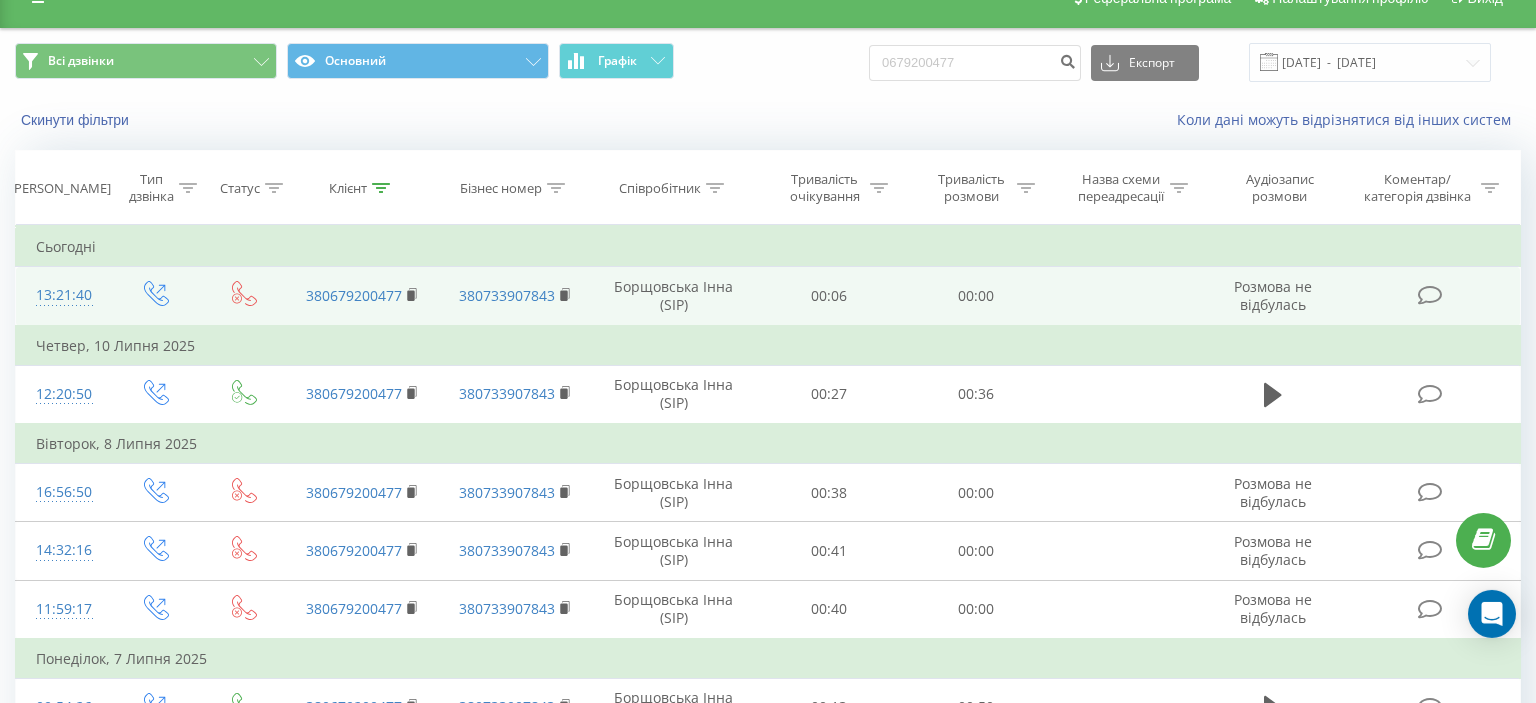 scroll, scrollTop: 0, scrollLeft: 0, axis: both 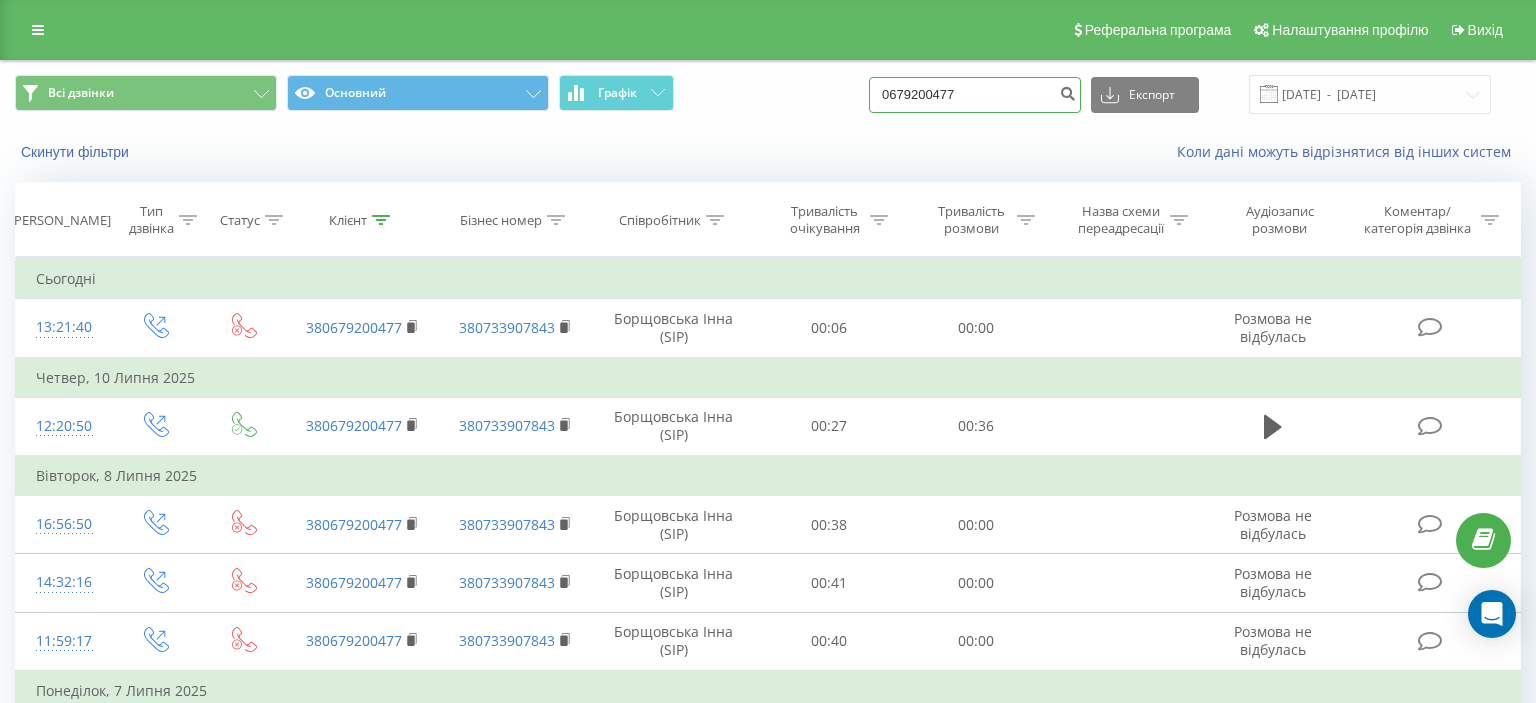 drag, startPoint x: 902, startPoint y: 94, endPoint x: 1033, endPoint y: 95, distance: 131.00381 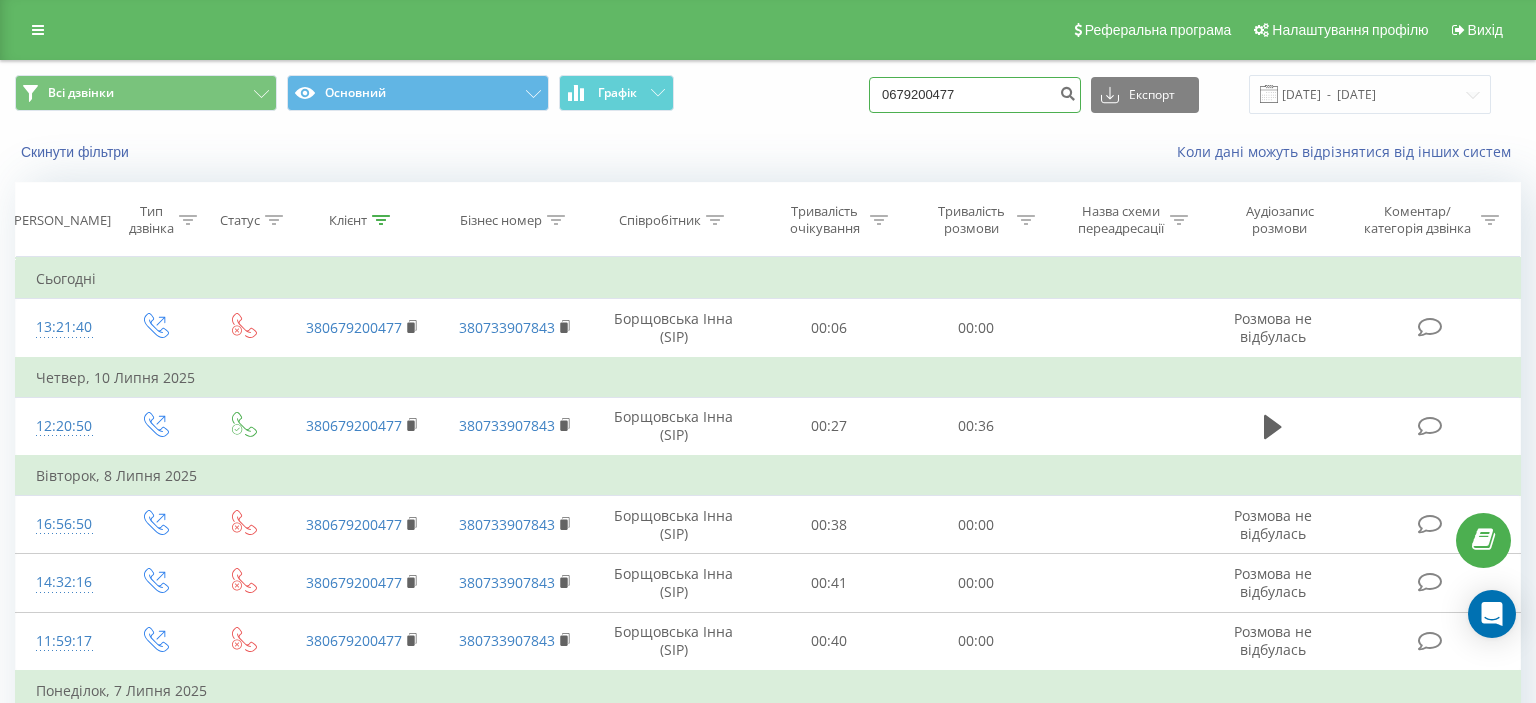 paste on "997966385" 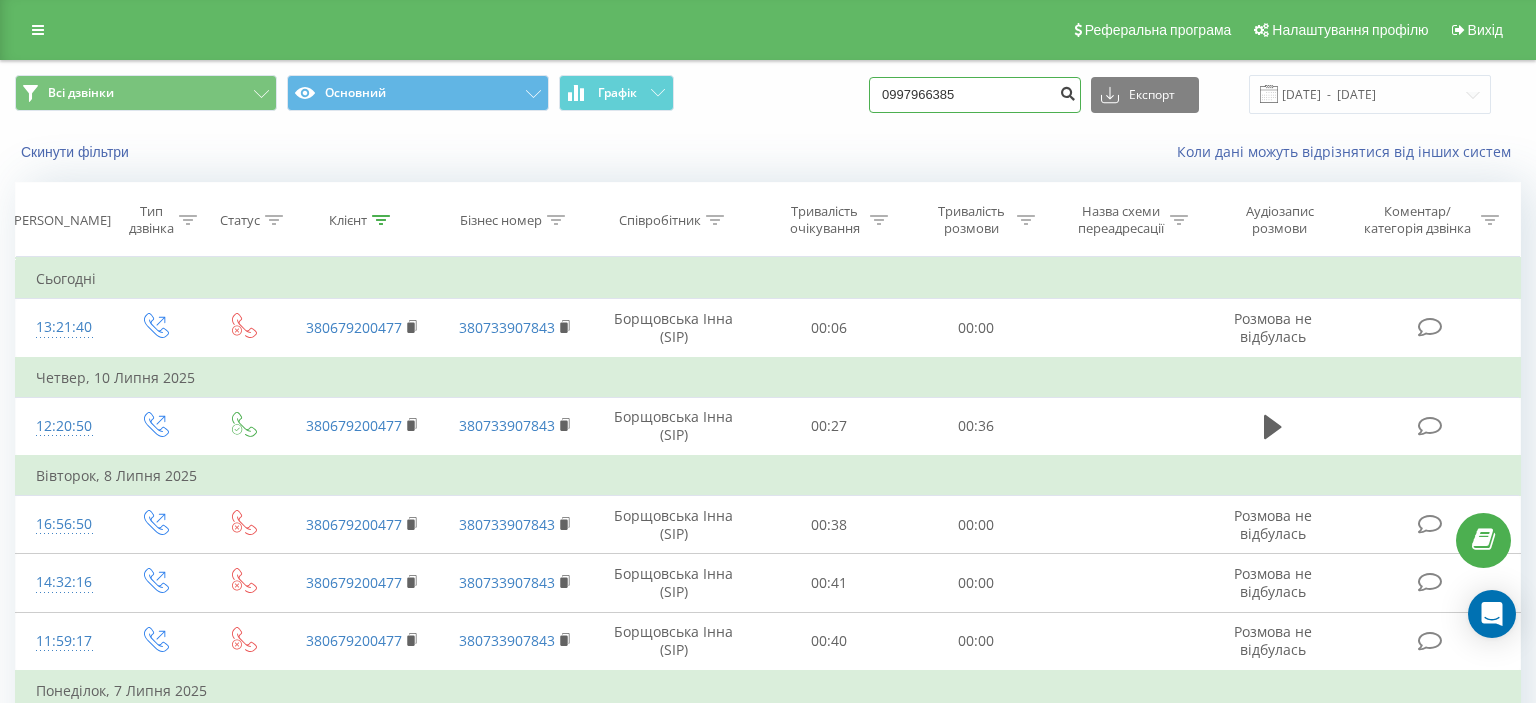 type on "0997966385" 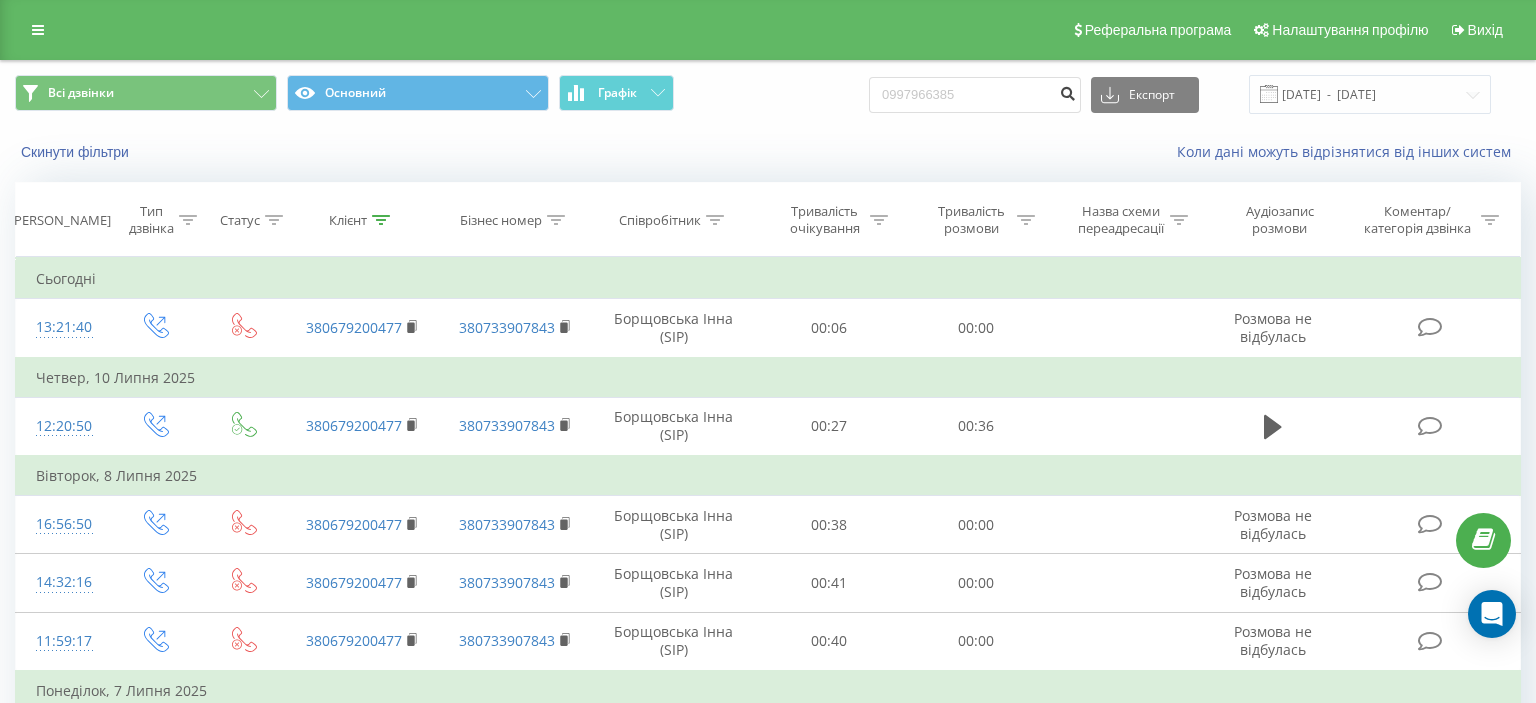 click at bounding box center (1067, 91) 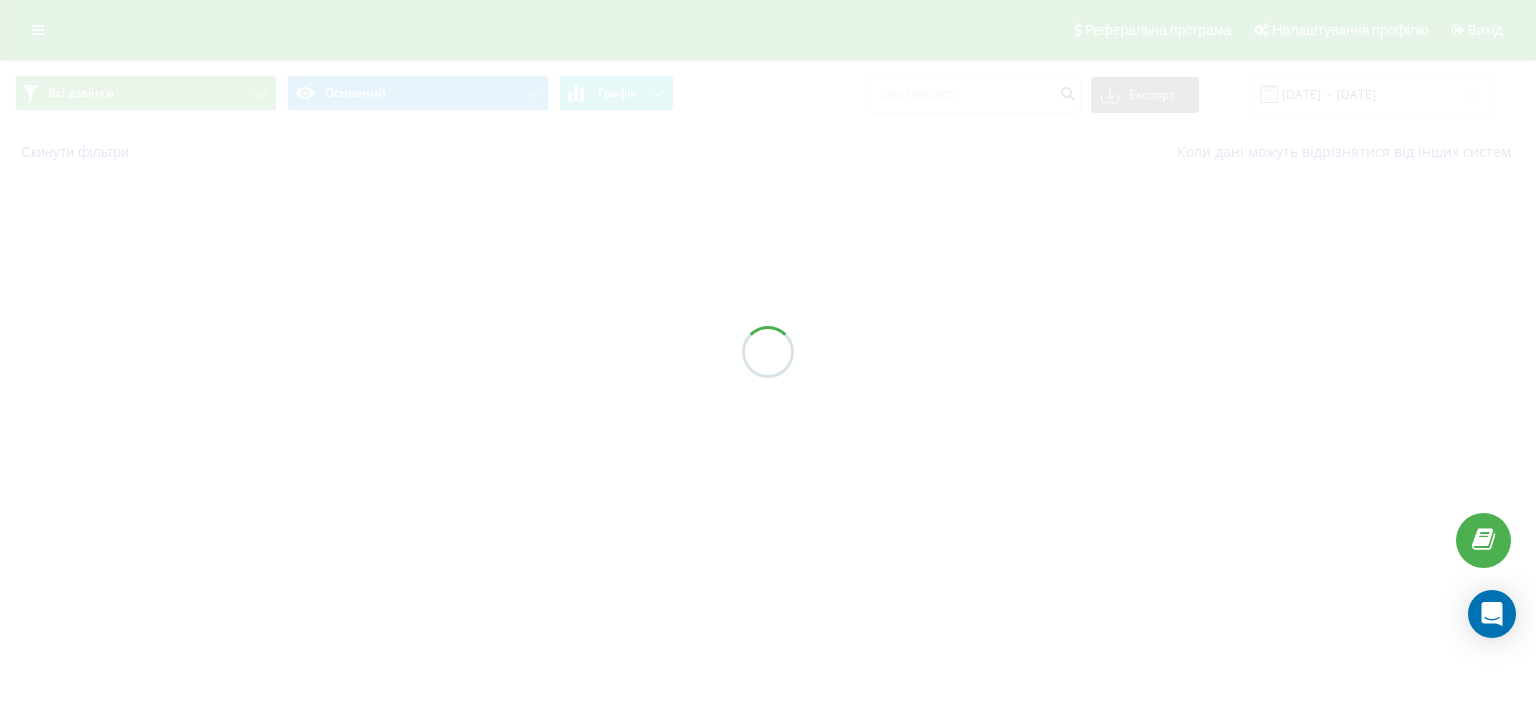 scroll, scrollTop: 0, scrollLeft: 0, axis: both 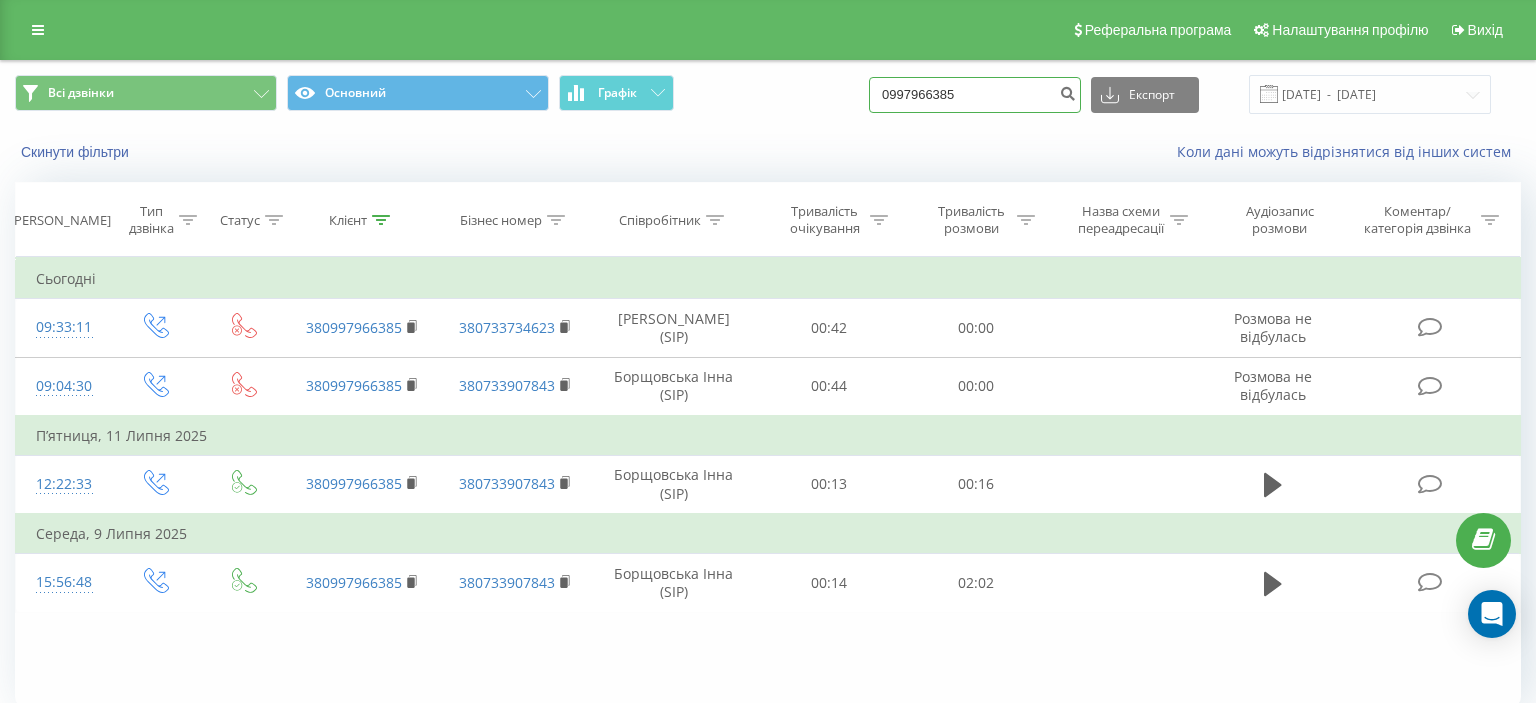drag, startPoint x: 907, startPoint y: 98, endPoint x: 1007, endPoint y: 84, distance: 100.97524 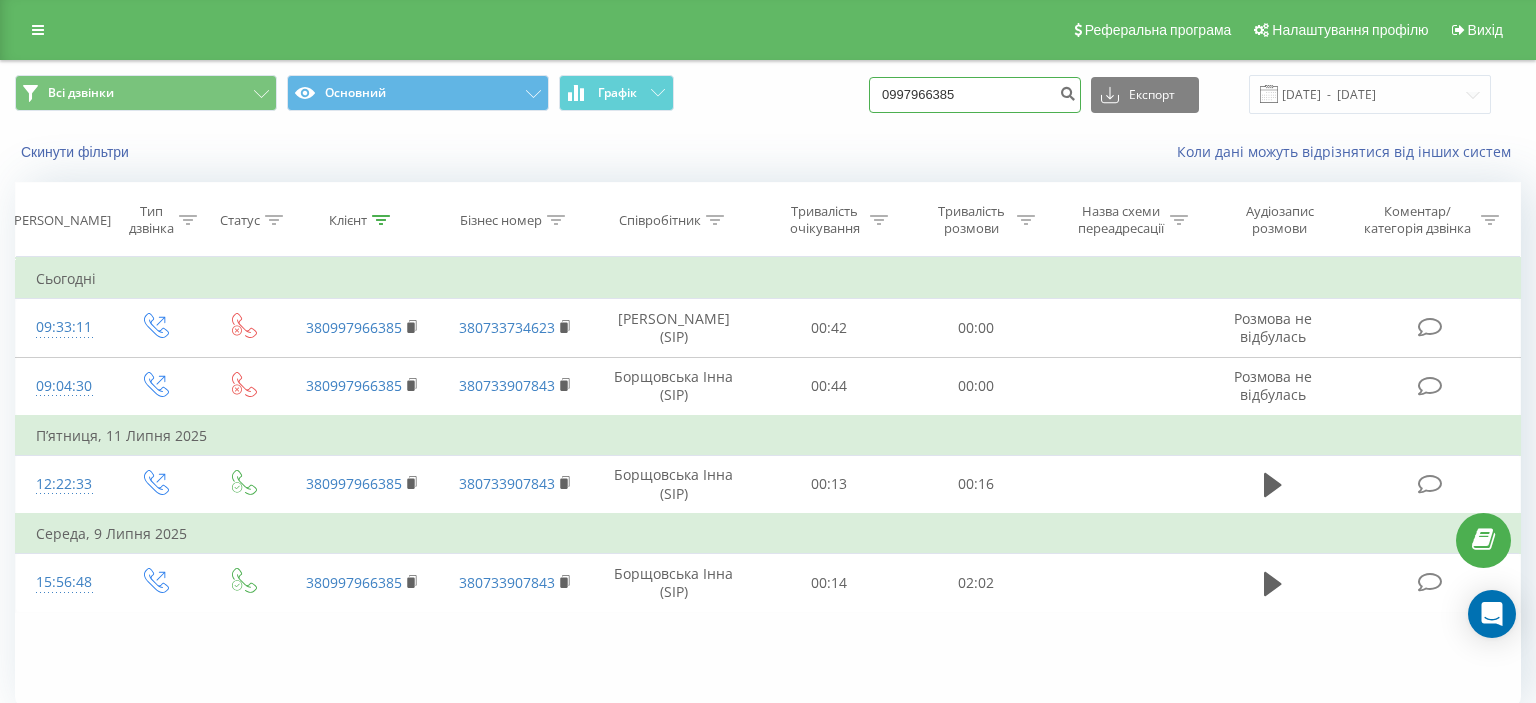 paste on "(097) 546 69 22" 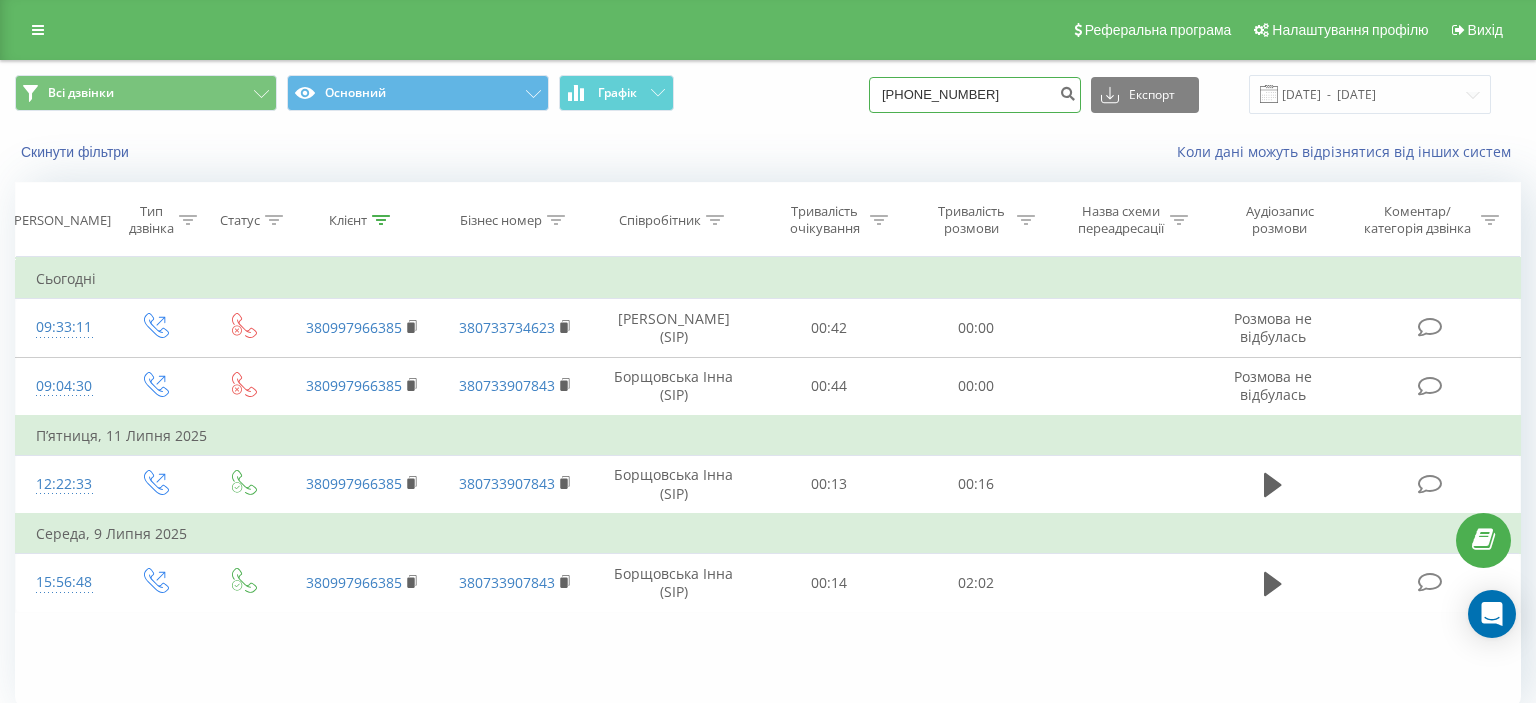 click on "(097) 546 69 22" at bounding box center (975, 95) 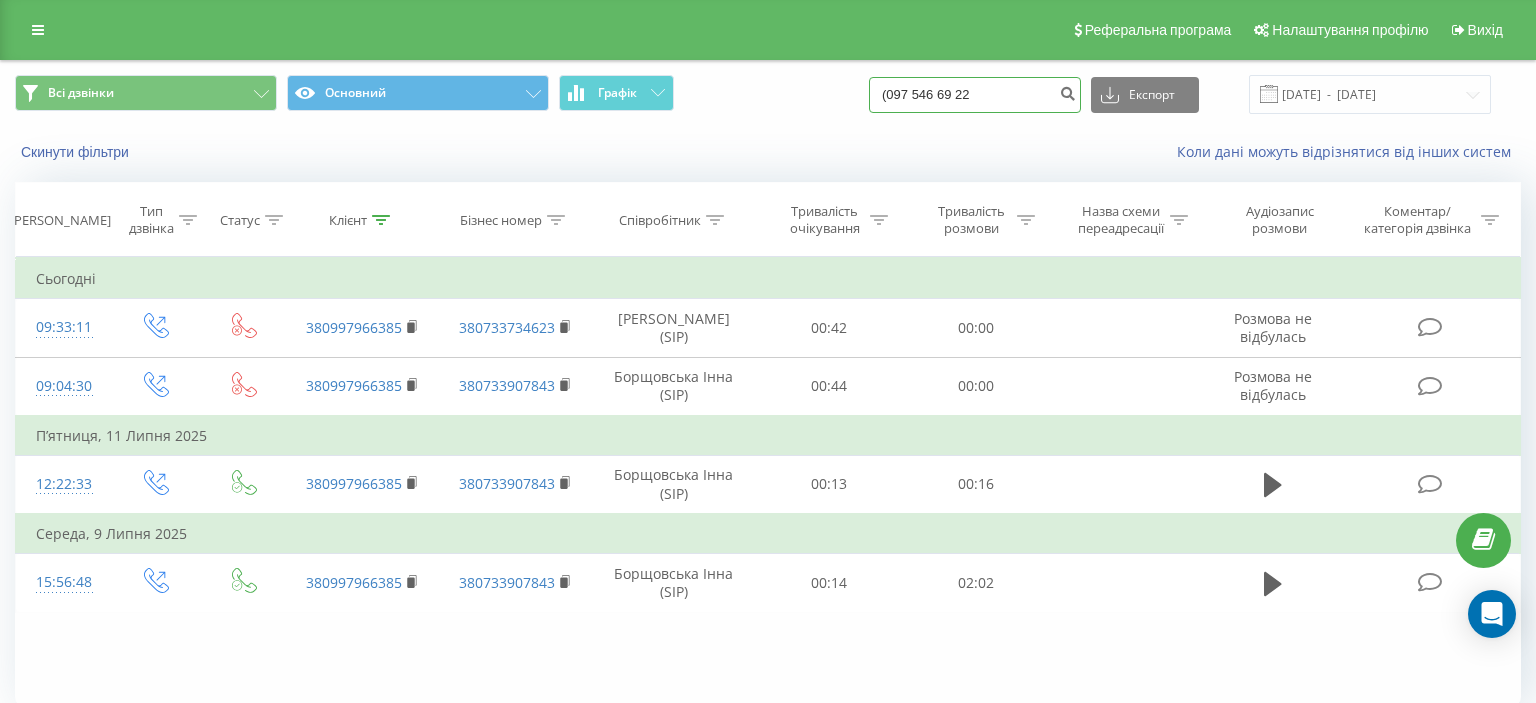 click on "(097 546 69 22" at bounding box center (975, 95) 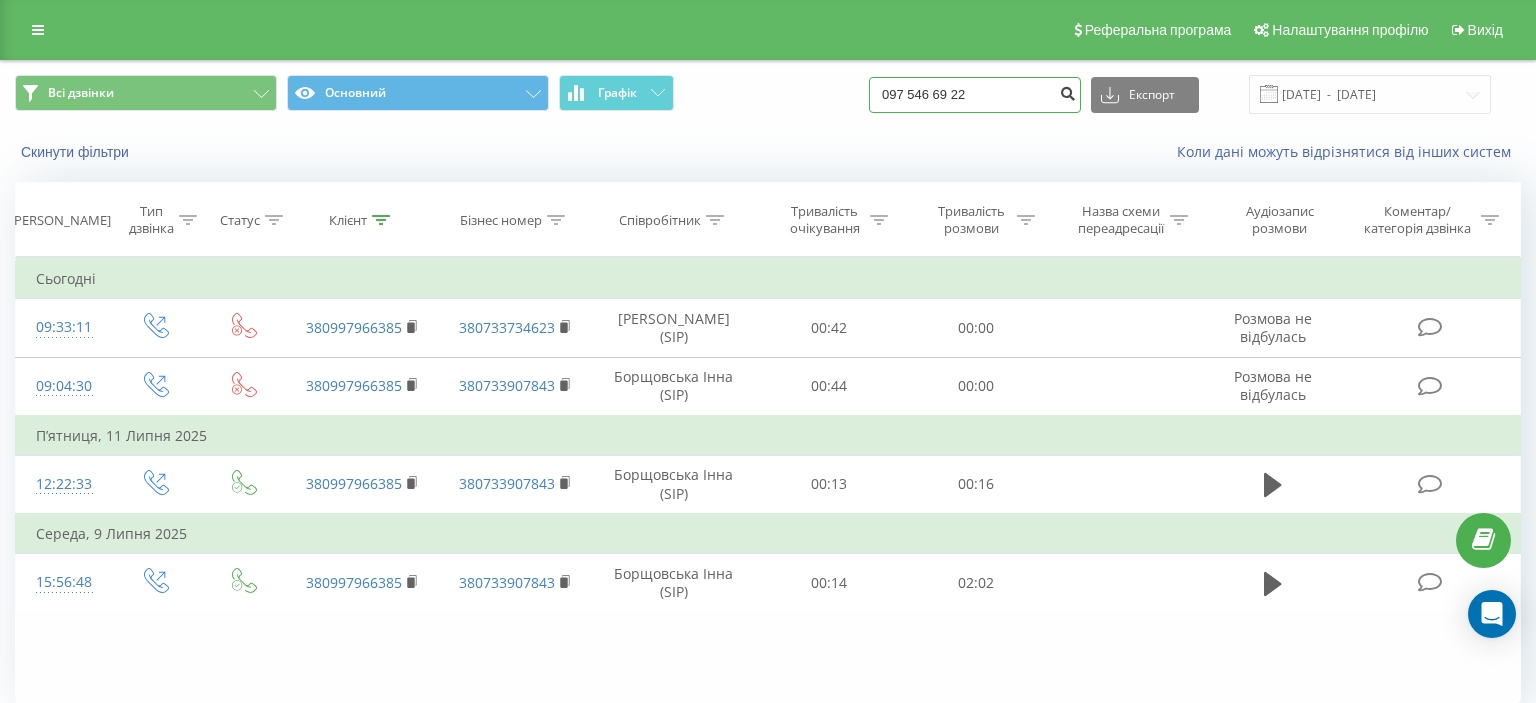 type on "097 546 69 22" 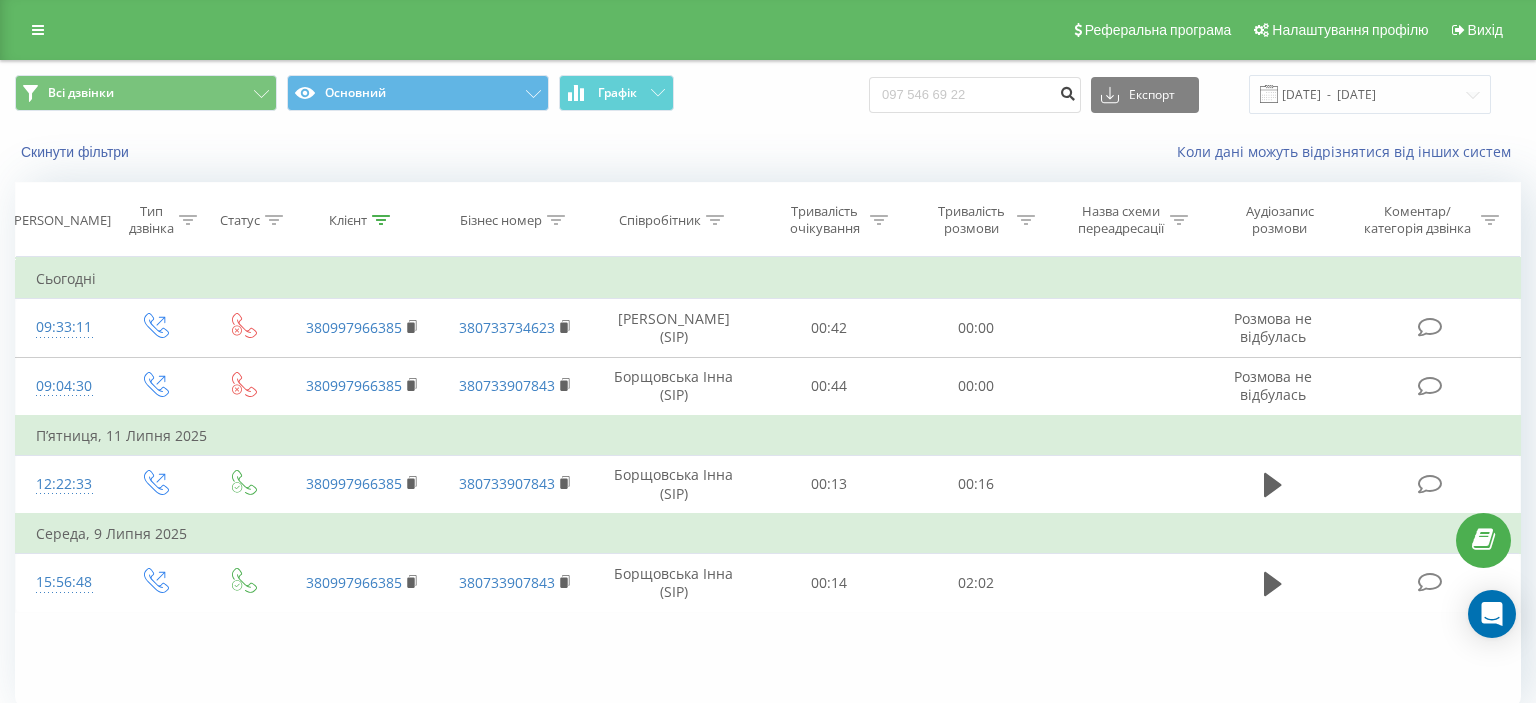 click at bounding box center (1067, 91) 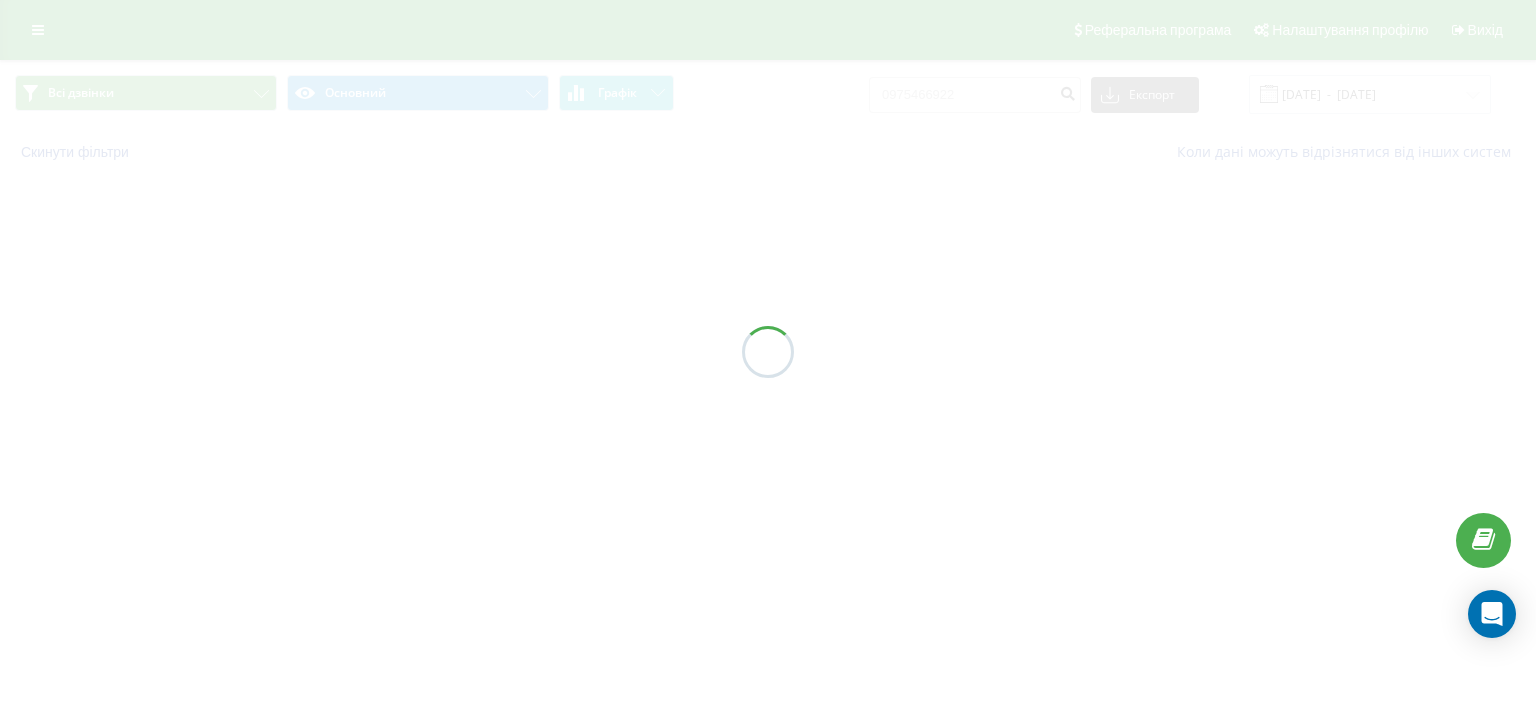 scroll, scrollTop: 0, scrollLeft: 0, axis: both 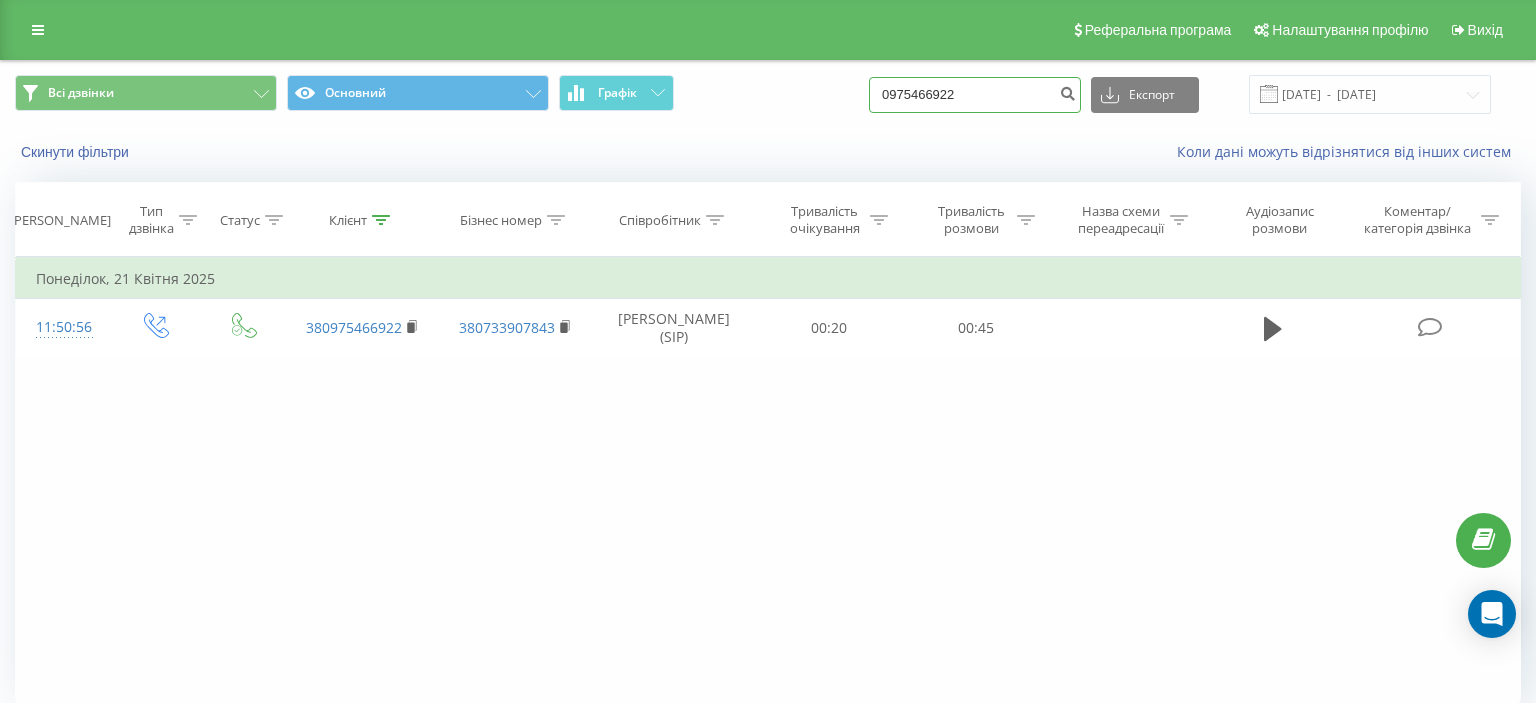 drag, startPoint x: 906, startPoint y: 96, endPoint x: 993, endPoint y: 96, distance: 87 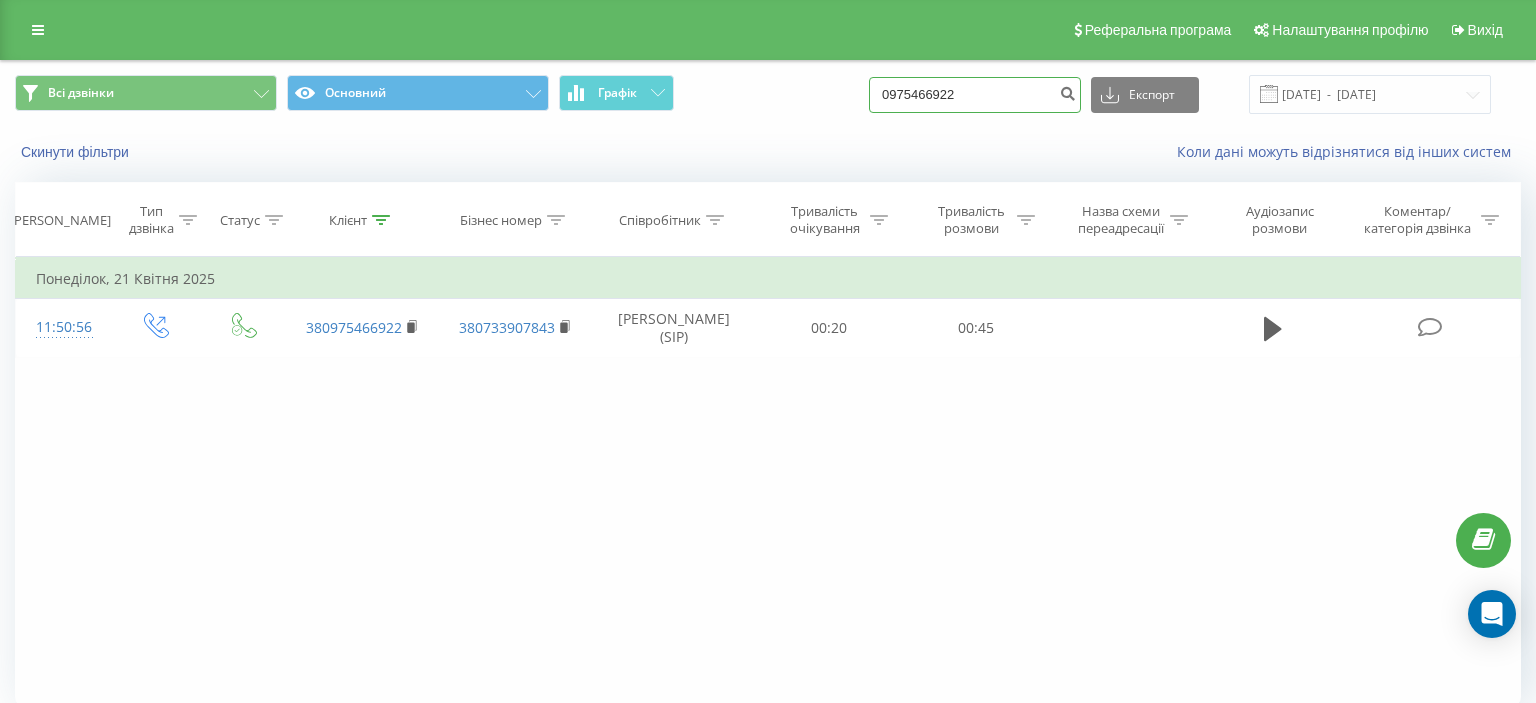 paste on "(097) 436 31 33" 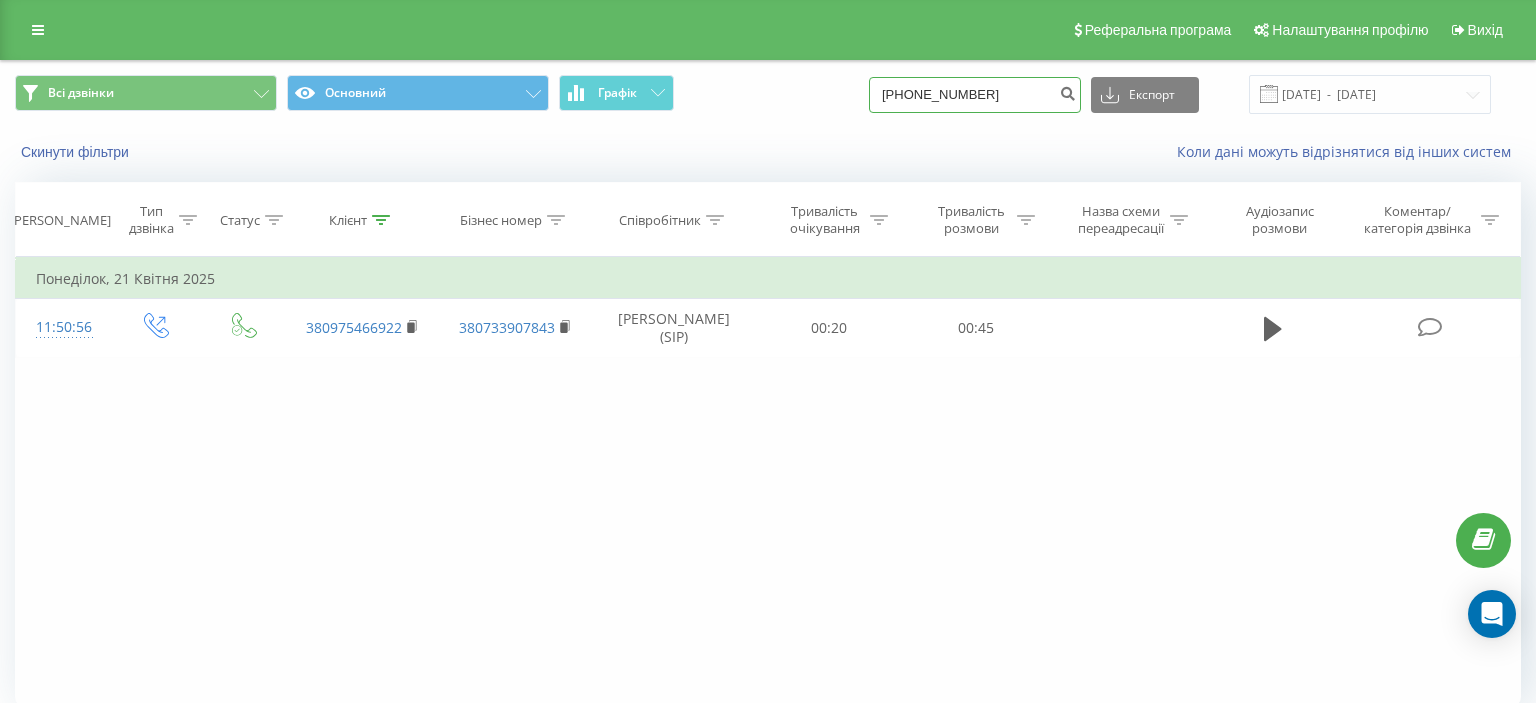 click on "(097) 436 31 33" at bounding box center (975, 95) 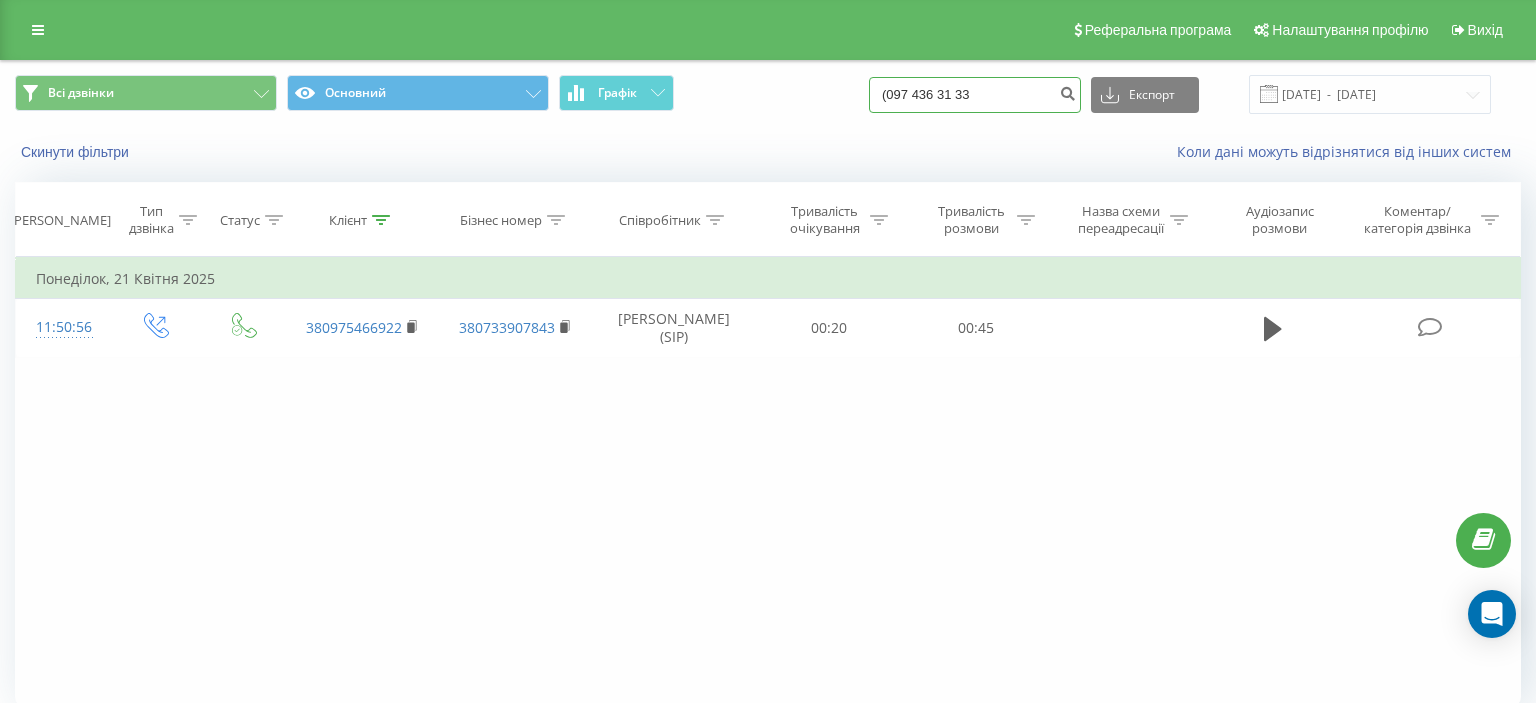 click on "(097 436 31 33" at bounding box center [975, 95] 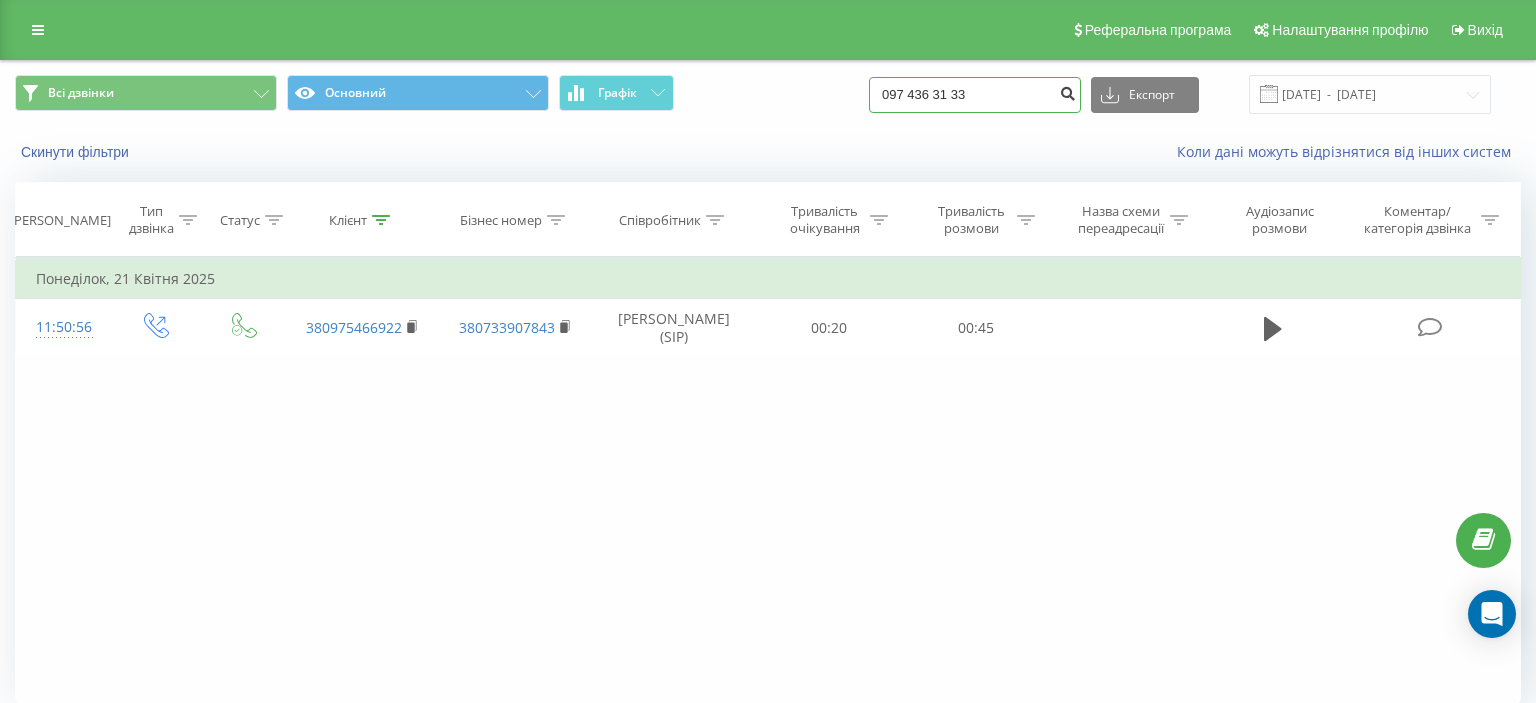 type on "097 436 31 33" 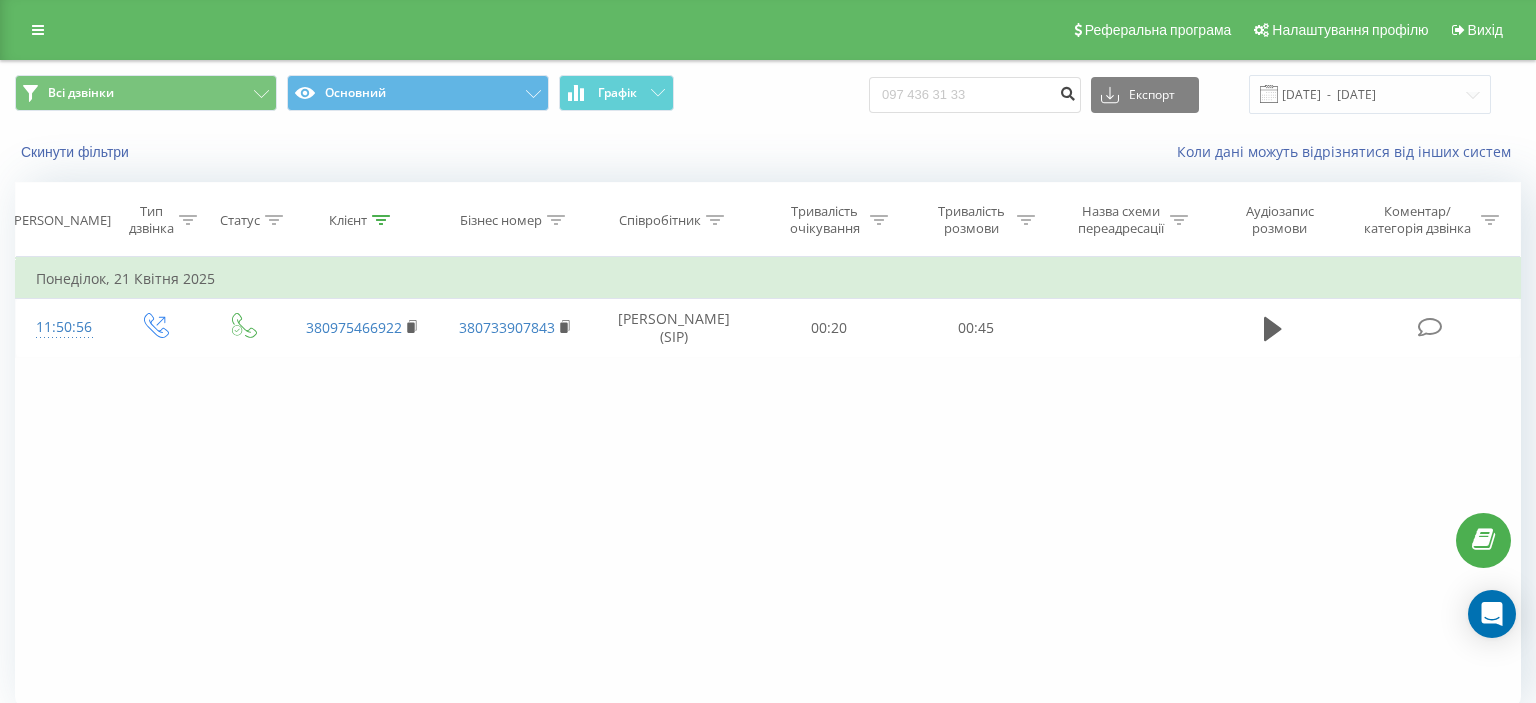 drag, startPoint x: 1078, startPoint y: 95, endPoint x: 939, endPoint y: 118, distance: 140.89003 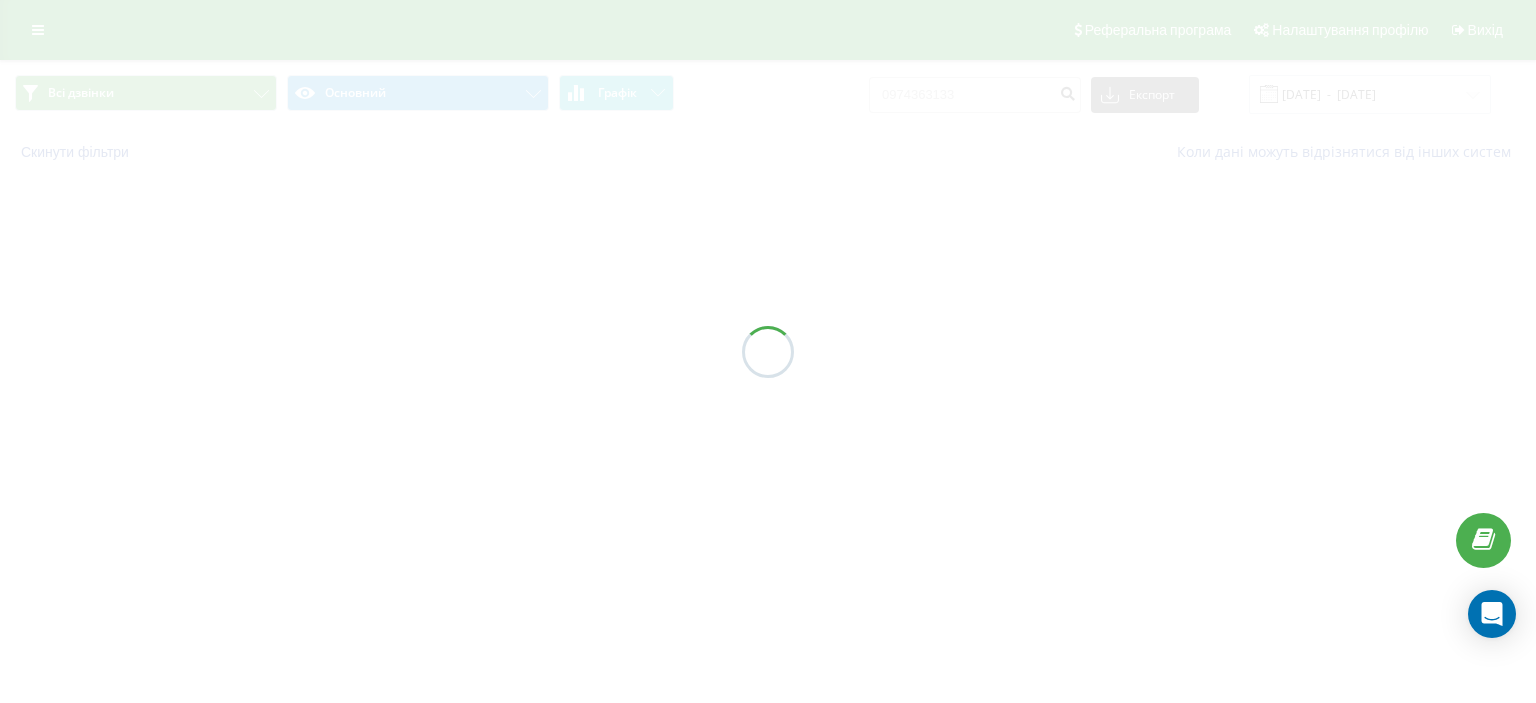scroll, scrollTop: 0, scrollLeft: 0, axis: both 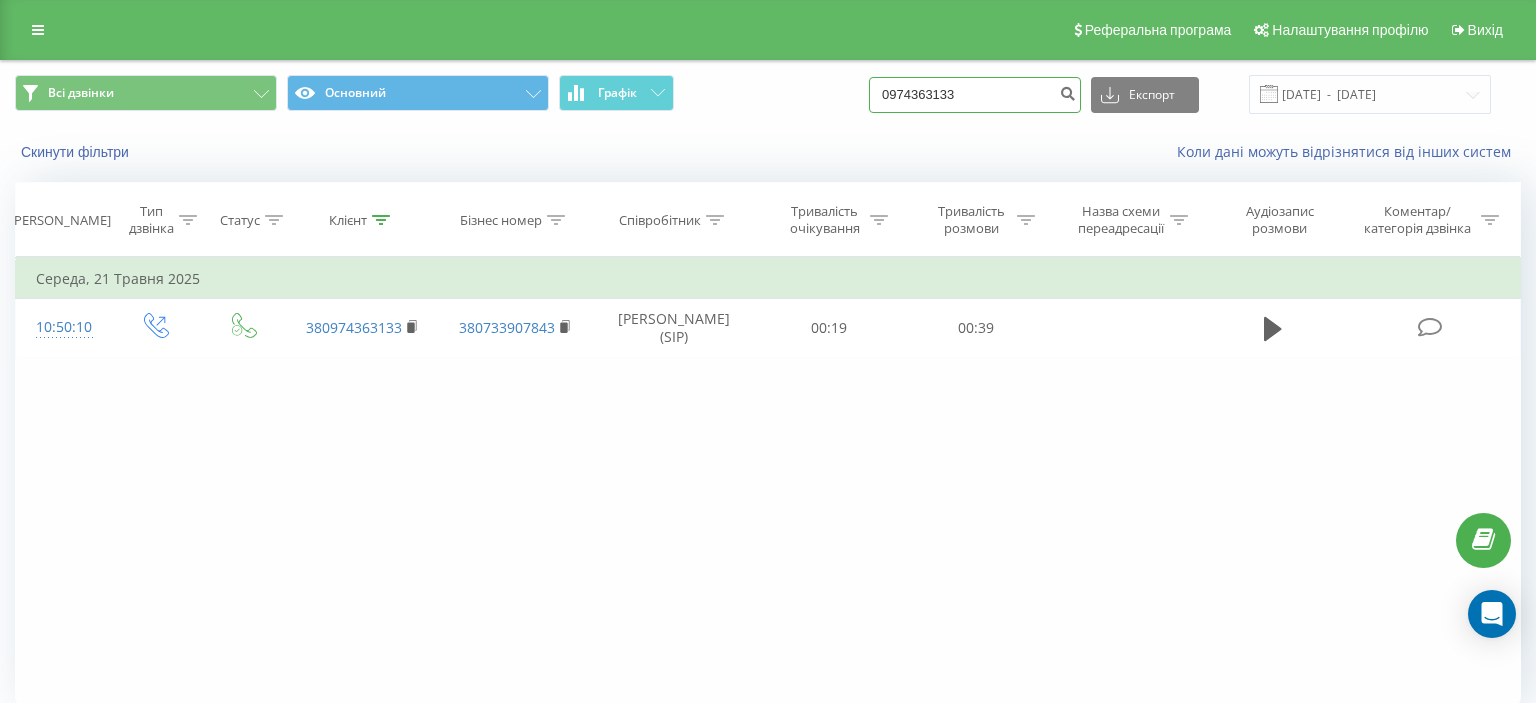 drag, startPoint x: 906, startPoint y: 96, endPoint x: 1016, endPoint y: 102, distance: 110.16351 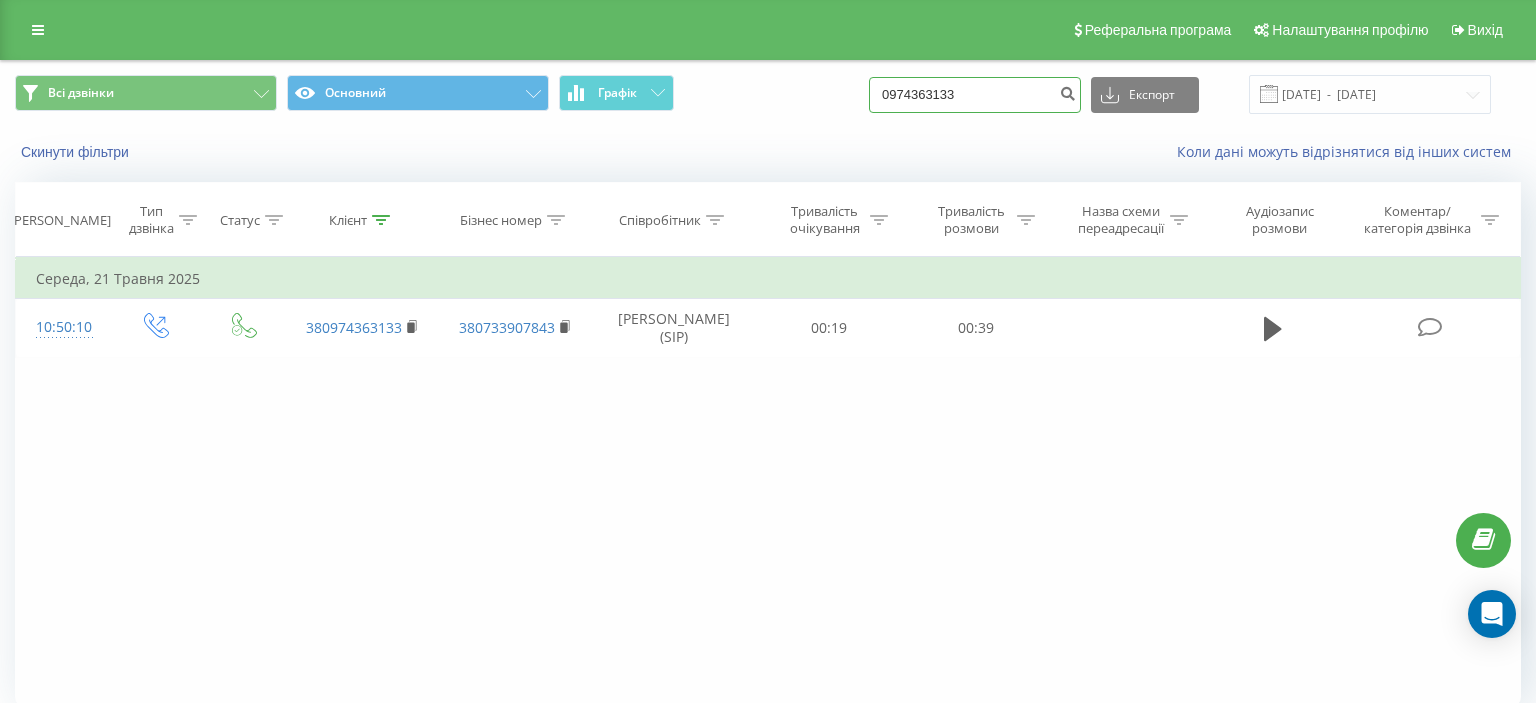 paste on "[PHONE_NUMBER]" 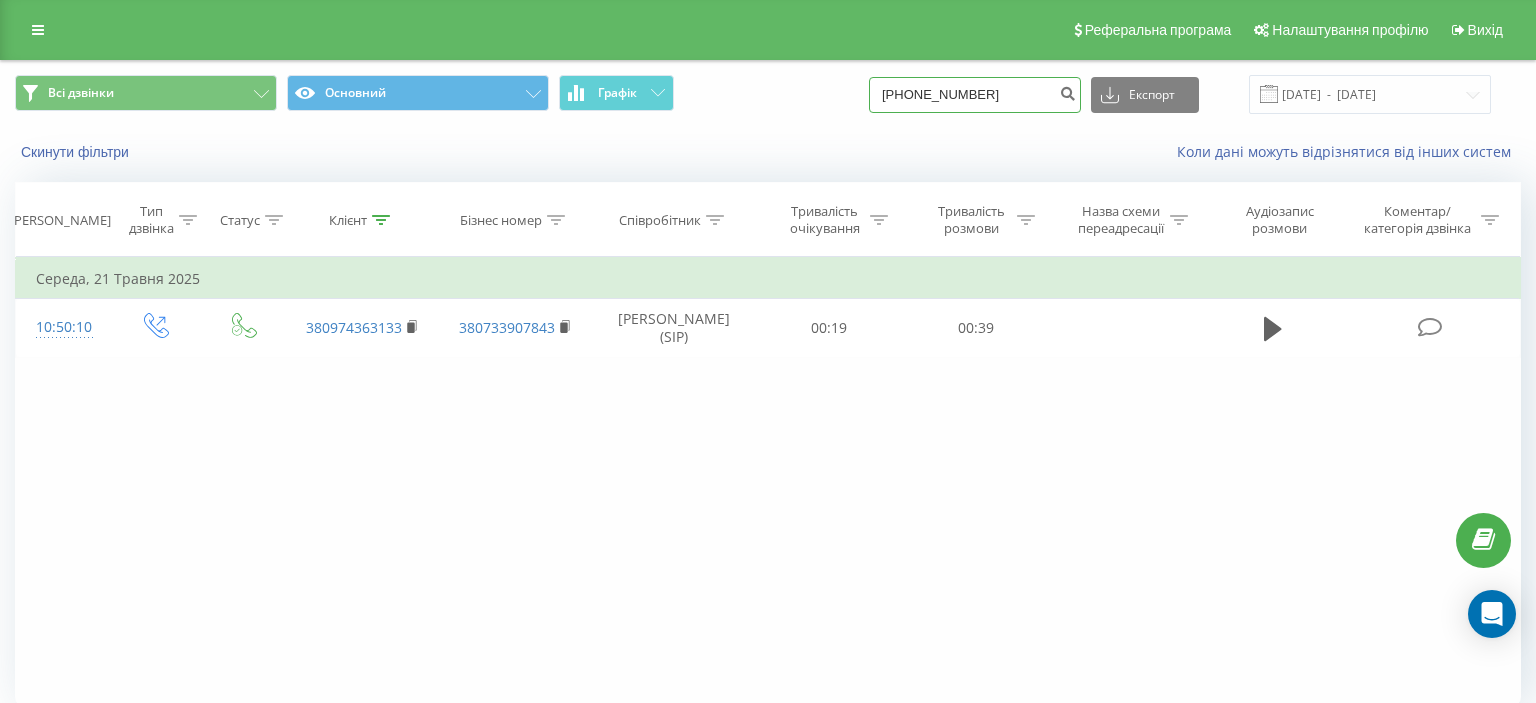 click on "[PHONE_NUMBER]" at bounding box center [975, 95] 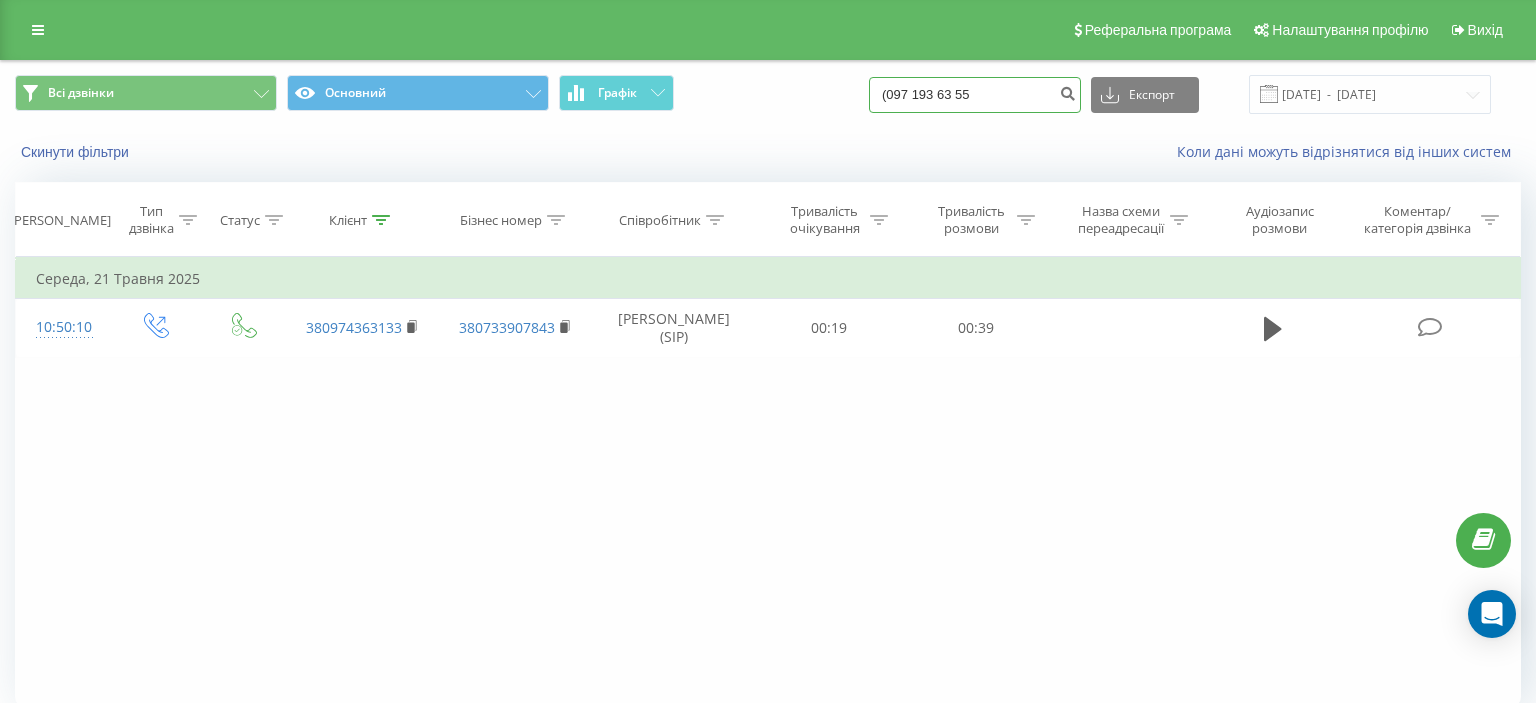click on "(097 193 63 55" at bounding box center [975, 95] 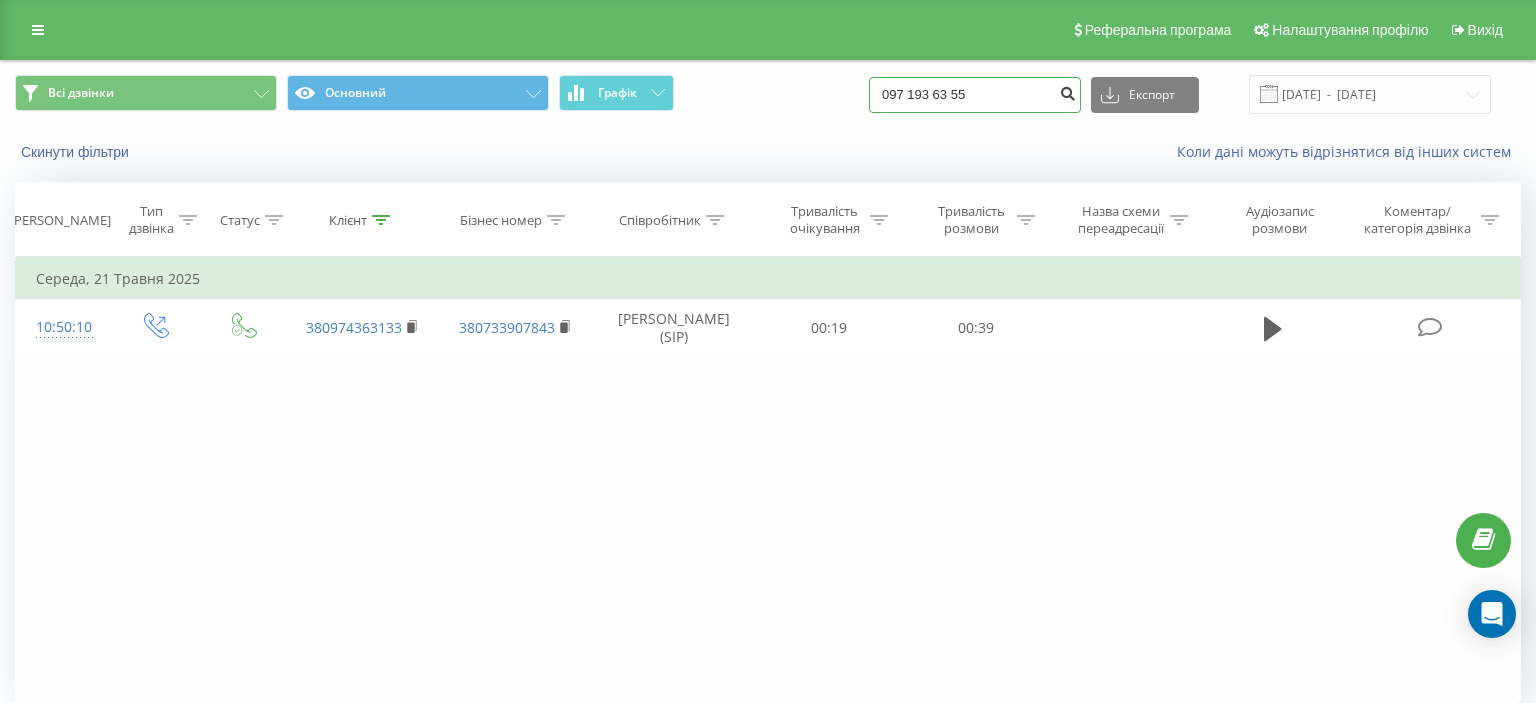 type on "097 193 63 55" 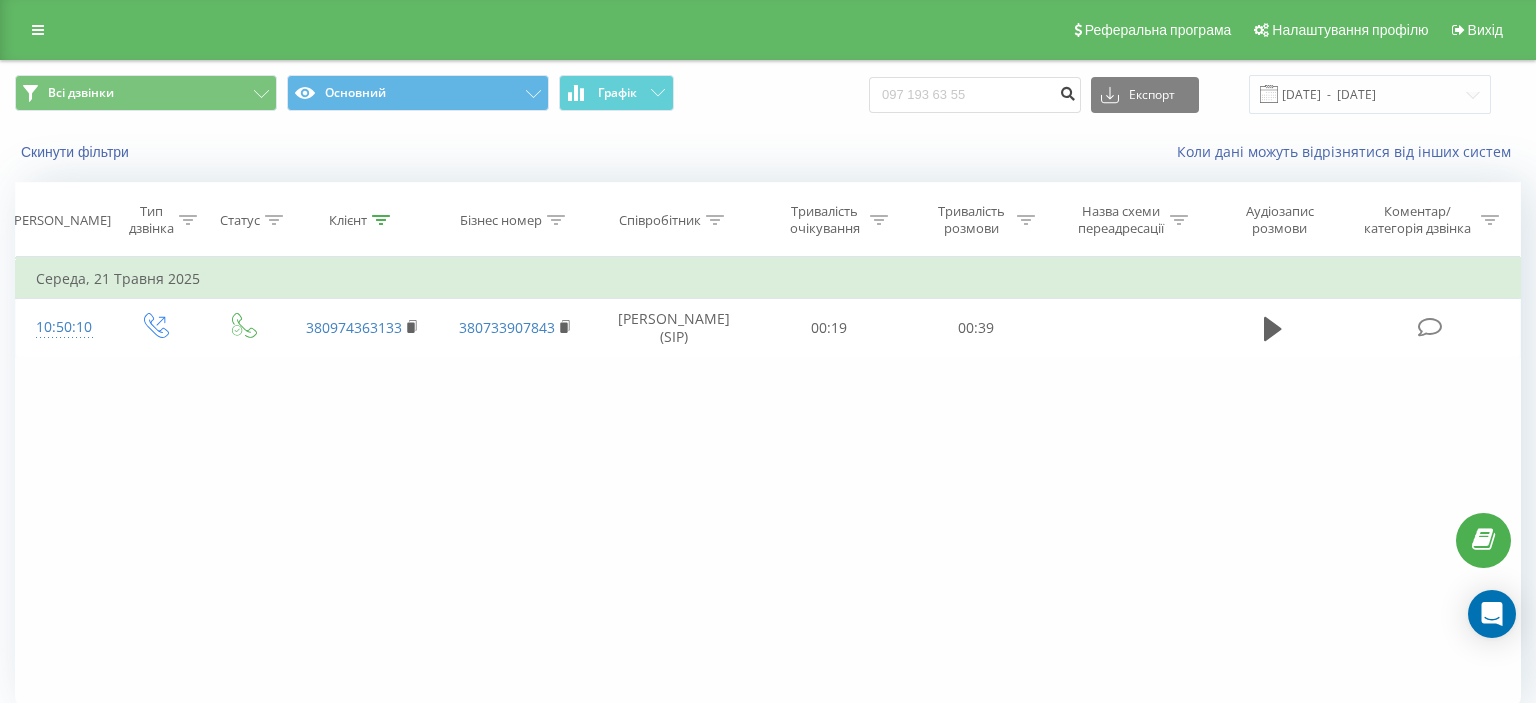 click at bounding box center (1067, 91) 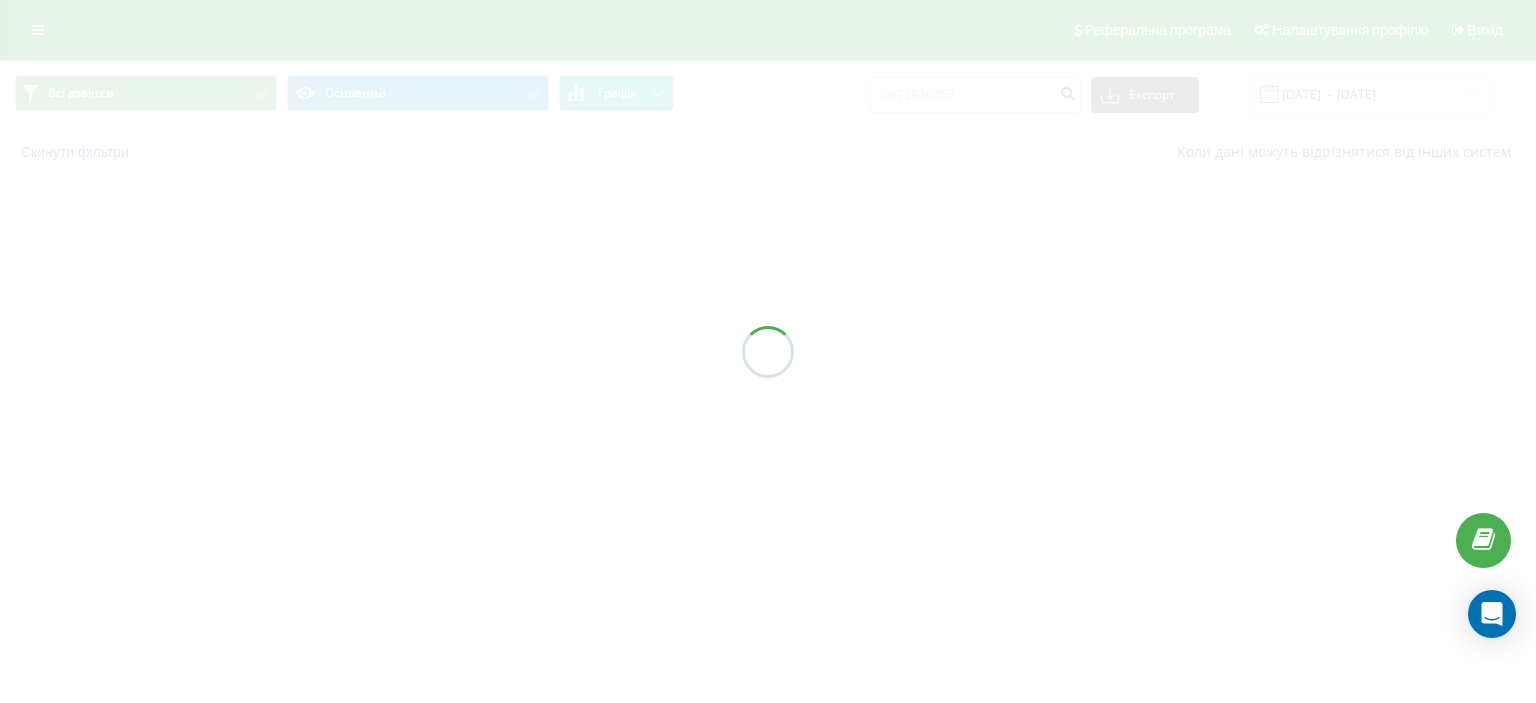 scroll, scrollTop: 0, scrollLeft: 0, axis: both 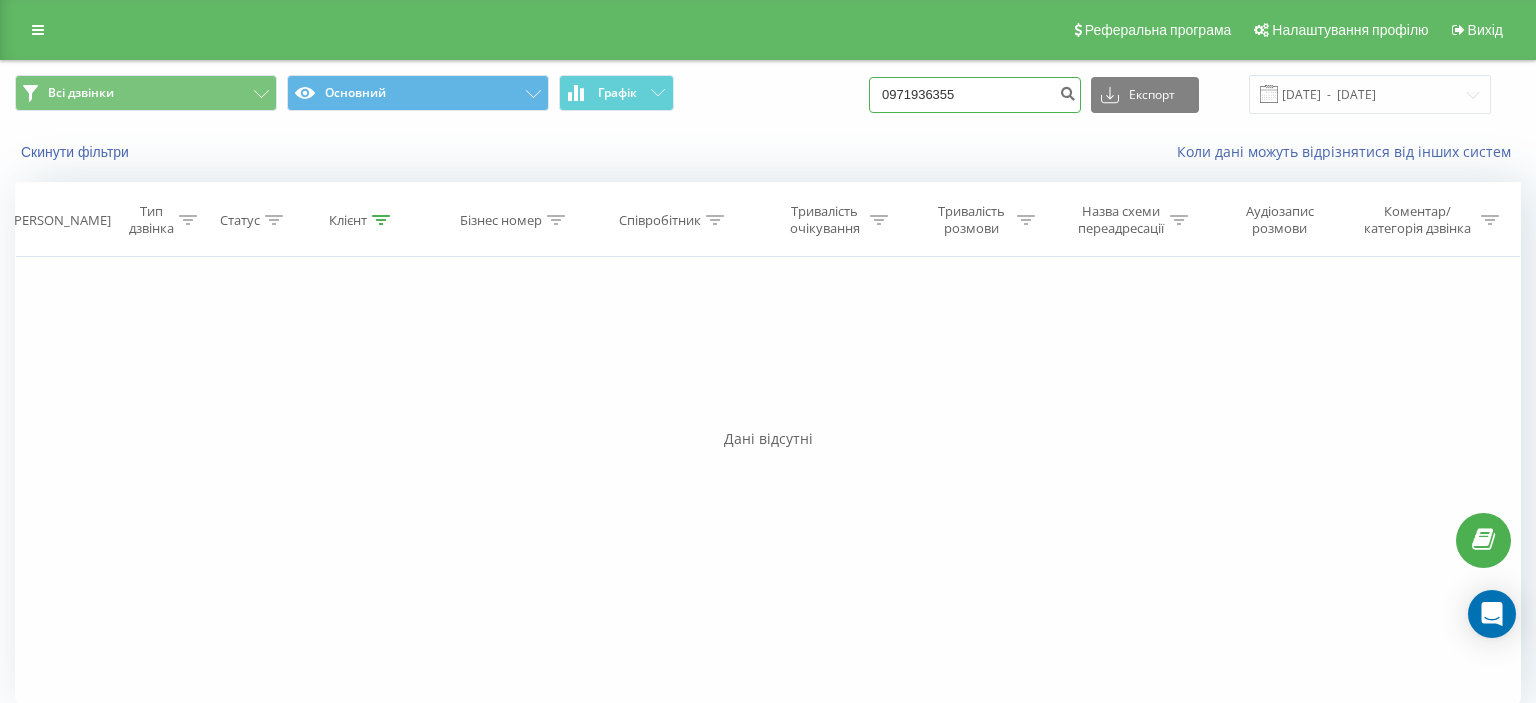 click on "0971936355" at bounding box center [975, 95] 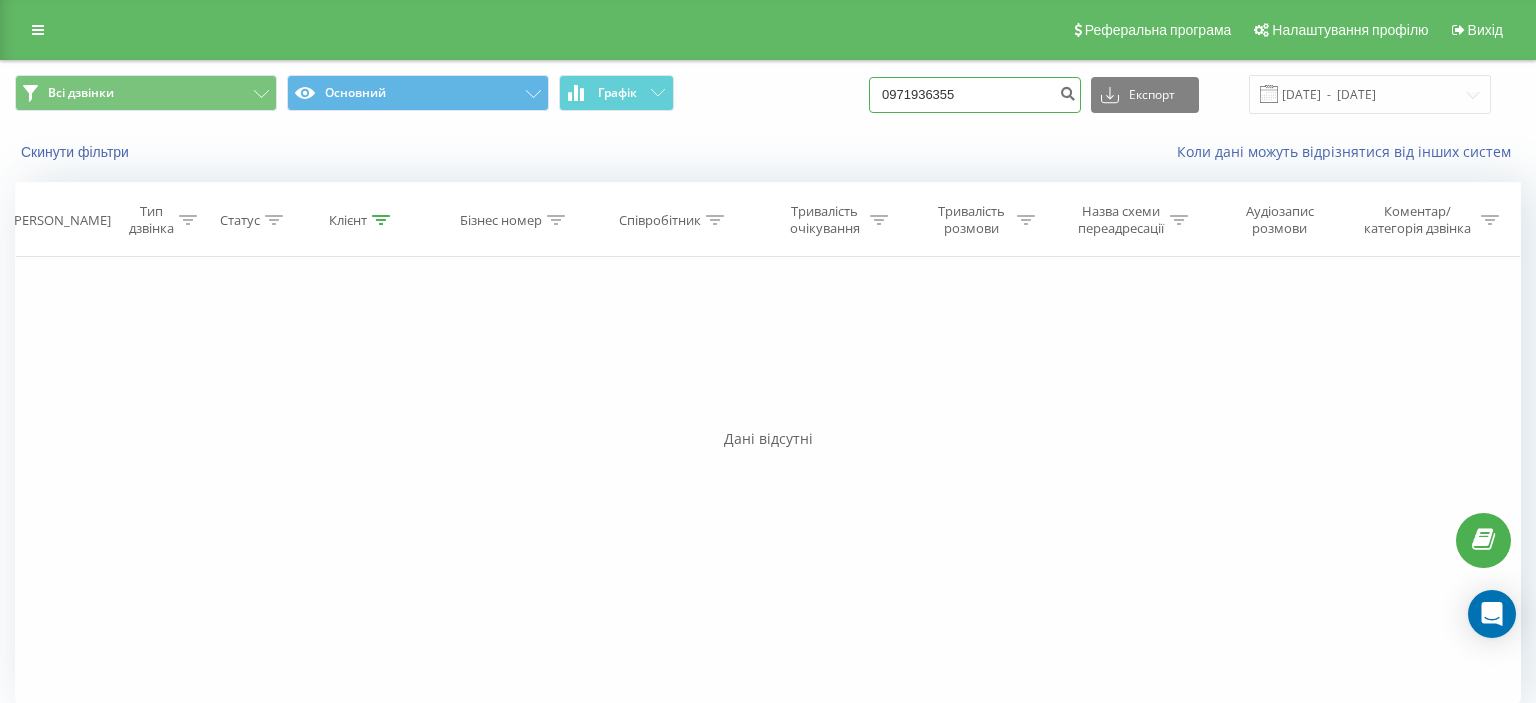 paste on "(098) 515 19 94" 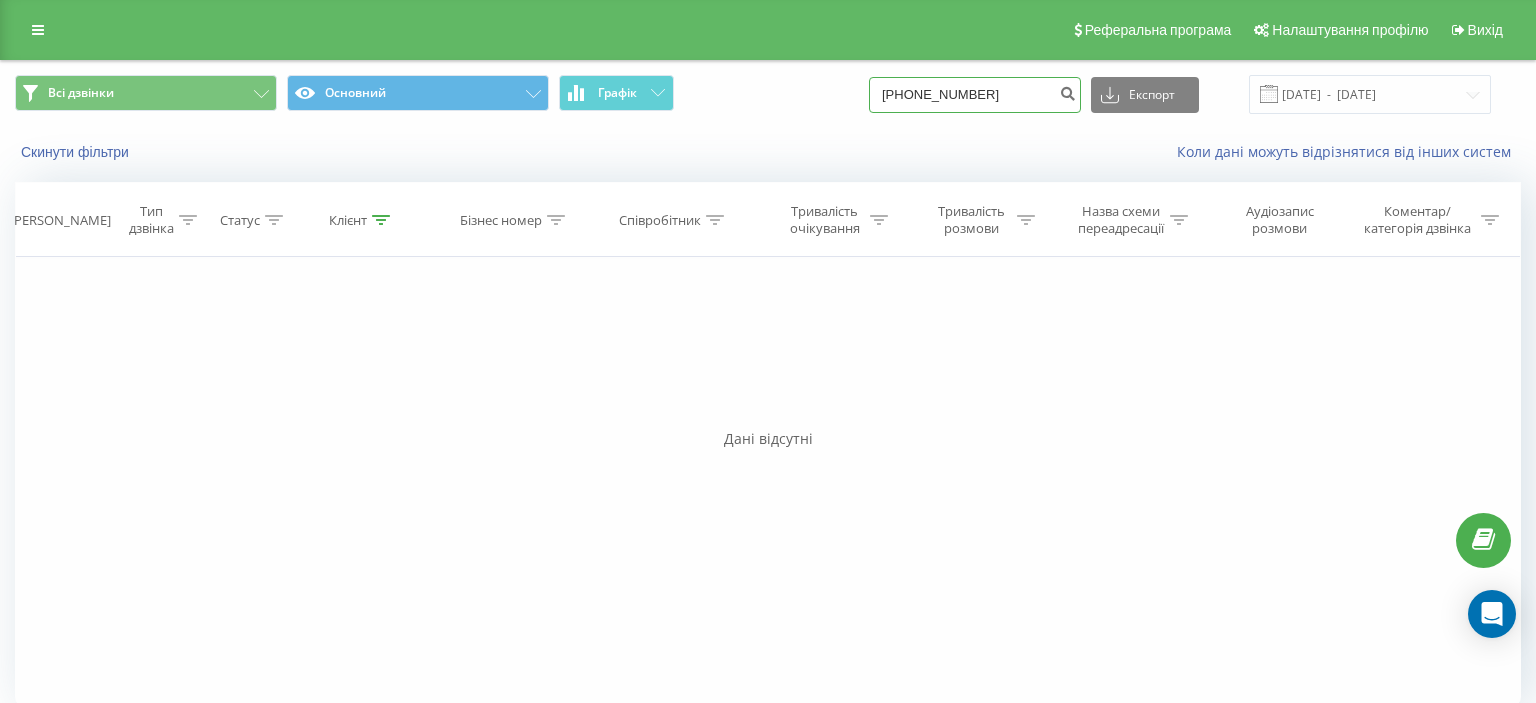 click on "(098) 515 19 94" at bounding box center [975, 95] 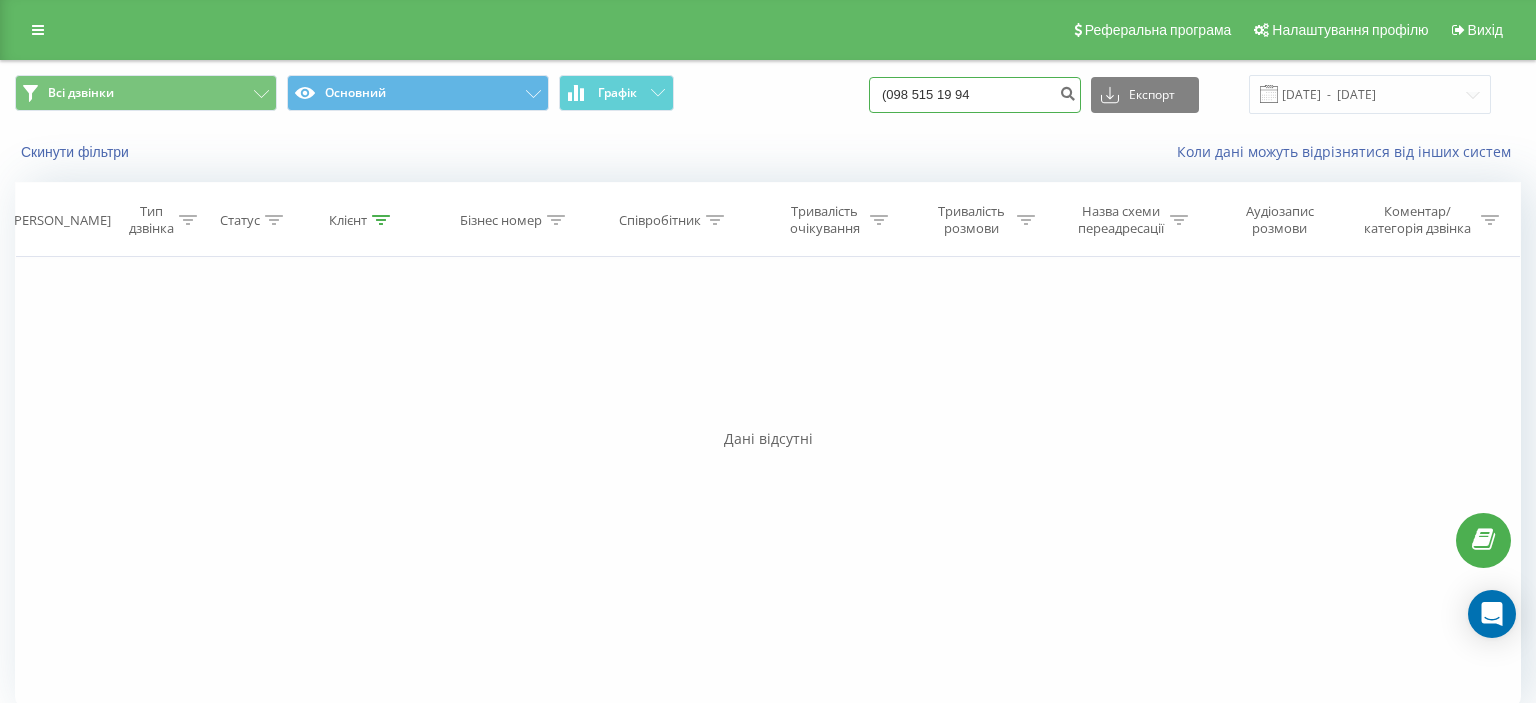 click on "(098 515 19 94" at bounding box center (975, 95) 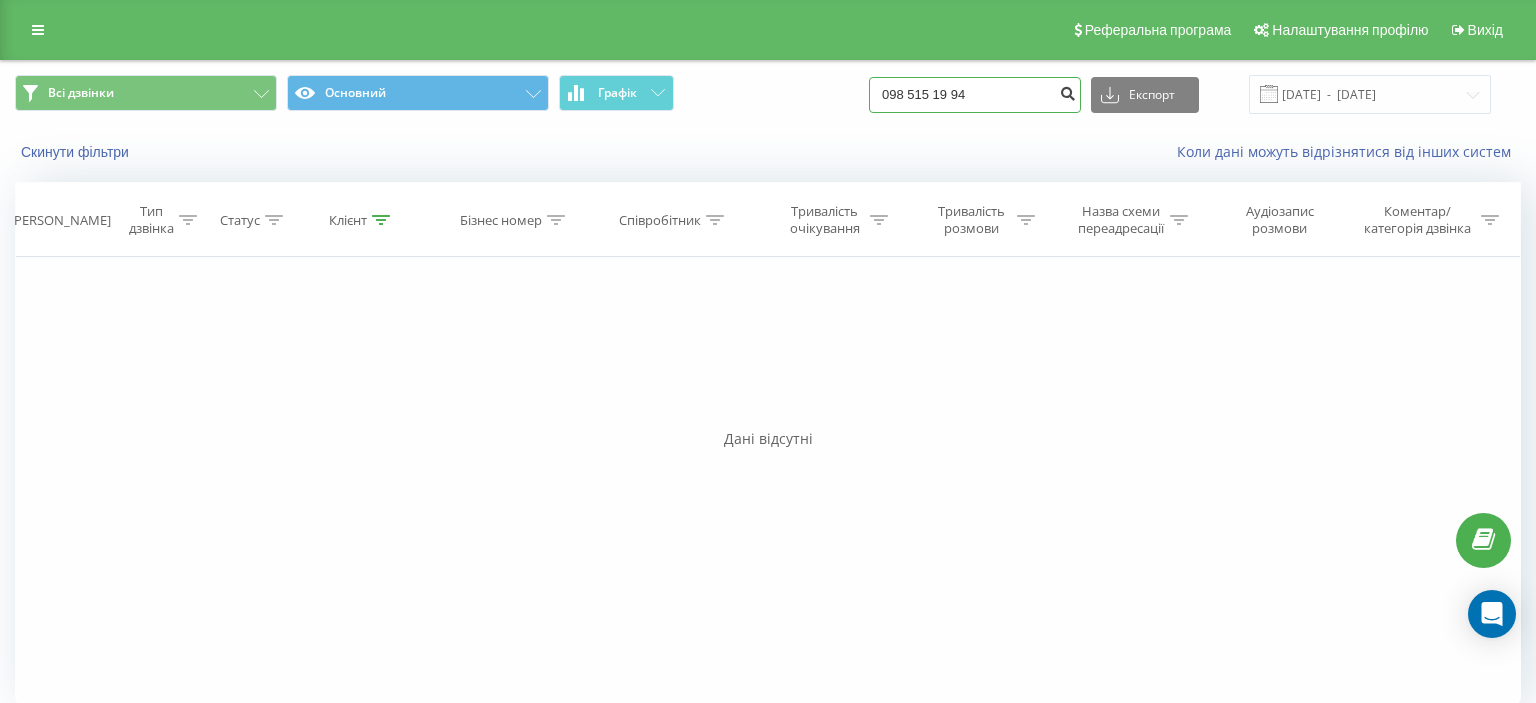 type on "098 515 19 94" 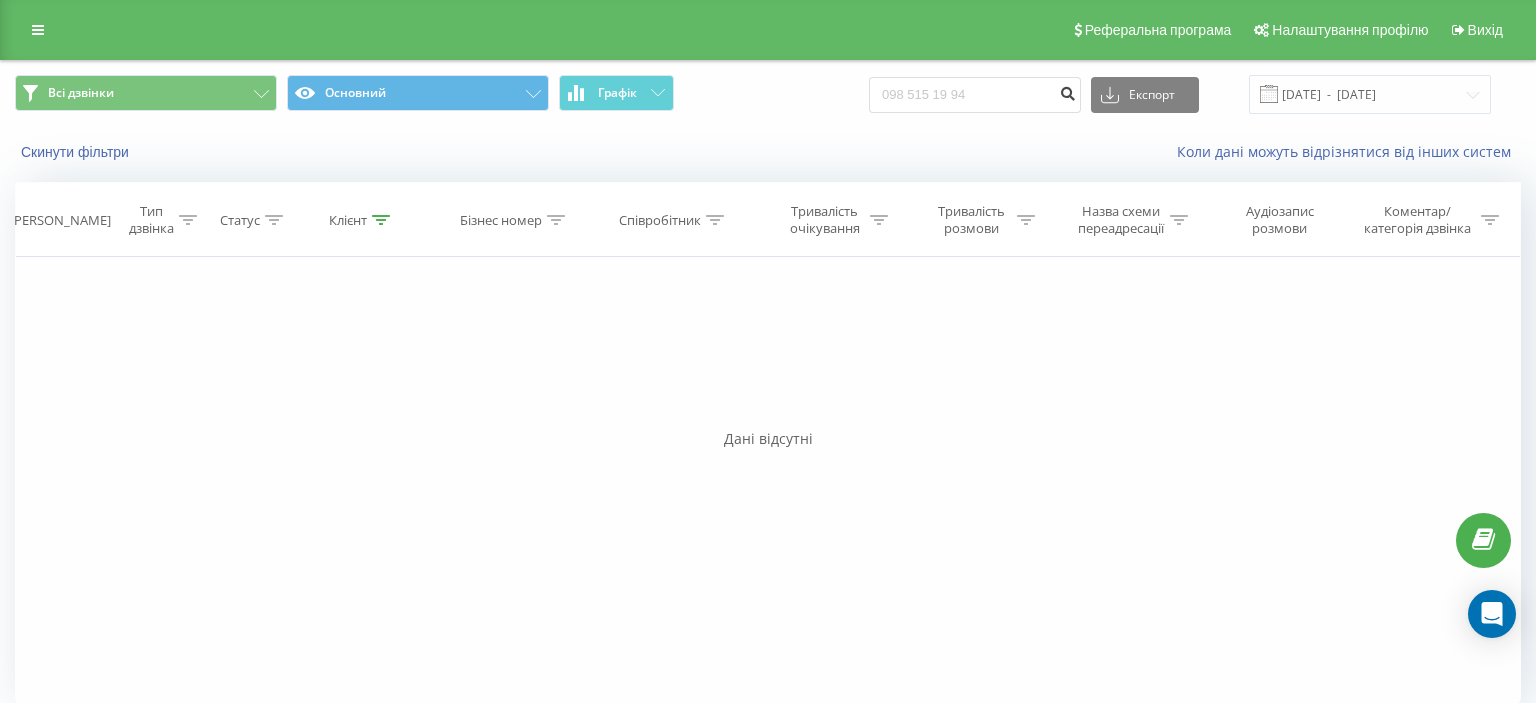 click at bounding box center (1067, 91) 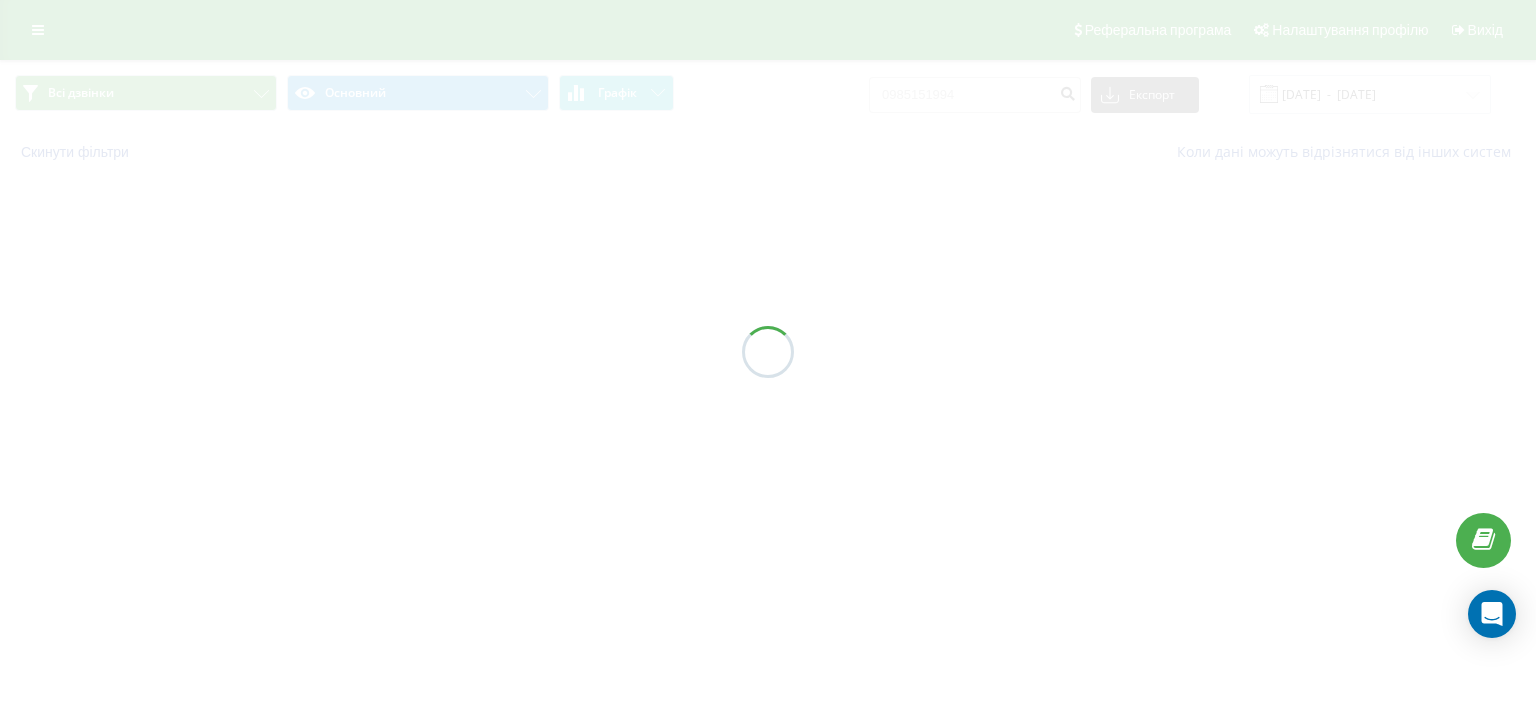 scroll, scrollTop: 0, scrollLeft: 0, axis: both 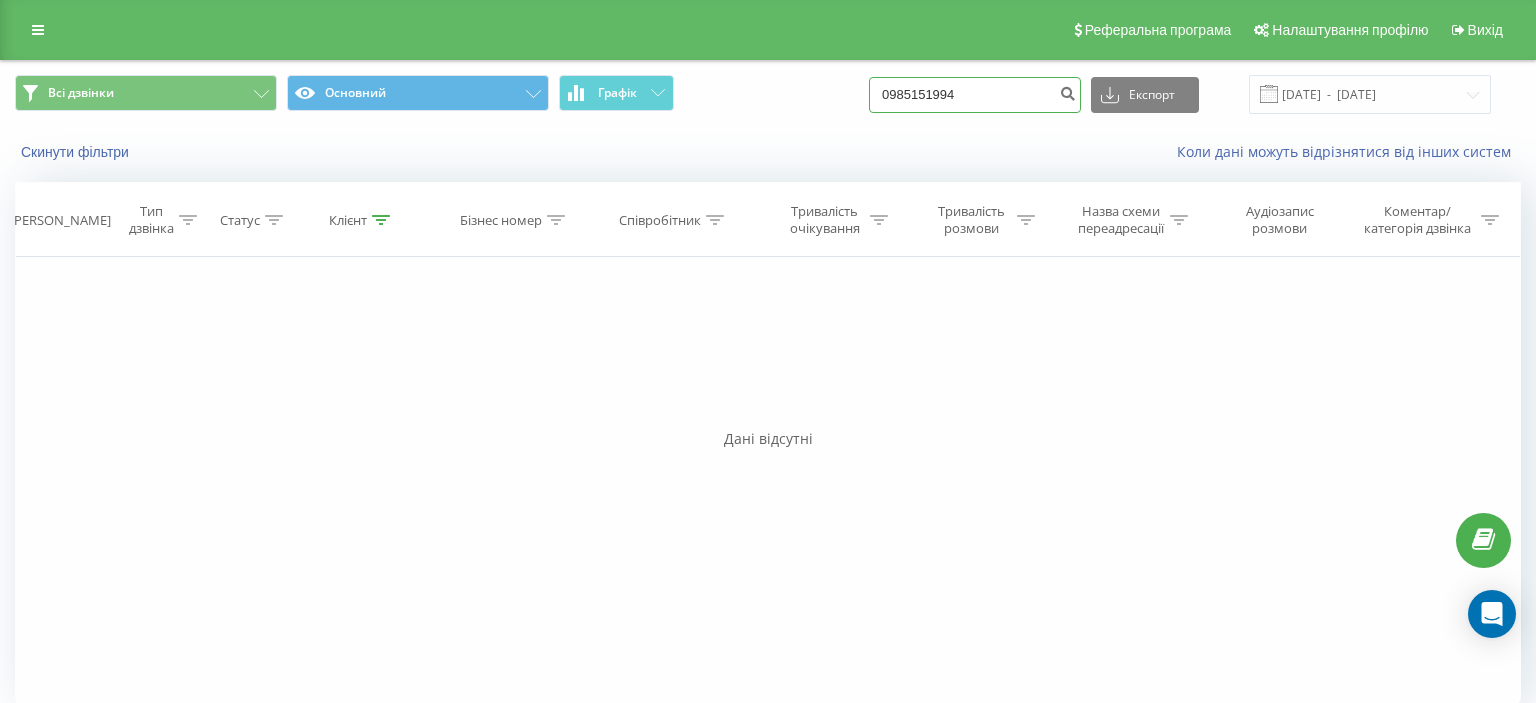 drag, startPoint x: 896, startPoint y: 95, endPoint x: 1031, endPoint y: 90, distance: 135.09256 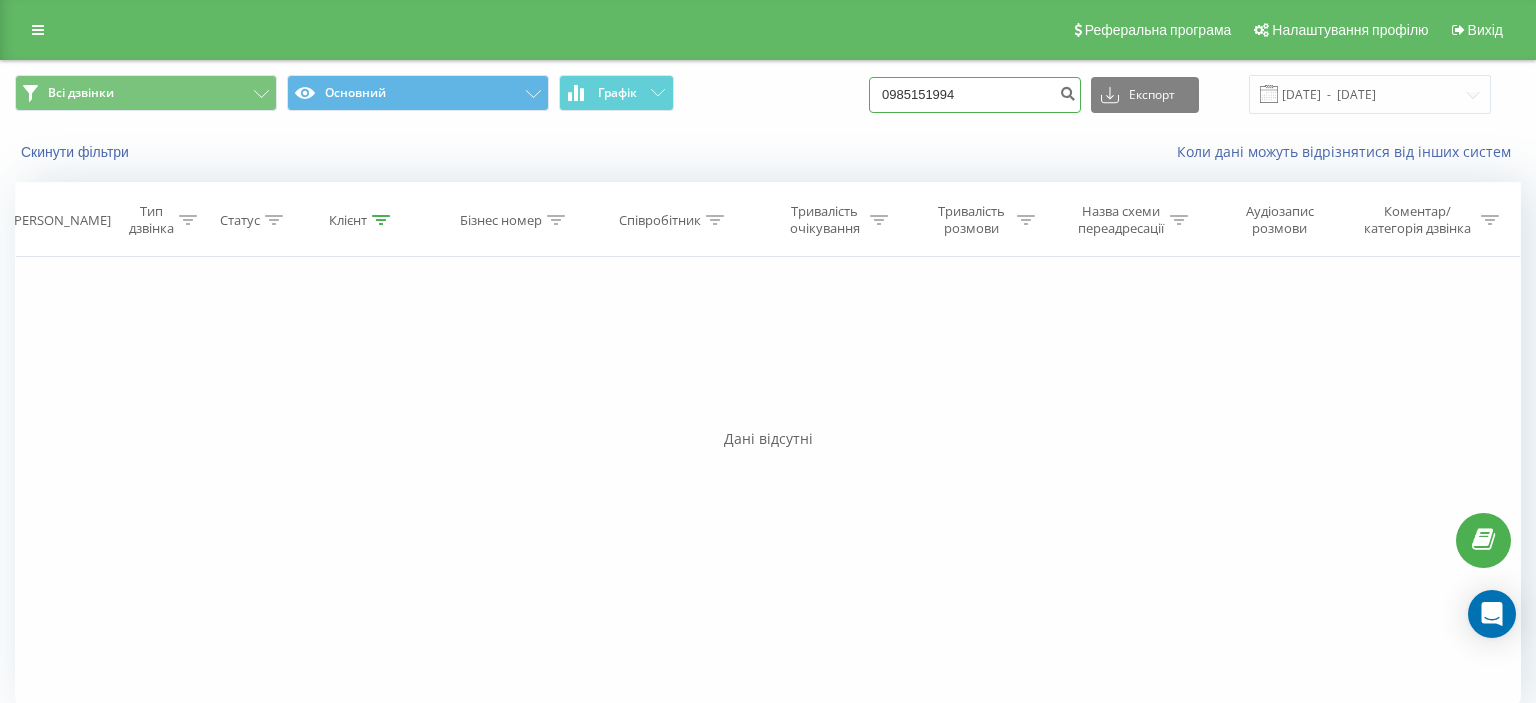 paste on "(067) 701 17 61" 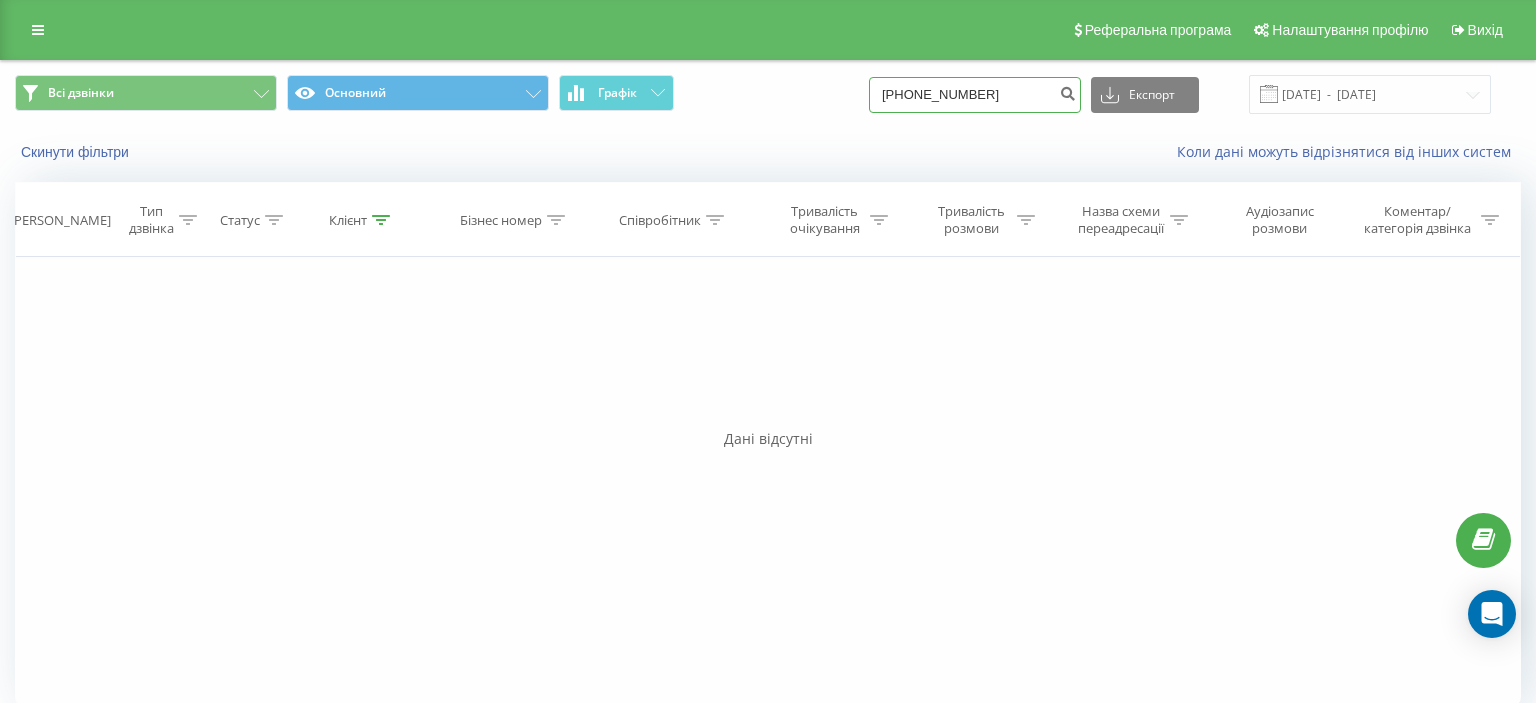 click on "(067) 701 17 61" at bounding box center (975, 95) 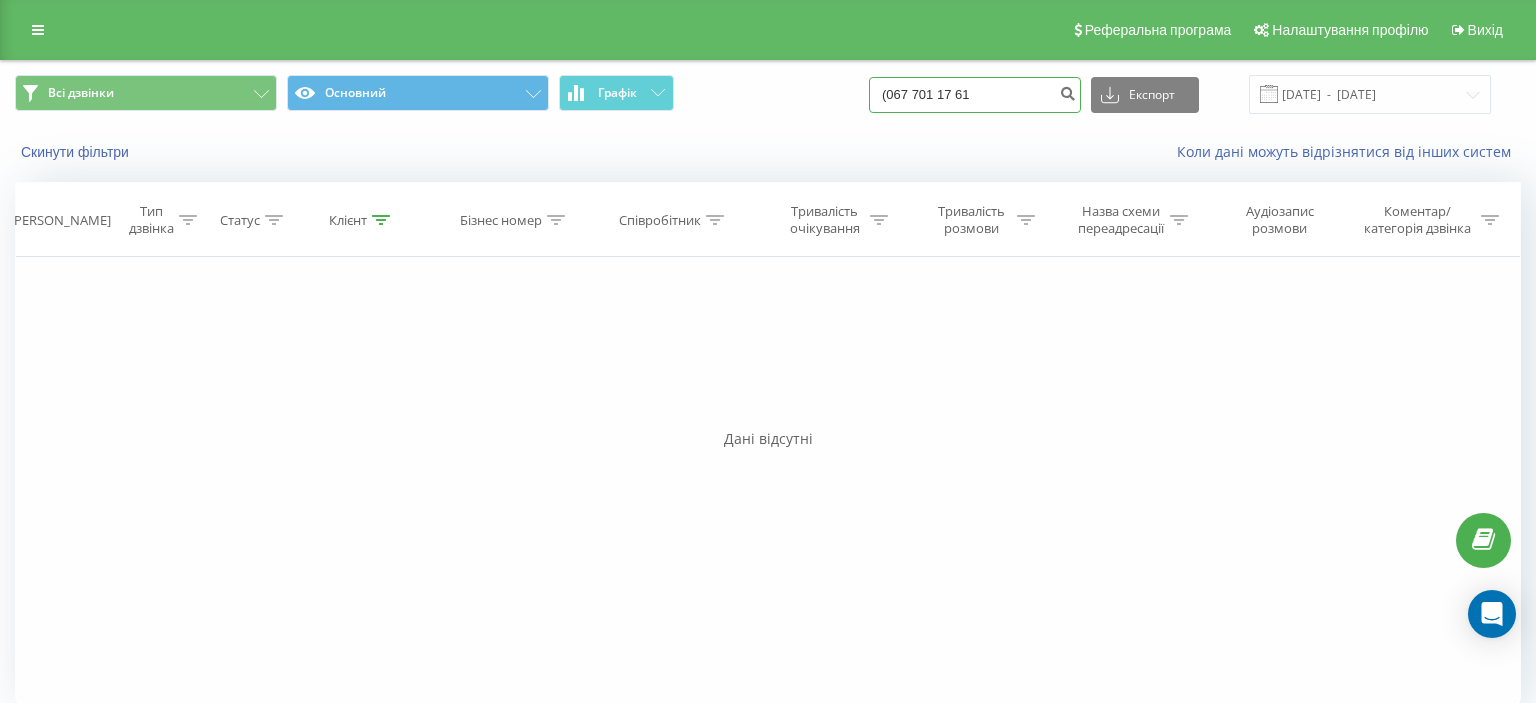 click on "(067 701 17 61" at bounding box center (975, 95) 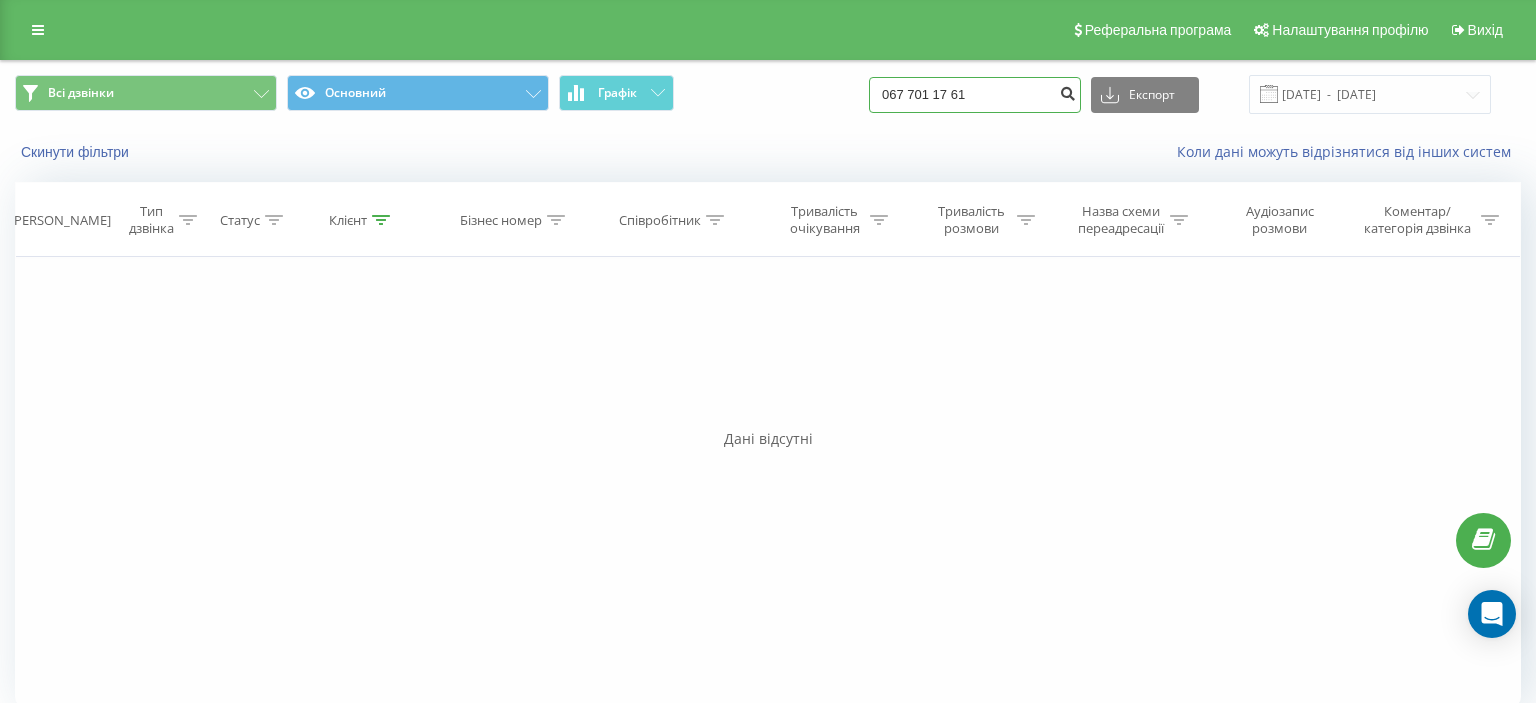 type on "067 701 17 61" 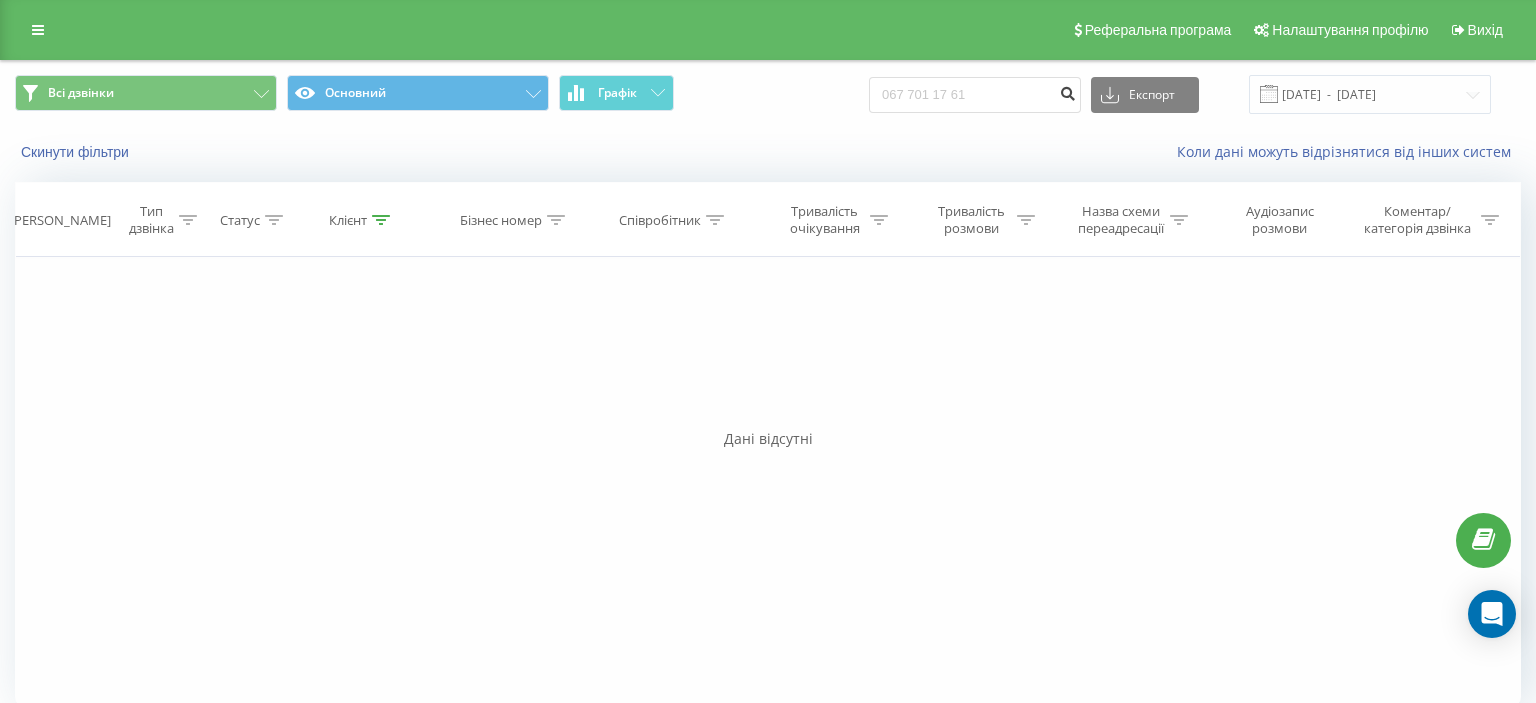 click at bounding box center [1067, 91] 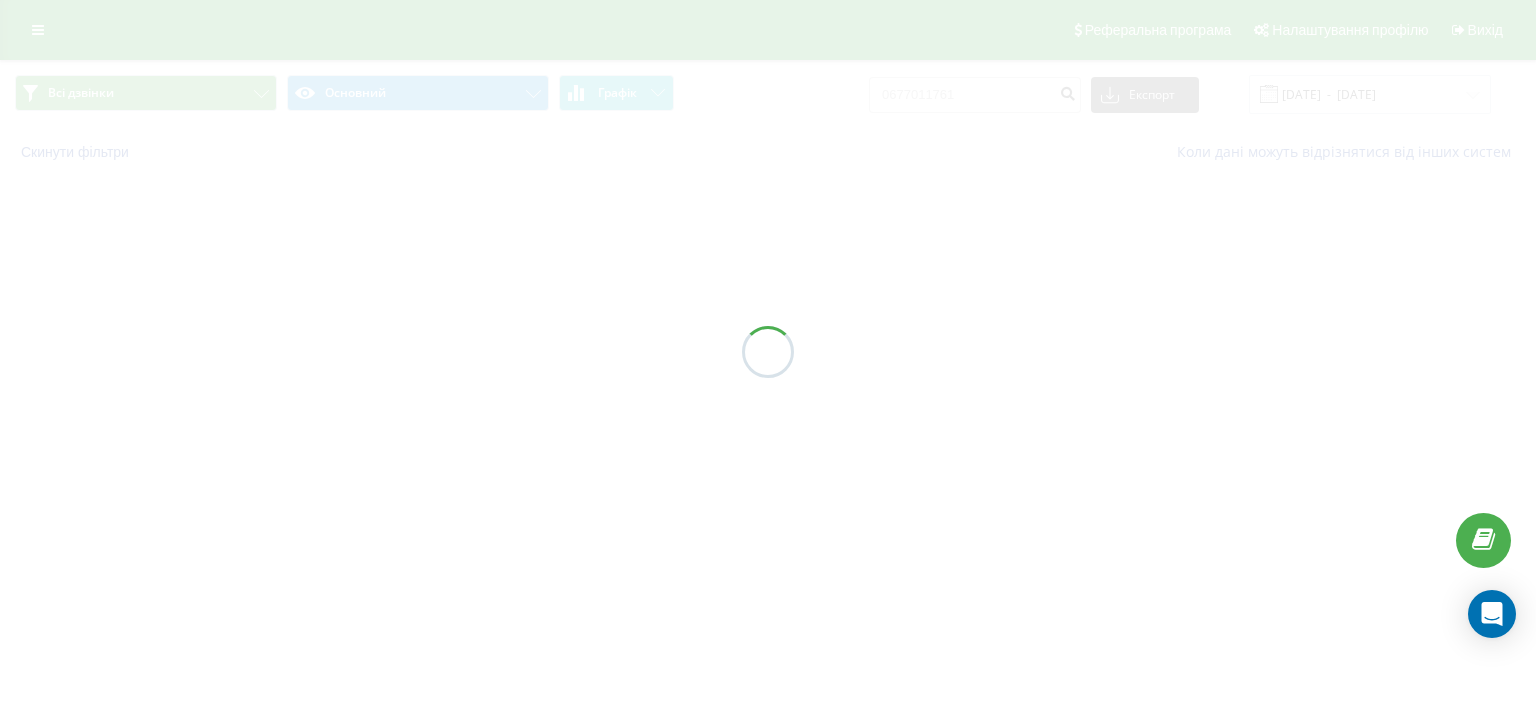 scroll, scrollTop: 0, scrollLeft: 0, axis: both 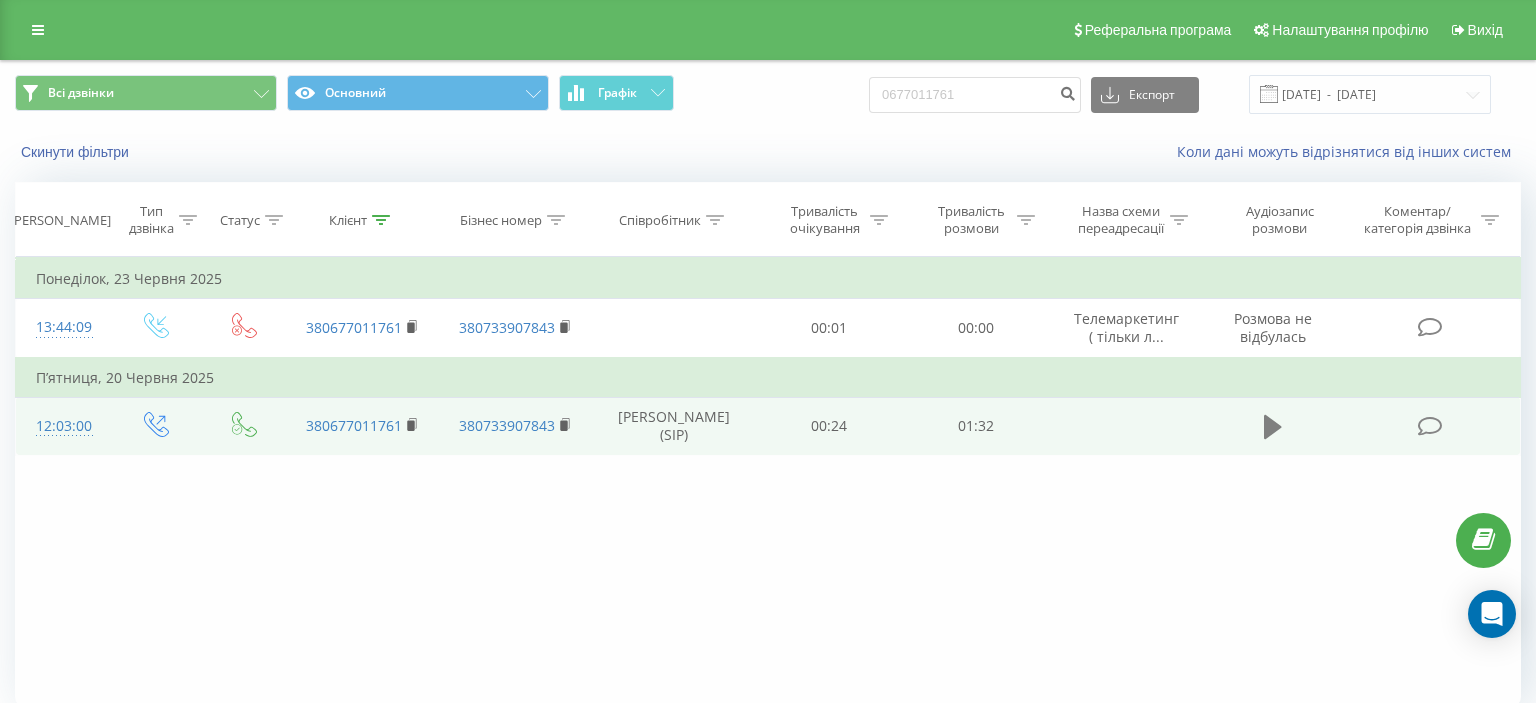 click 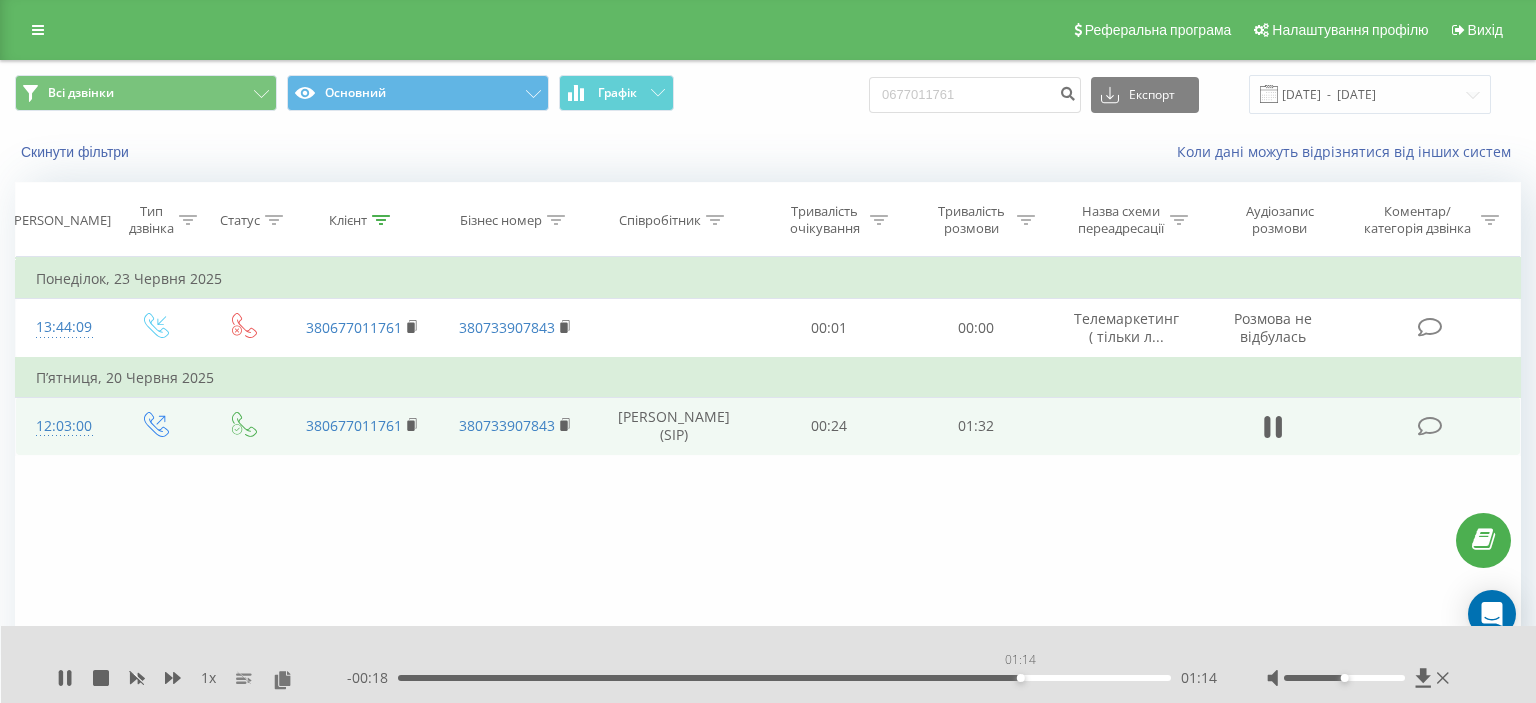click on "01:14" at bounding box center [784, 678] 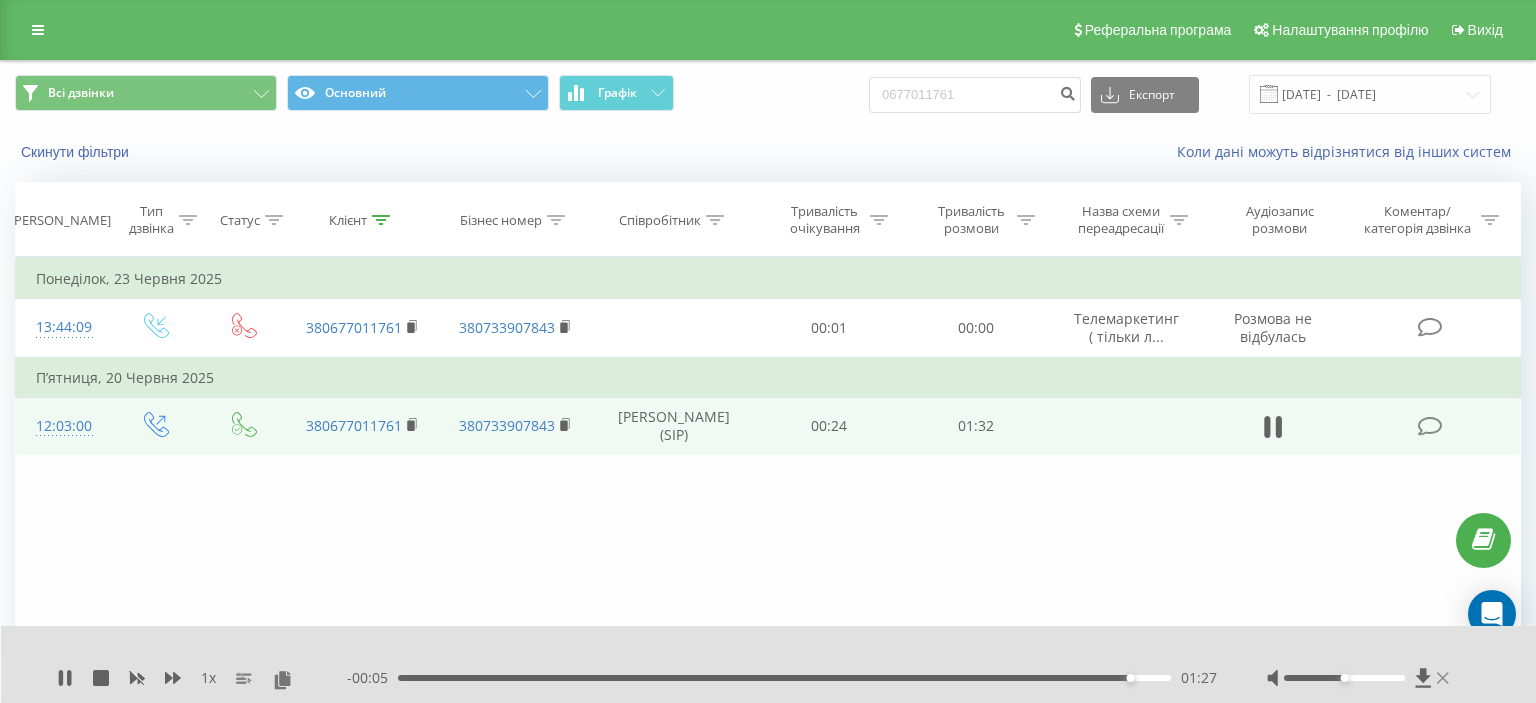 click 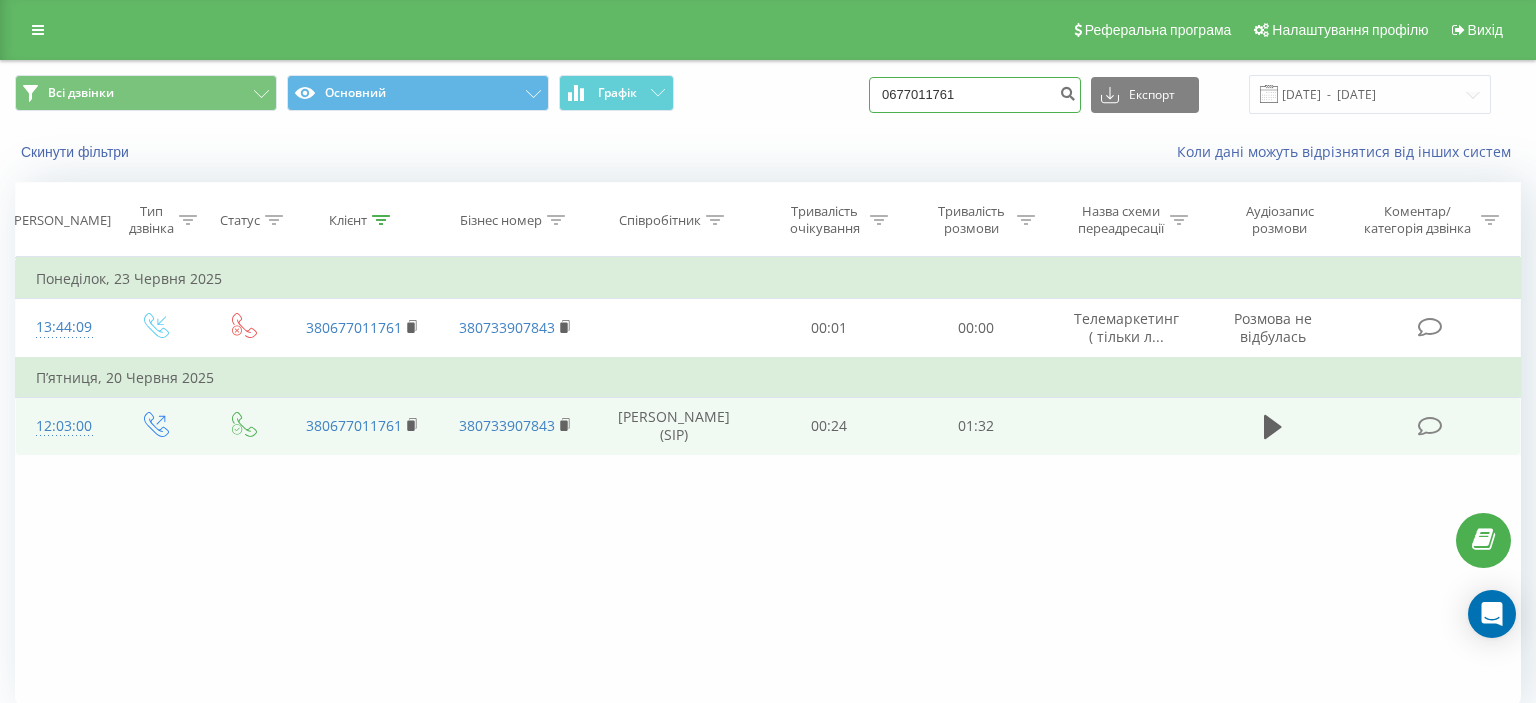 drag, startPoint x: 907, startPoint y: 94, endPoint x: 1066, endPoint y: 94, distance: 159 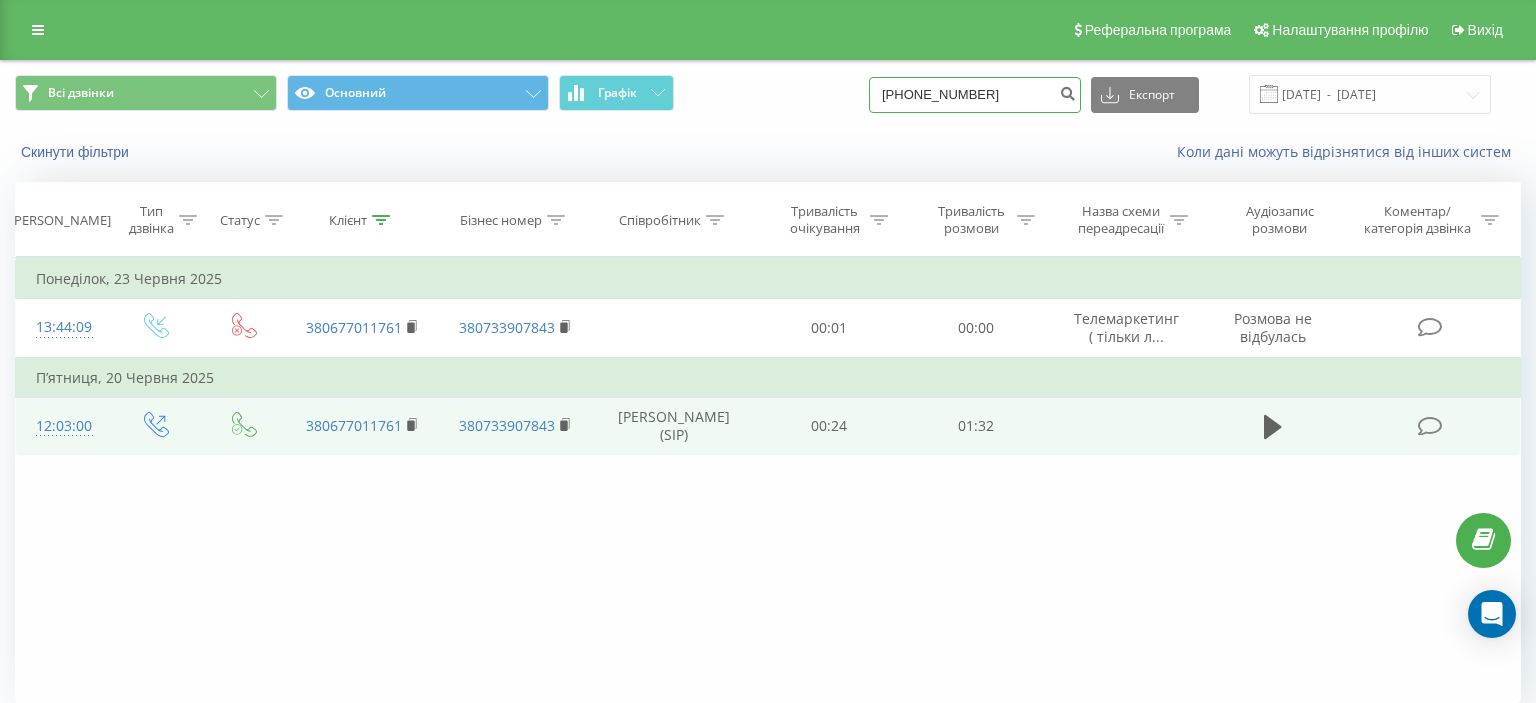 click on "[PHONE_NUMBER]" at bounding box center (975, 95) 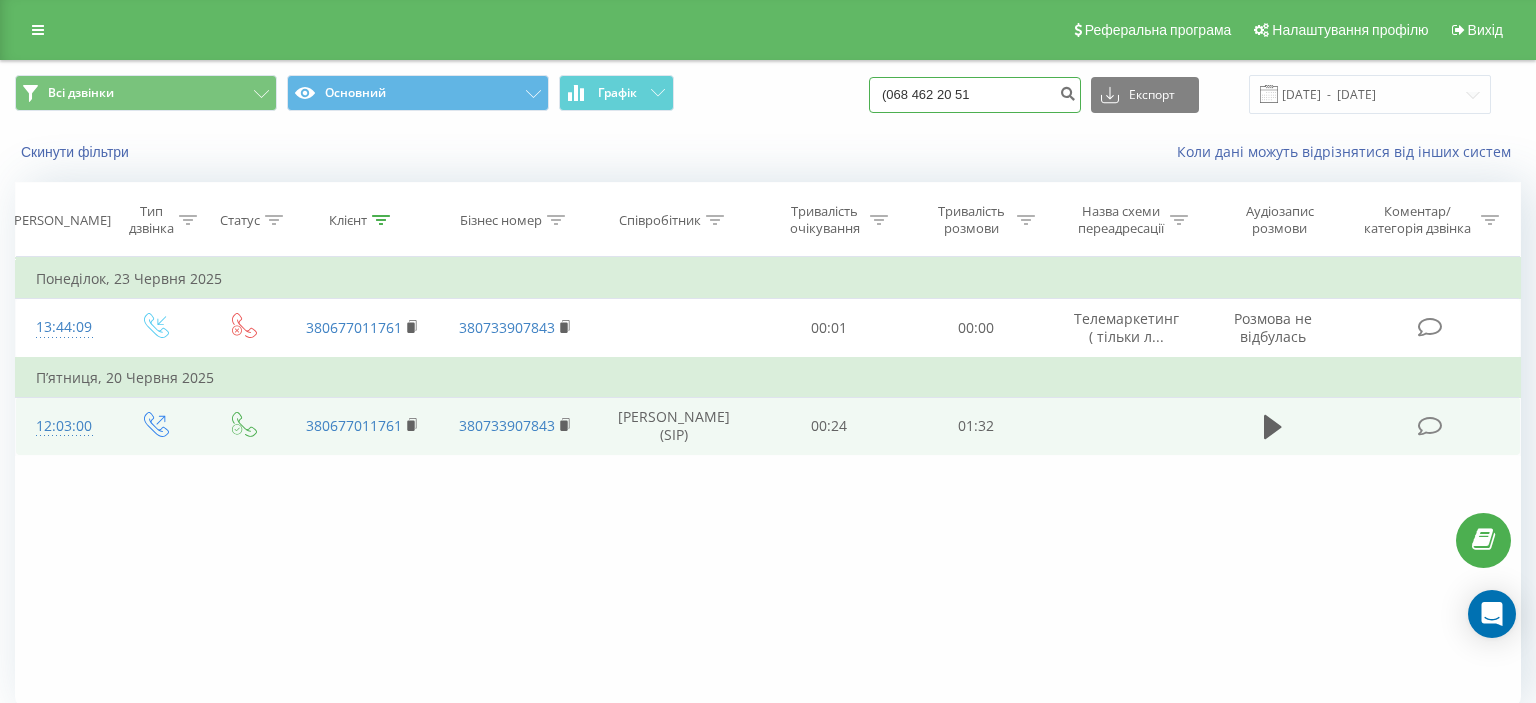 click on "(068 462 20 51" at bounding box center [975, 95] 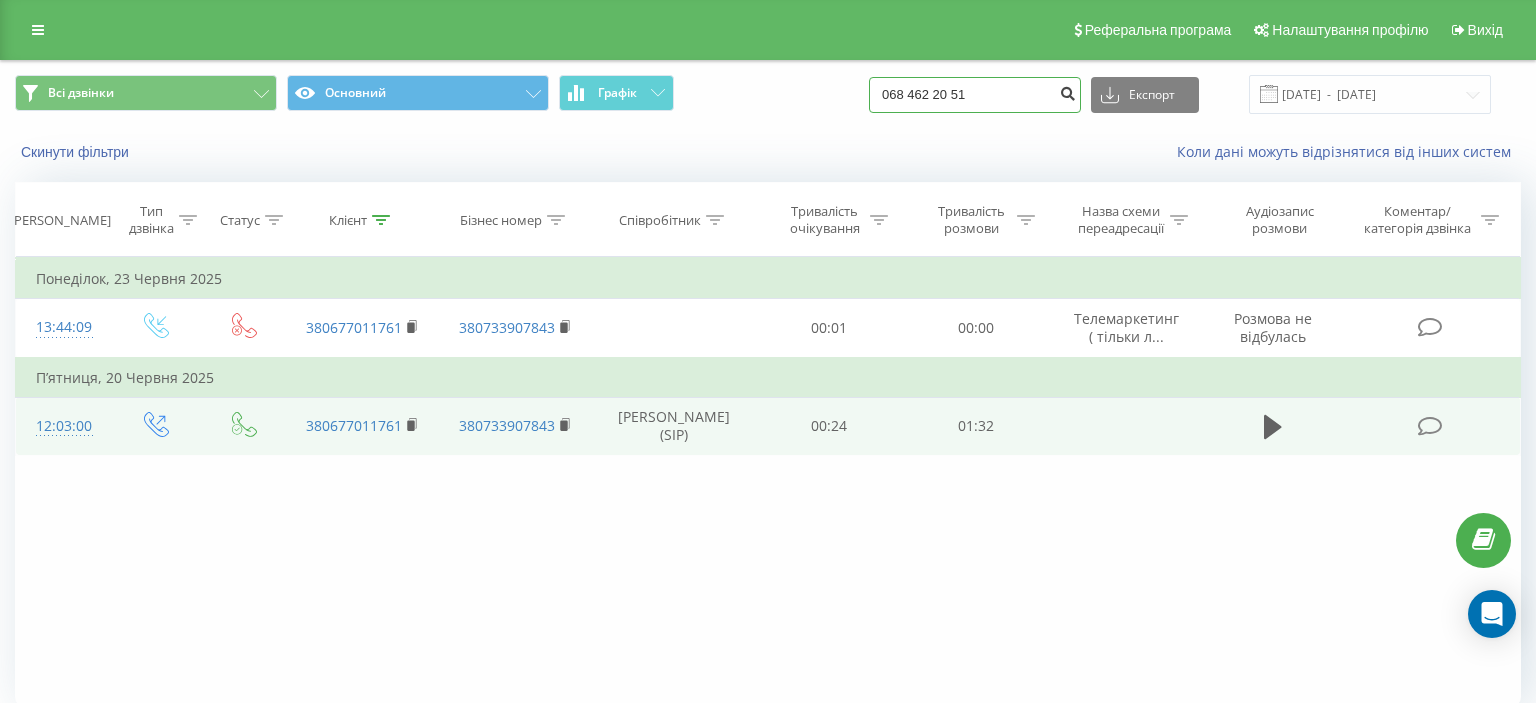 type on "068 462 20 51" 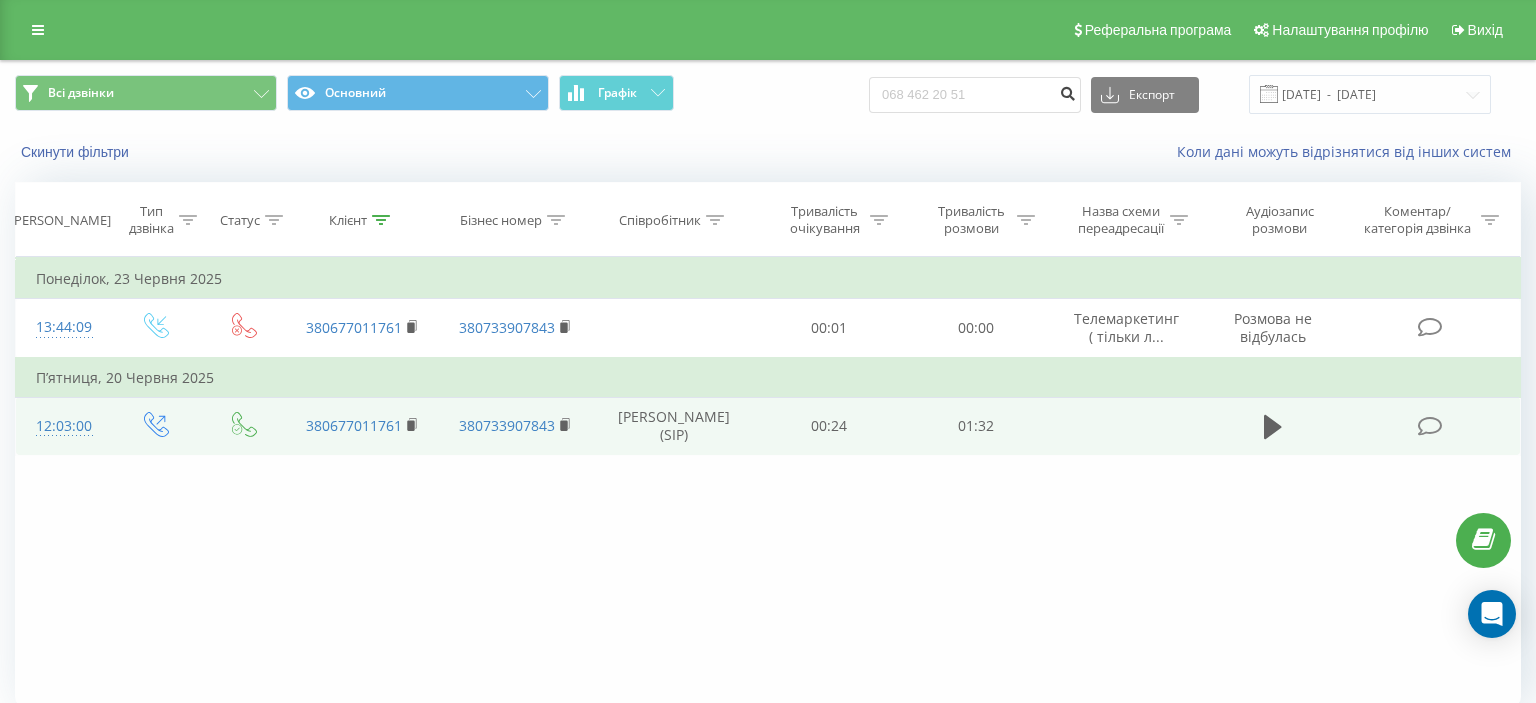 click at bounding box center [1067, 91] 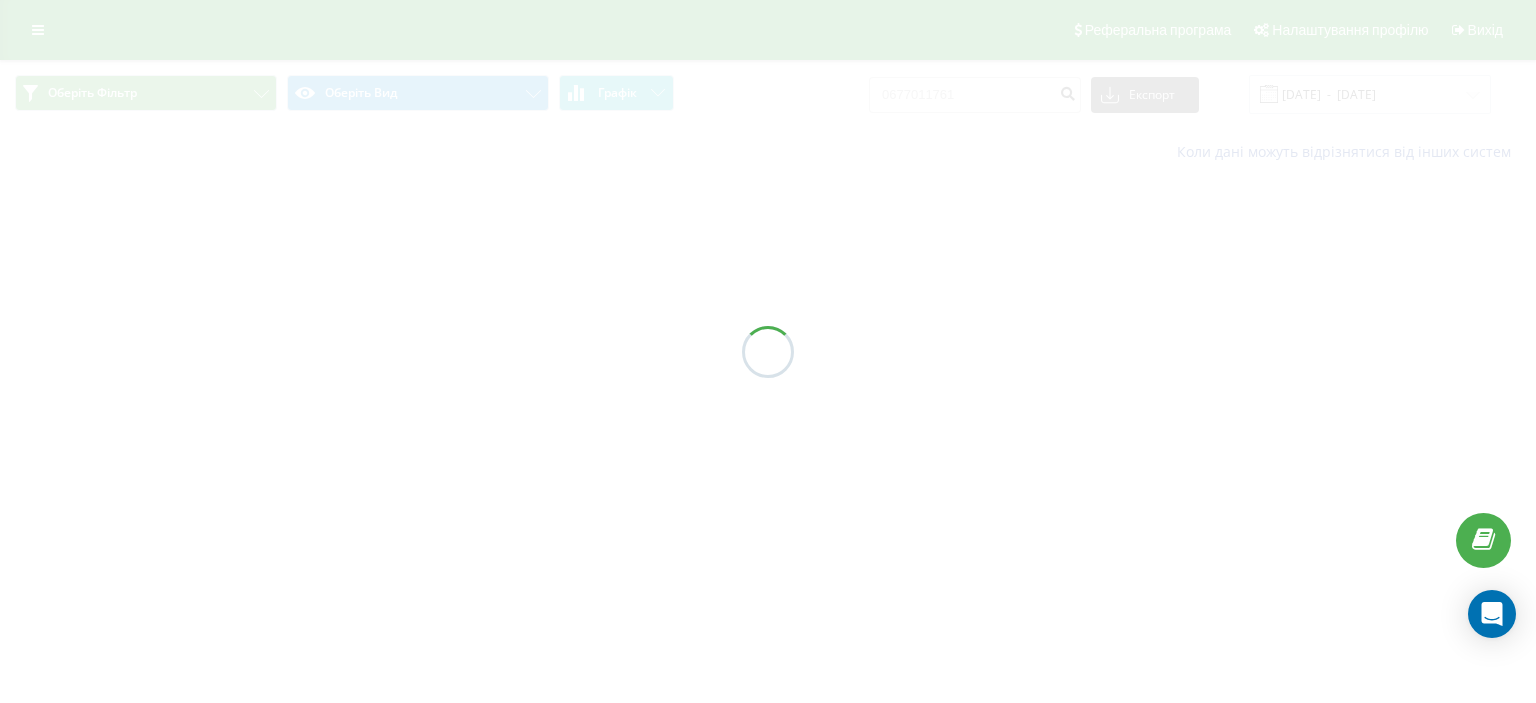 scroll, scrollTop: 0, scrollLeft: 0, axis: both 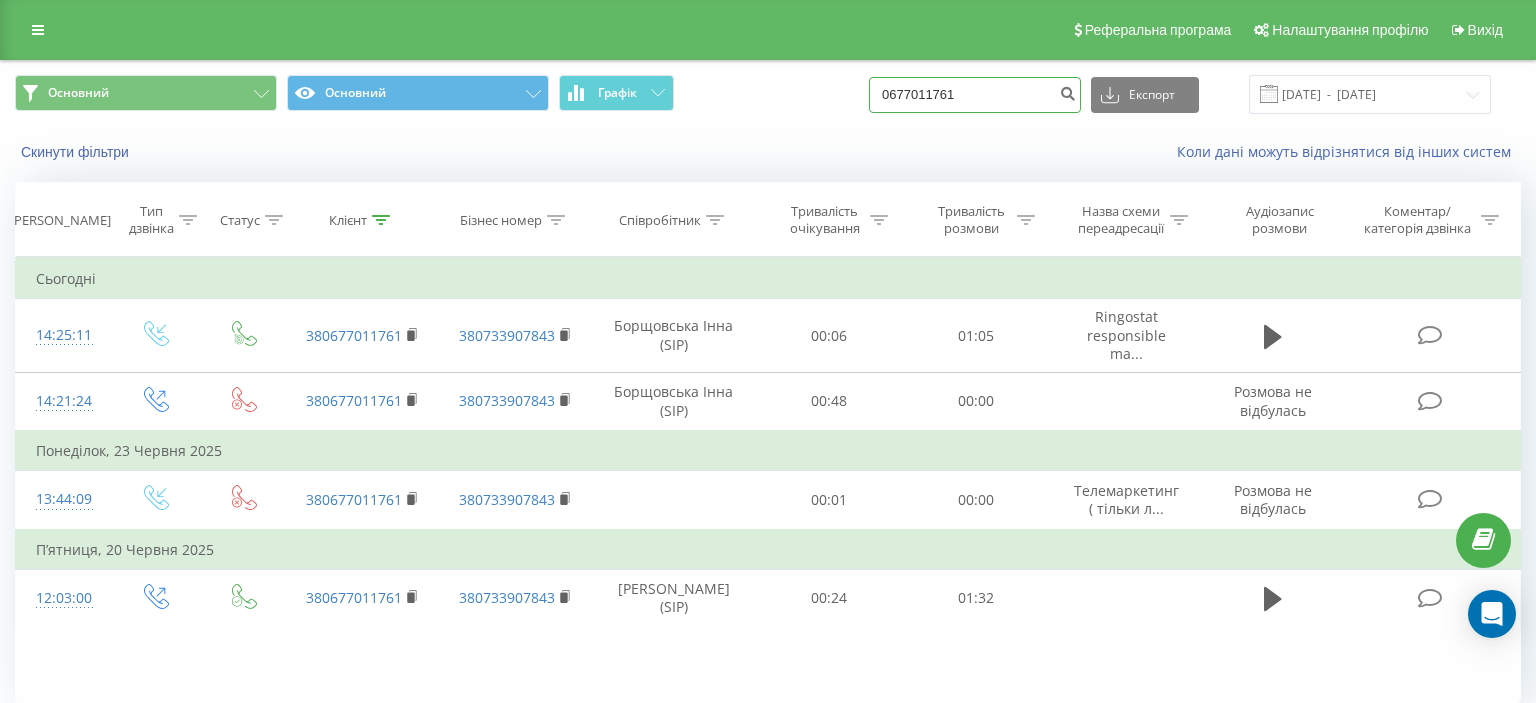 drag, startPoint x: 899, startPoint y: 97, endPoint x: 983, endPoint y: 88, distance: 84.48077 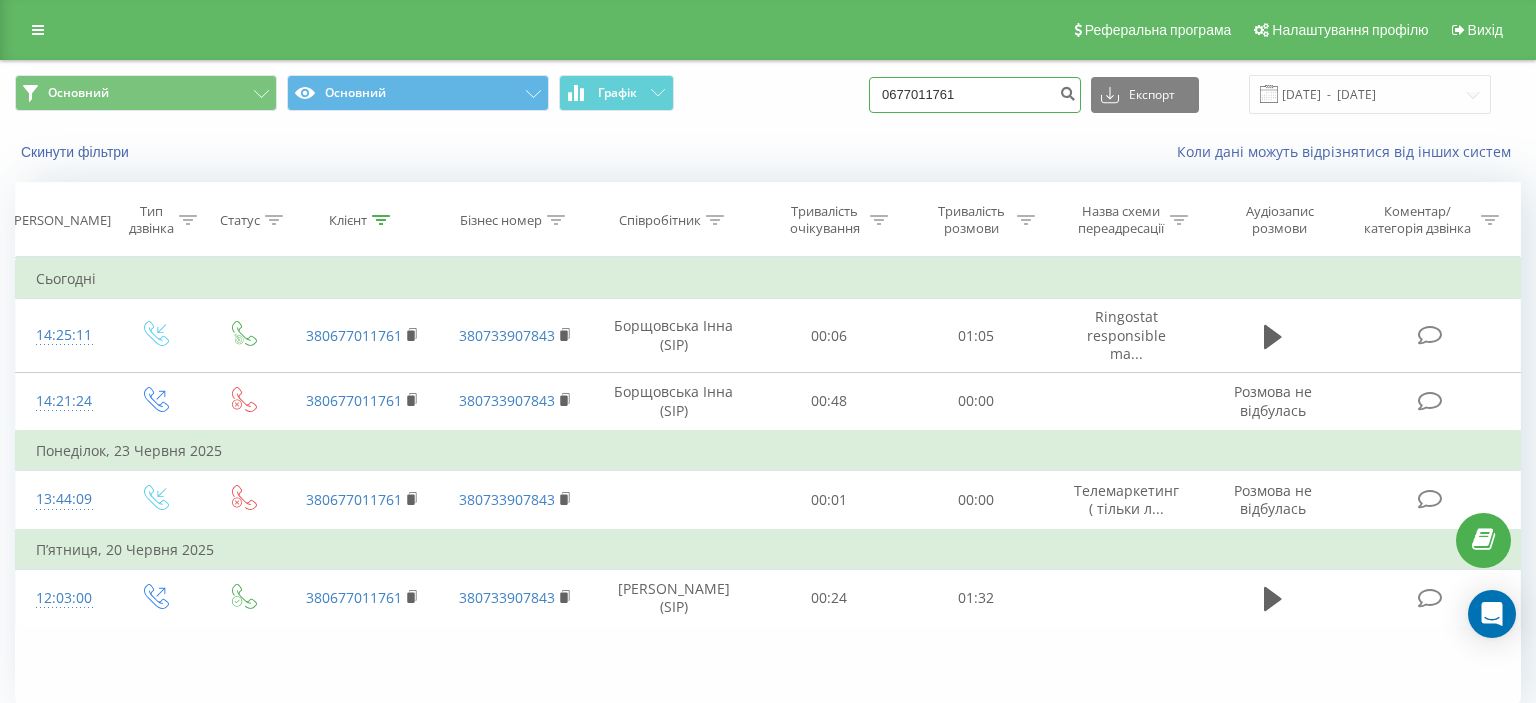 paste on "(068) 462 20 5" 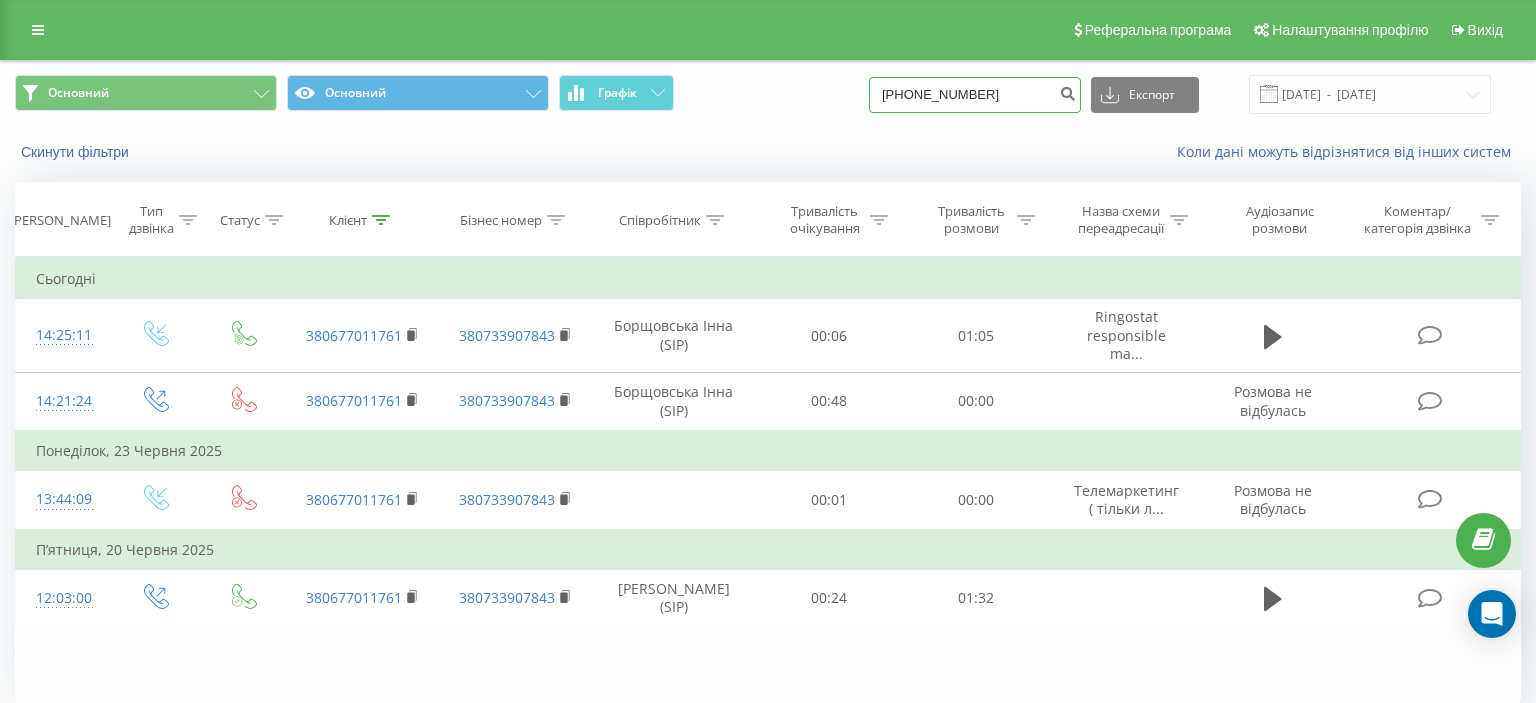 click on "(068) 462 20 51" at bounding box center (975, 95) 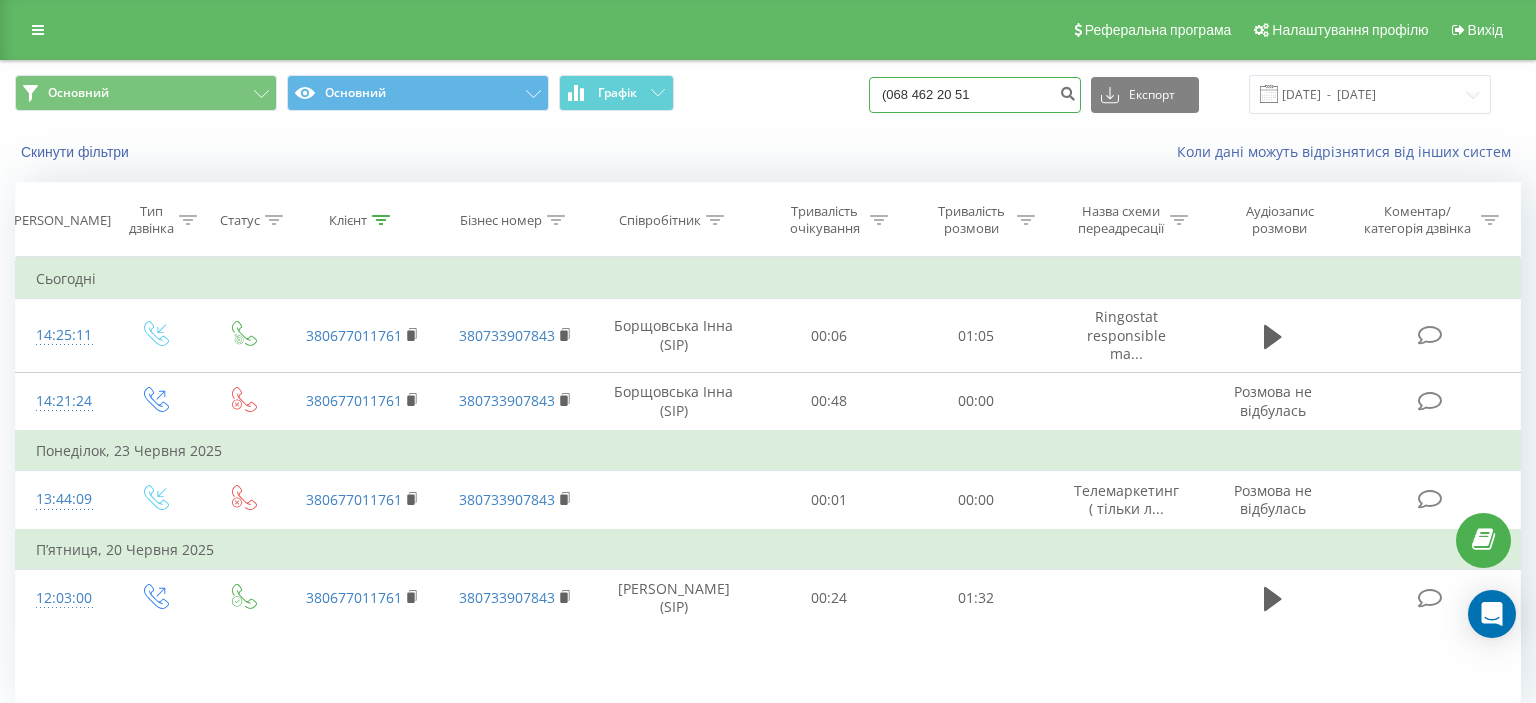 click on "(068 462 20 51" at bounding box center [975, 95] 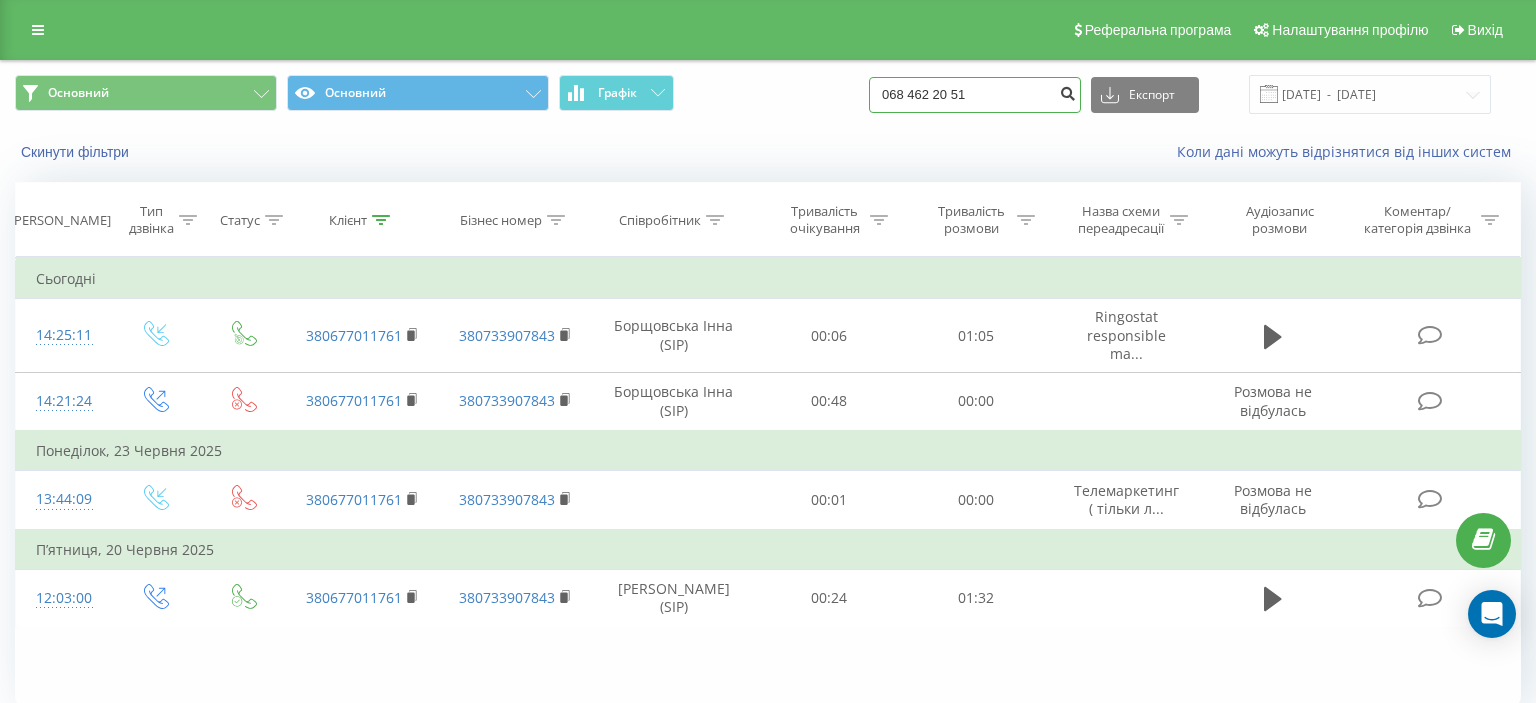 type on "068 462 20 51" 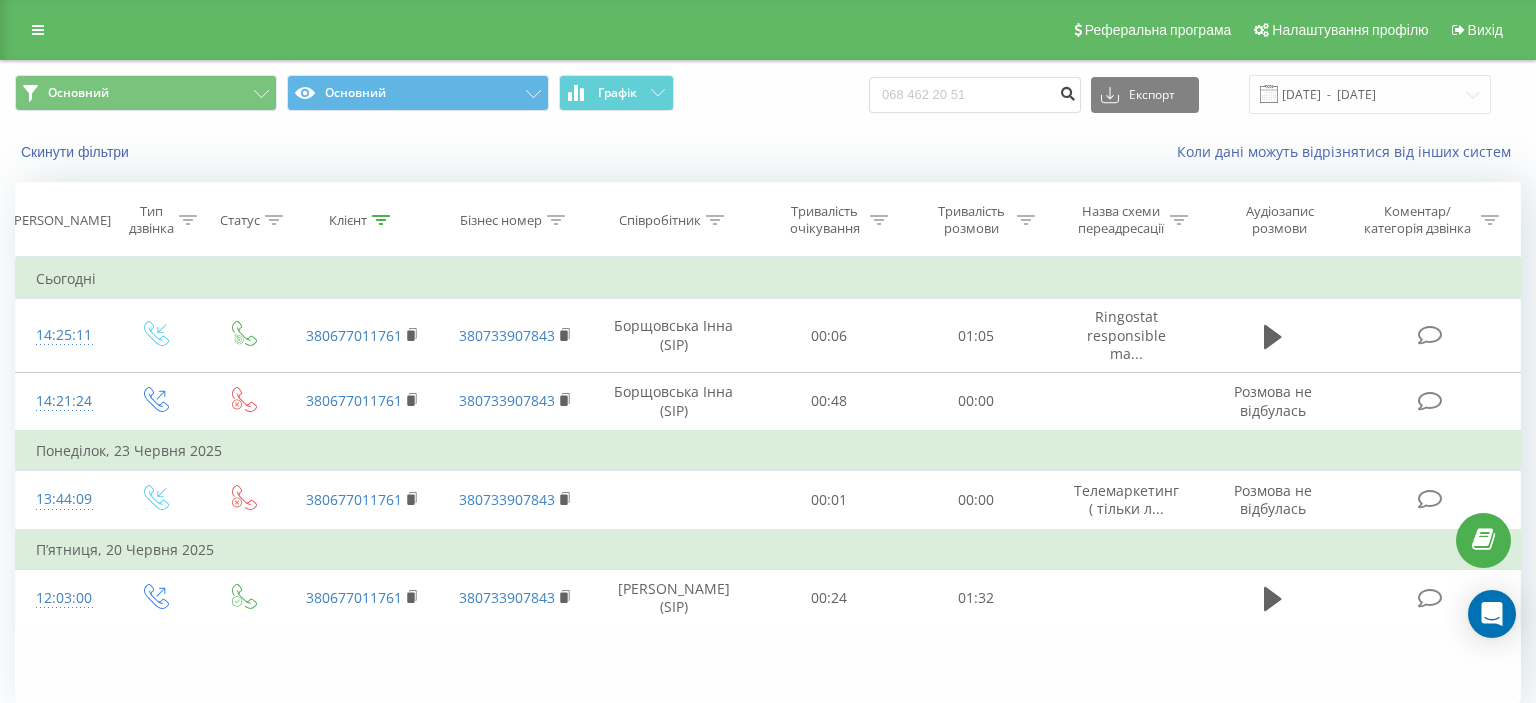 click at bounding box center [1067, 91] 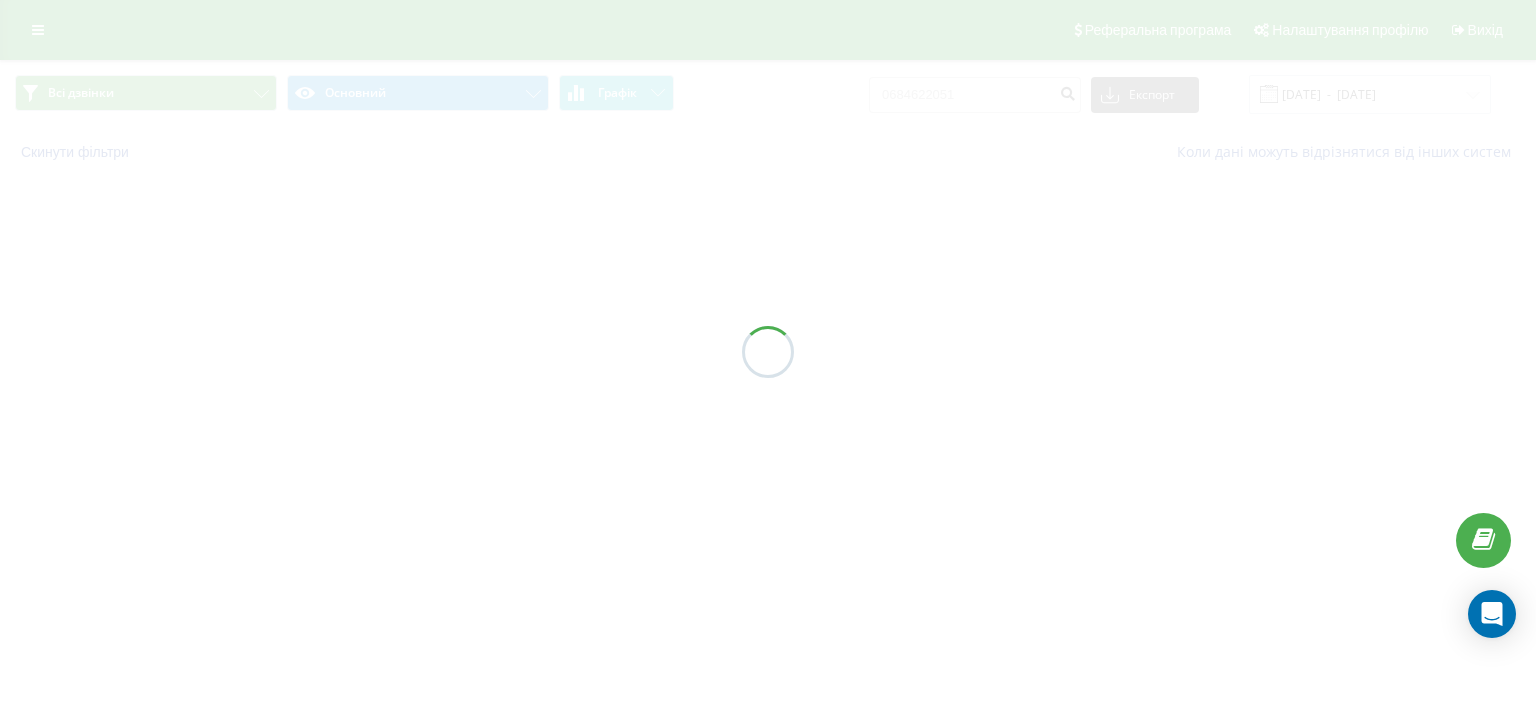 scroll, scrollTop: 0, scrollLeft: 0, axis: both 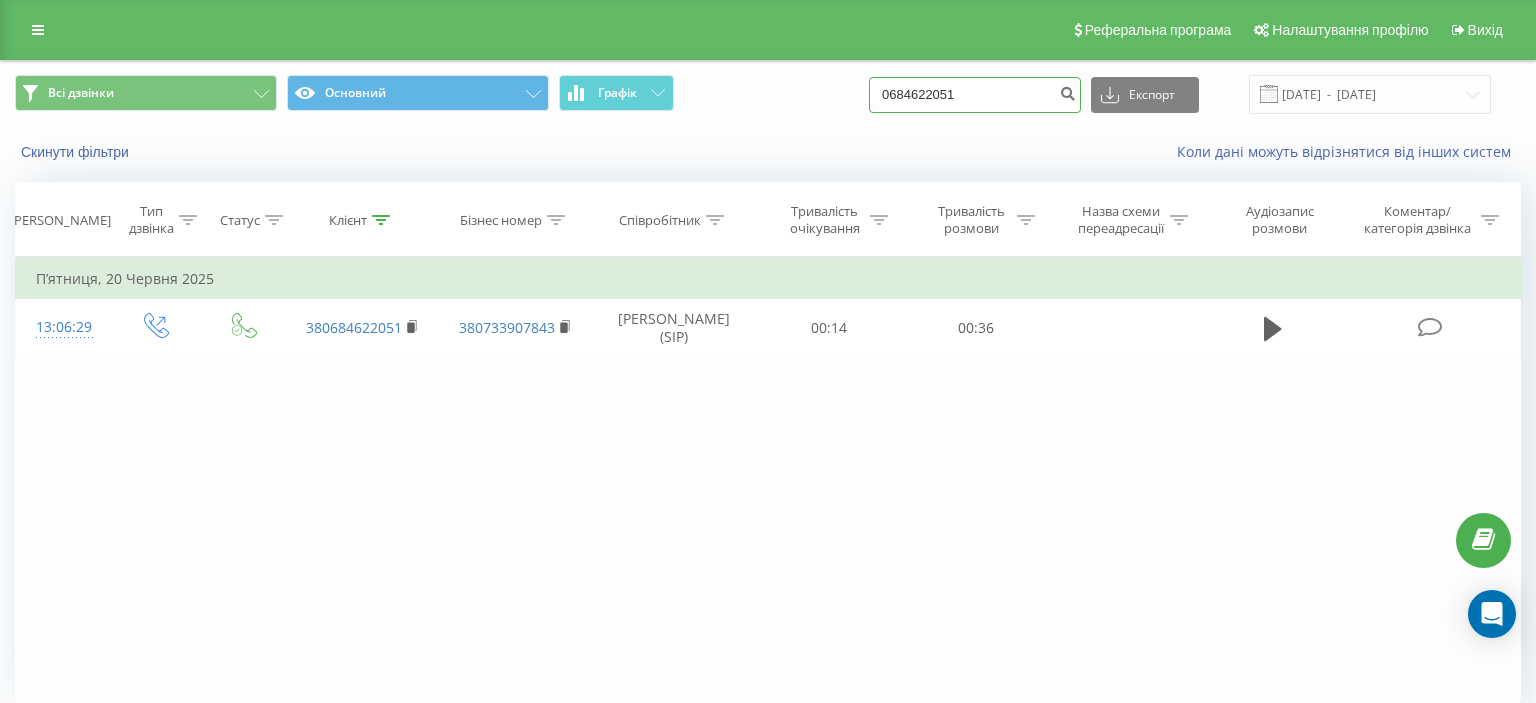 drag, startPoint x: 906, startPoint y: 94, endPoint x: 1058, endPoint y: 100, distance: 152.11838 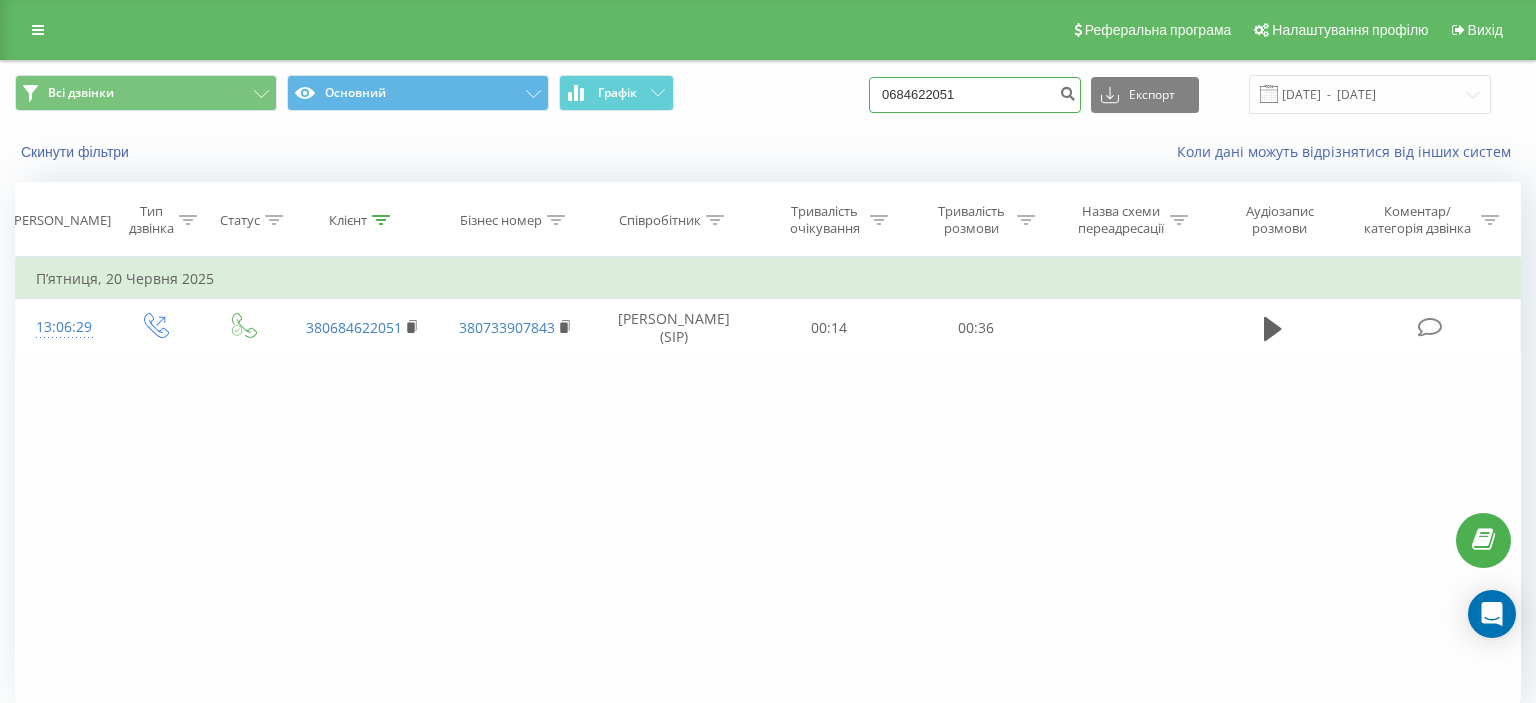 paste on "(097) 694 96 53" 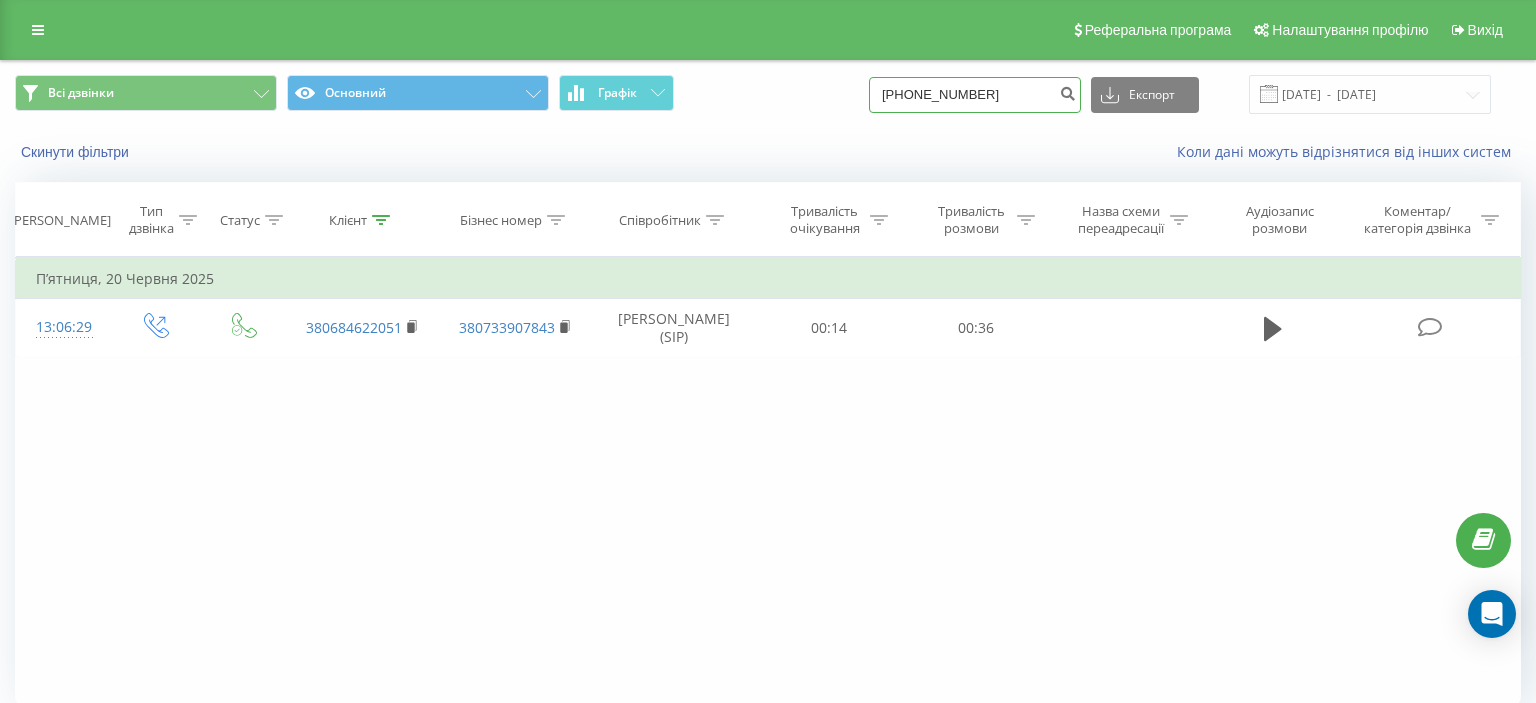 click on "(097) 694 96 53" at bounding box center (975, 95) 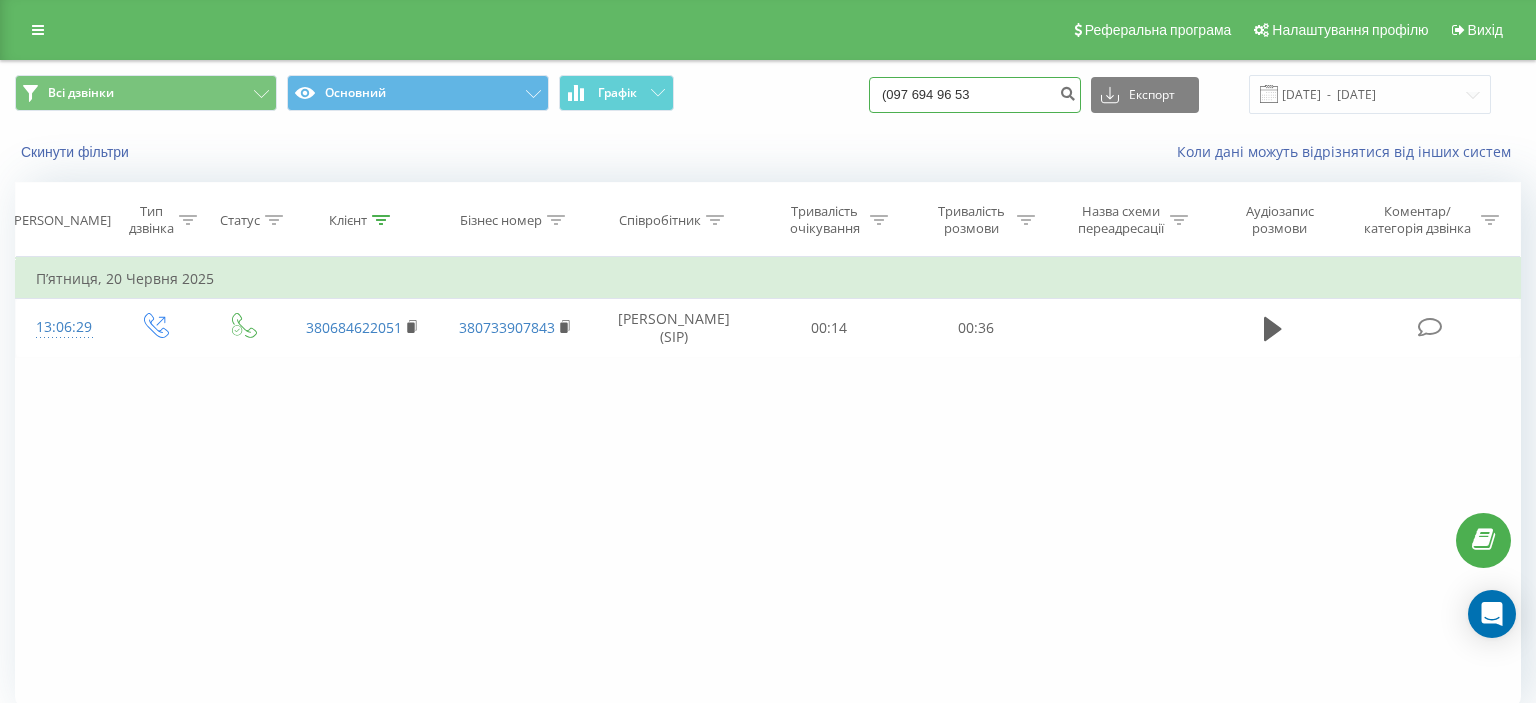 click on "(097 694 96 53" at bounding box center (975, 95) 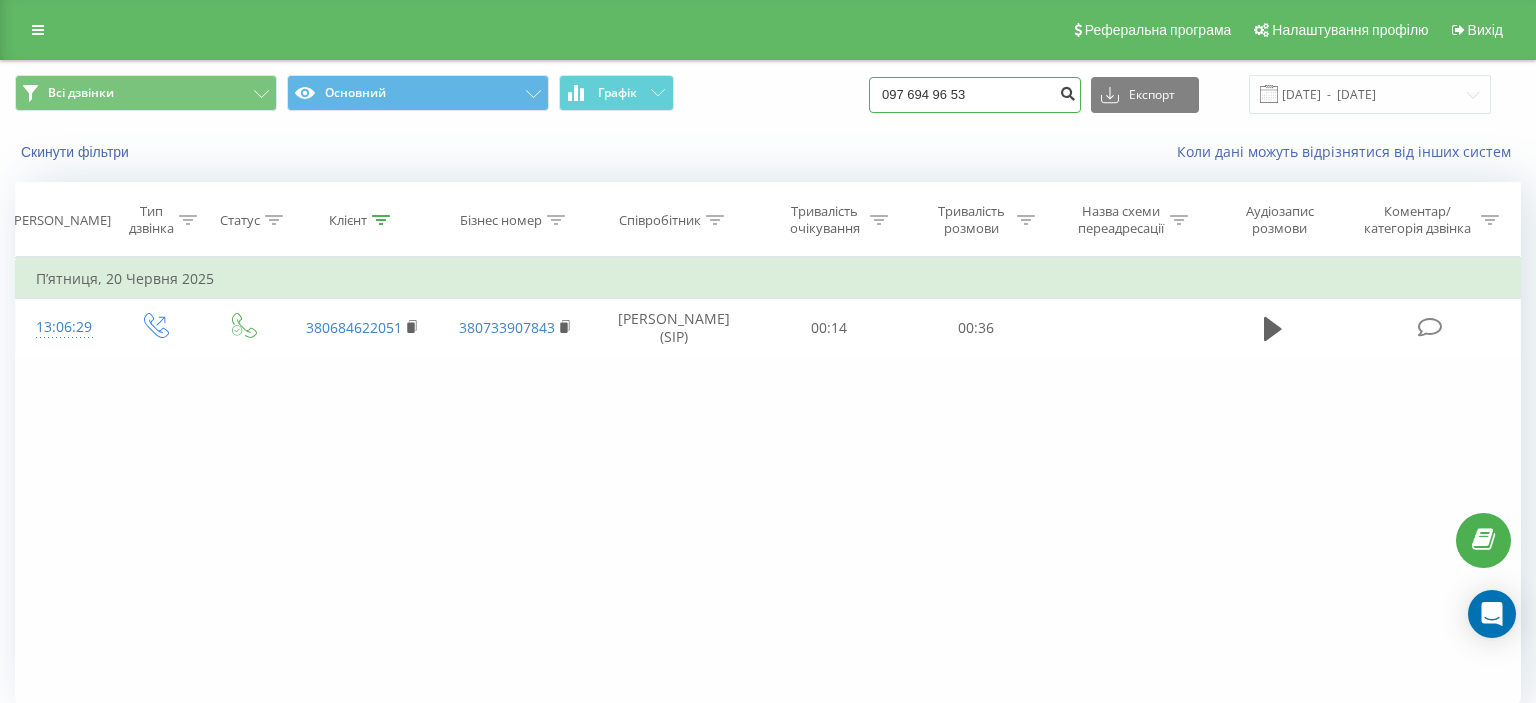 type on "097 694 96 53" 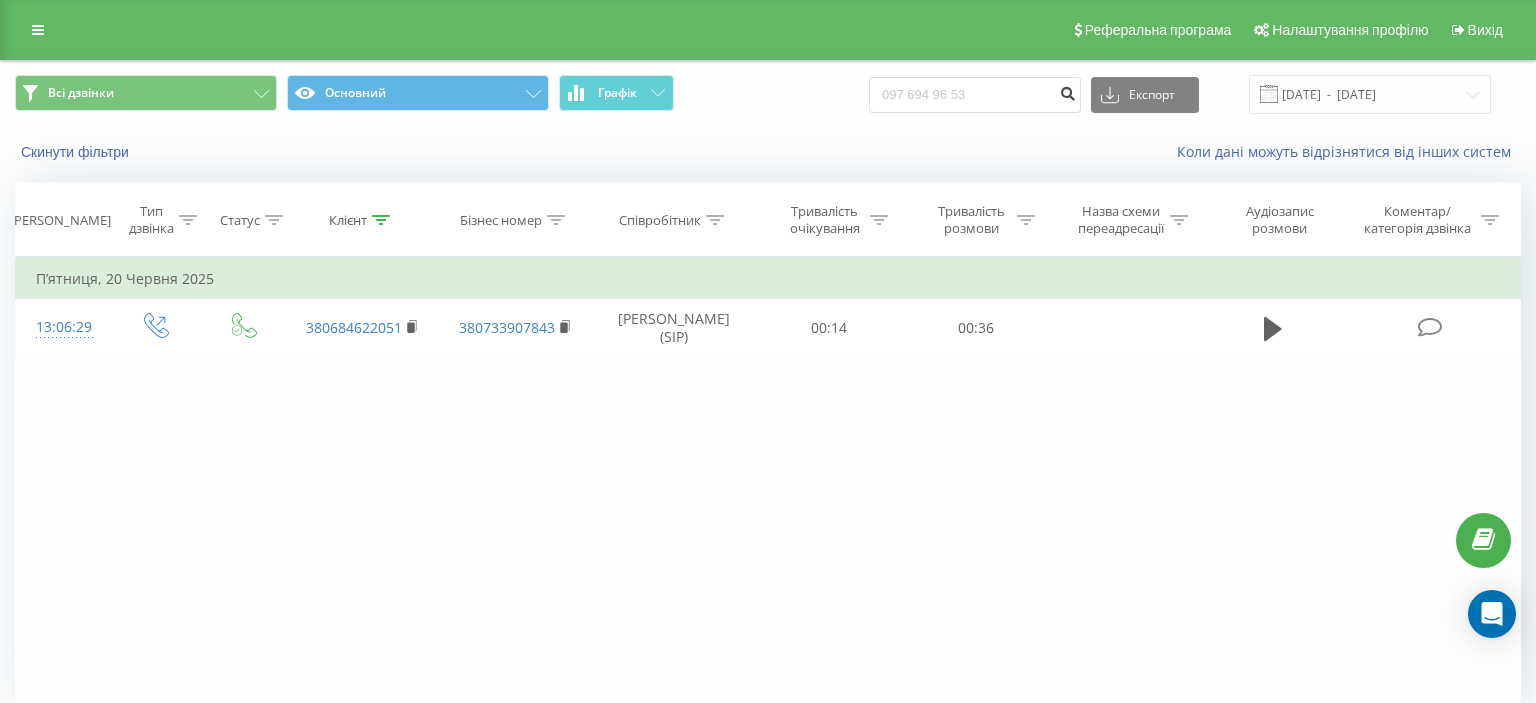 click at bounding box center [1067, 91] 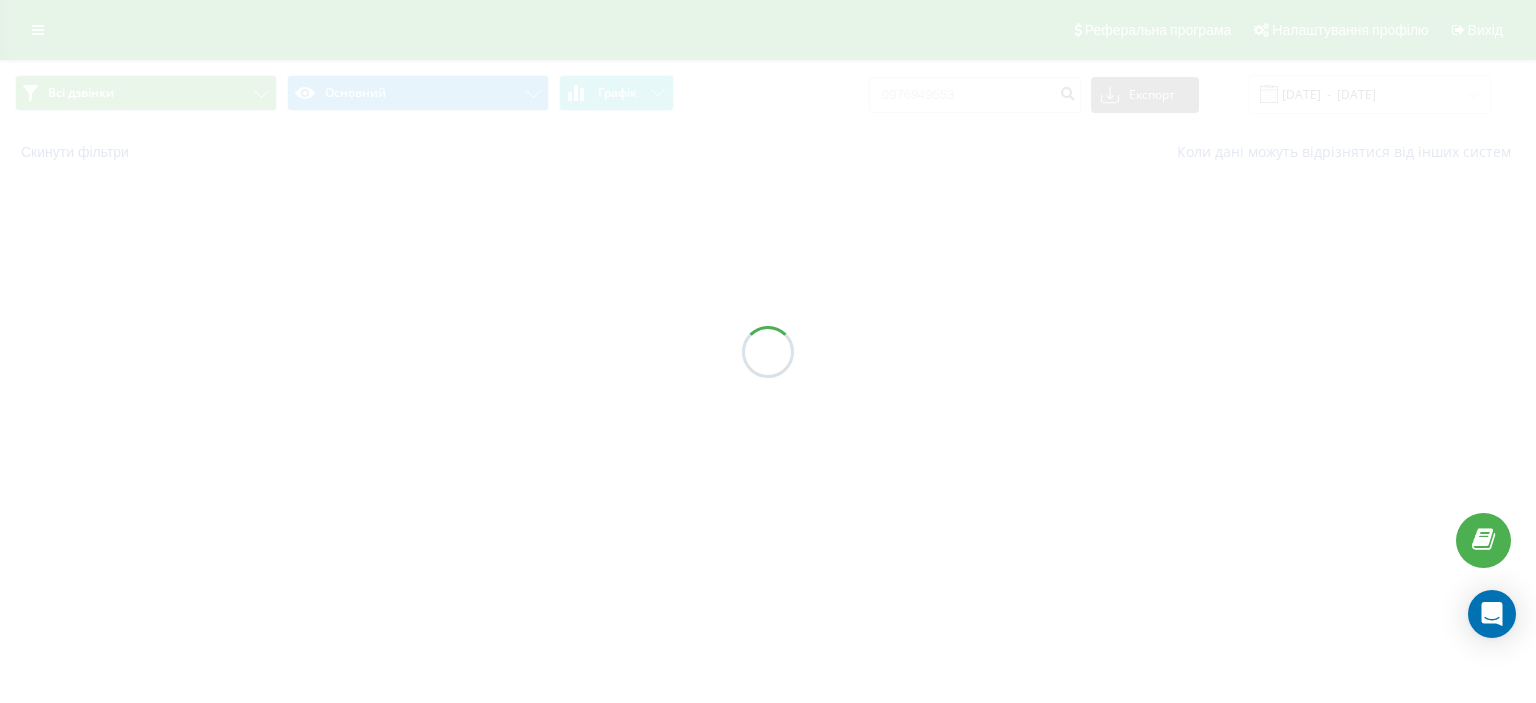 scroll, scrollTop: 0, scrollLeft: 0, axis: both 